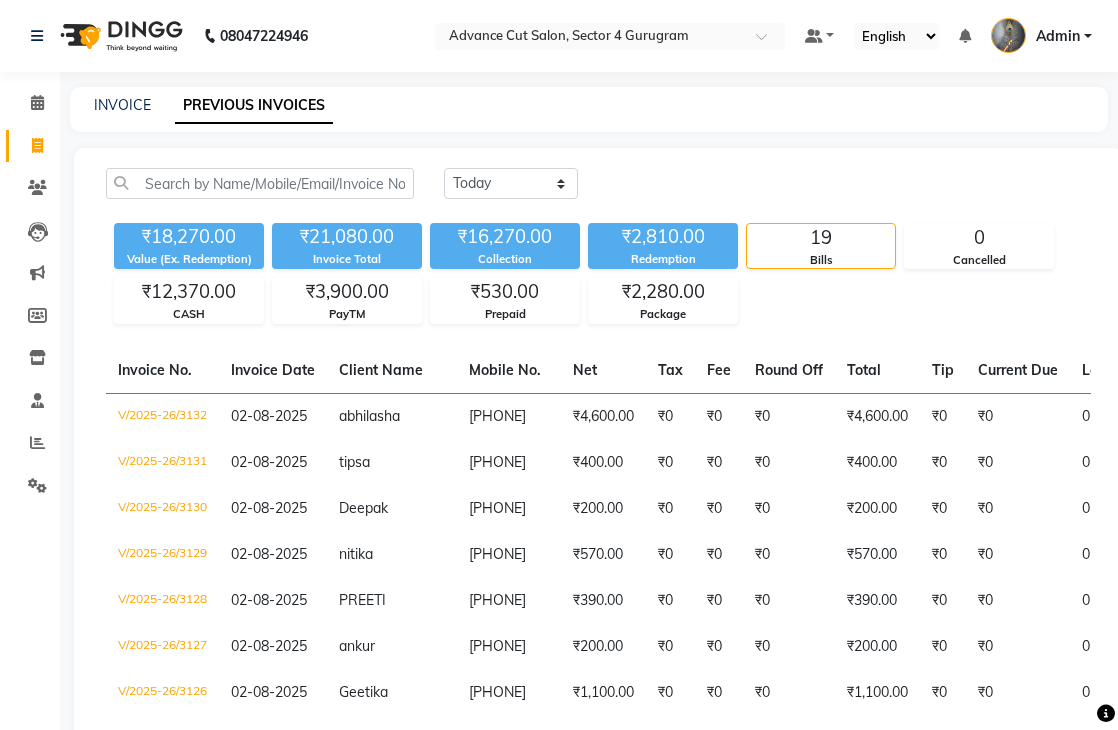scroll, scrollTop: 0, scrollLeft: 0, axis: both 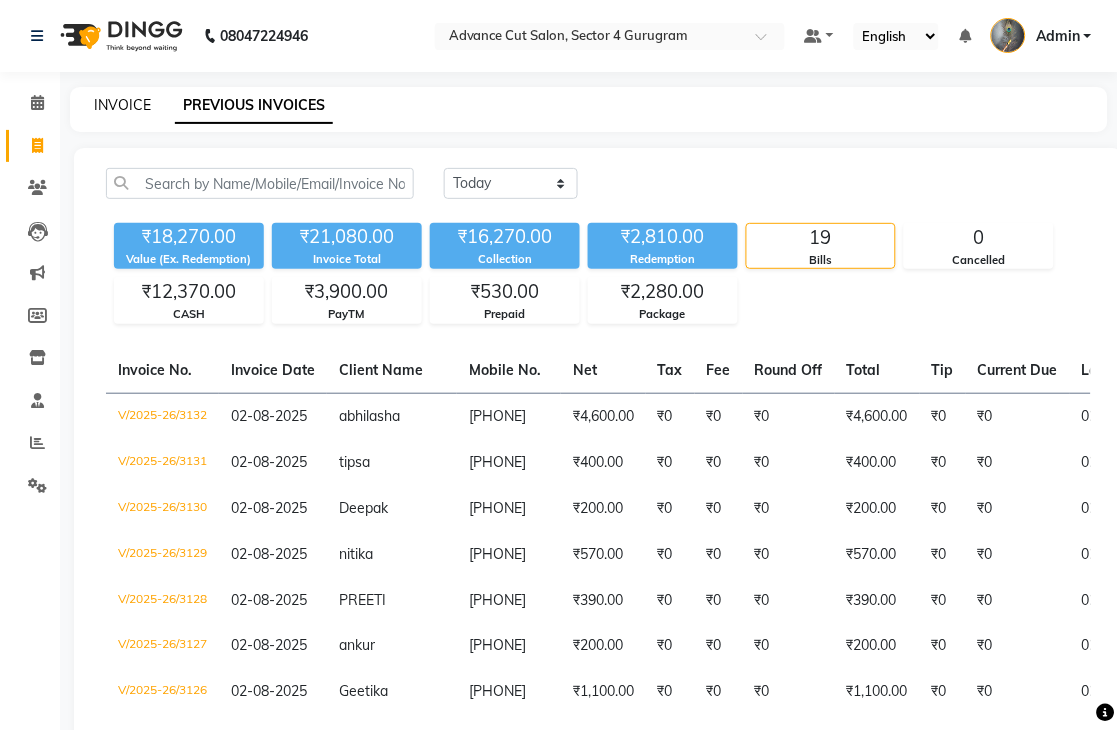 click on "INVOICE" 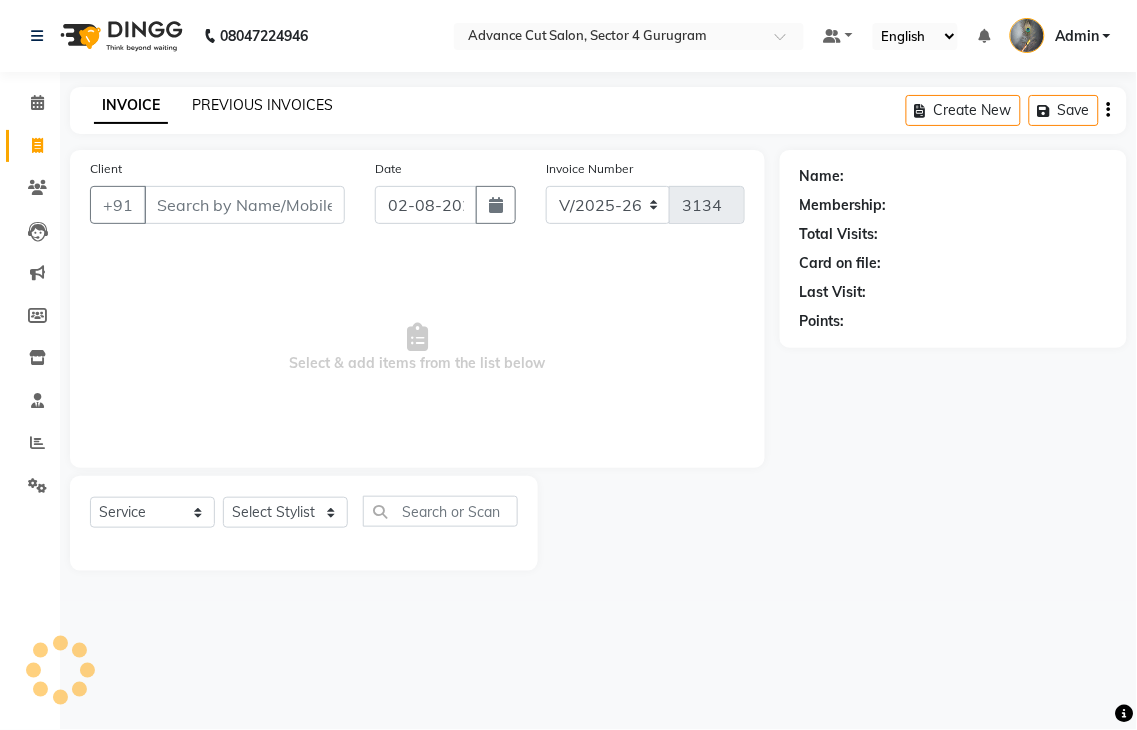 click on "PREVIOUS INVOICES" 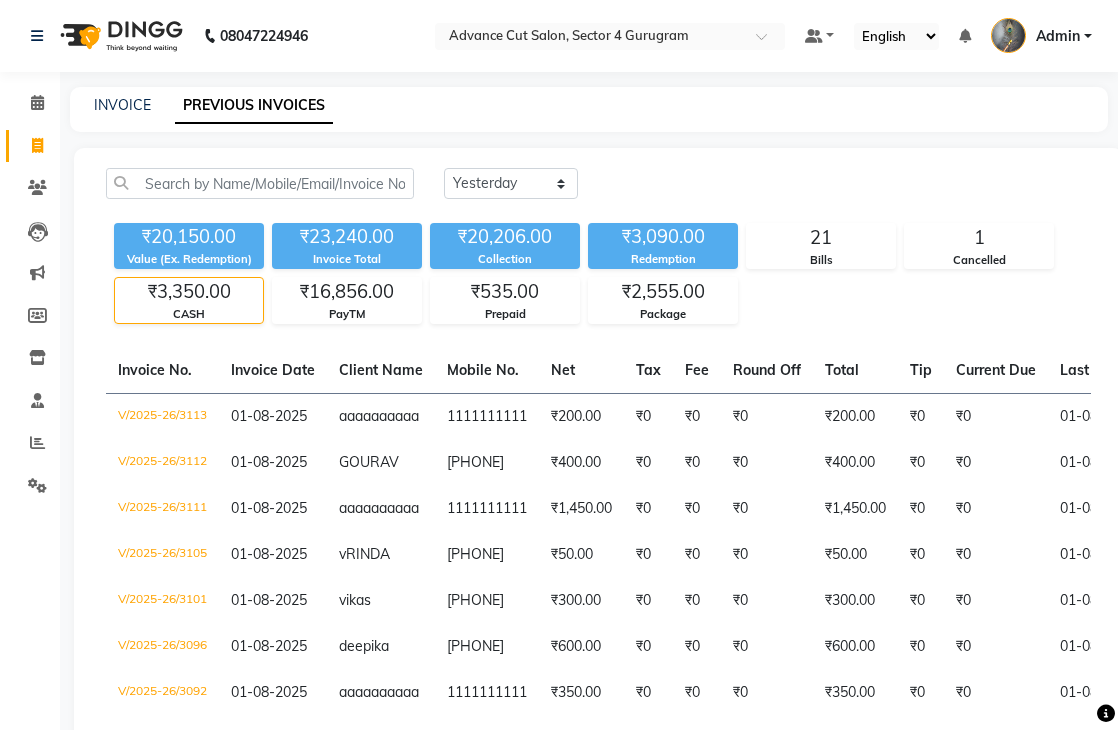 select on "yesterday" 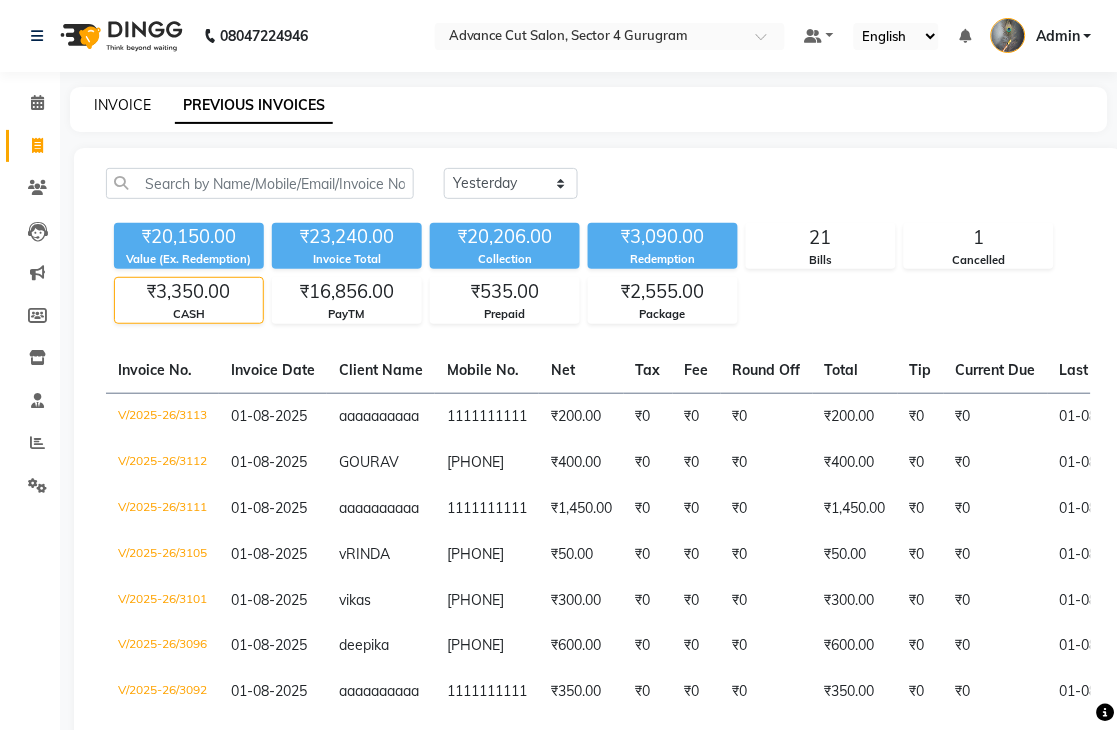 scroll, scrollTop: 0, scrollLeft: 0, axis: both 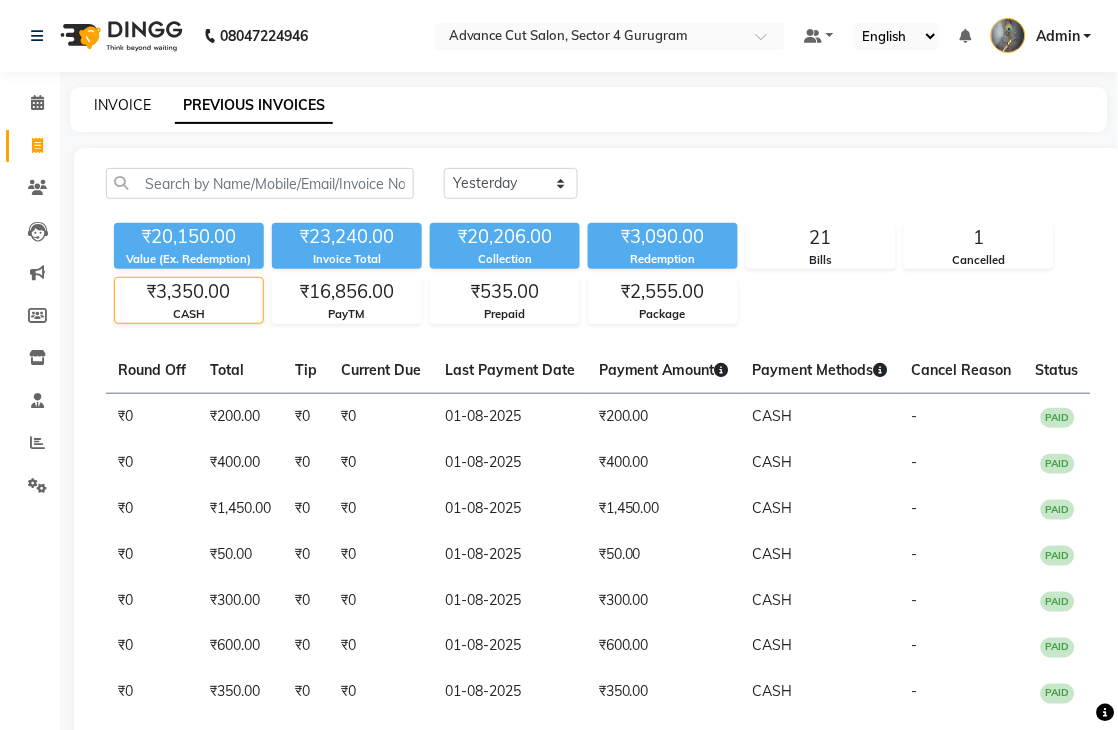 click on "INVOICE" 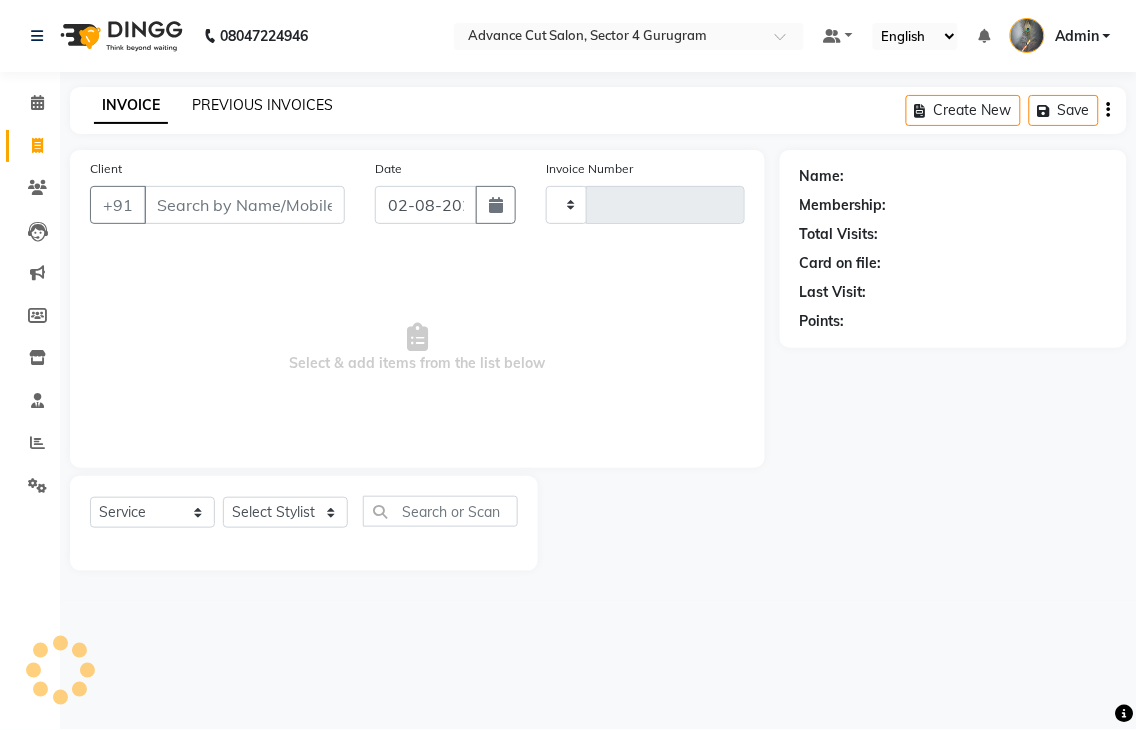 click on "PREVIOUS INVOICES" 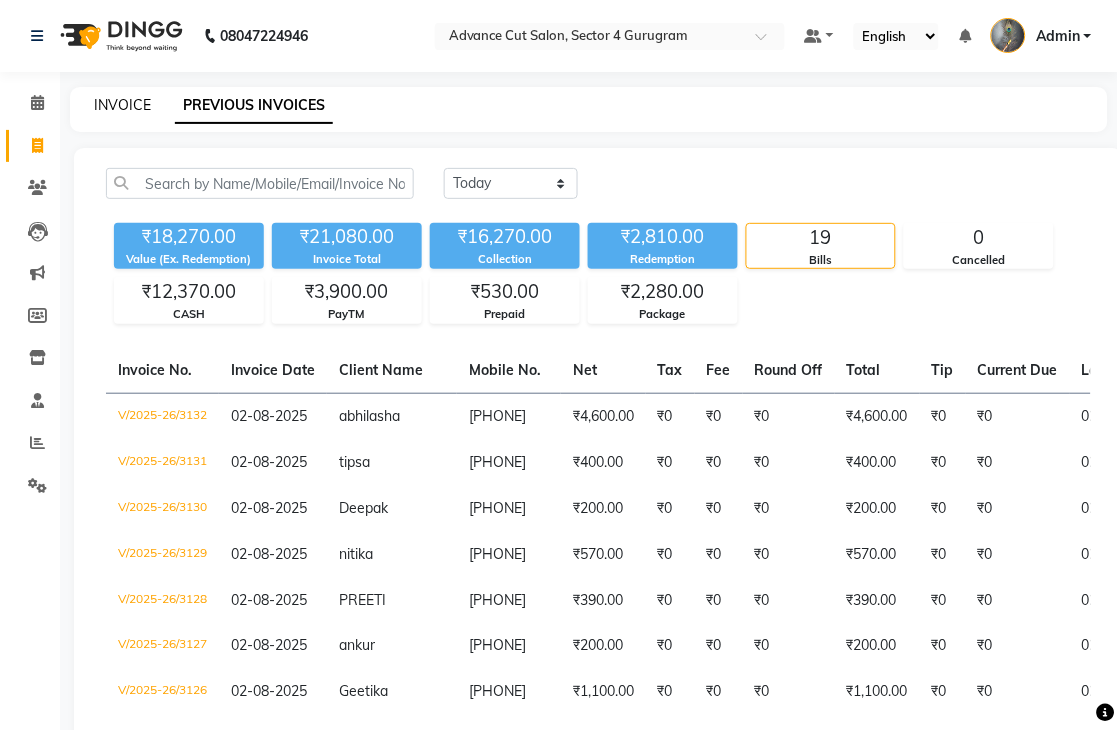 click on "INVOICE" 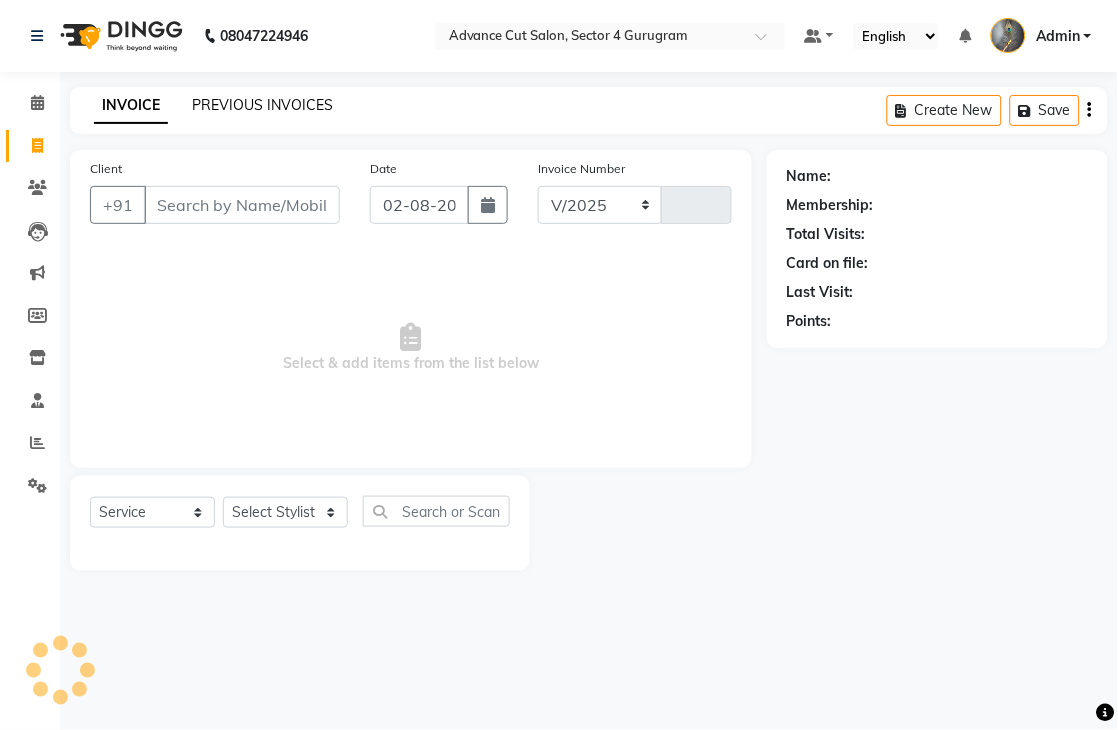 select on "4939" 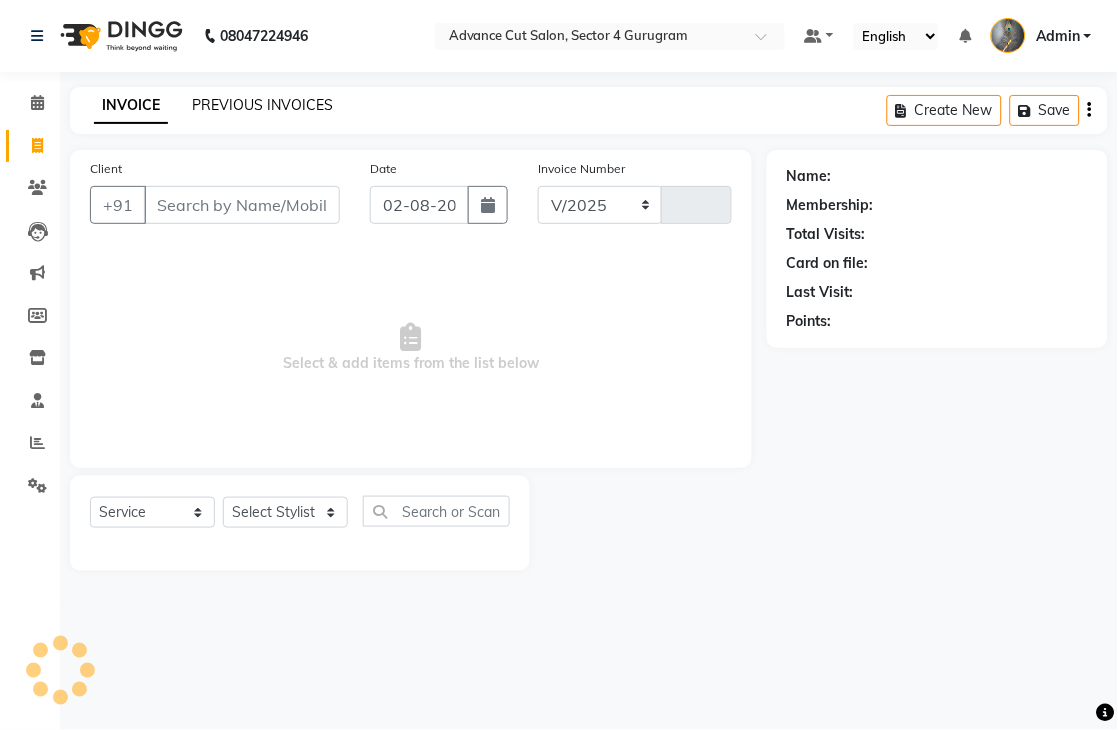 type on "3133" 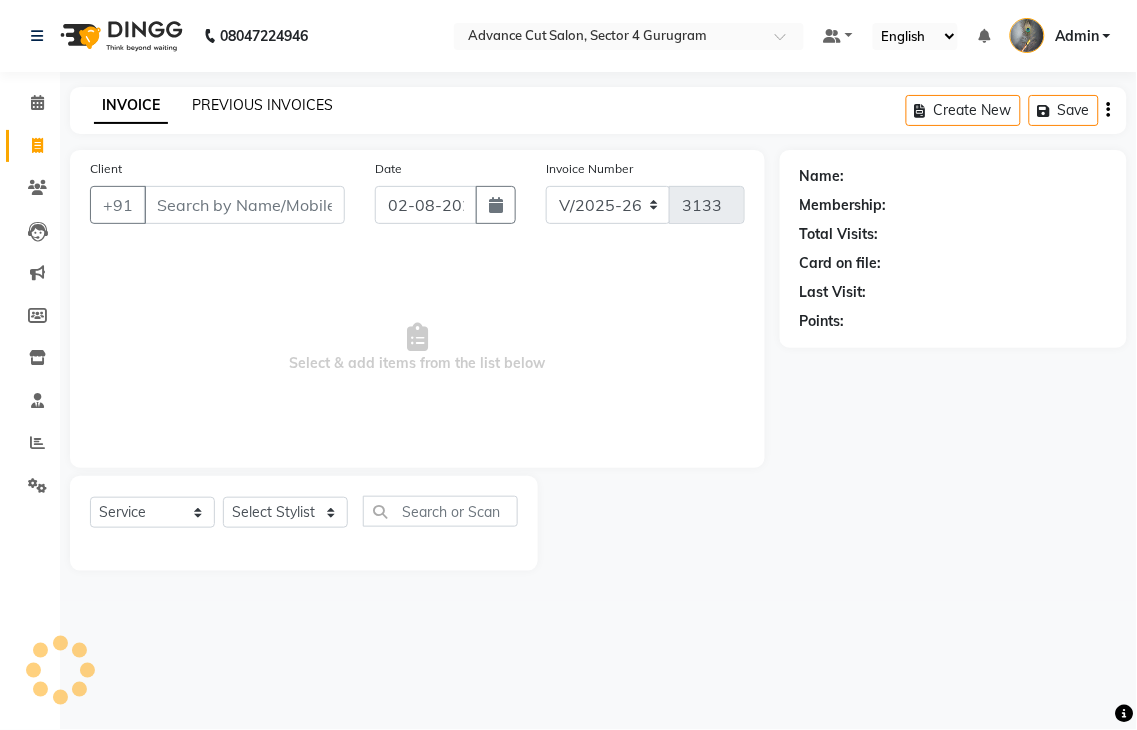 click on "PREVIOUS INVOICES" 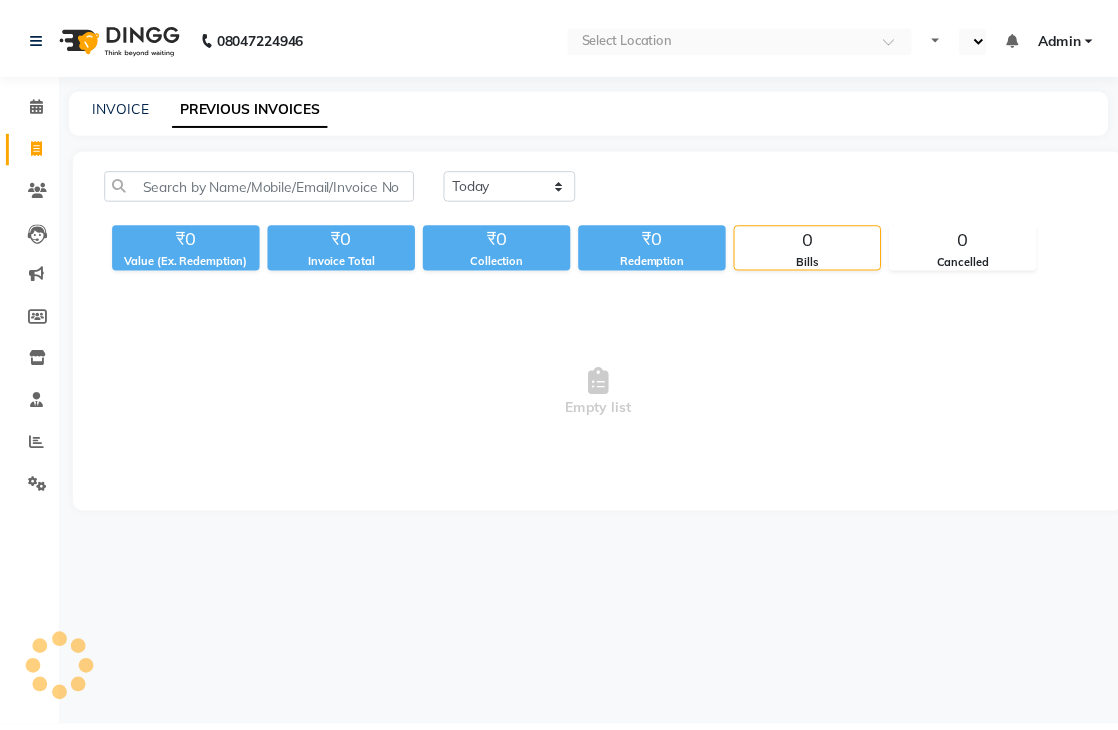 scroll, scrollTop: 0, scrollLeft: 0, axis: both 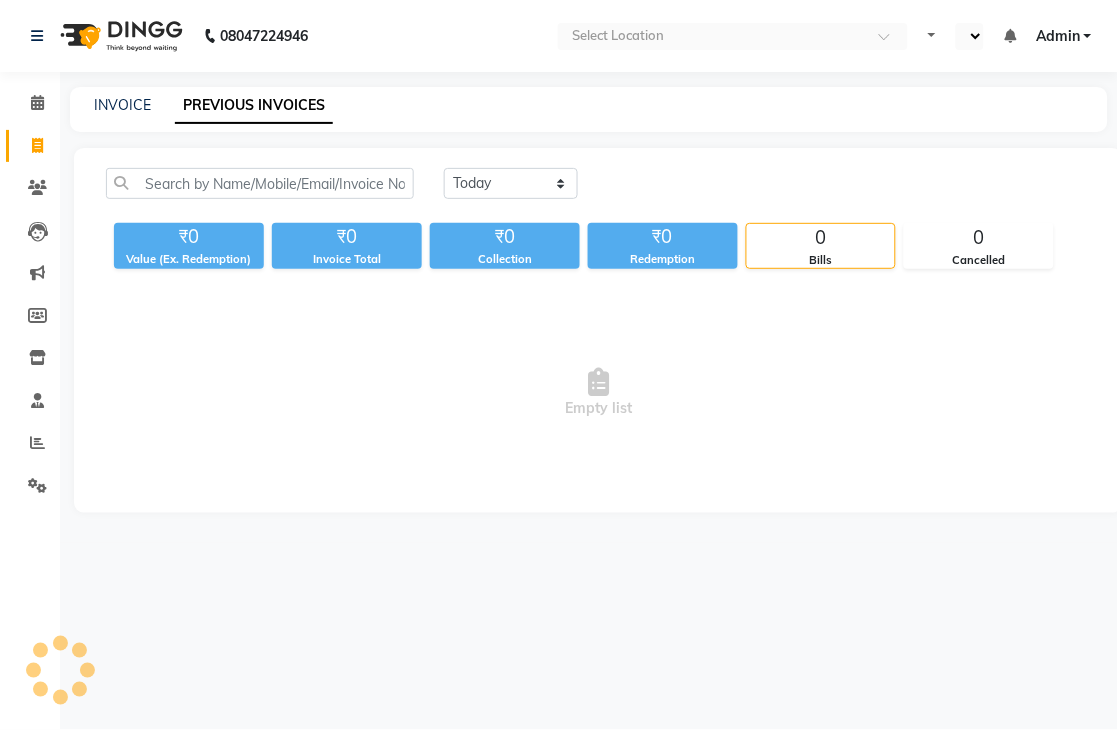select on "en" 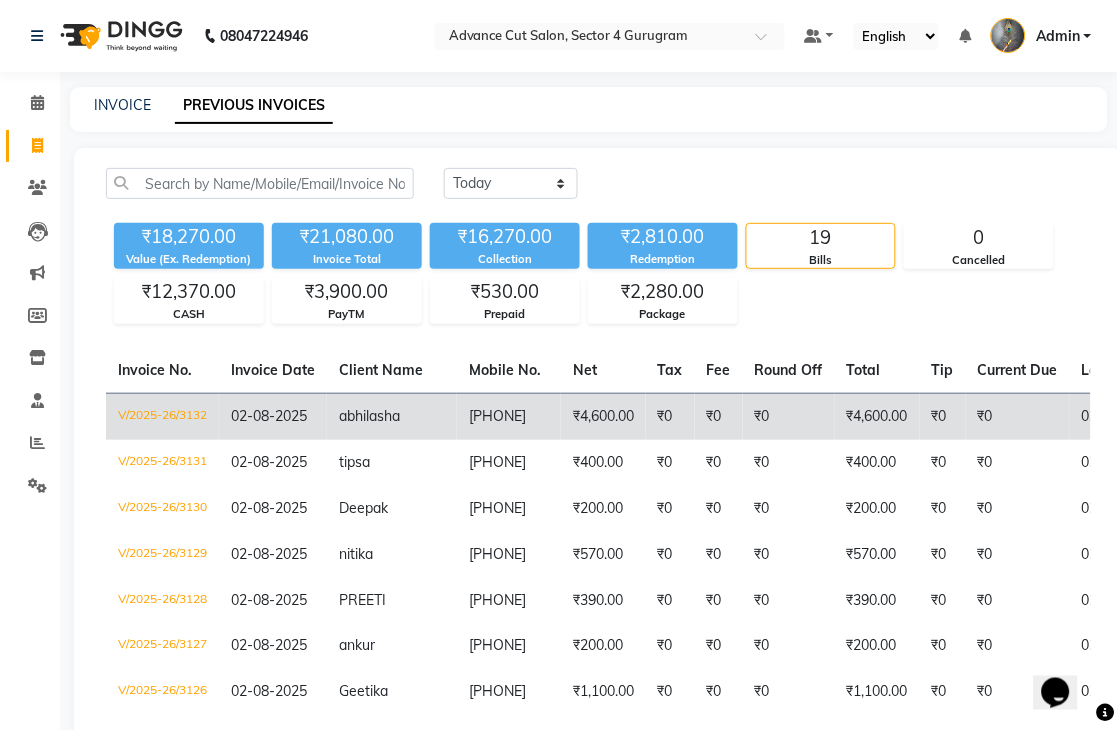 scroll, scrollTop: 0, scrollLeft: 0, axis: both 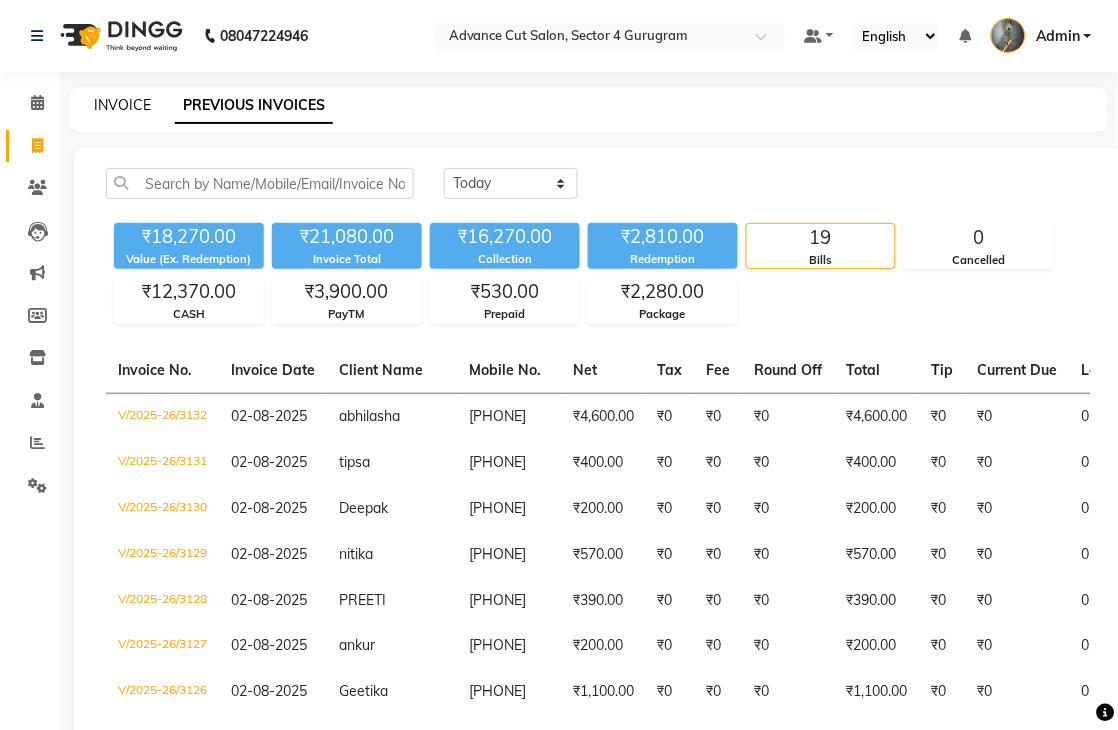 click on "INVOICE" 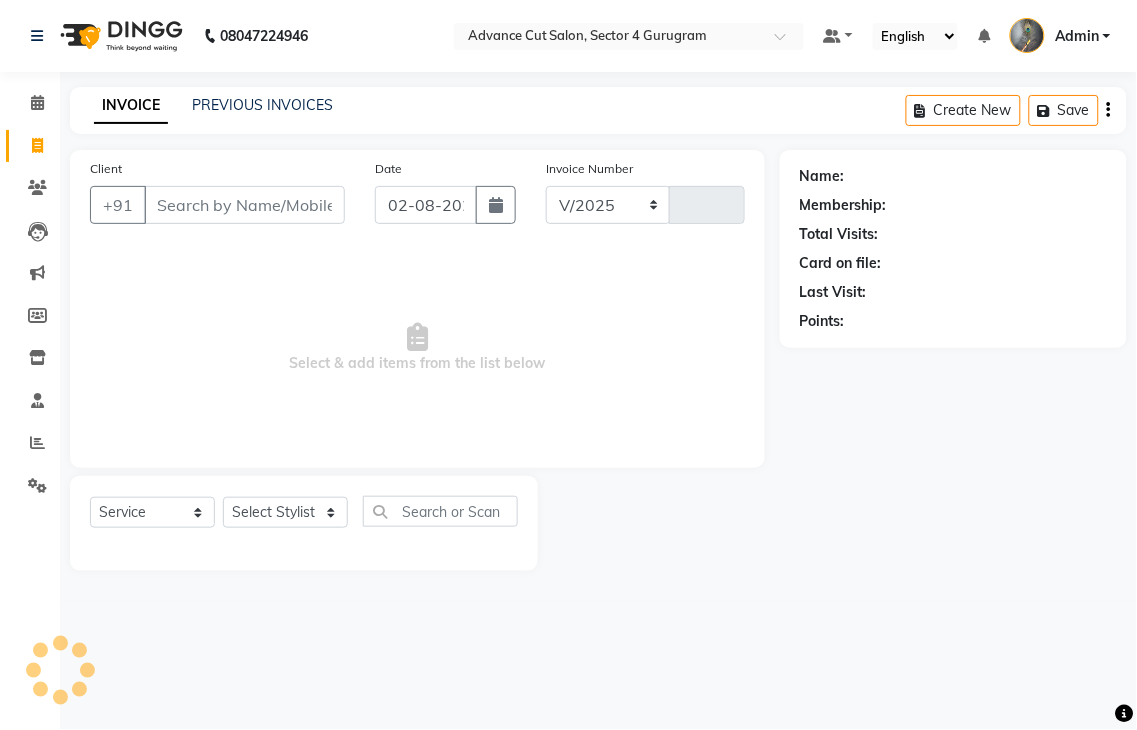 select on "4939" 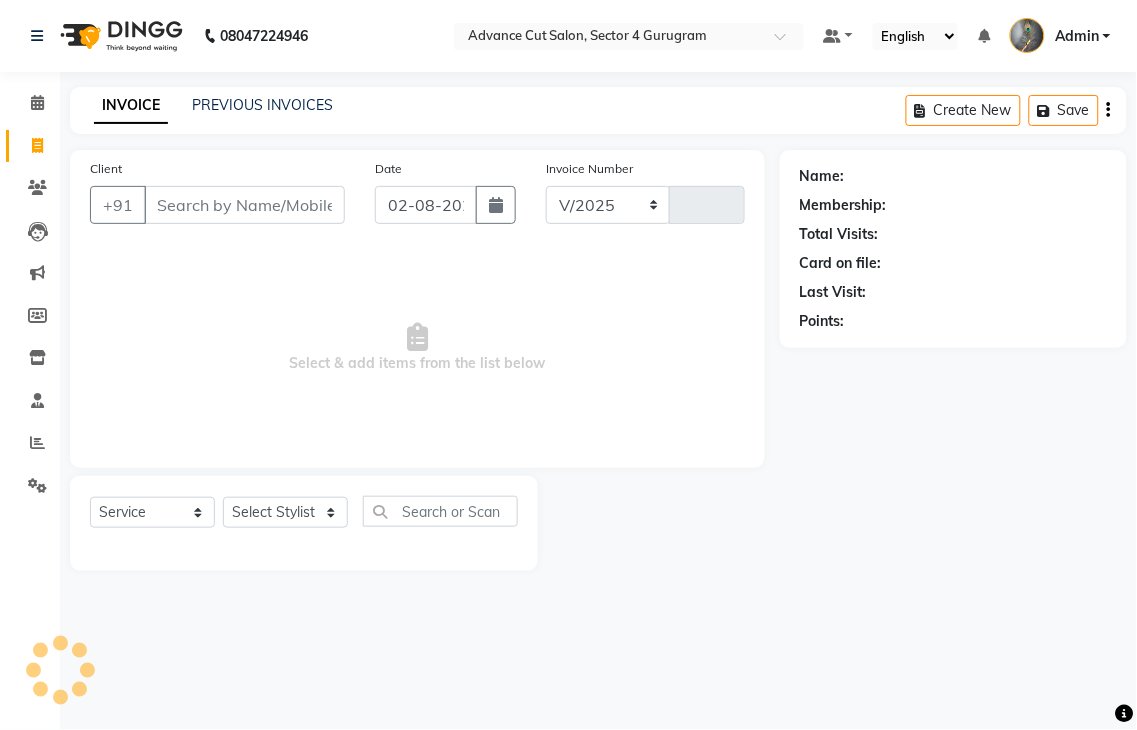 type on "3133" 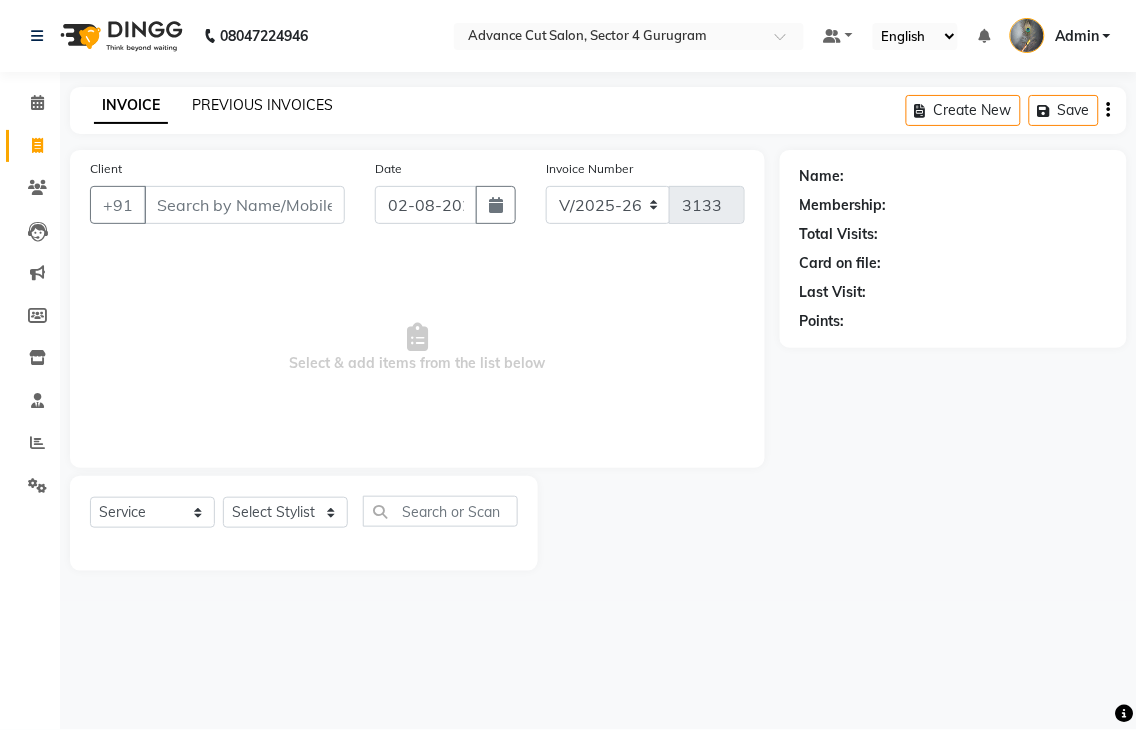 click on "PREVIOUS INVOICES" 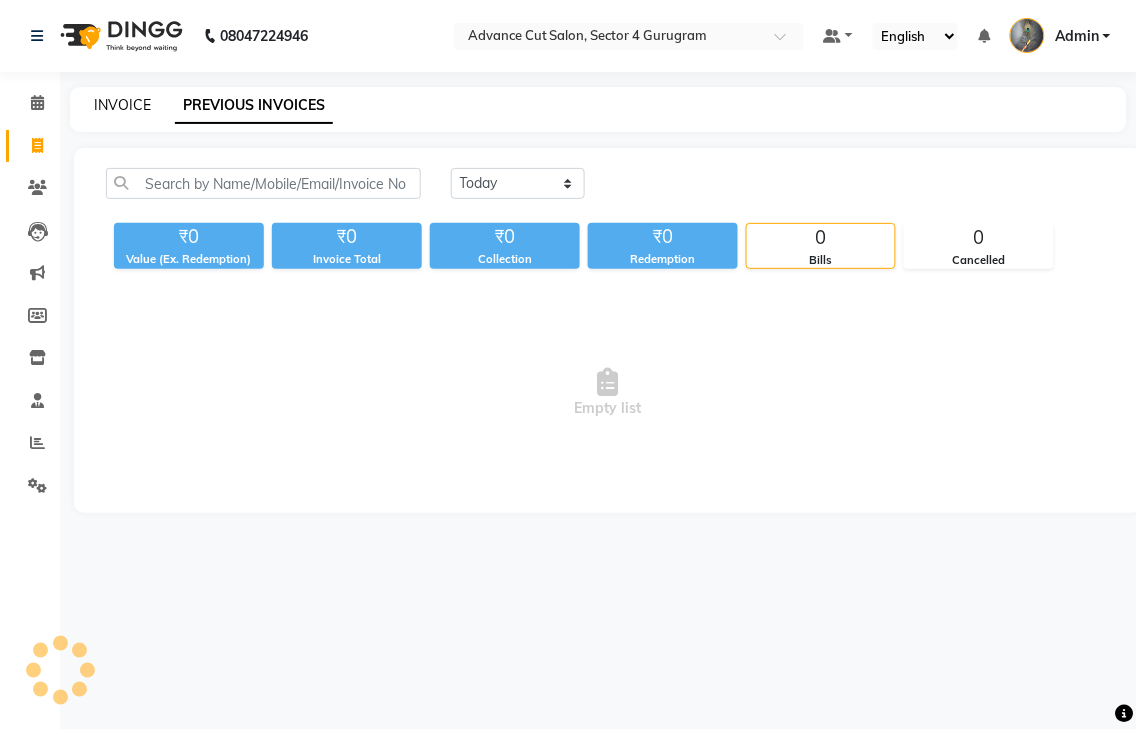 click on "INVOICE" 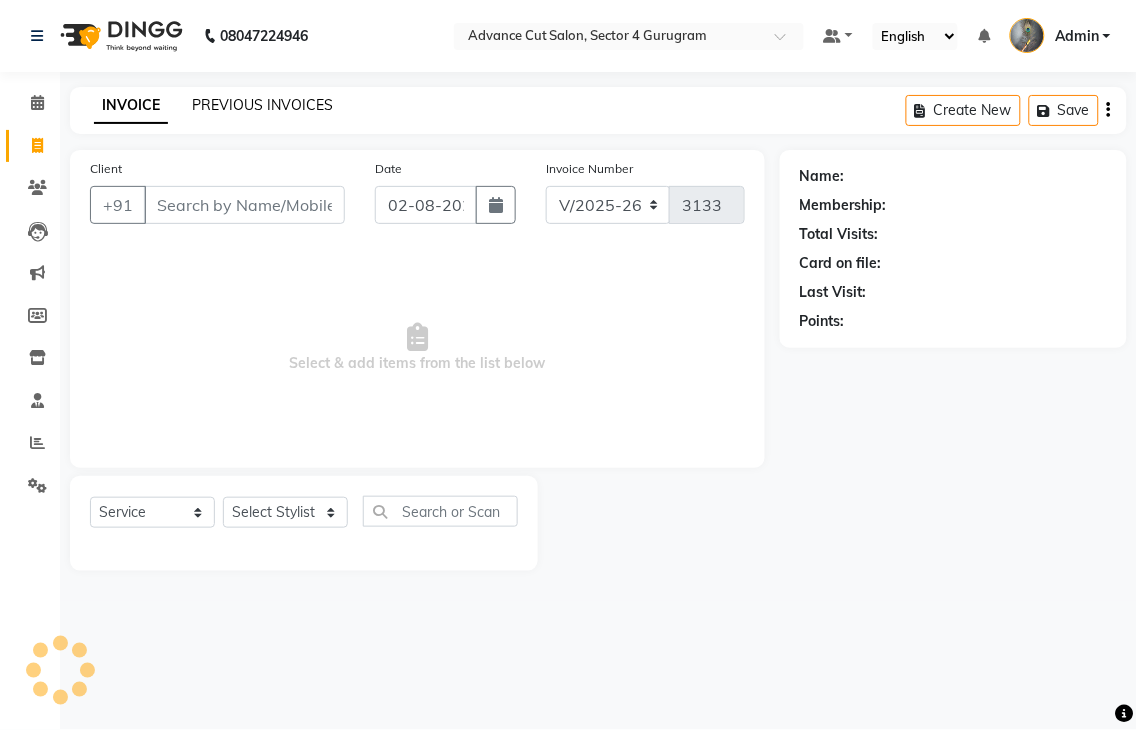 click on "PREVIOUS INVOICES" 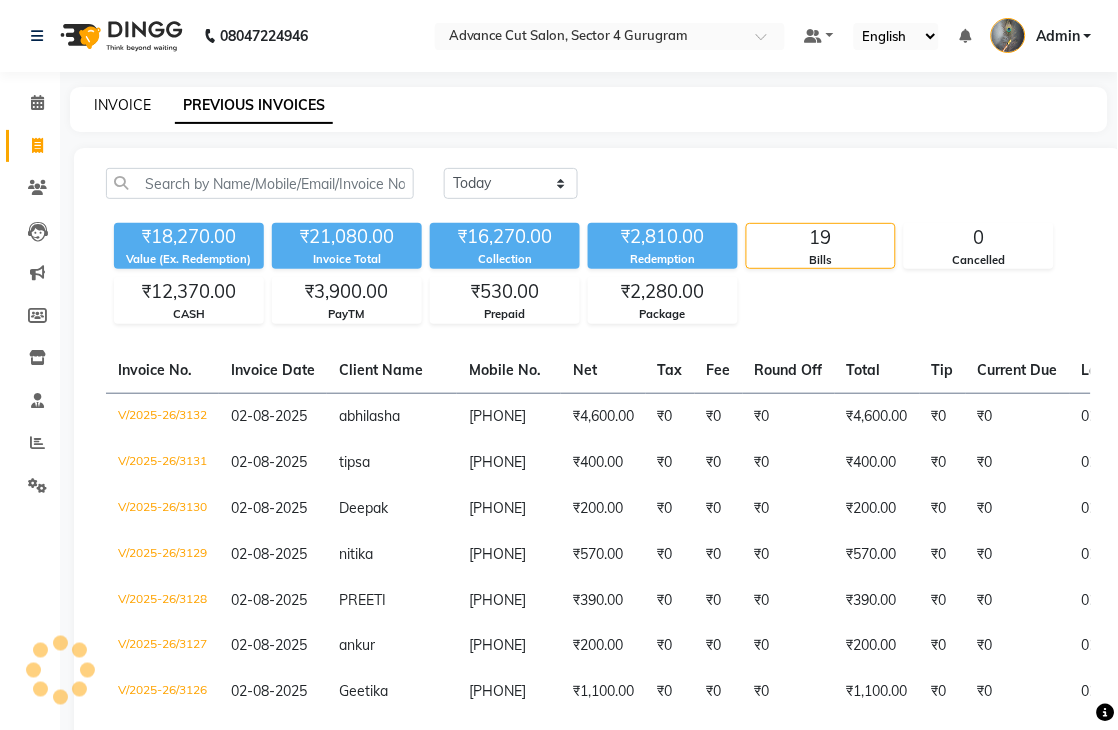 click on "INVOICE" 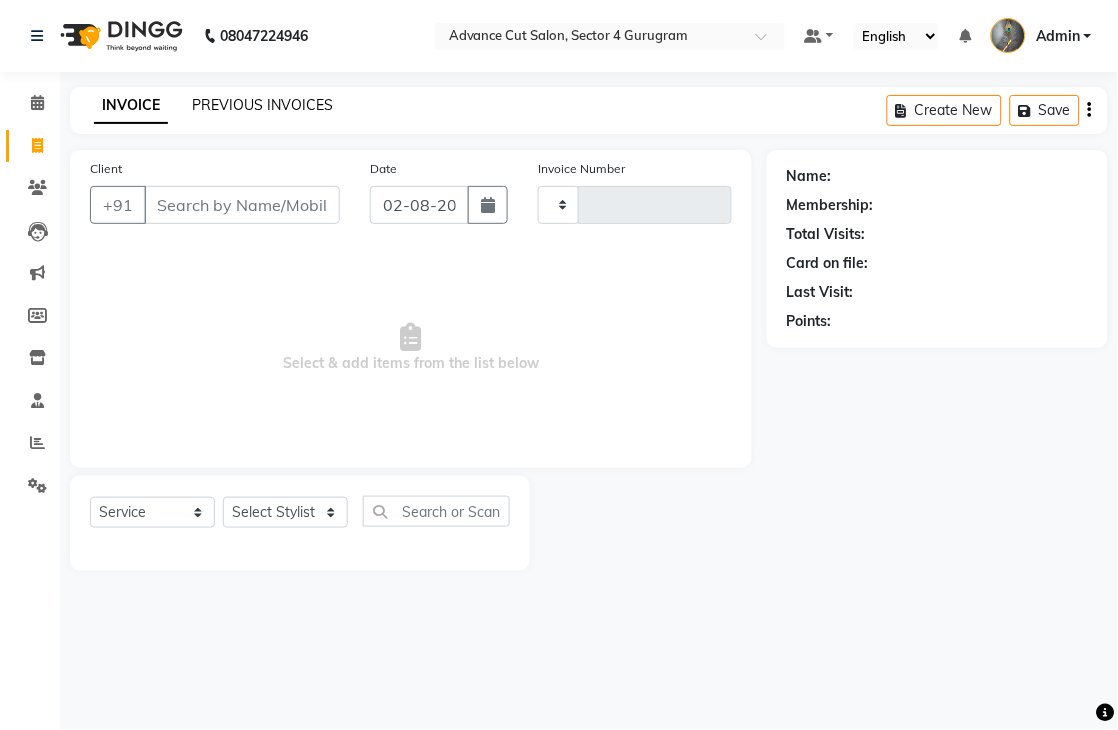 type on "3133" 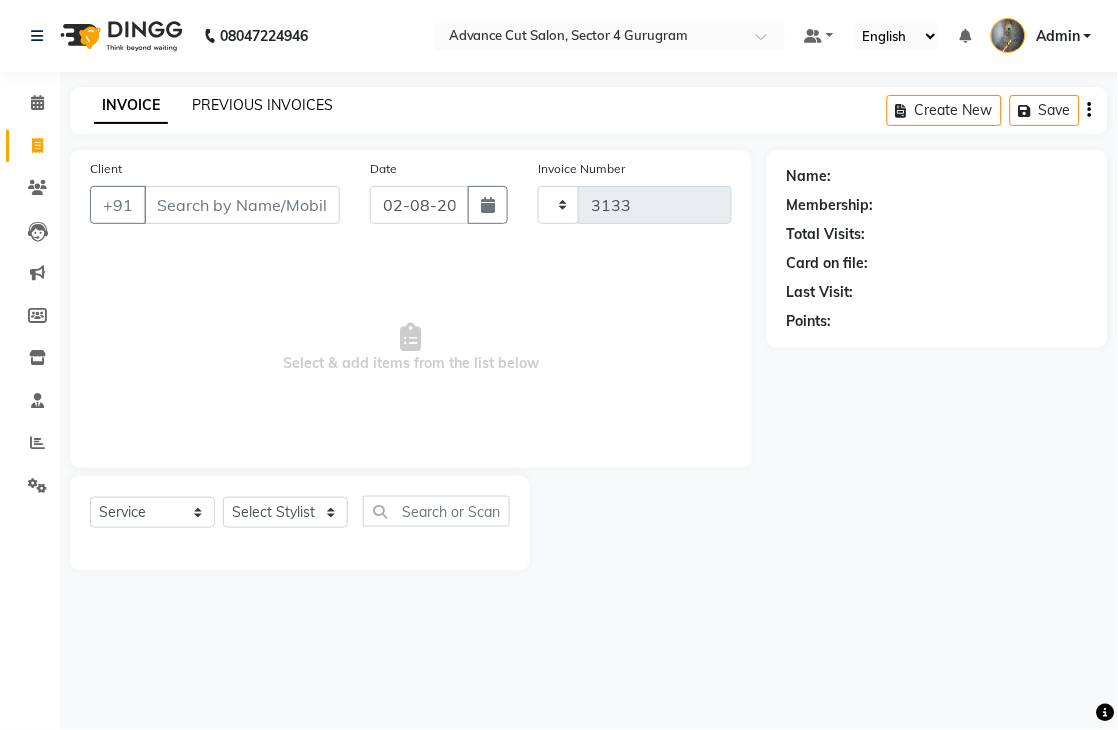 select on "4939" 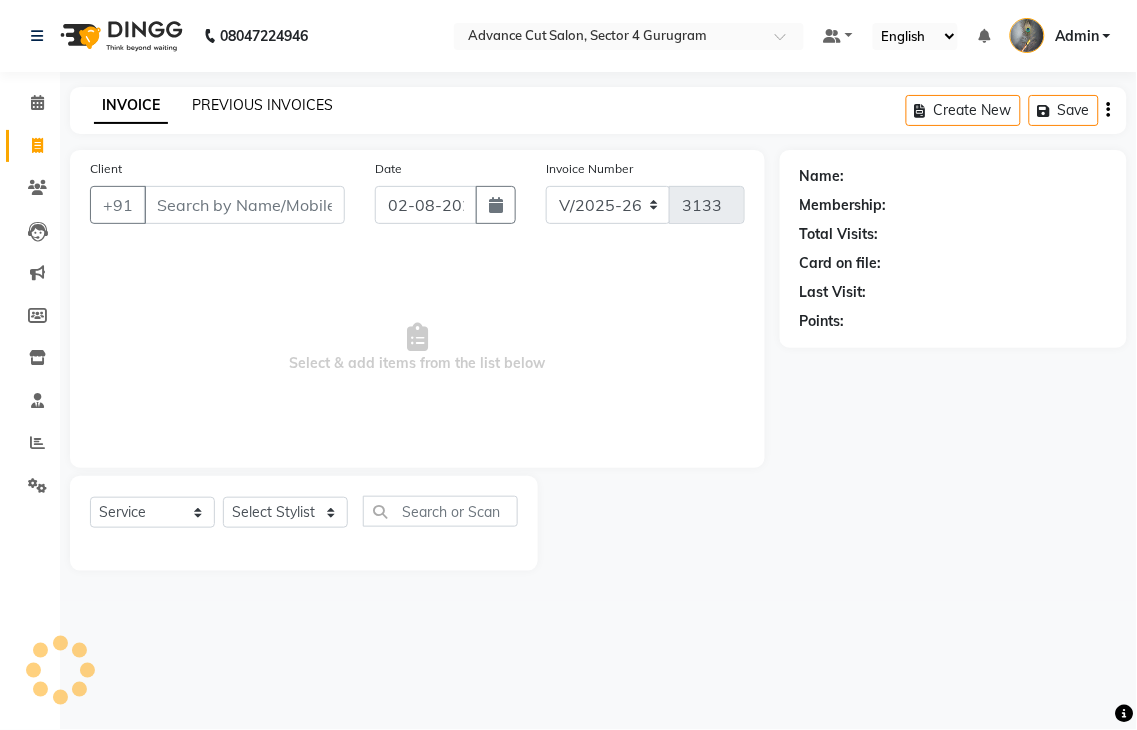 click on "PREVIOUS INVOICES" 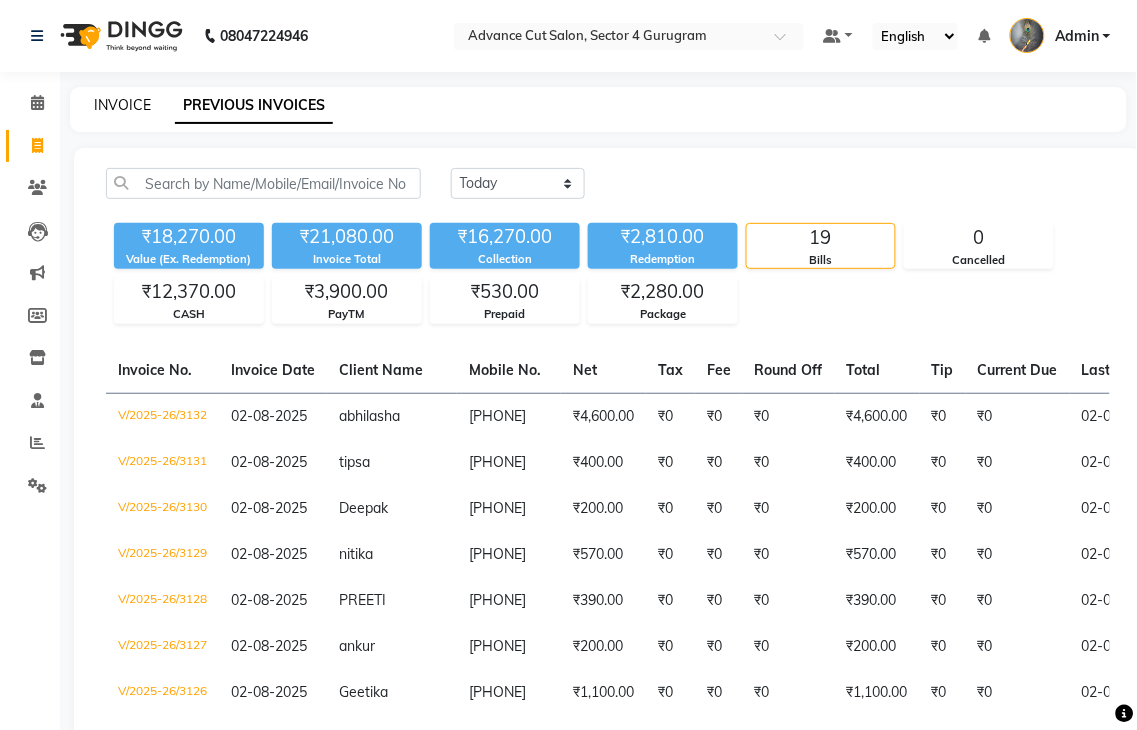 click on "INVOICE" 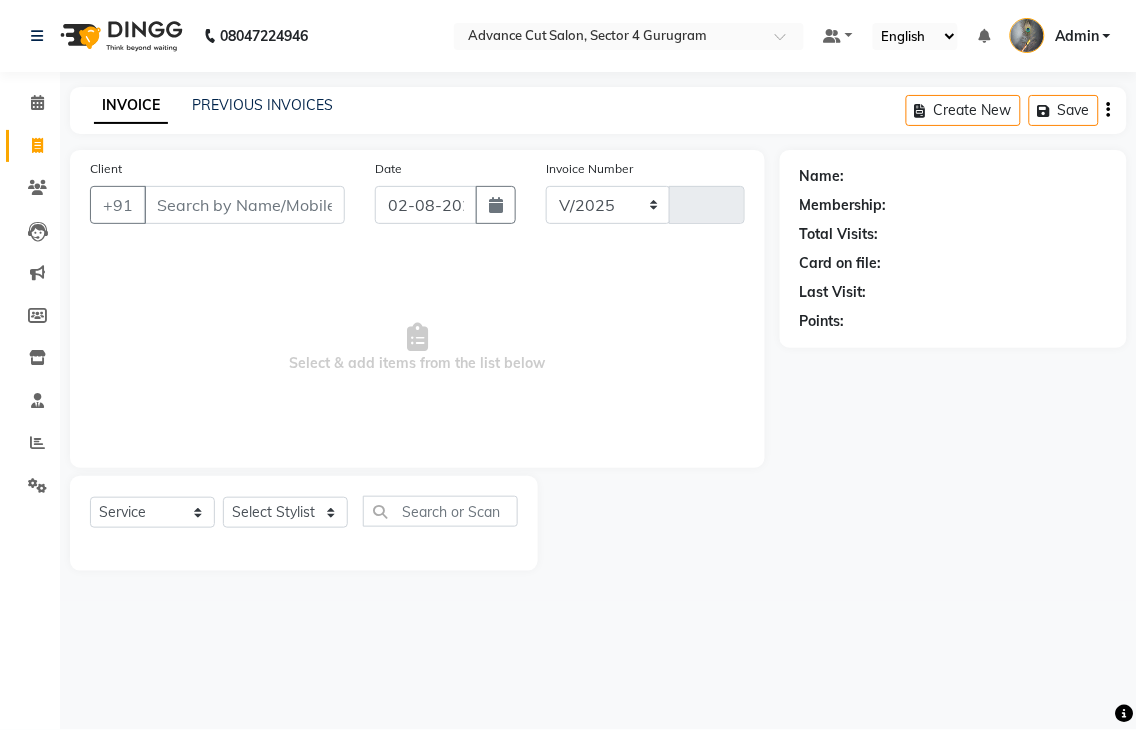 select on "4939" 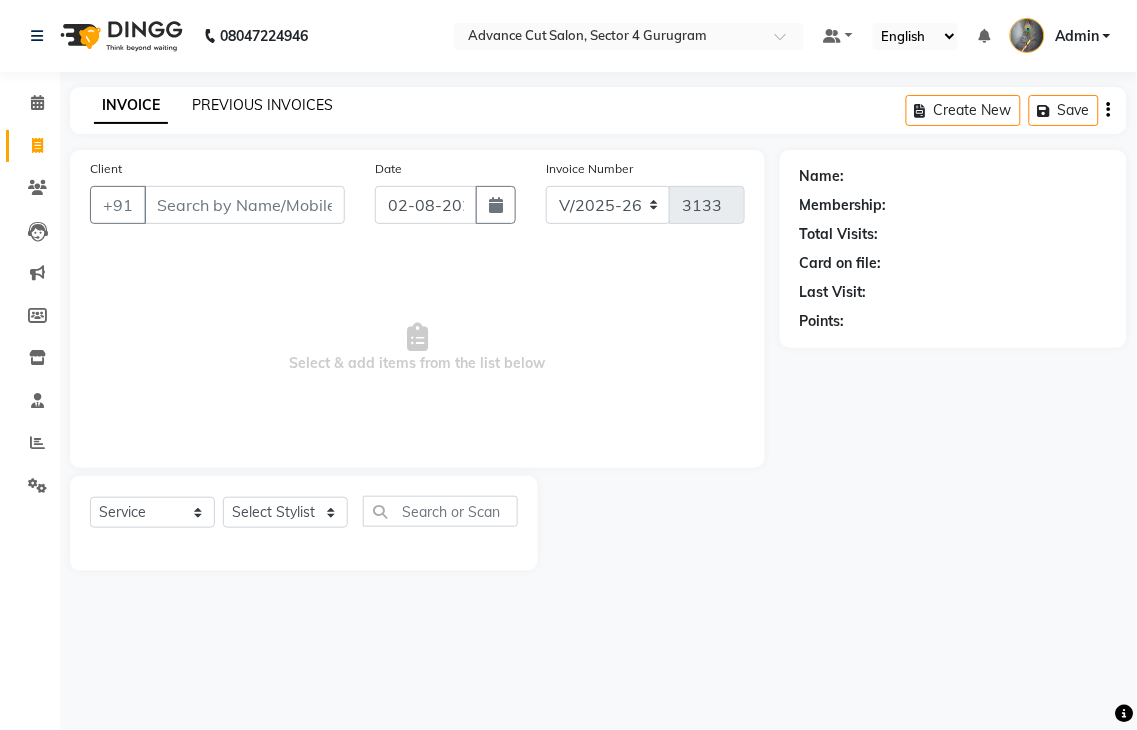 click on "PREVIOUS INVOICES" 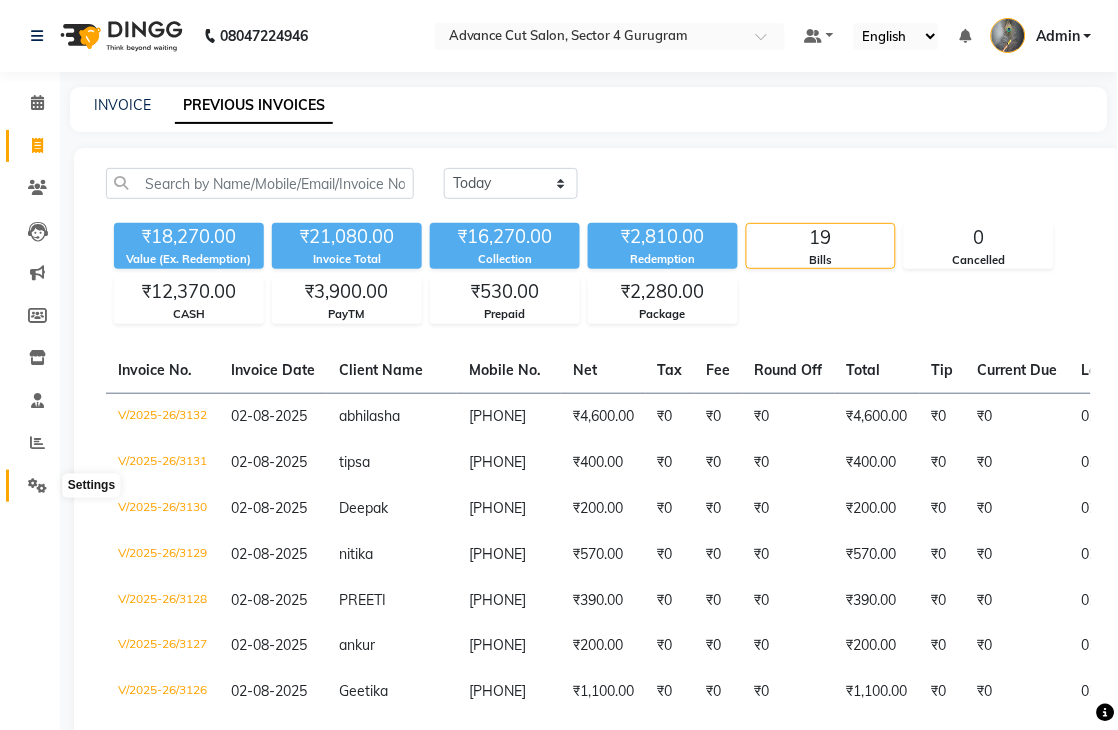 click 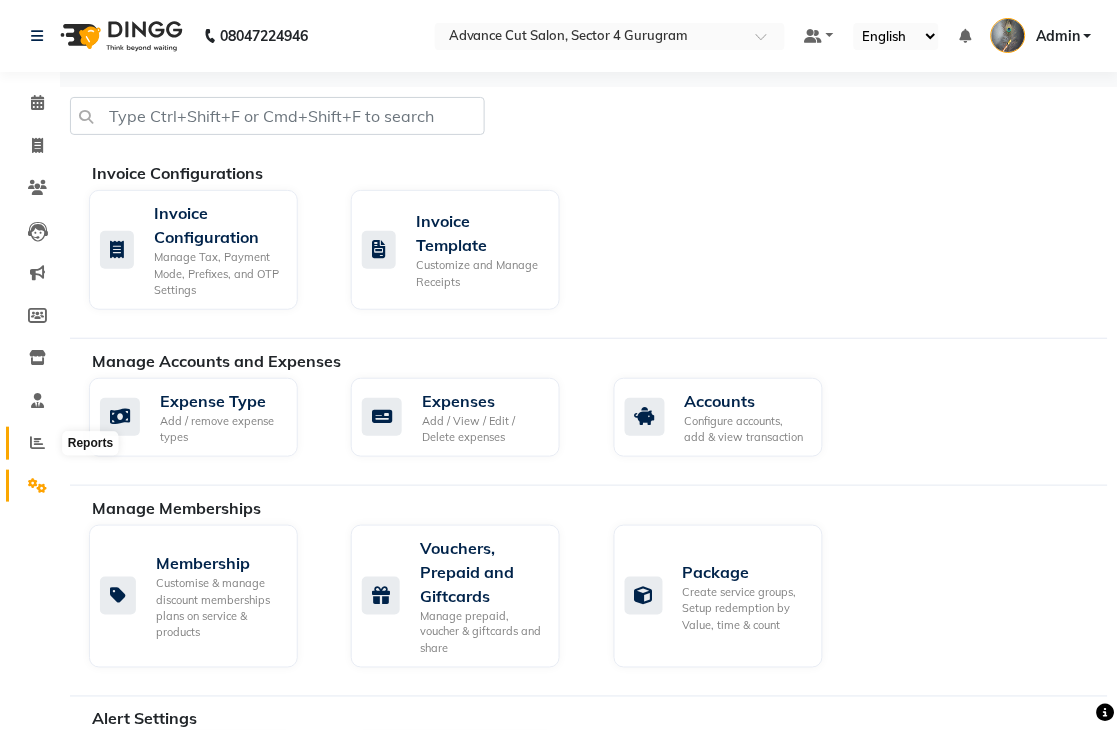 click 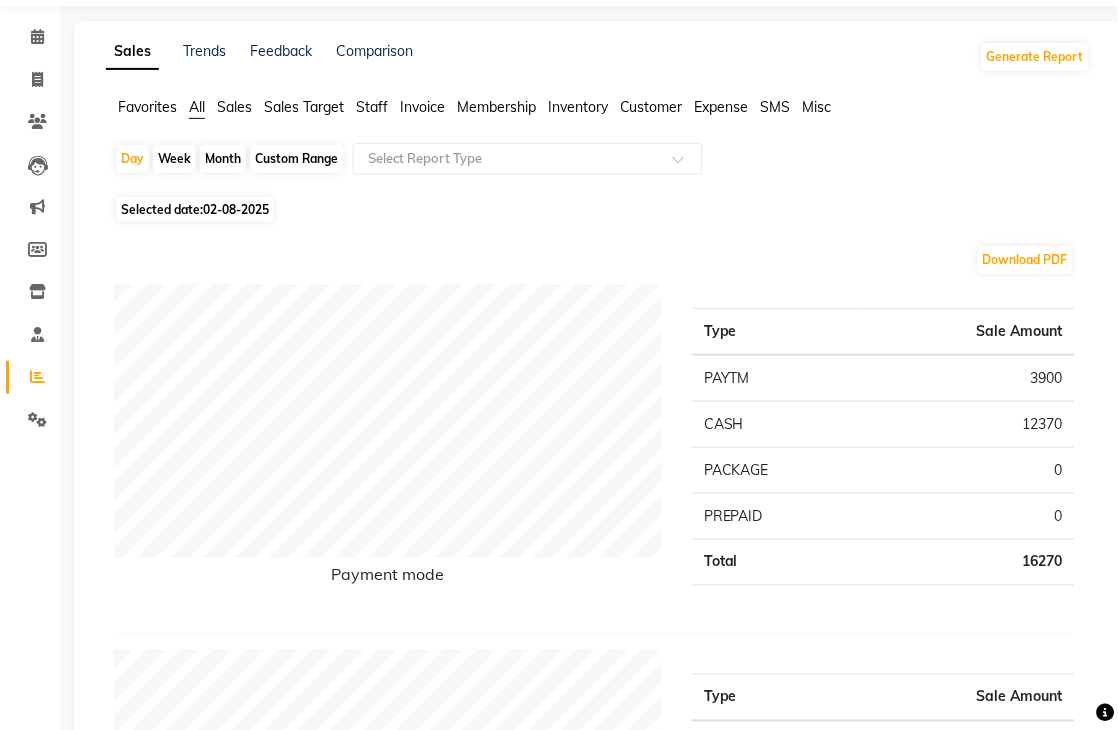 scroll, scrollTop: 0, scrollLeft: 0, axis: both 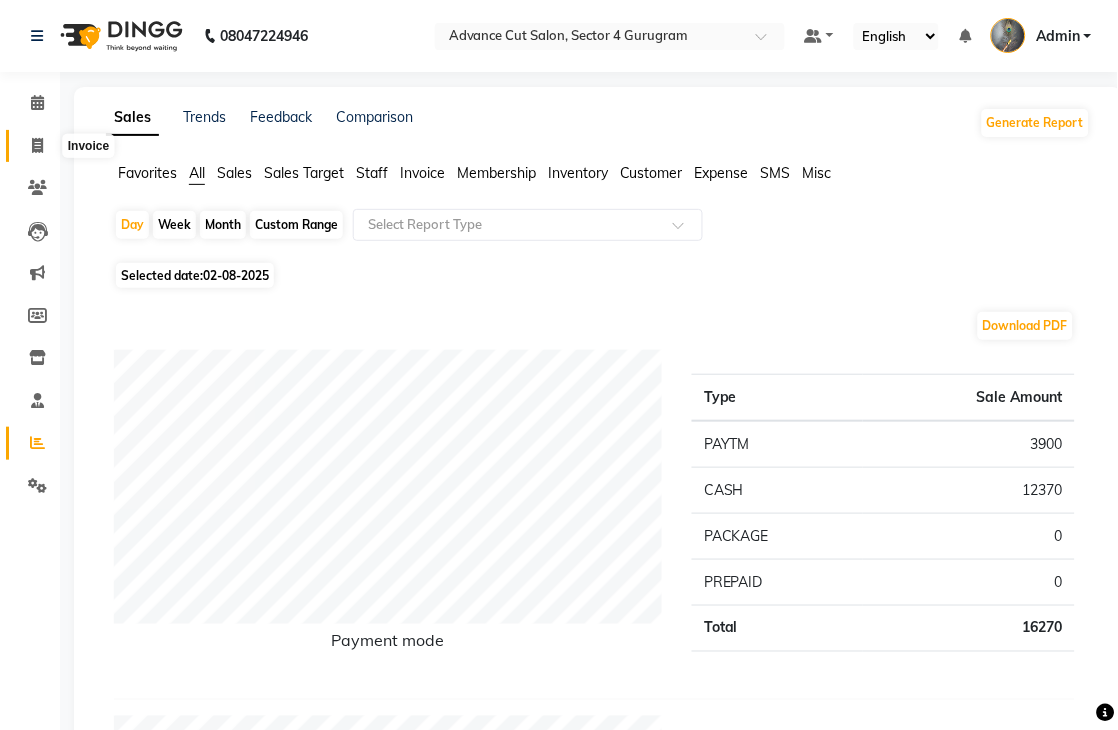 click 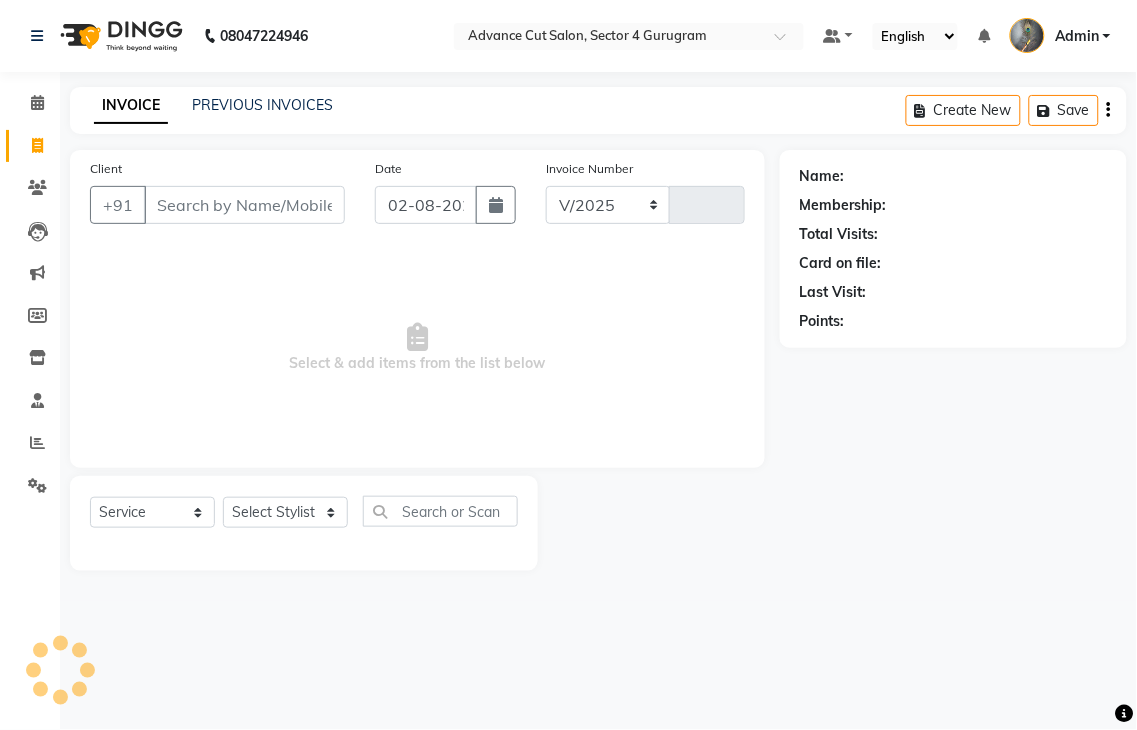 select on "4939" 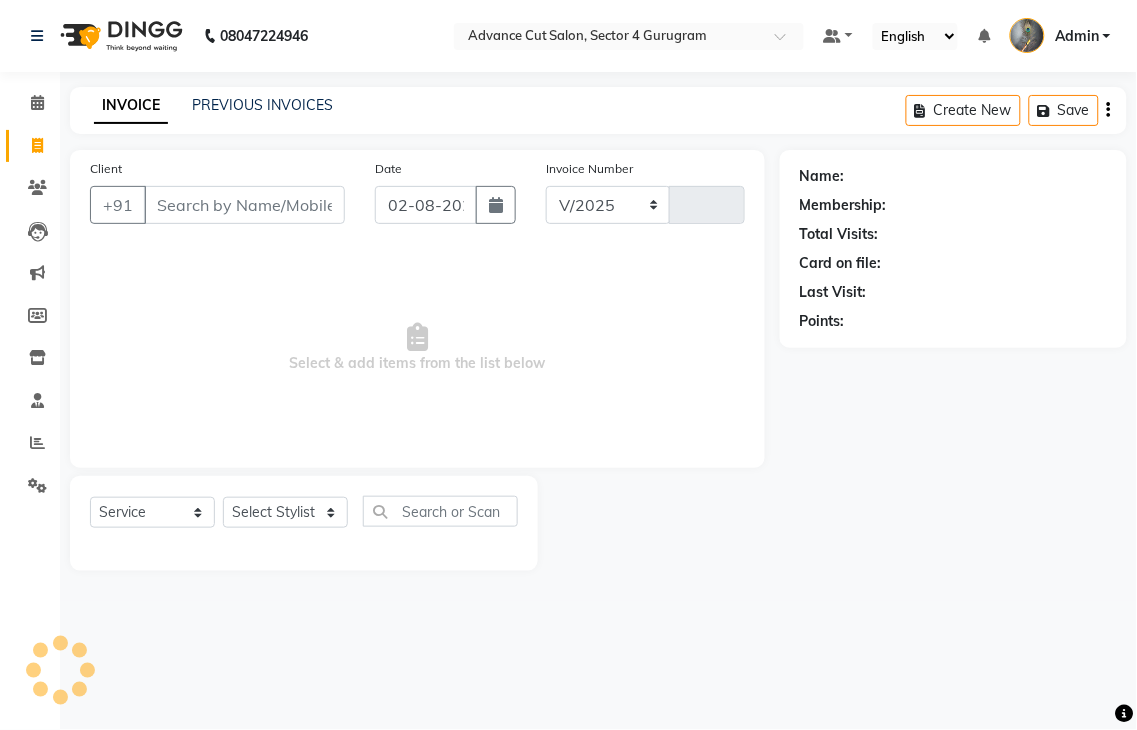 type on "3133" 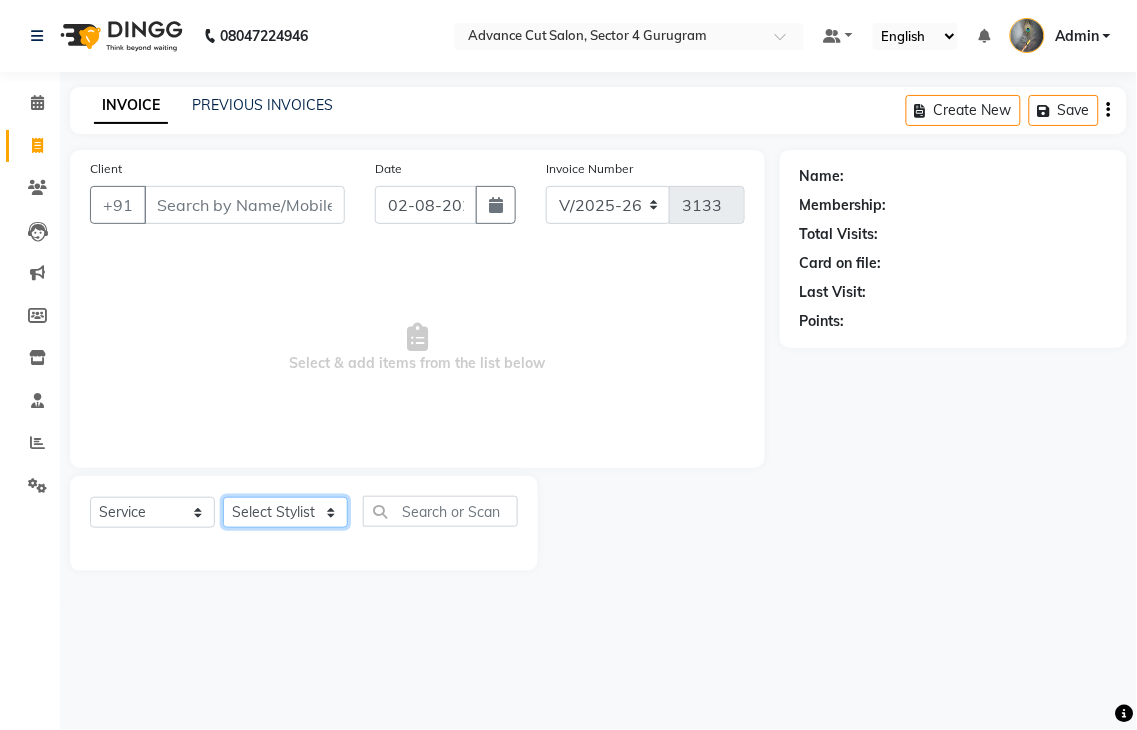 click on "Select Stylist Admin chahit COUNTOR hardeep mamta manisha MONISH navi NOSHAD ALI rahul shatnam shweta singh sunny tip" 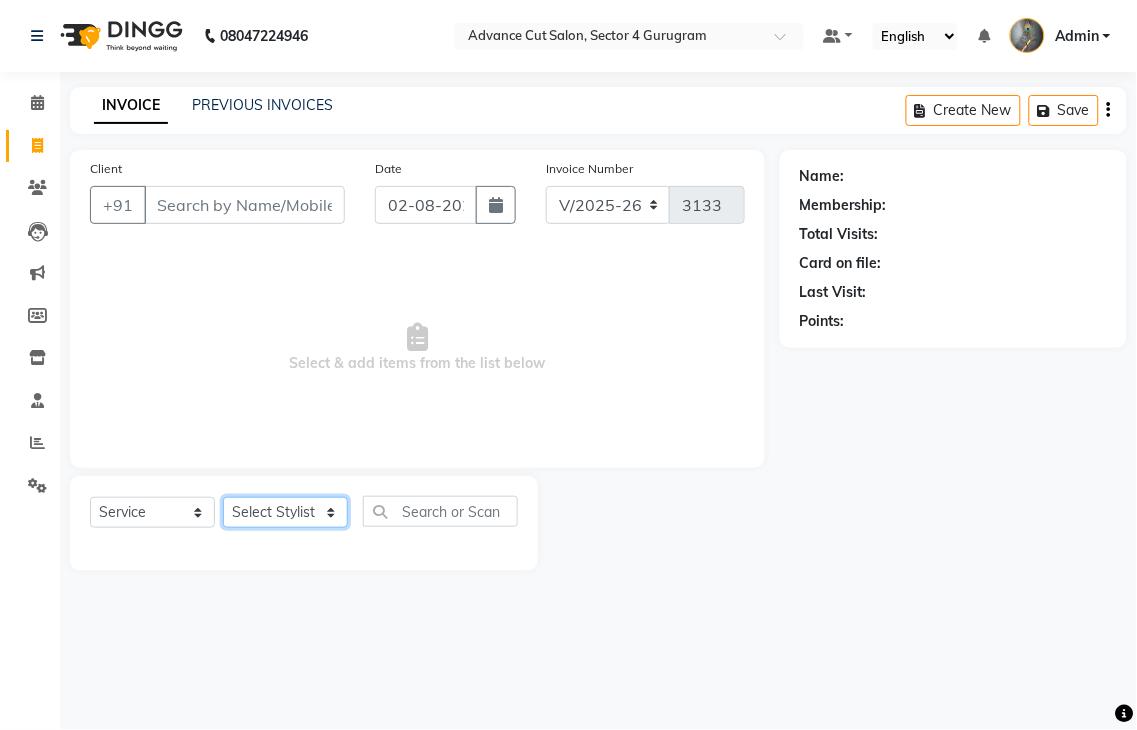 select on "78660" 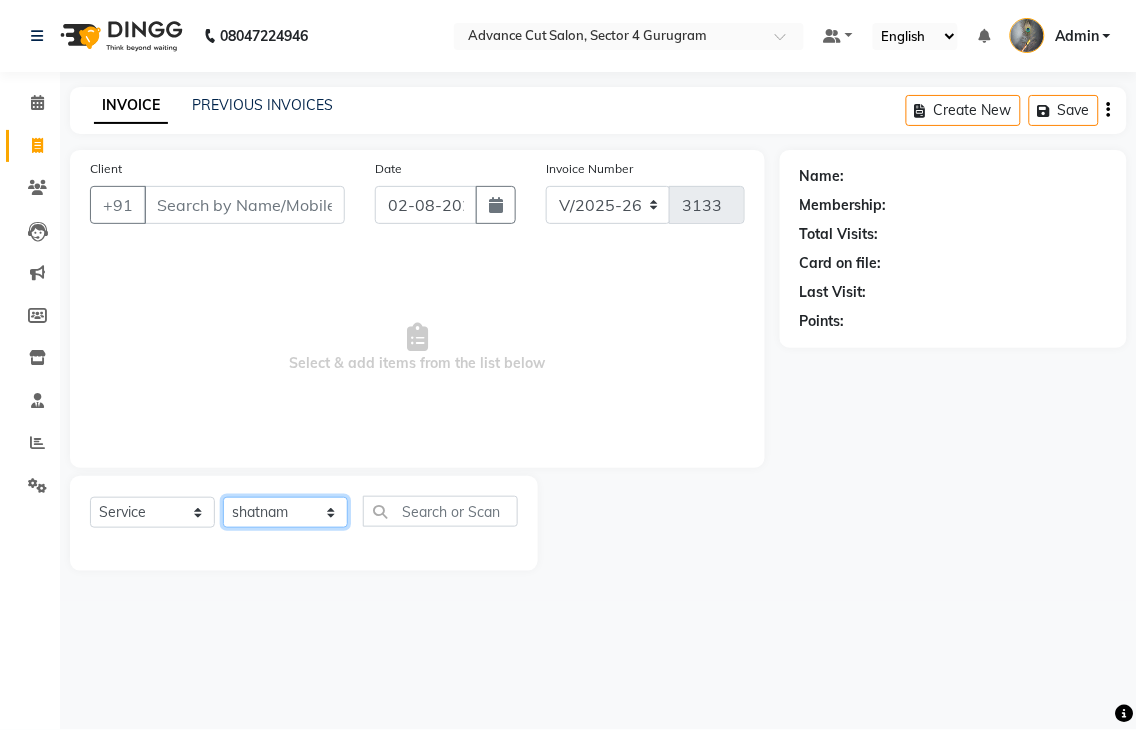 click on "Select Stylist Admin chahit COUNTOR hardeep mamta manisha MONISH navi NOSHAD ALI rahul shatnam shweta singh sunny tip" 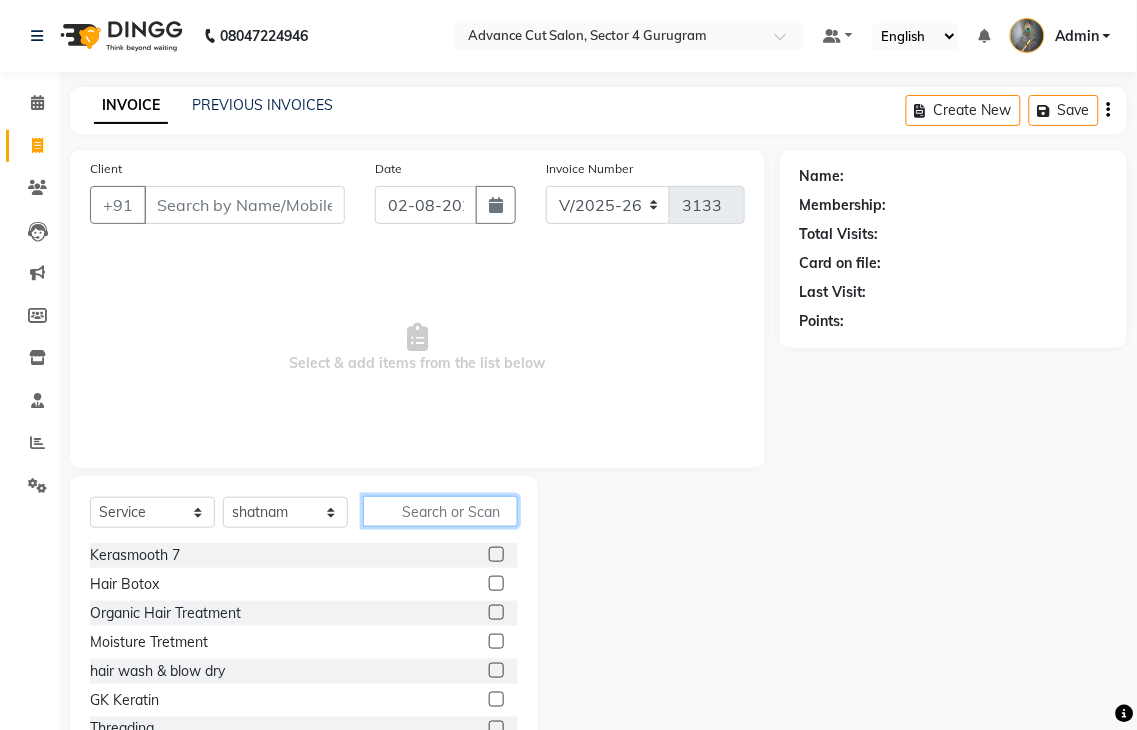 click 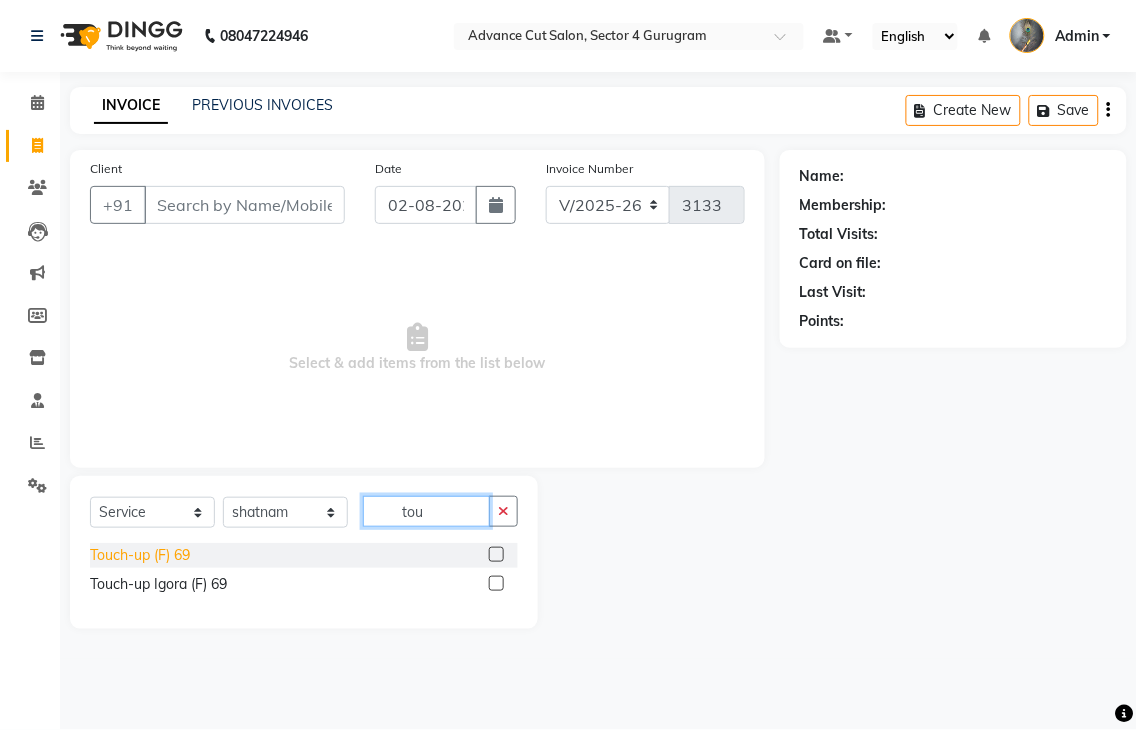type on "tou" 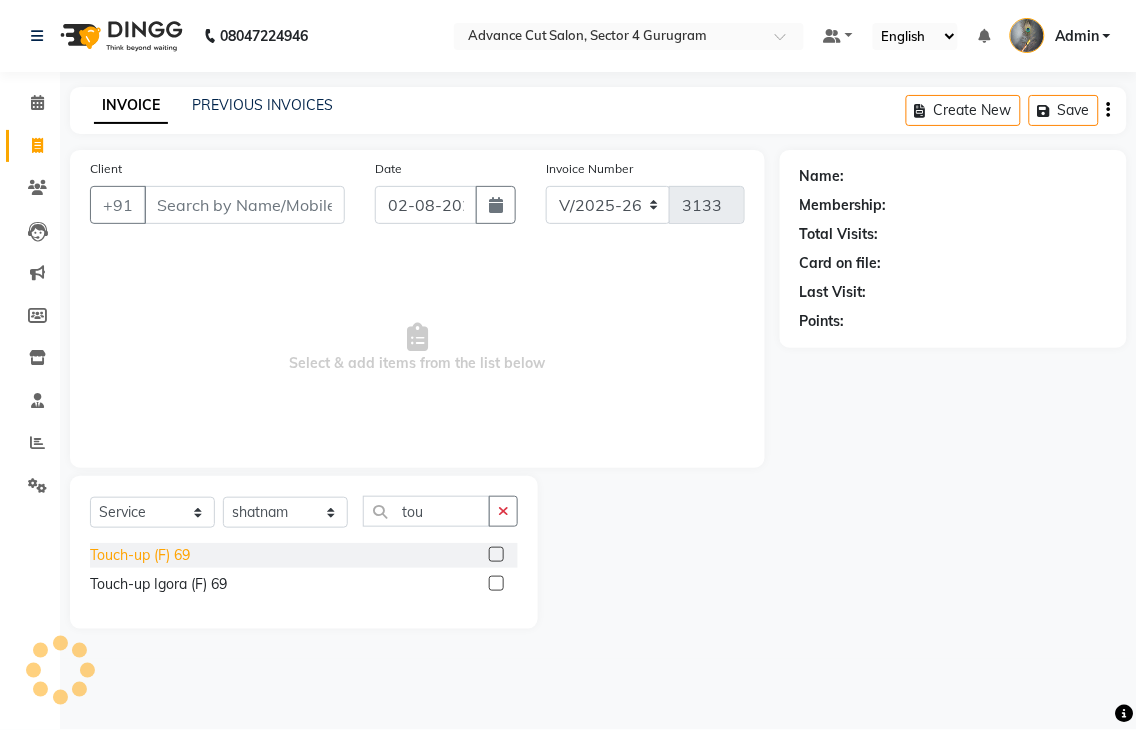 click on "Touch-up (F) 69" 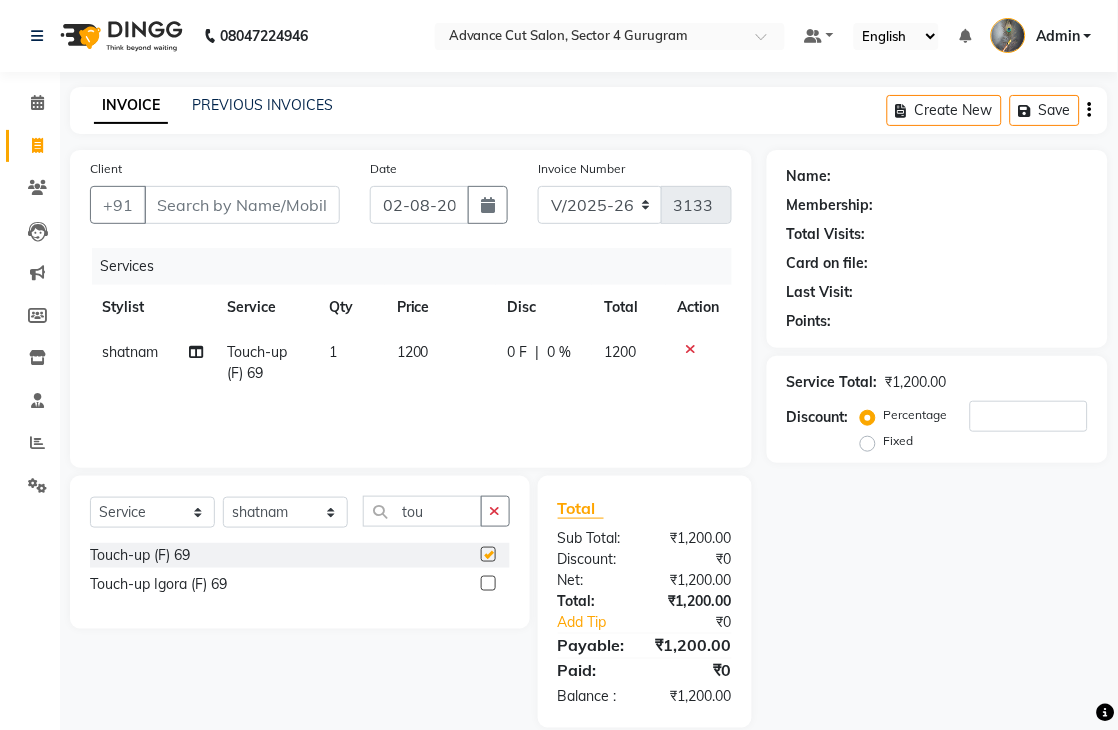 checkbox on "false" 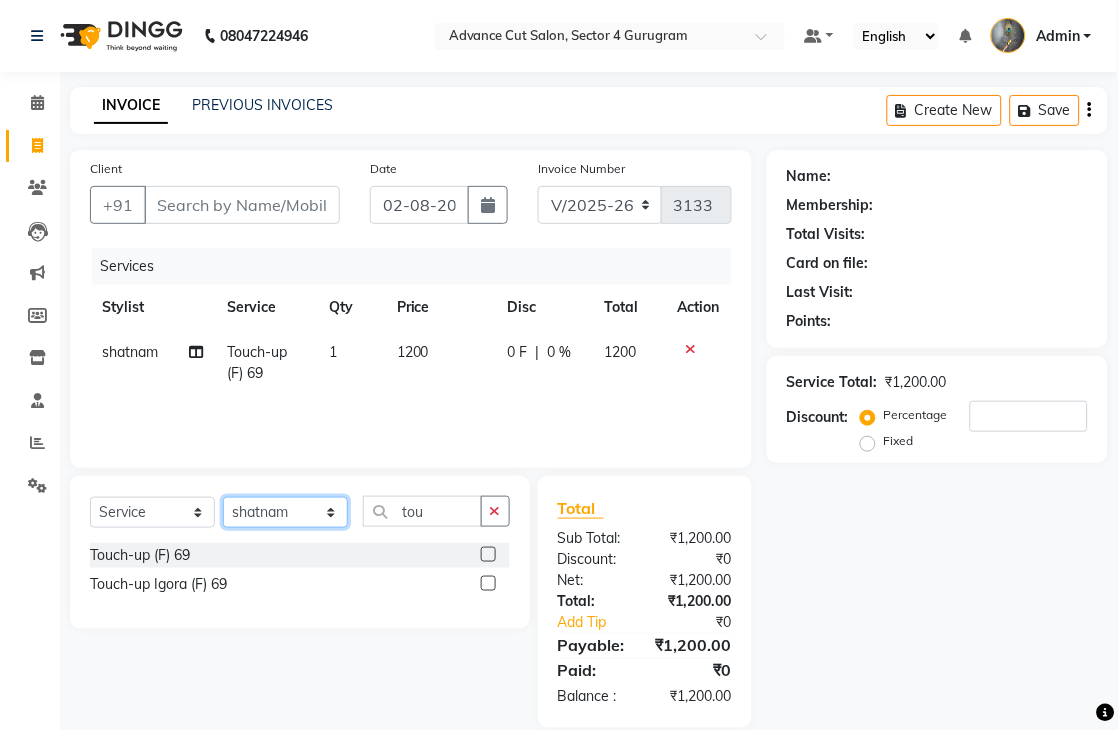 click on "Select Stylist Admin chahit COUNTOR hardeep mamta manisha MONISH navi NOSHAD ALI rahul shatnam shweta singh sunny tip" 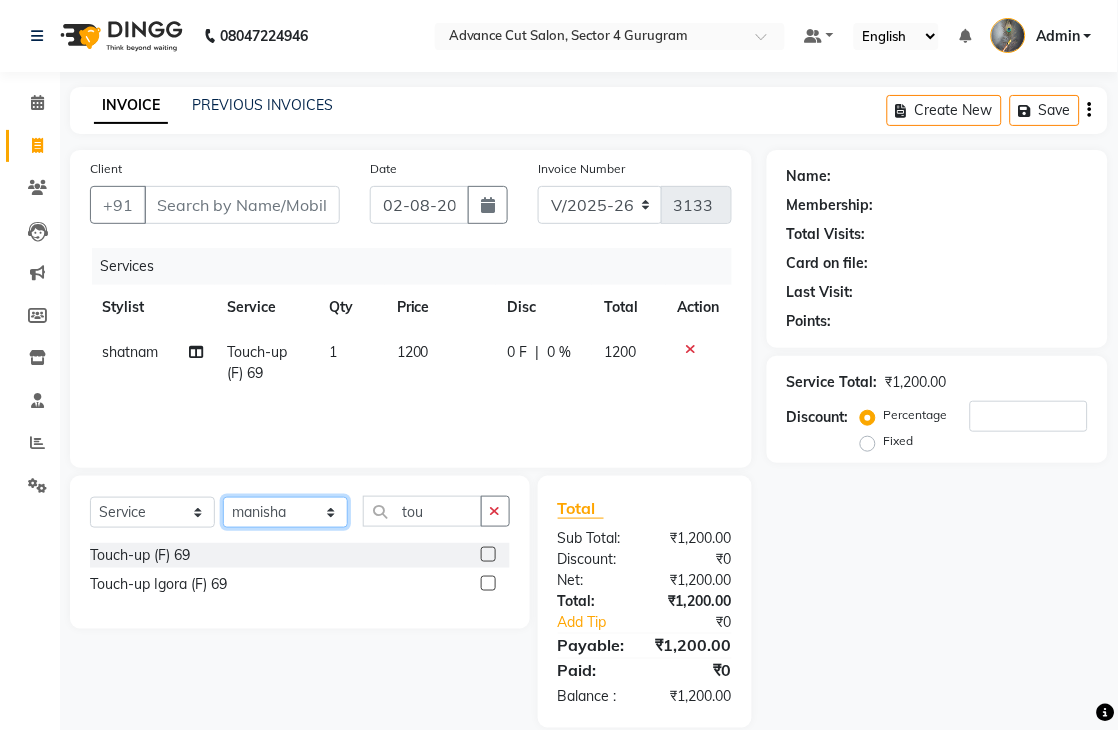 click on "Select Stylist Admin chahit COUNTOR hardeep mamta manisha MONISH navi NOSHAD ALI rahul shatnam shweta singh sunny tip" 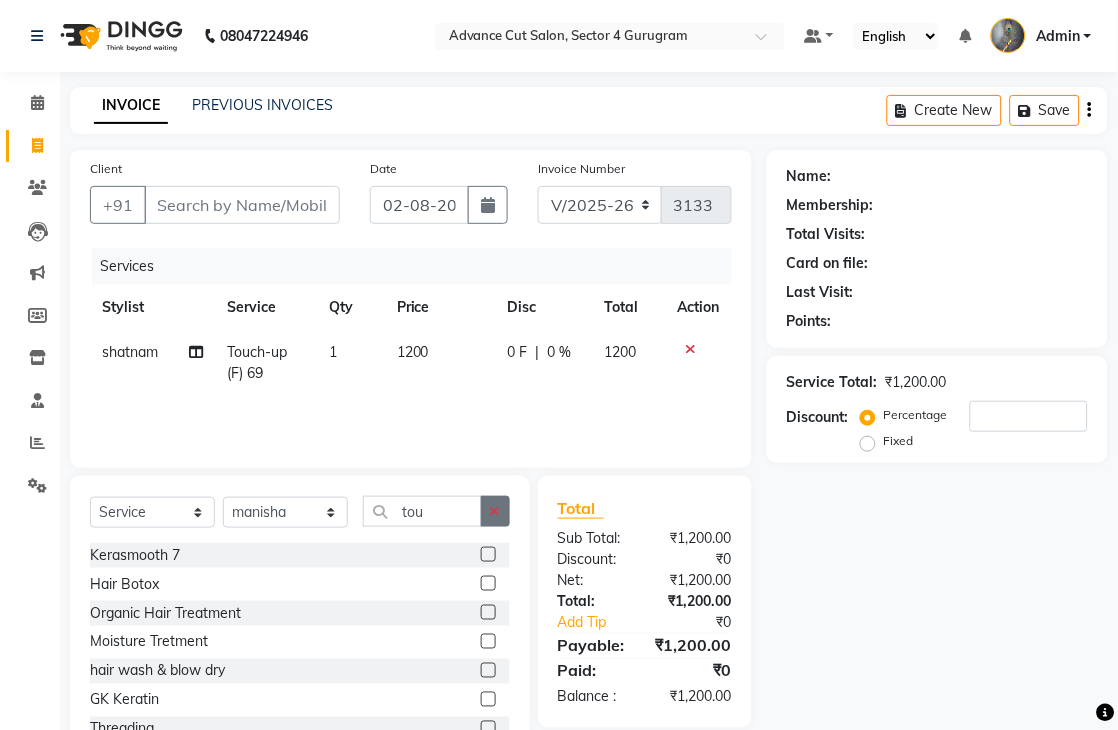 drag, startPoint x: 495, startPoint y: 506, endPoint x: 430, endPoint y: 510, distance: 65.12296 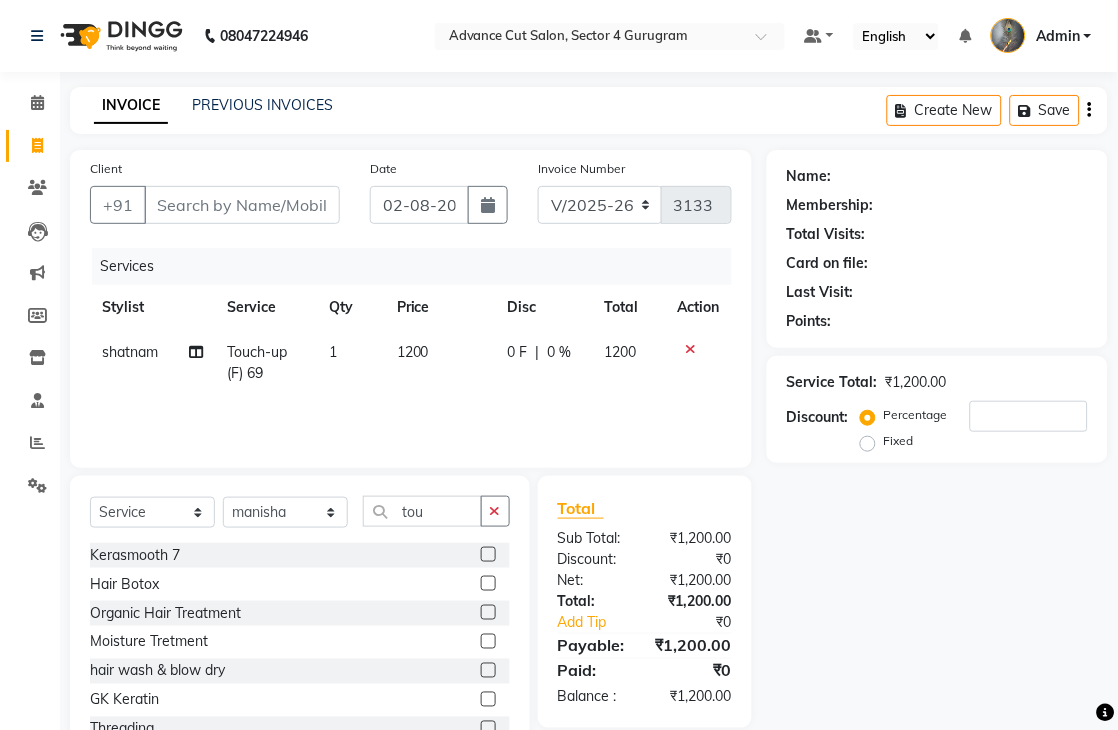 click 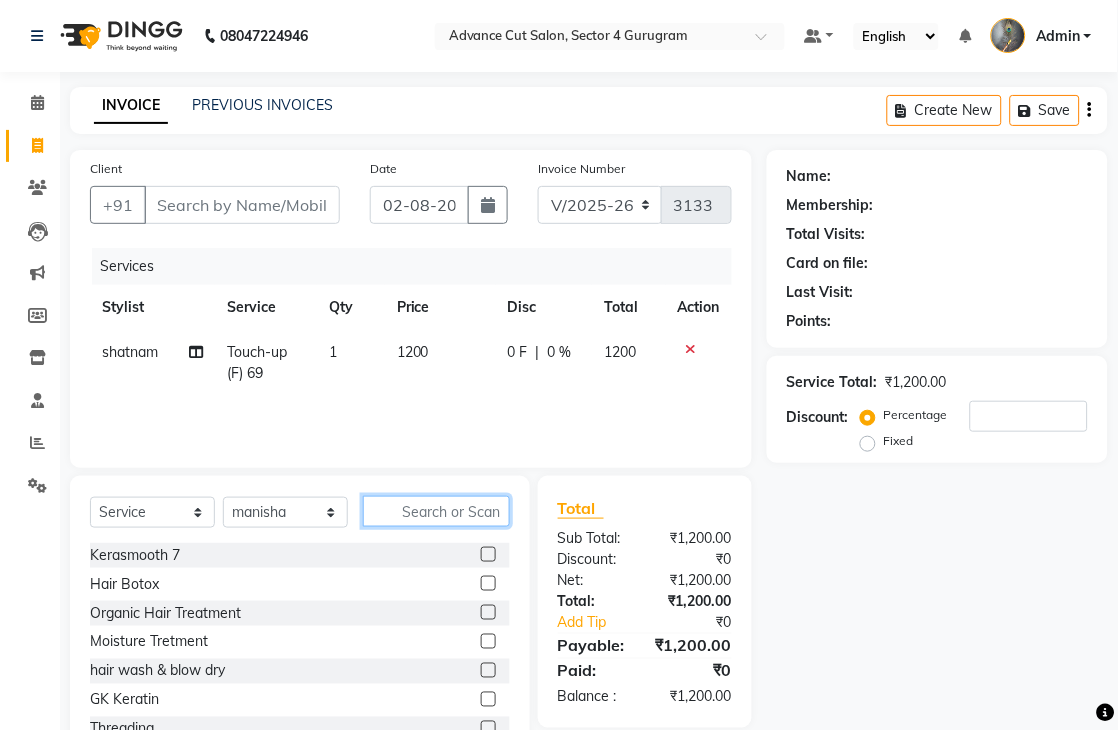 click 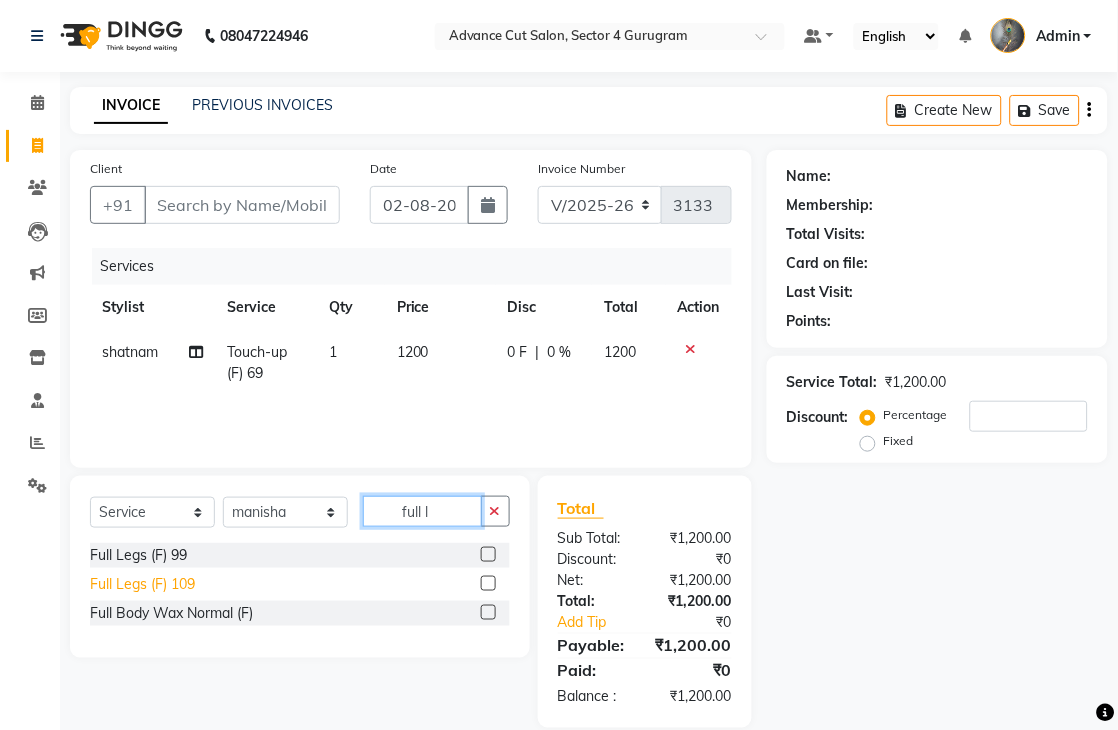 type on "full l" 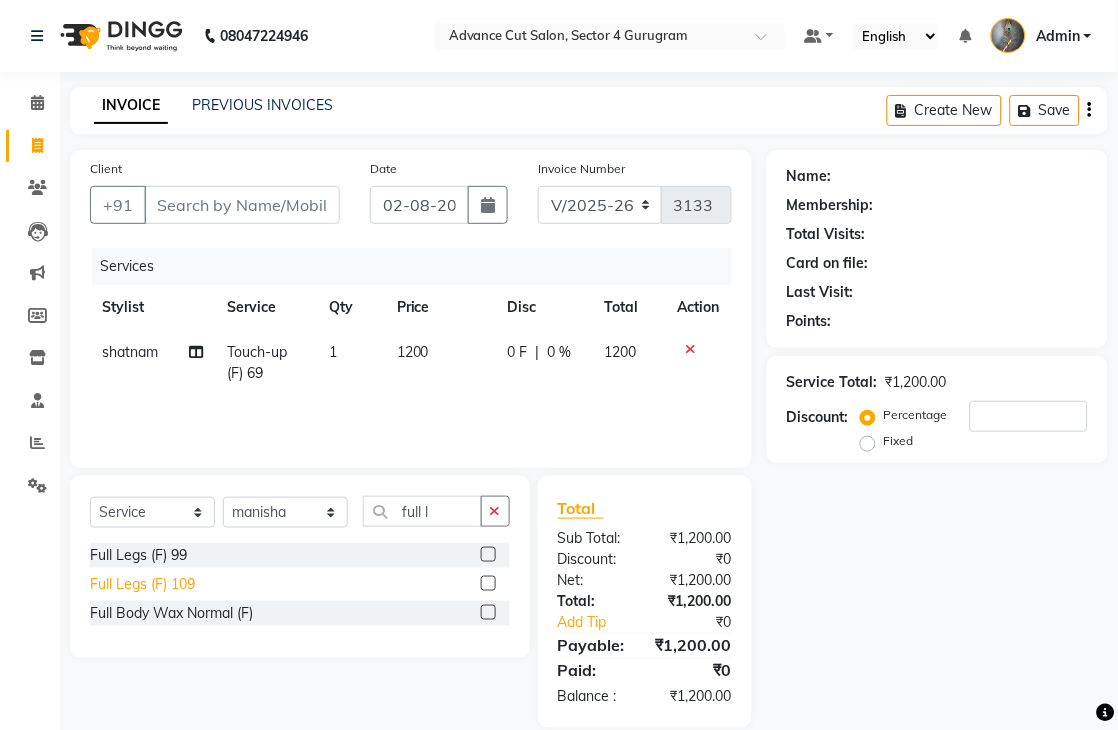 click on "Full Legs (F) 109" 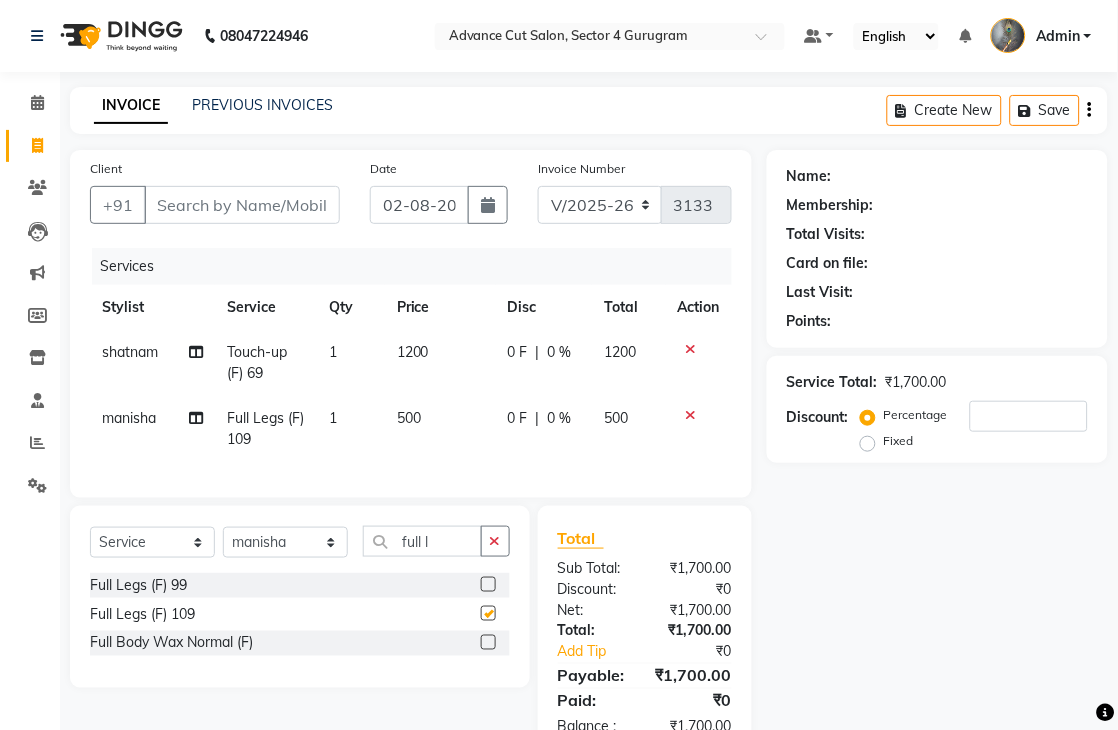checkbox on "false" 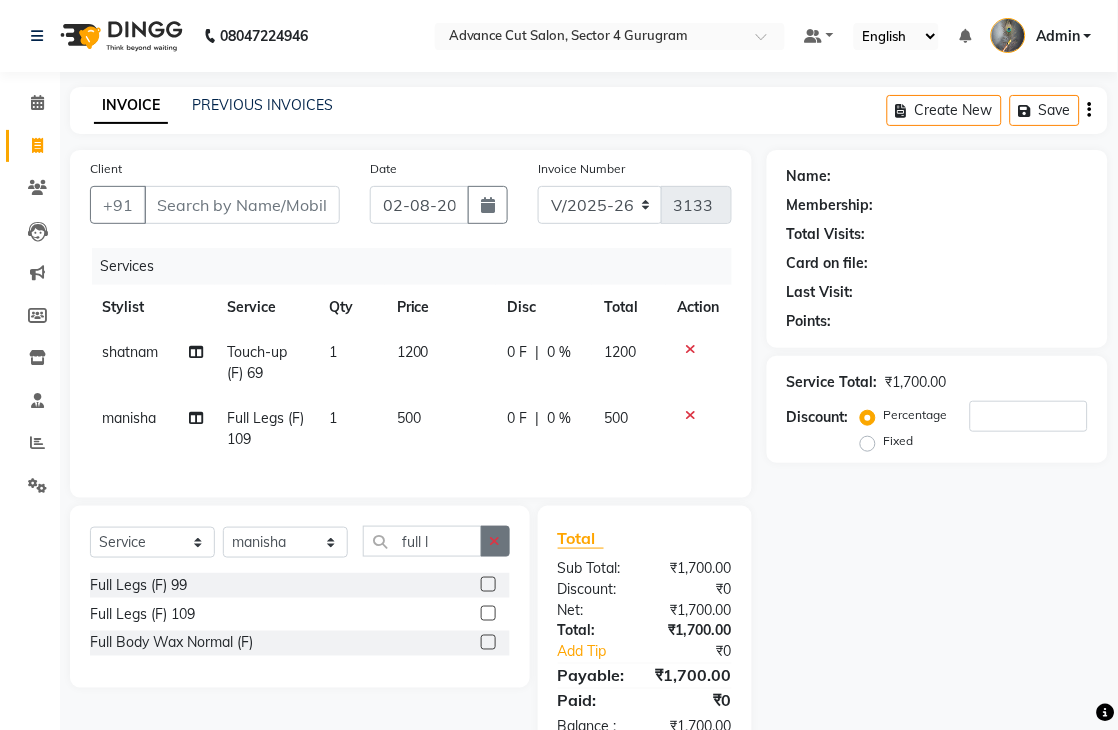 click 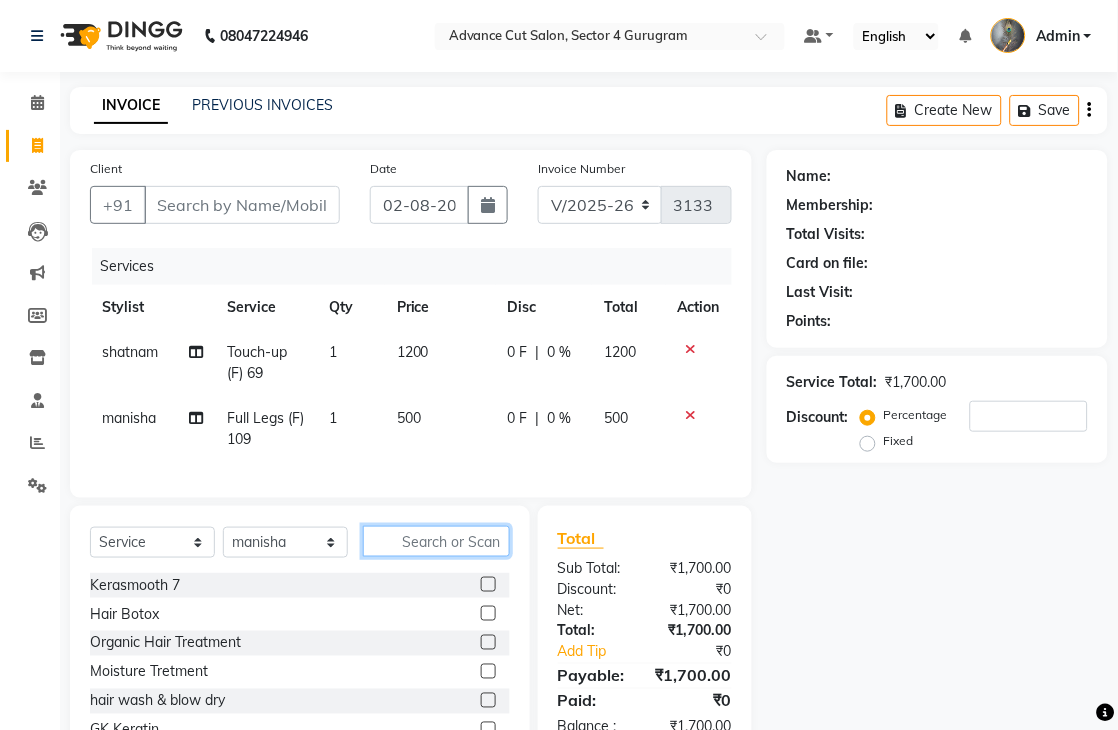 click 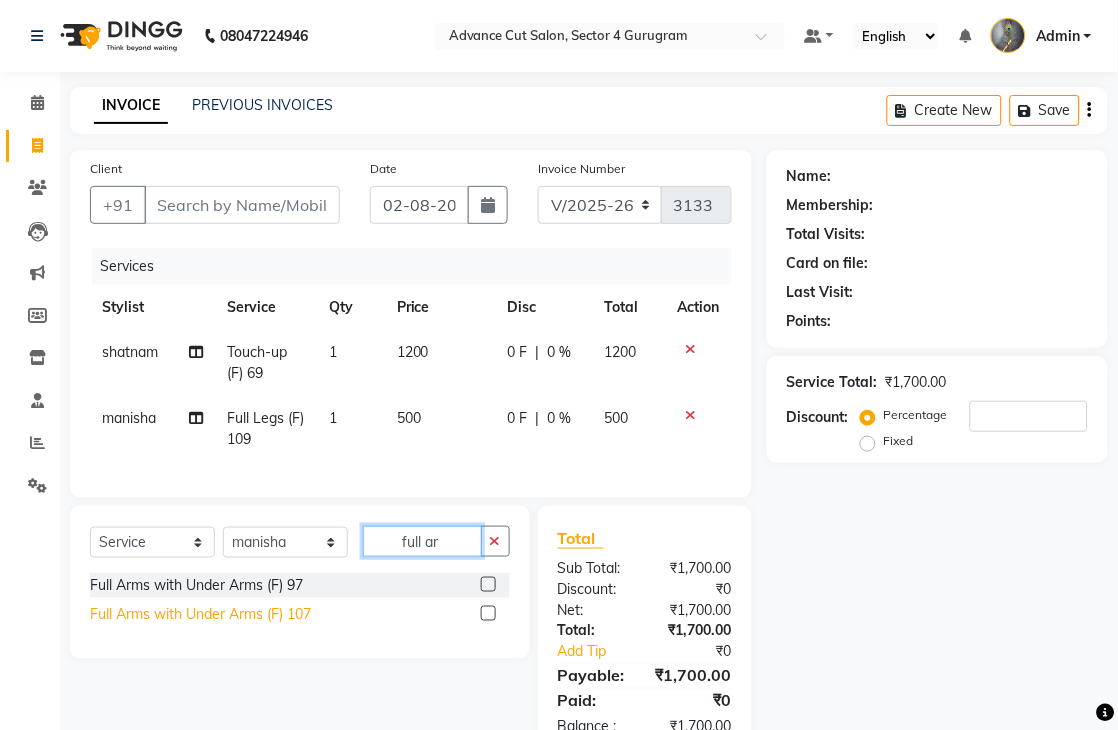 type on "full ar" 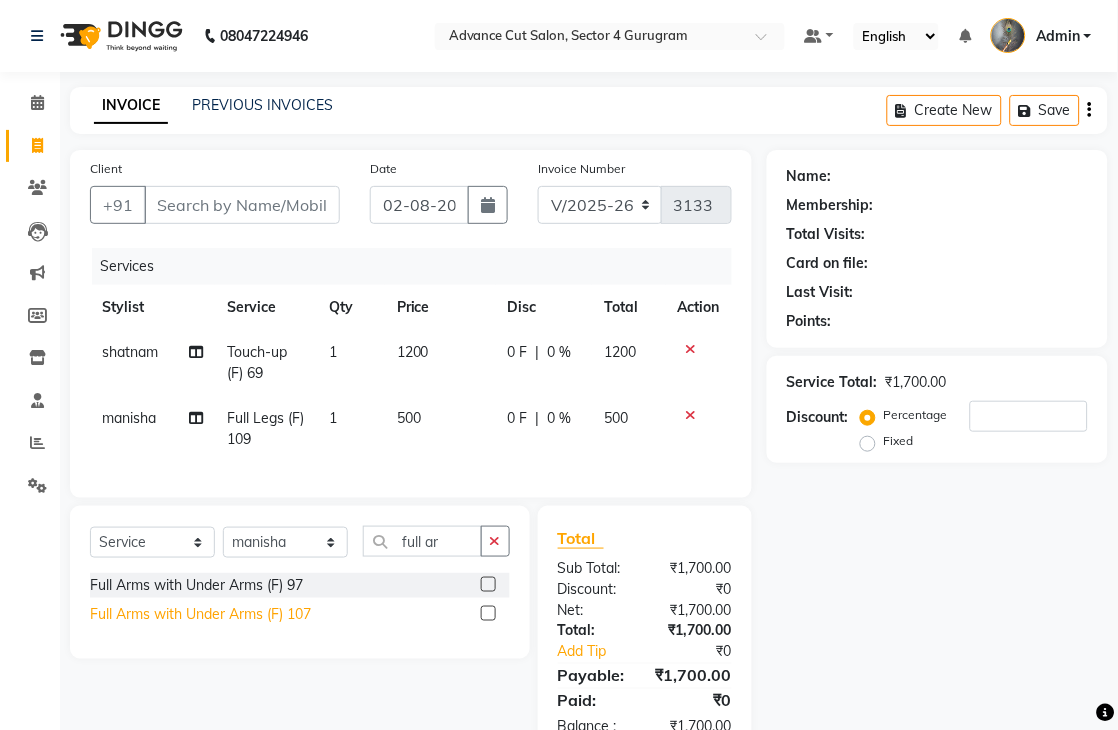 click on "Full Arms with Under Arms (F) 107" 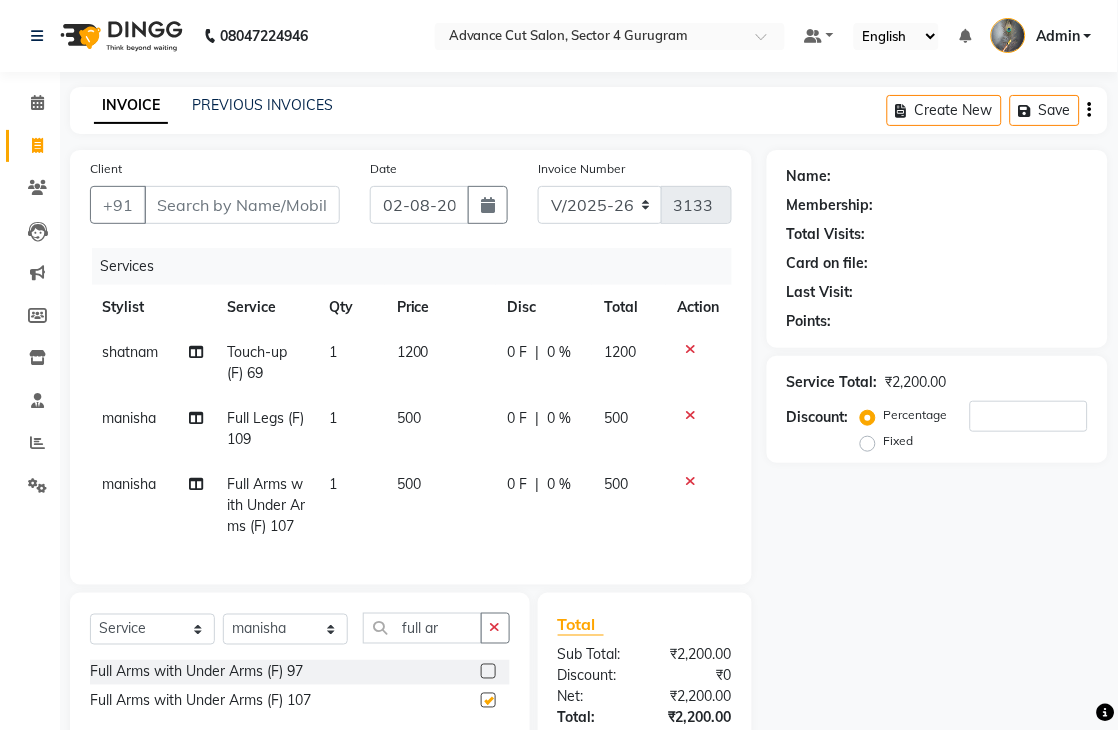 checkbox on "false" 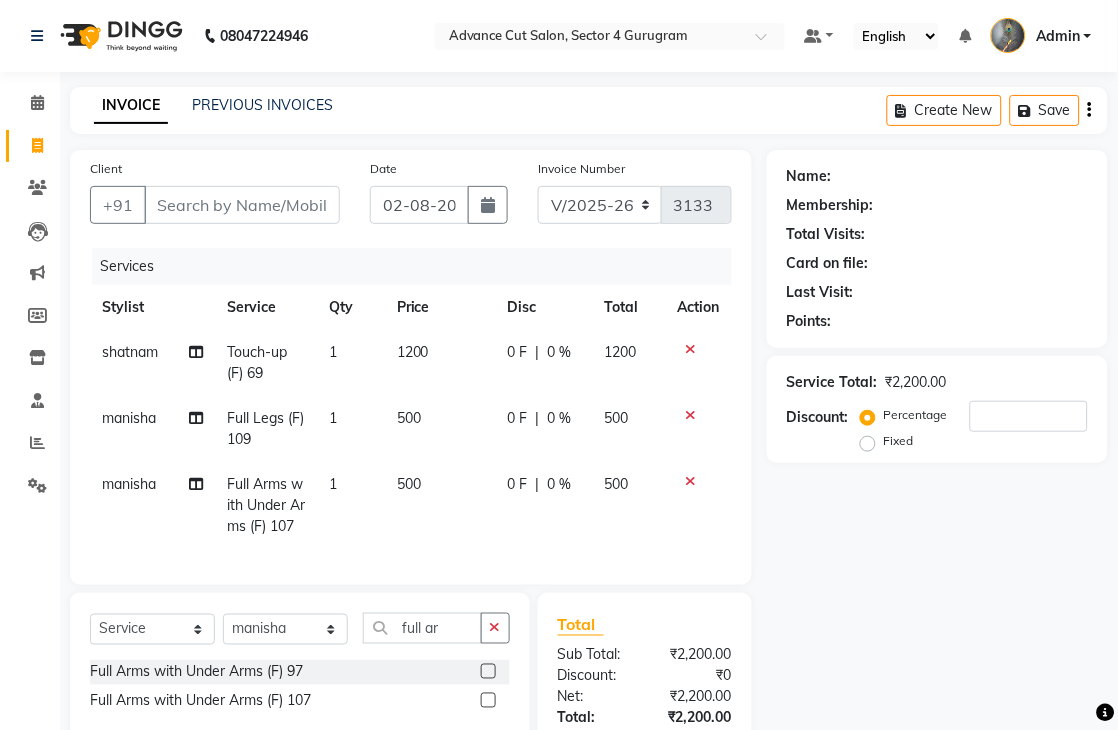 click on "500" 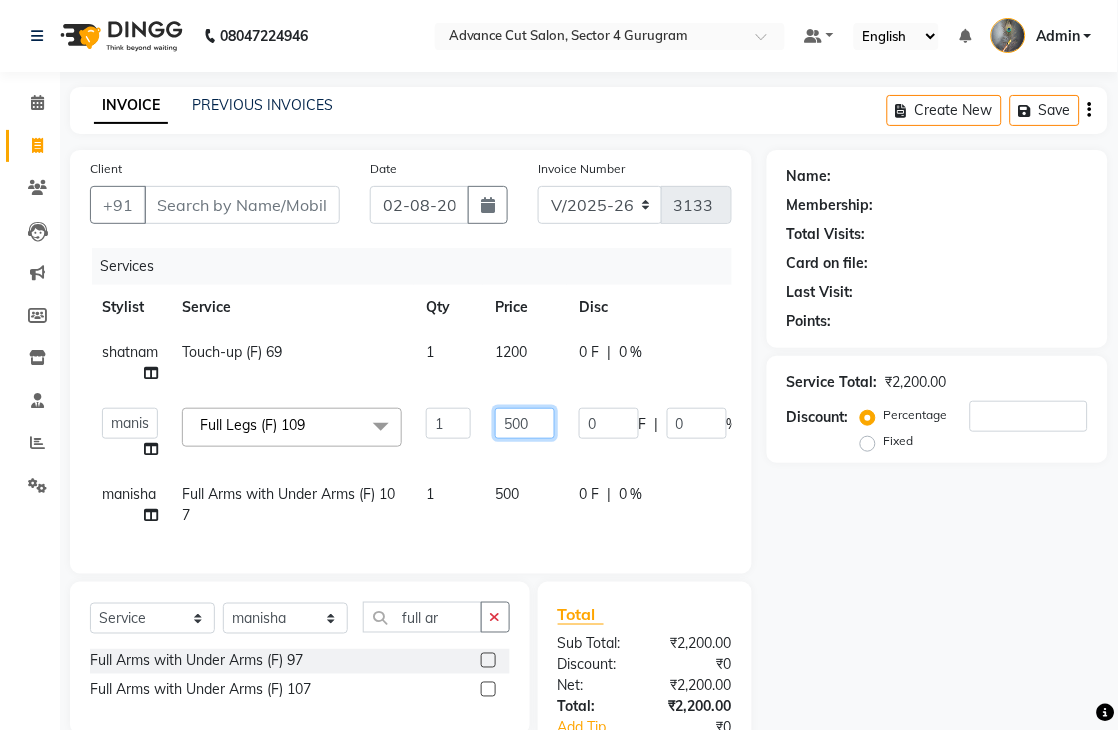 click on "500" 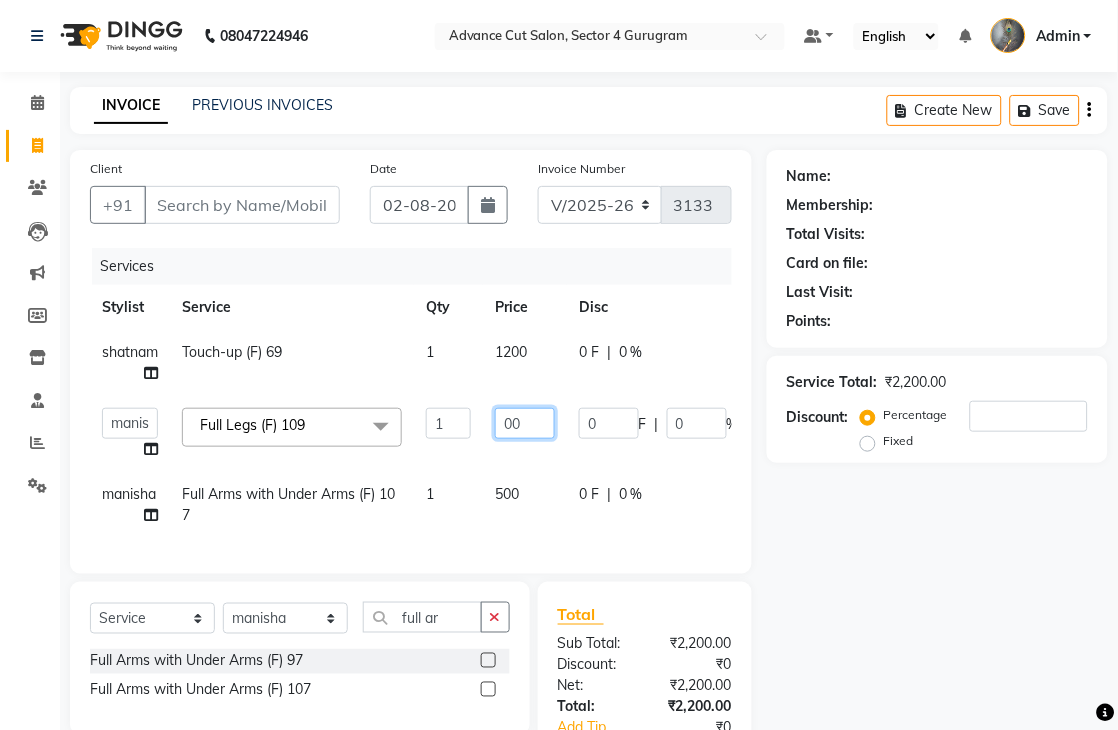 type on "600" 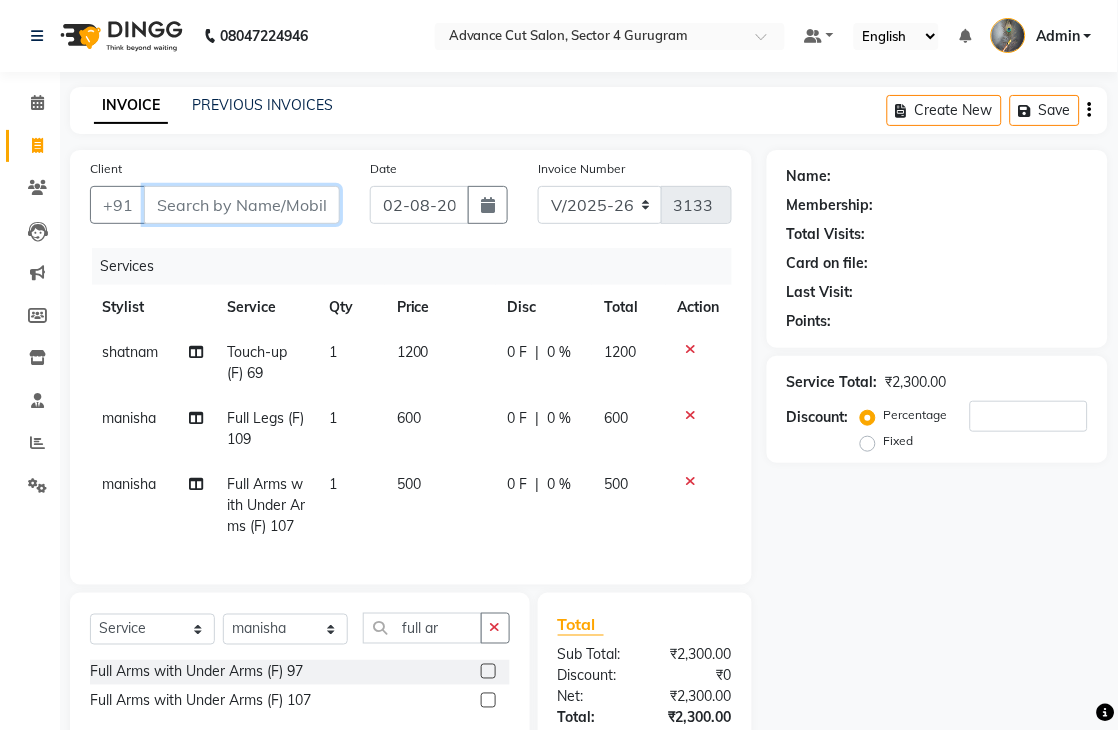 click on "Client" at bounding box center [242, 205] 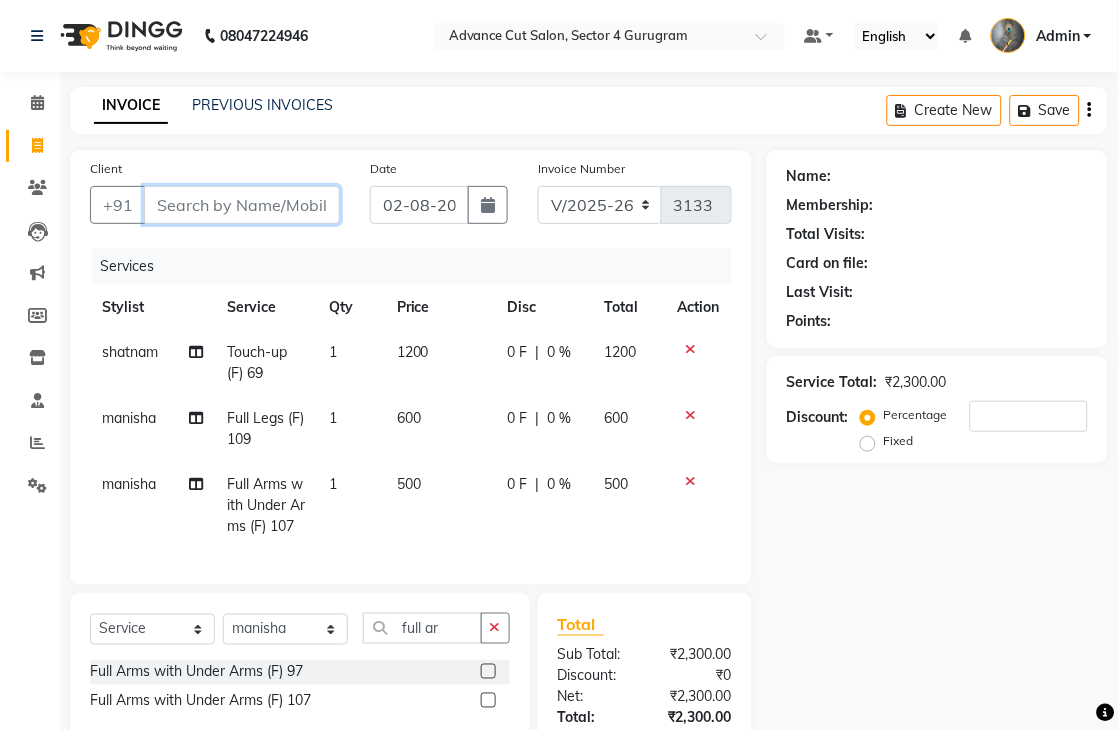 type on "8" 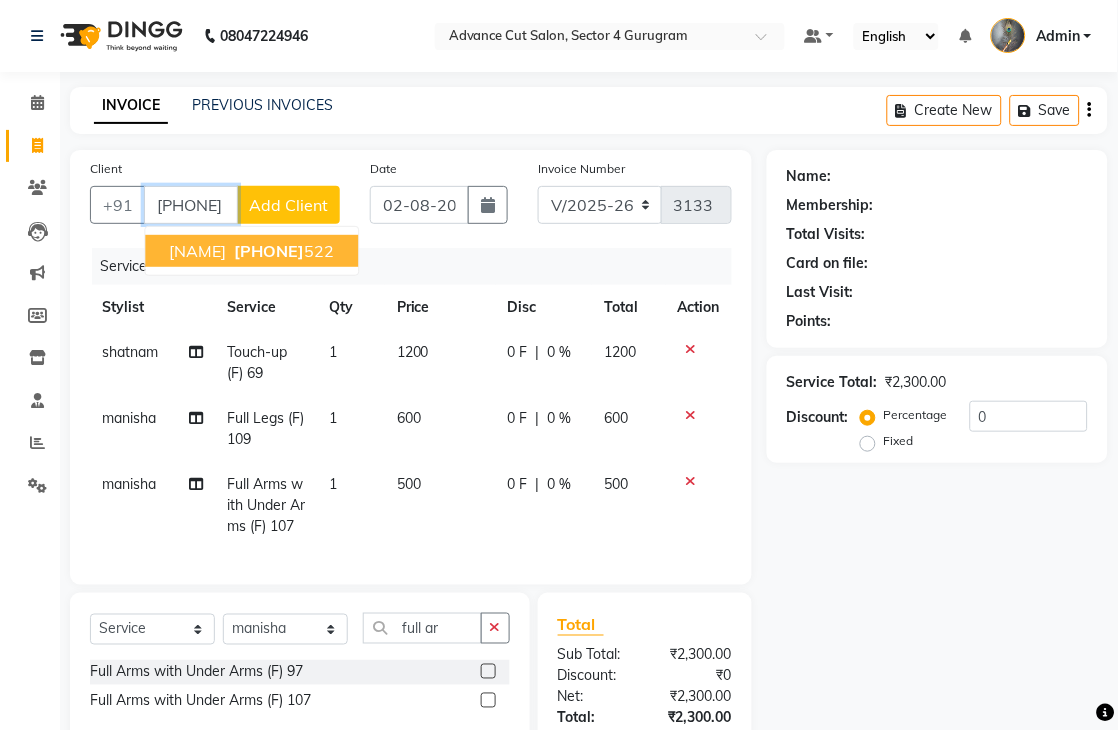 click on "[FIRST] [LAST]   [PHONE] 522" at bounding box center [251, 251] 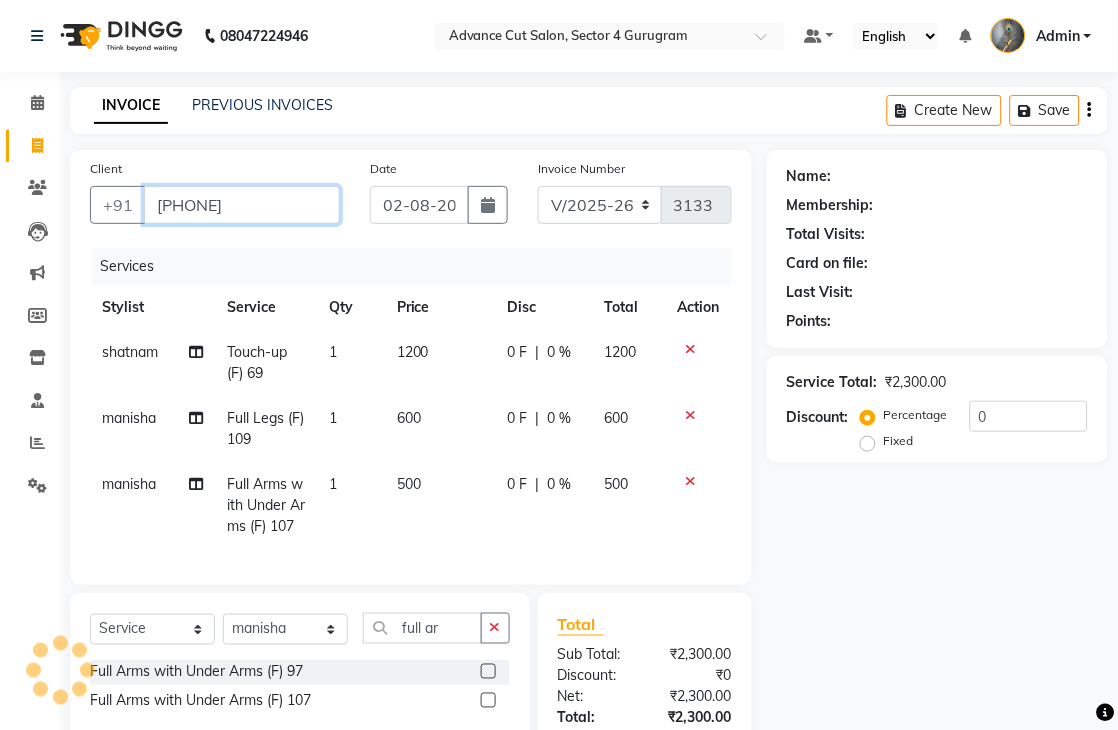 type on "[PHONE]" 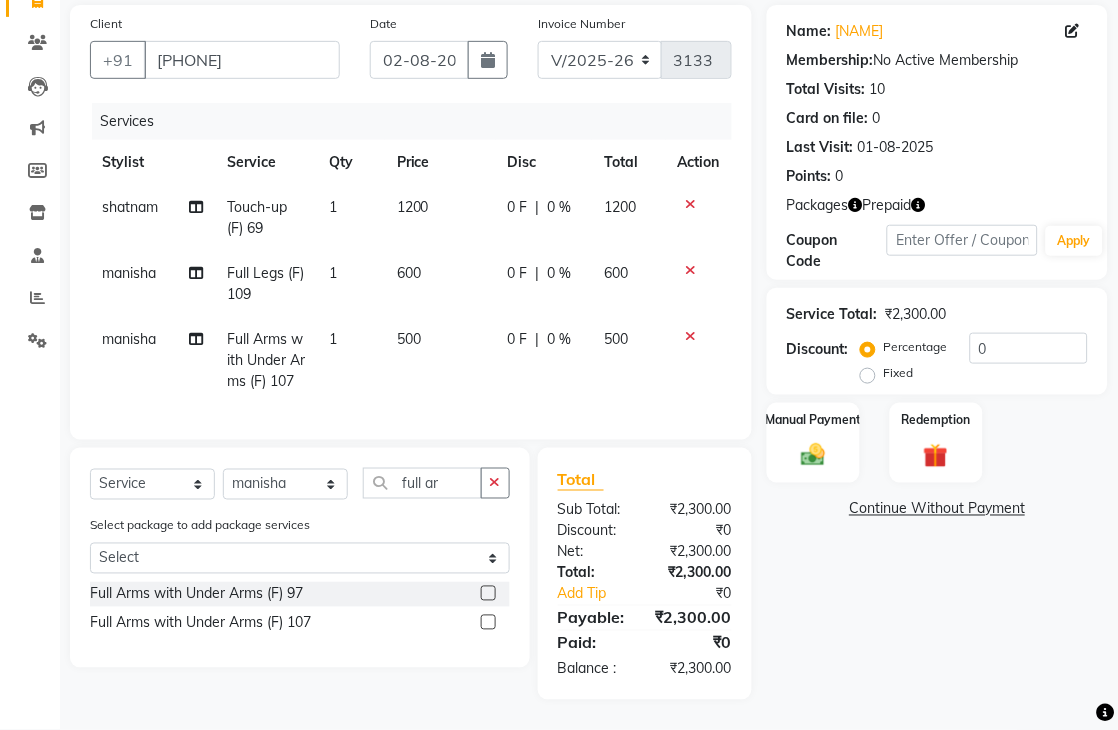scroll, scrollTop: 187, scrollLeft: 0, axis: vertical 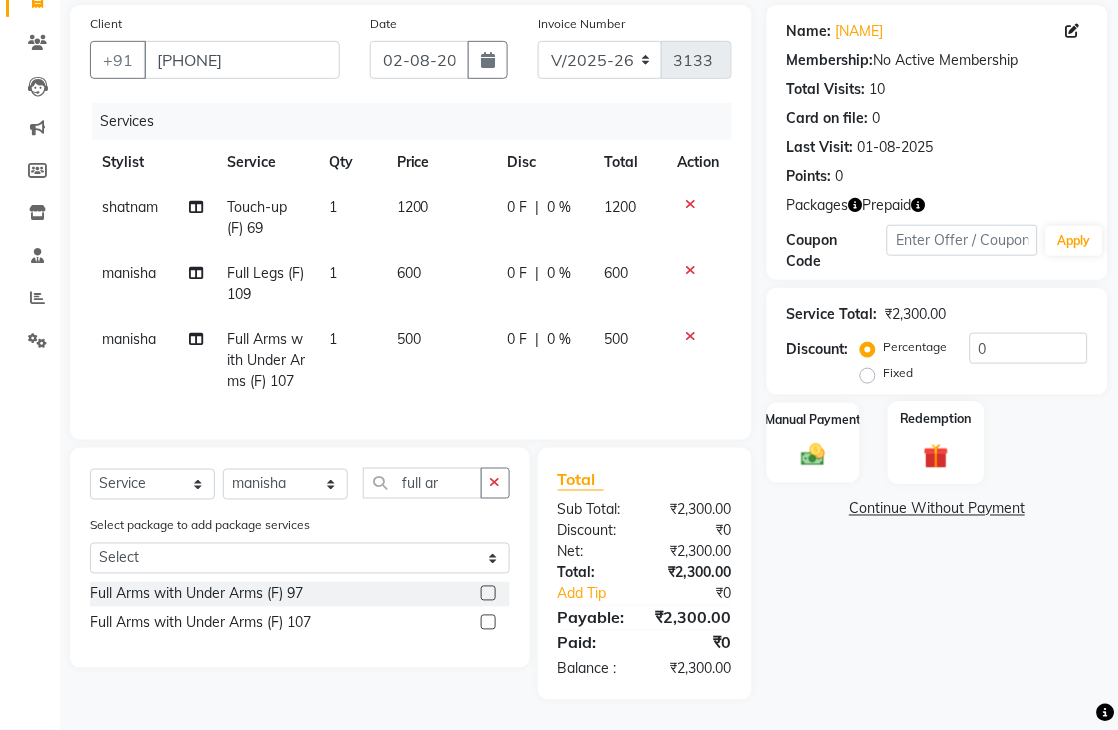 click on "Redemption" 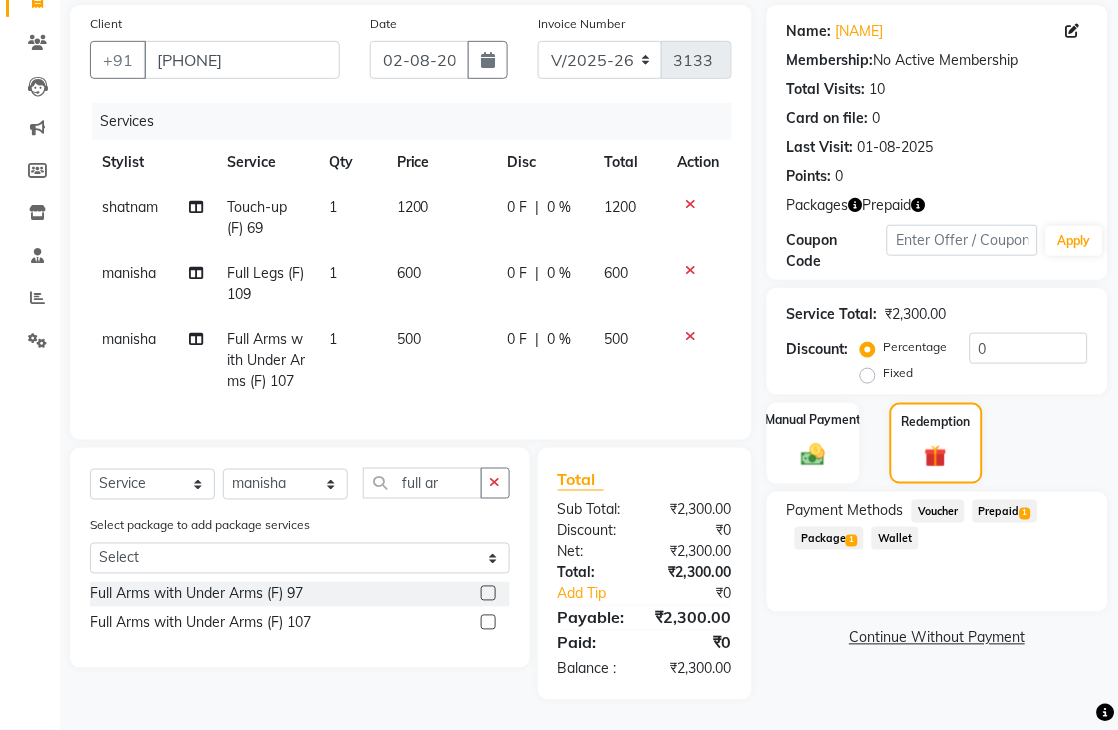 click on "Prepaid  1" 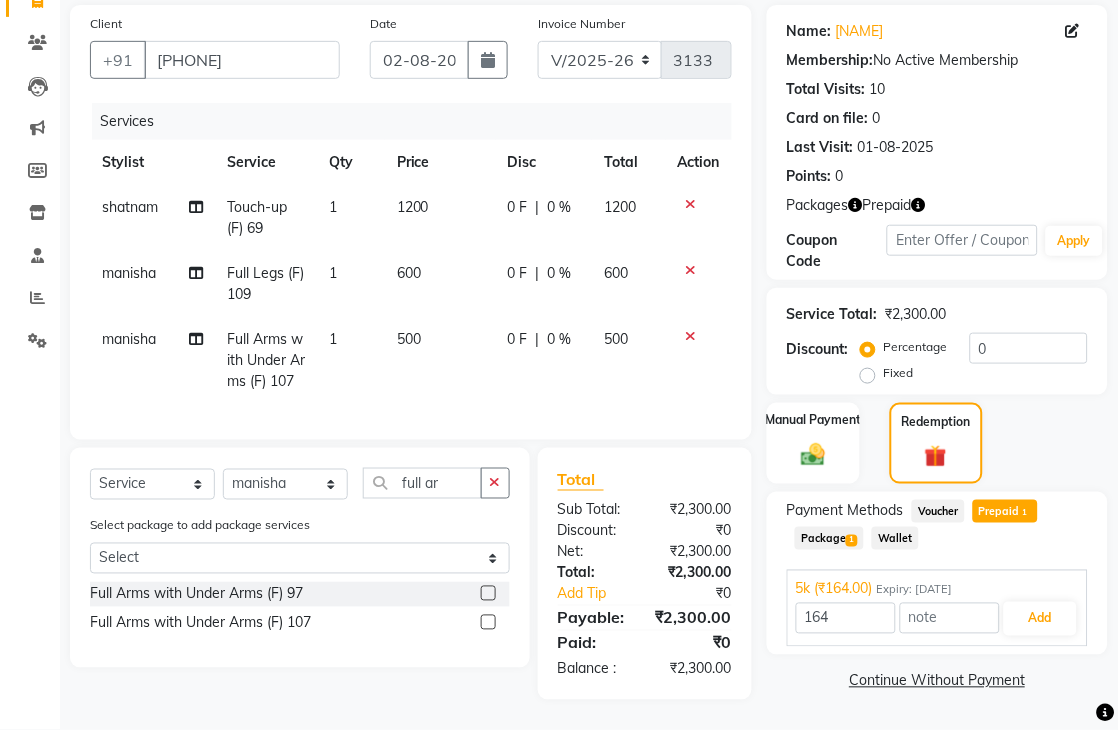 click on "Package  1" 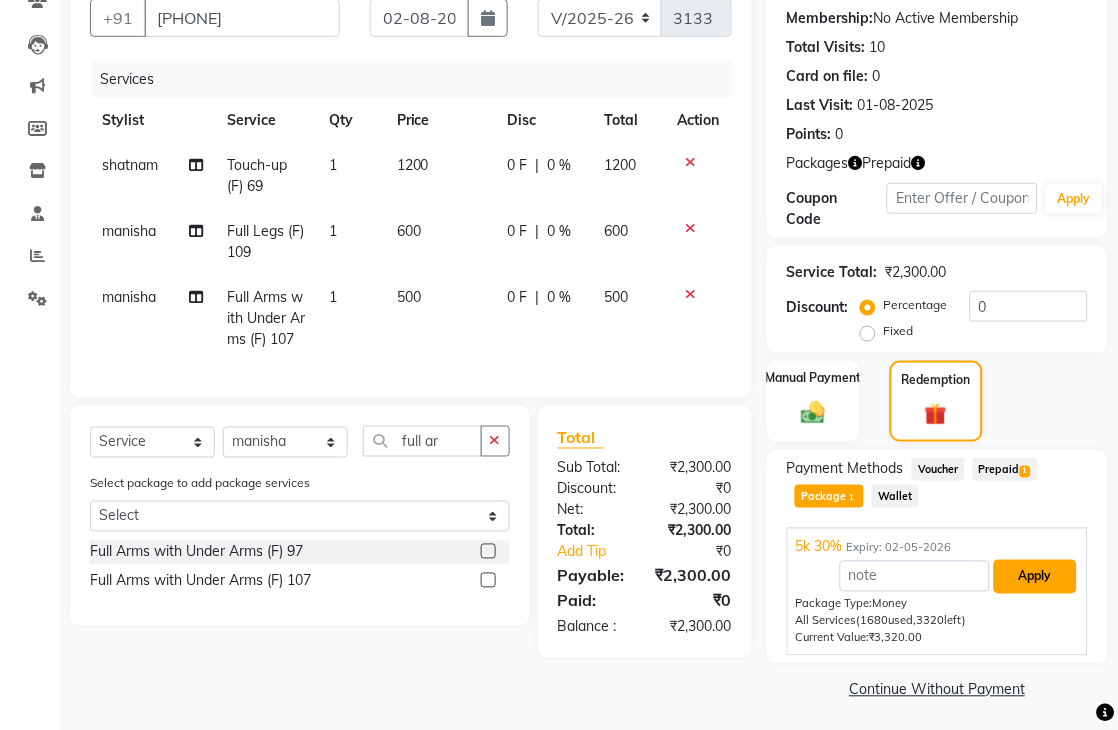 click on "Apply" at bounding box center [1035, 577] 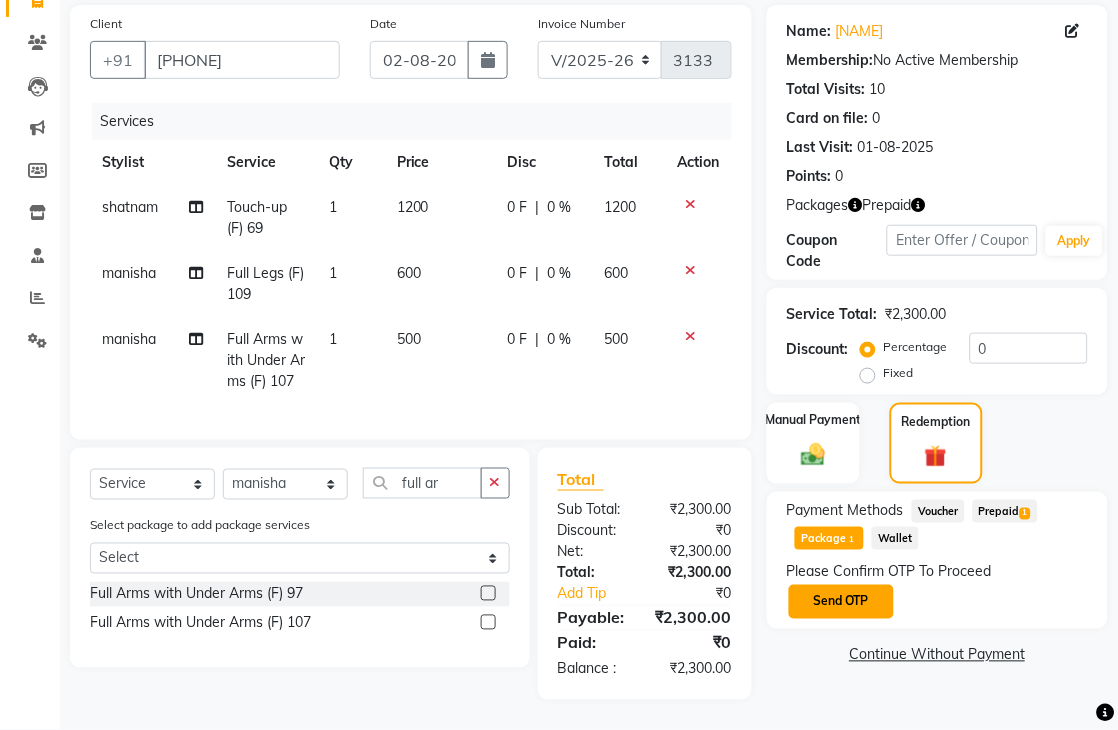 click on "Send OTP" 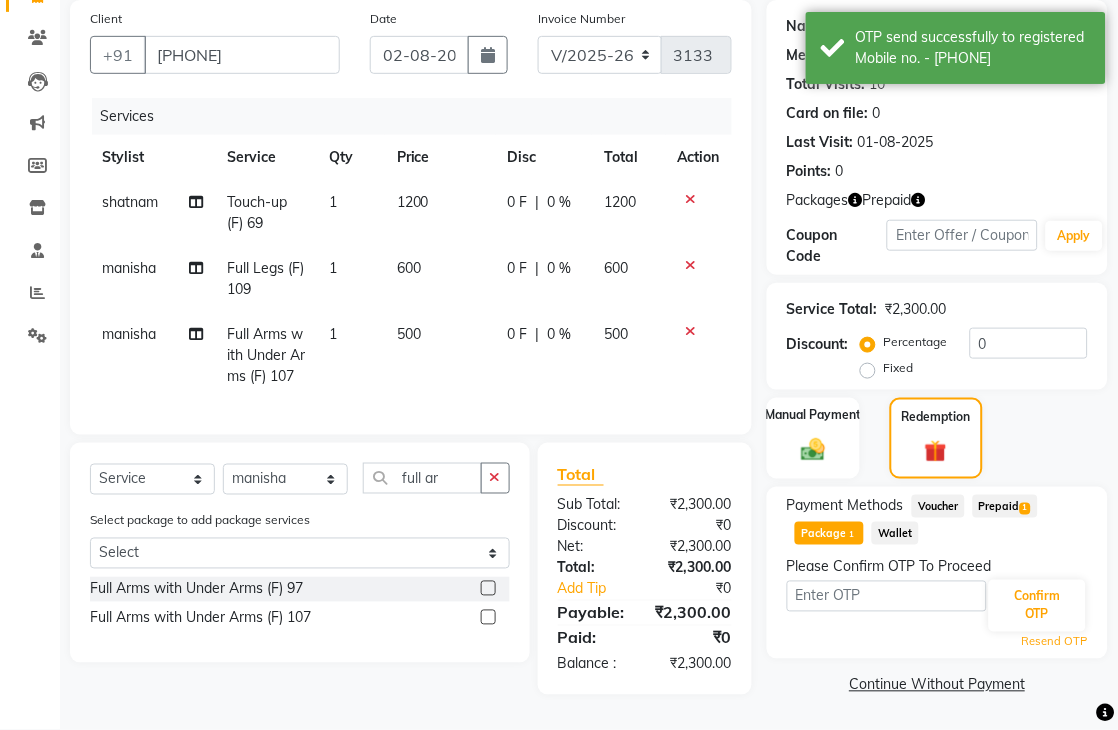 click on "Package  1" 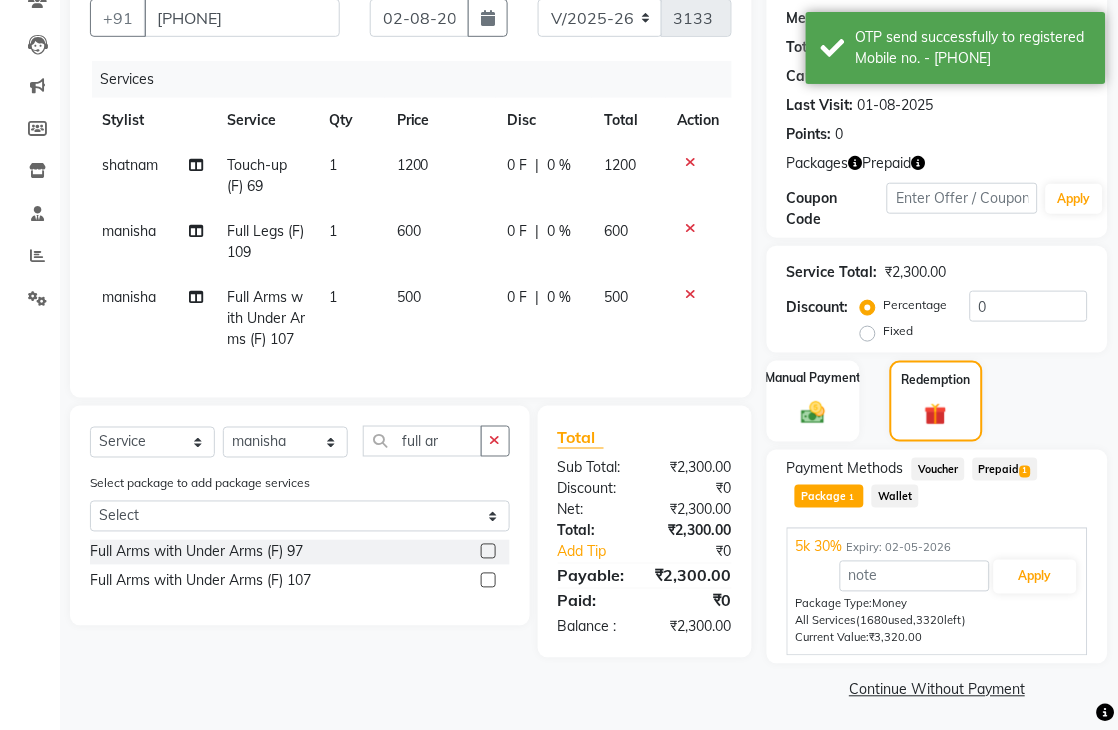 click on "Percentage   Fixed  0" 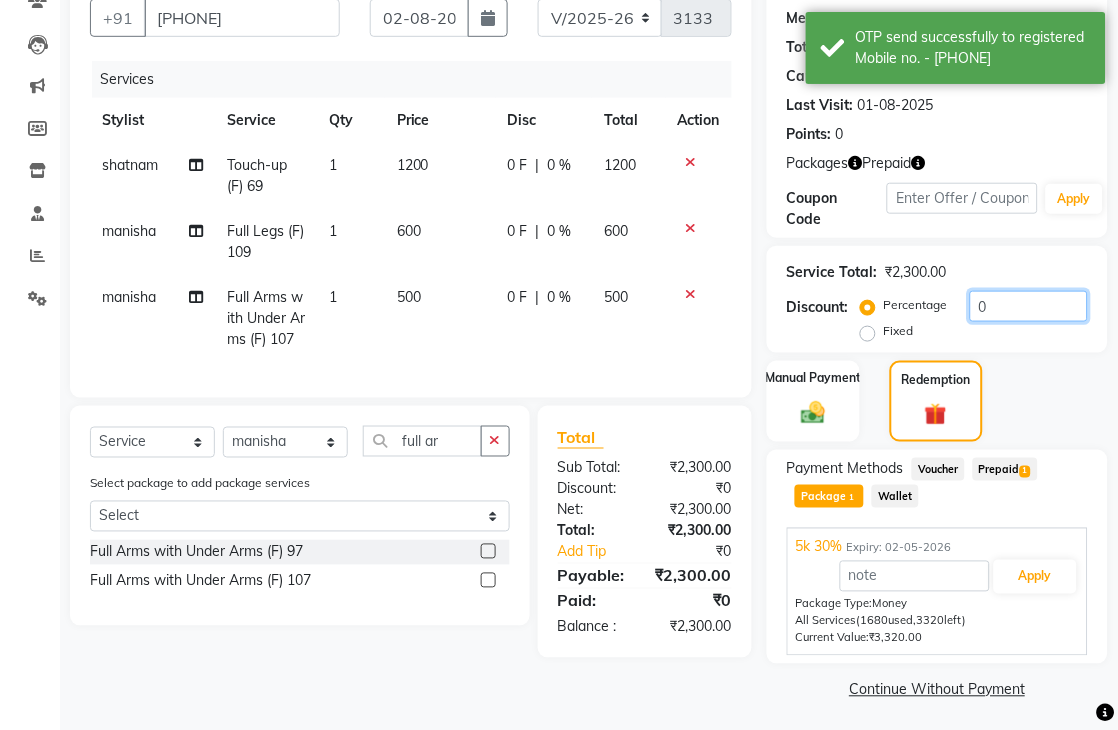 click on "0" 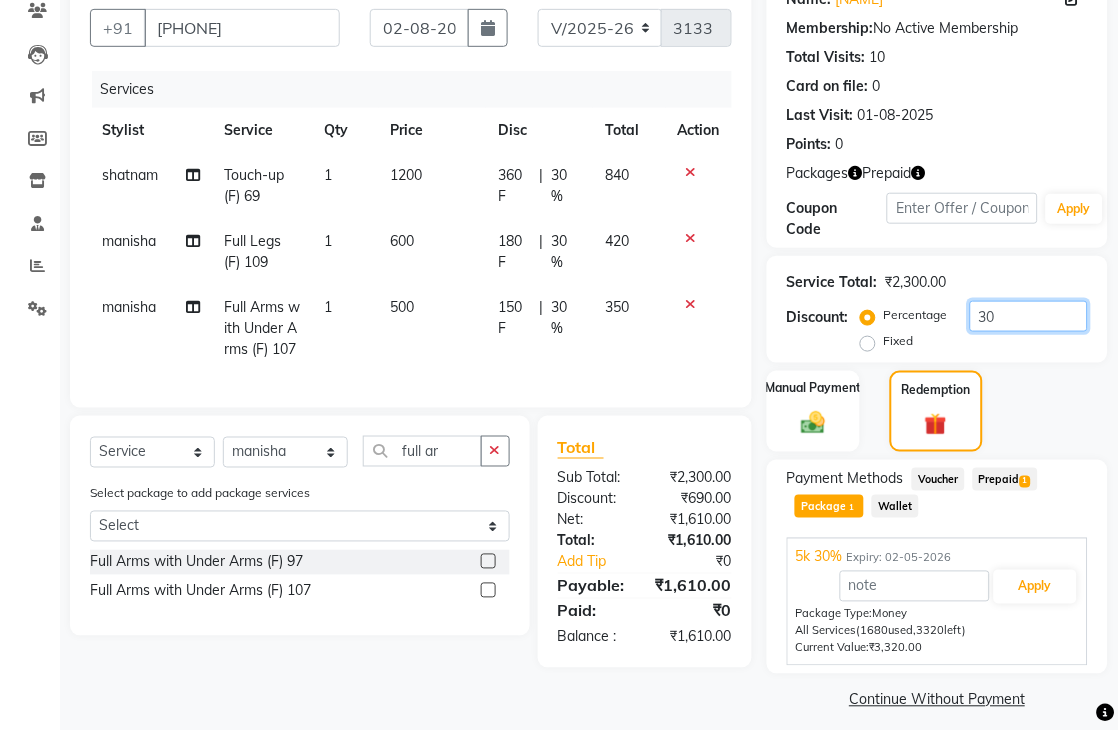 scroll, scrollTop: 208, scrollLeft: 0, axis: vertical 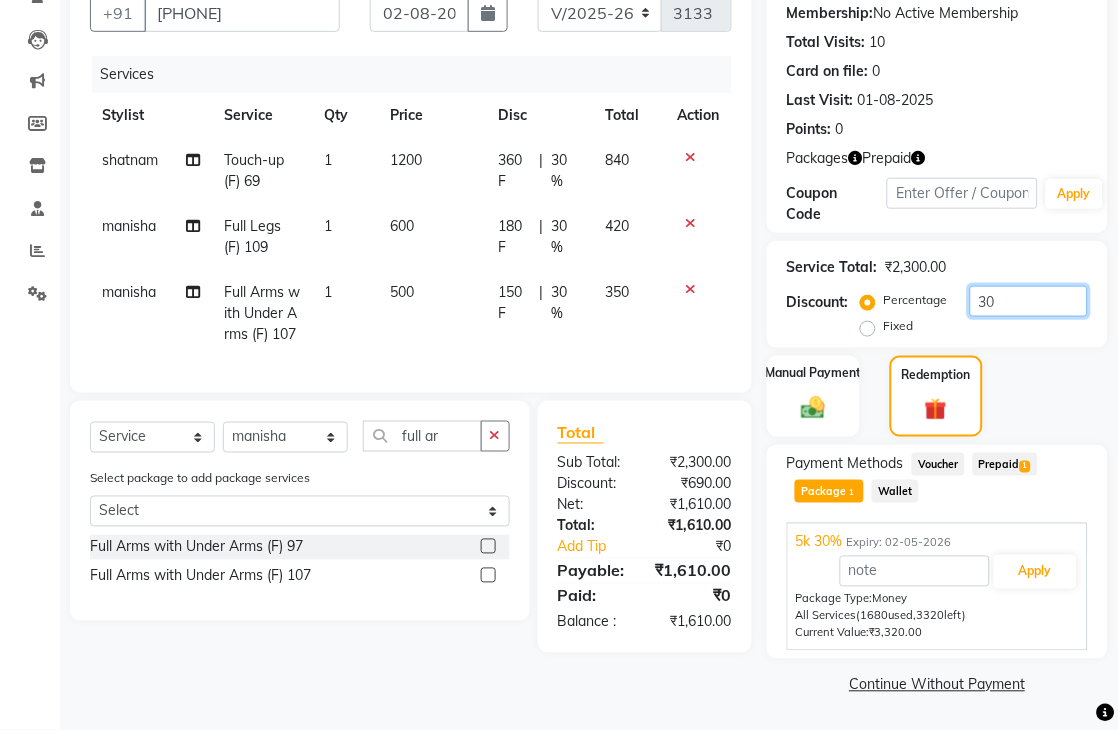 type on "30" 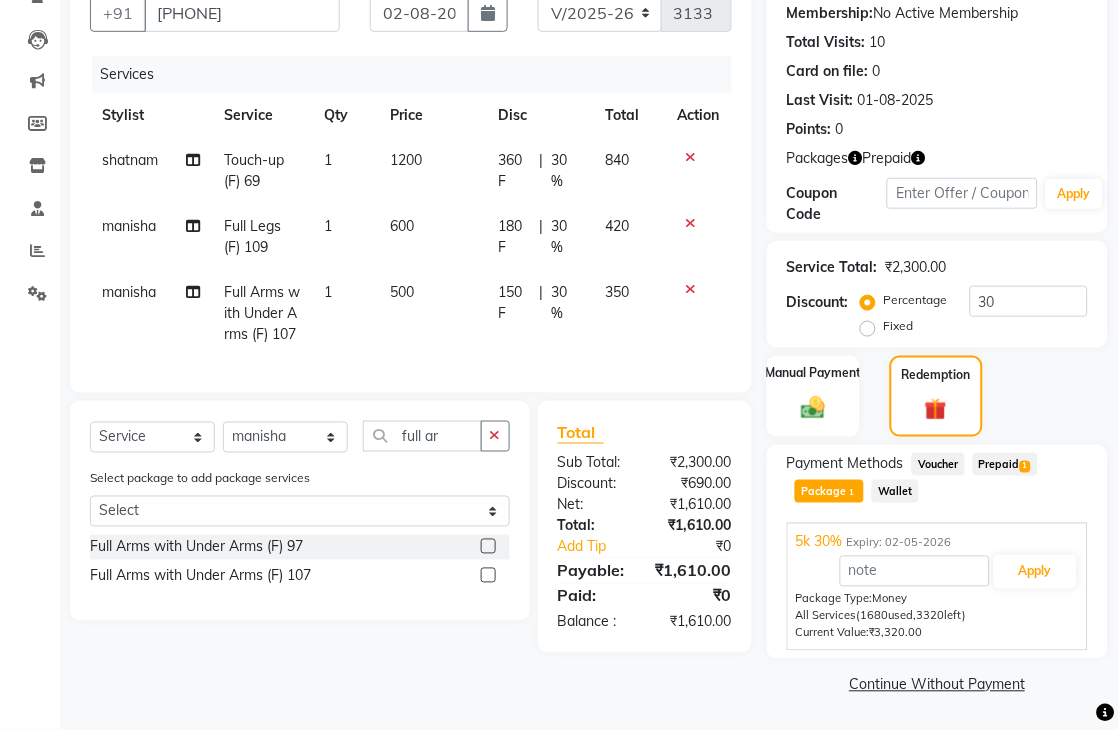 click on "Prepaid  1" 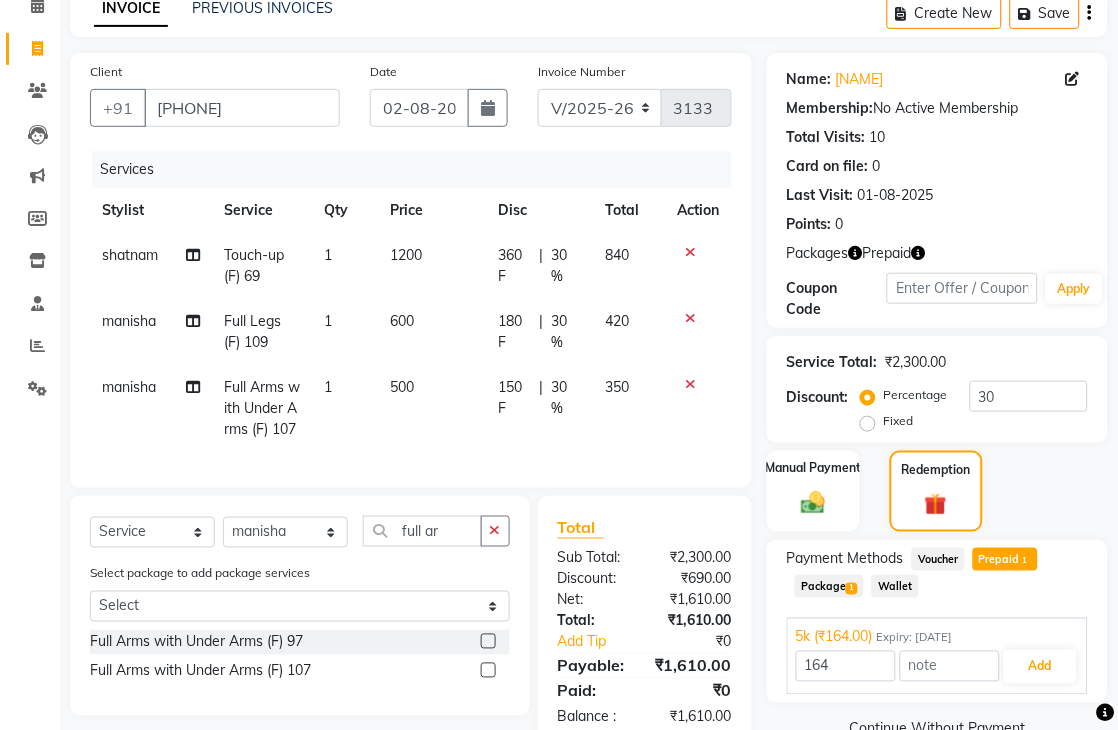 scroll, scrollTop: 0, scrollLeft: 0, axis: both 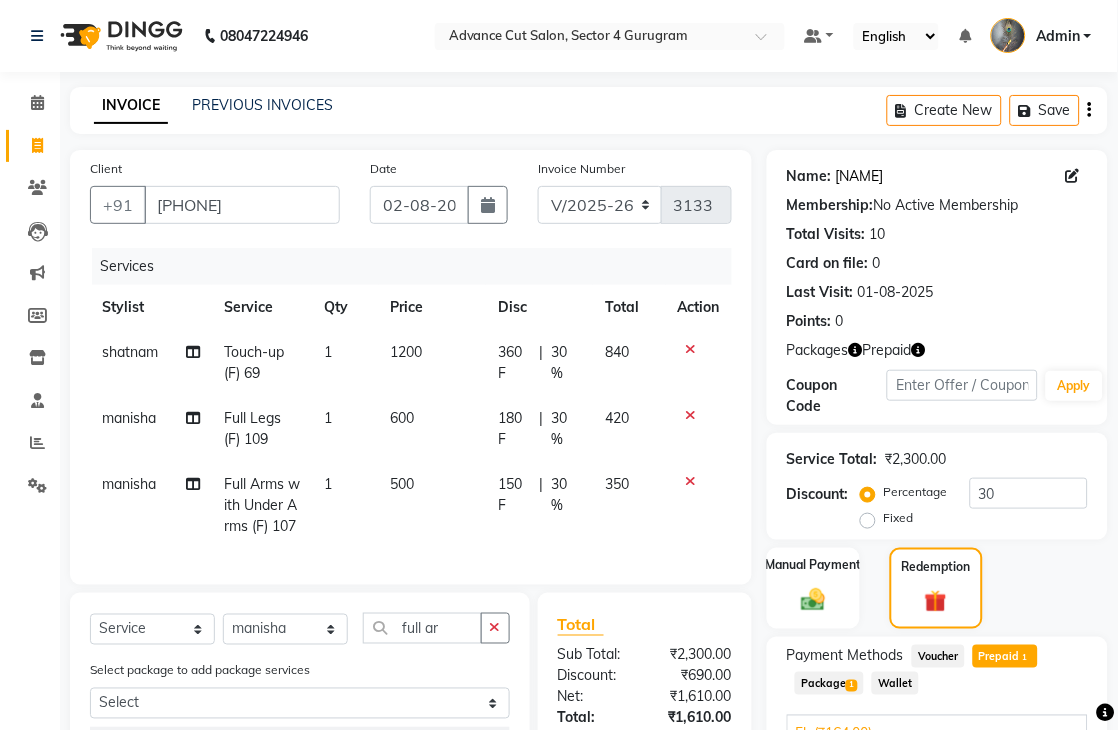 click on "[NAME]" 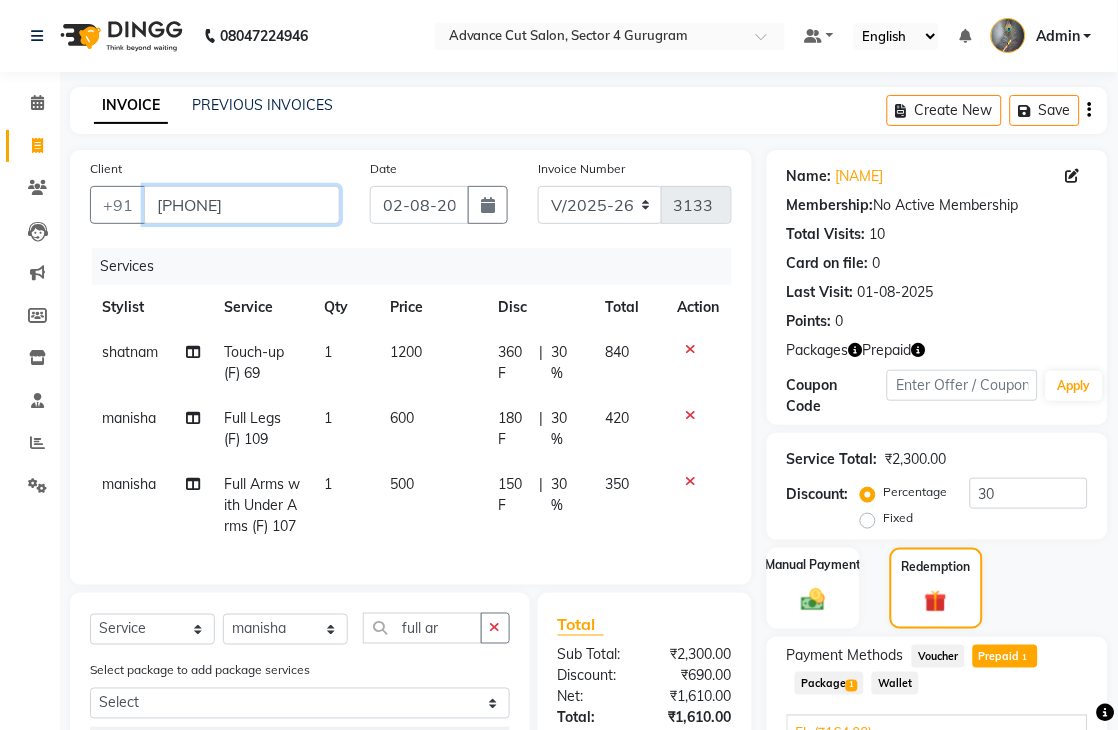 click on "[PHONE]" at bounding box center (242, 205) 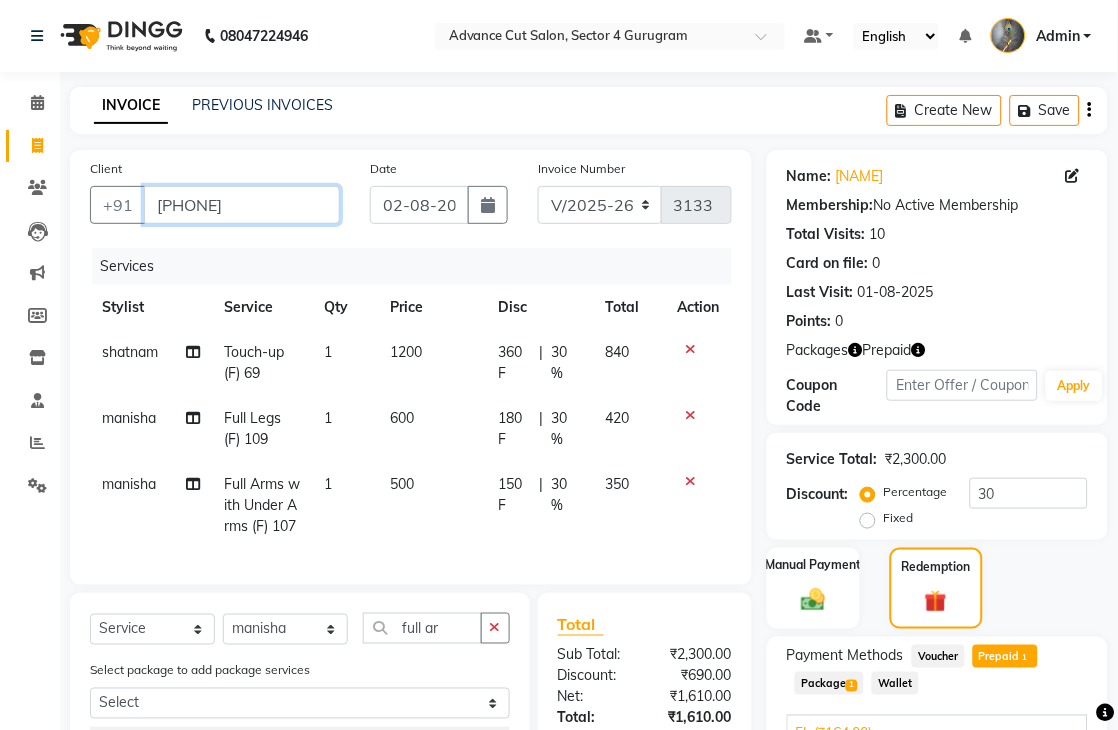 type on "d" 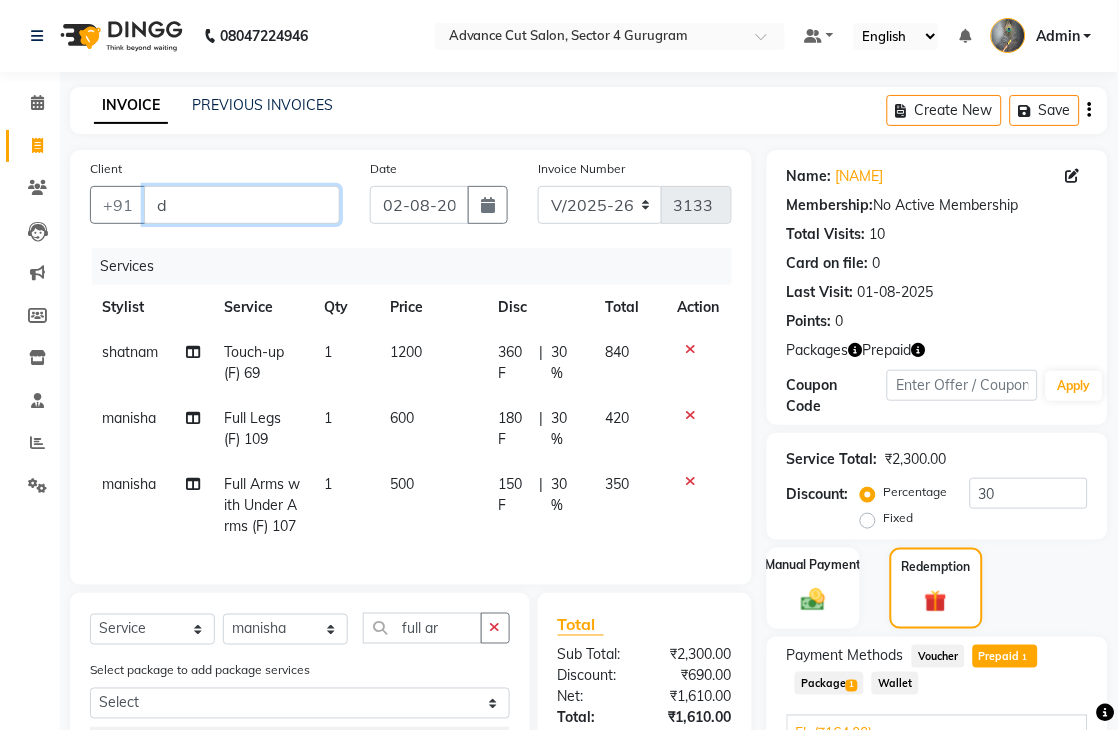 type on "0" 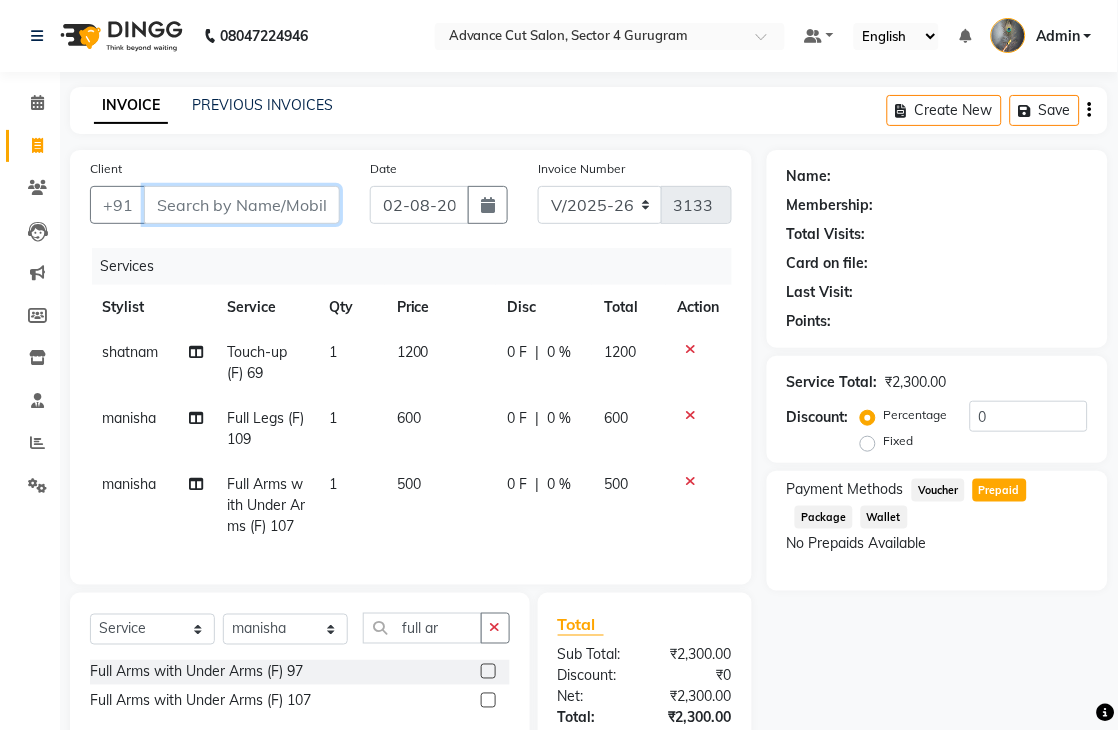 paste on "[PHONE]" 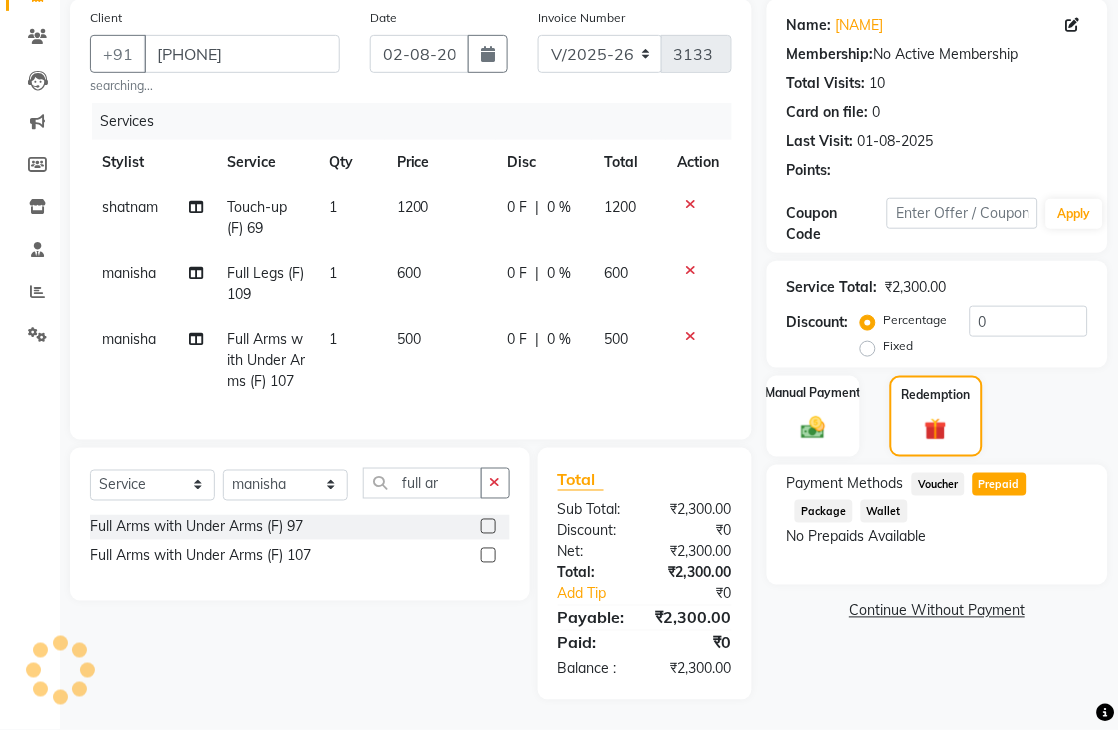 scroll, scrollTop: 194, scrollLeft: 0, axis: vertical 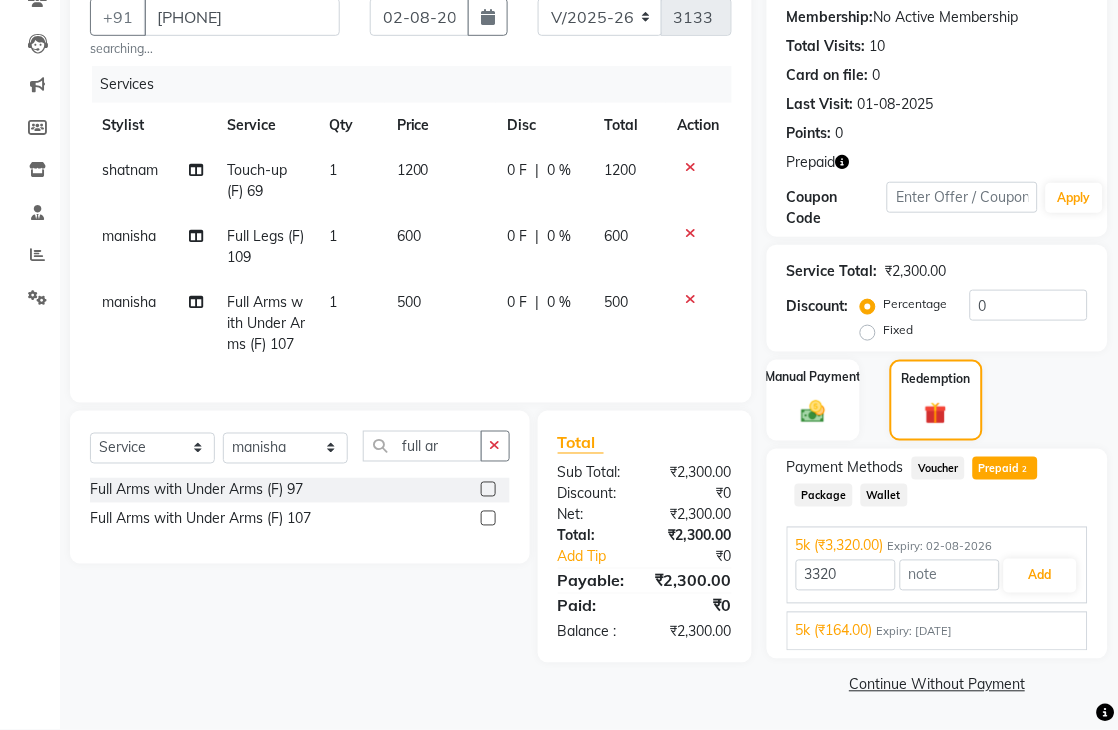 click 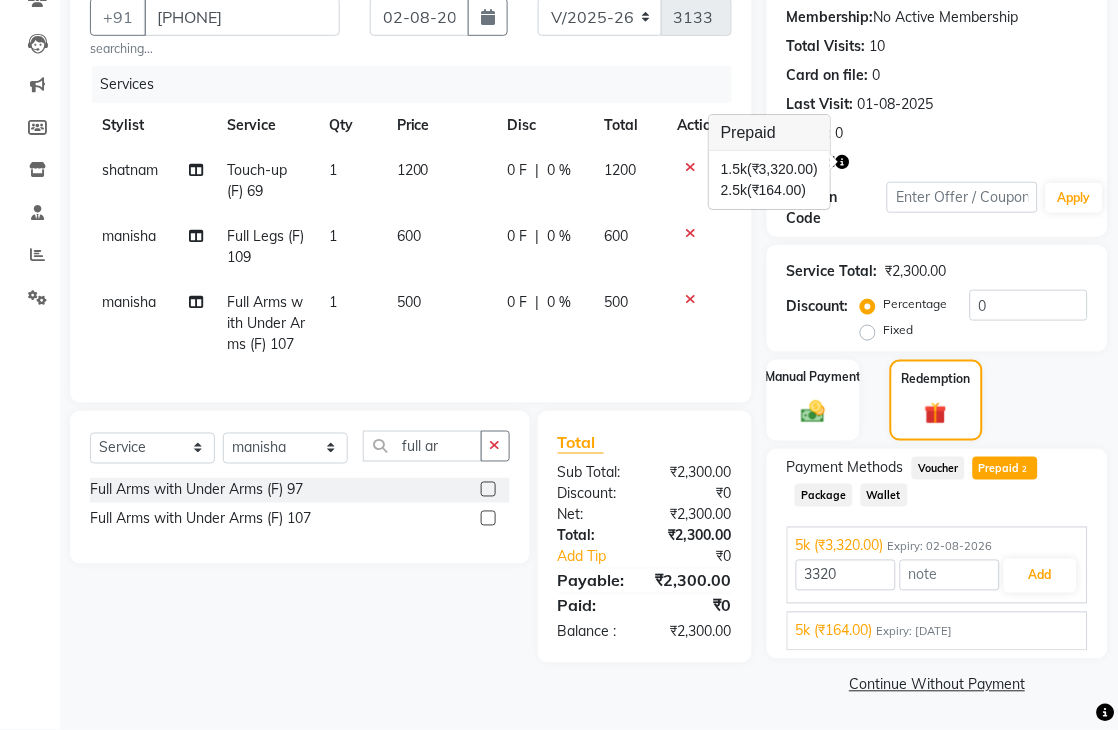 click on "Expiry: [DATE]" at bounding box center [915, 632] 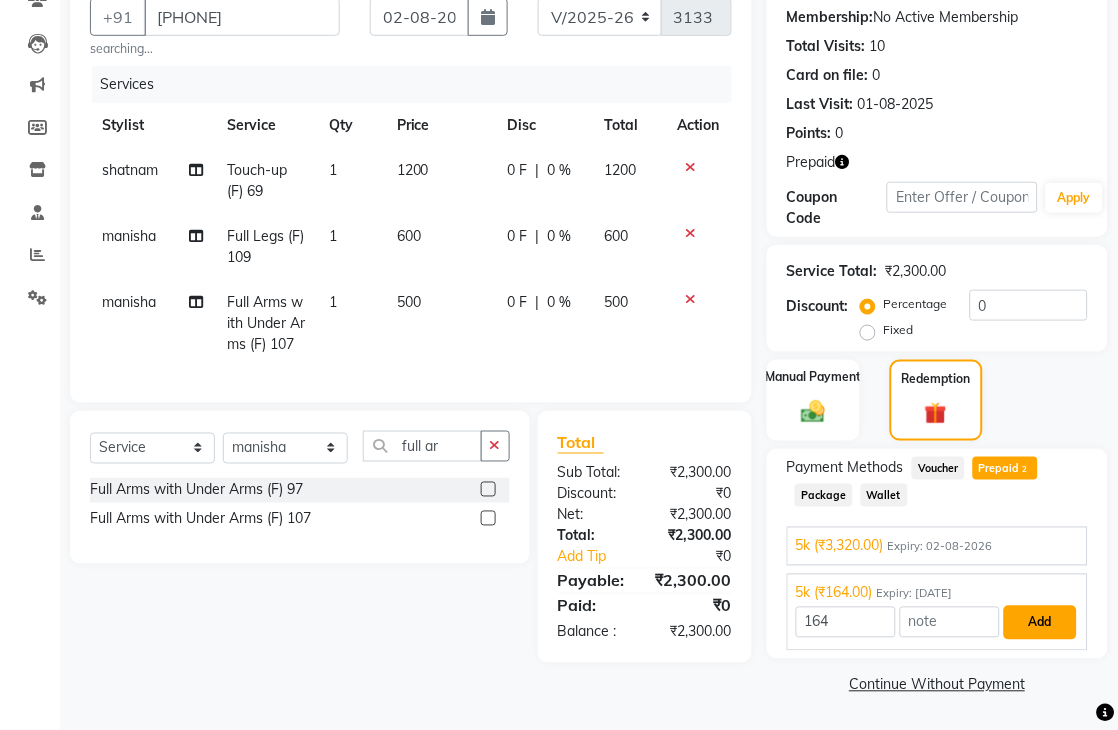 click on "Add" at bounding box center (1040, 623) 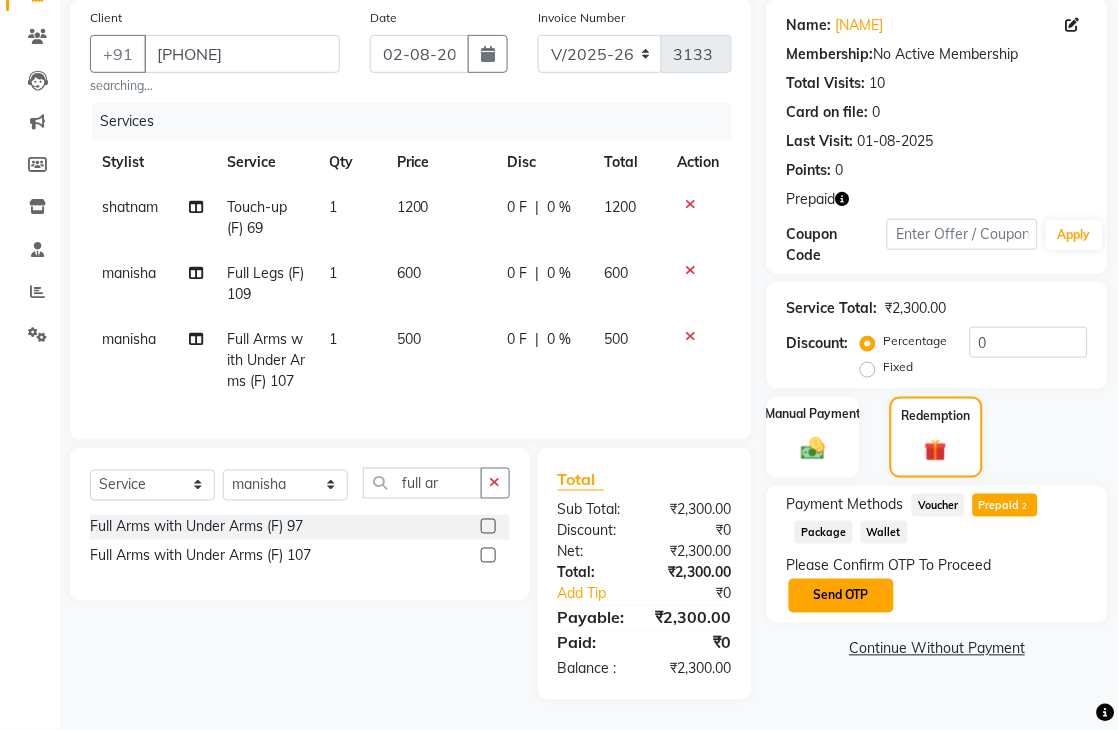 click on "Send OTP" 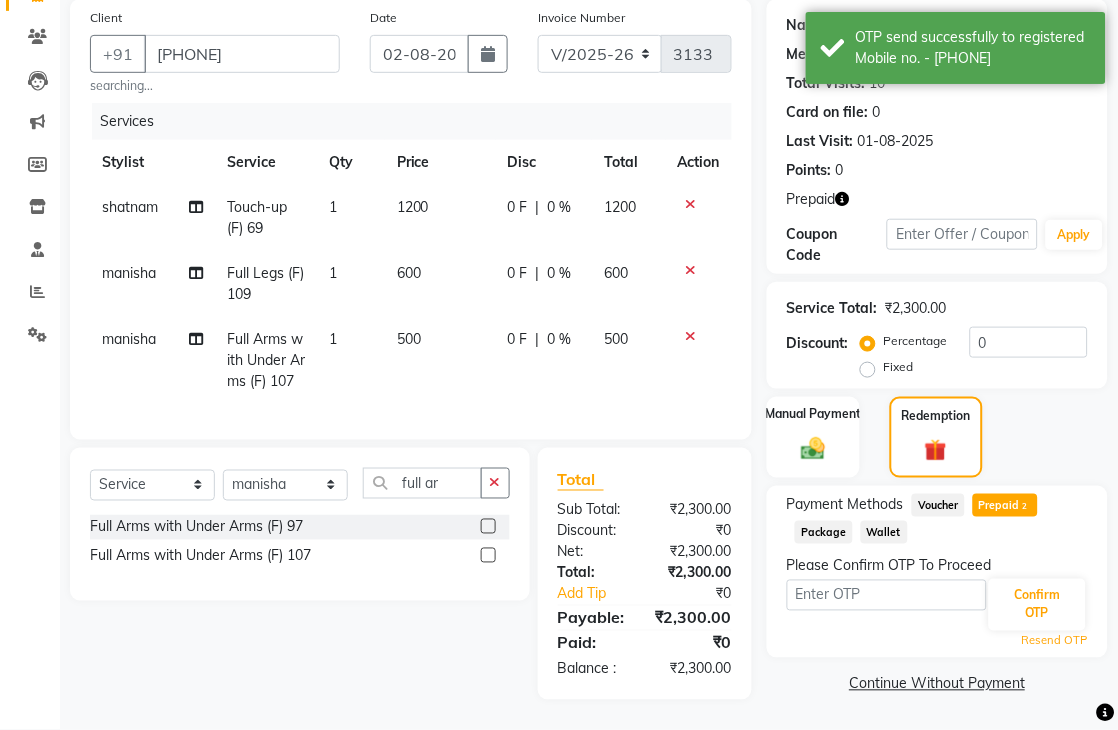 click on "Please Confirm OTP To Proceed Confirm OTP Resend OTP" 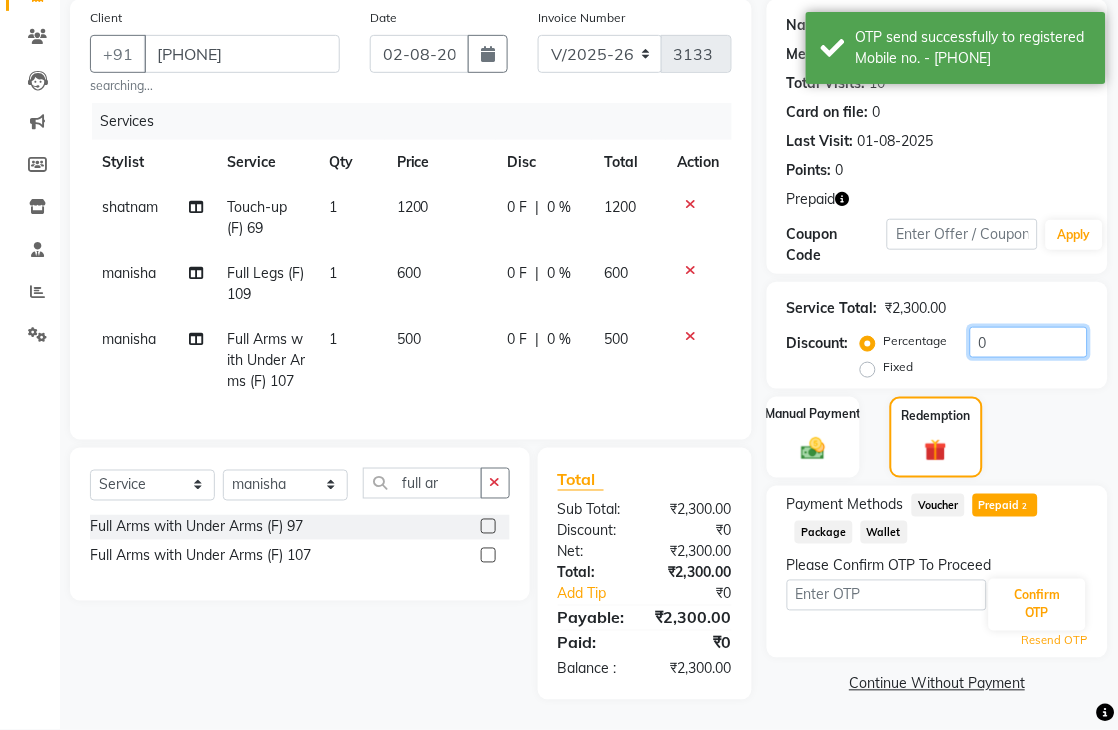 click on "0" 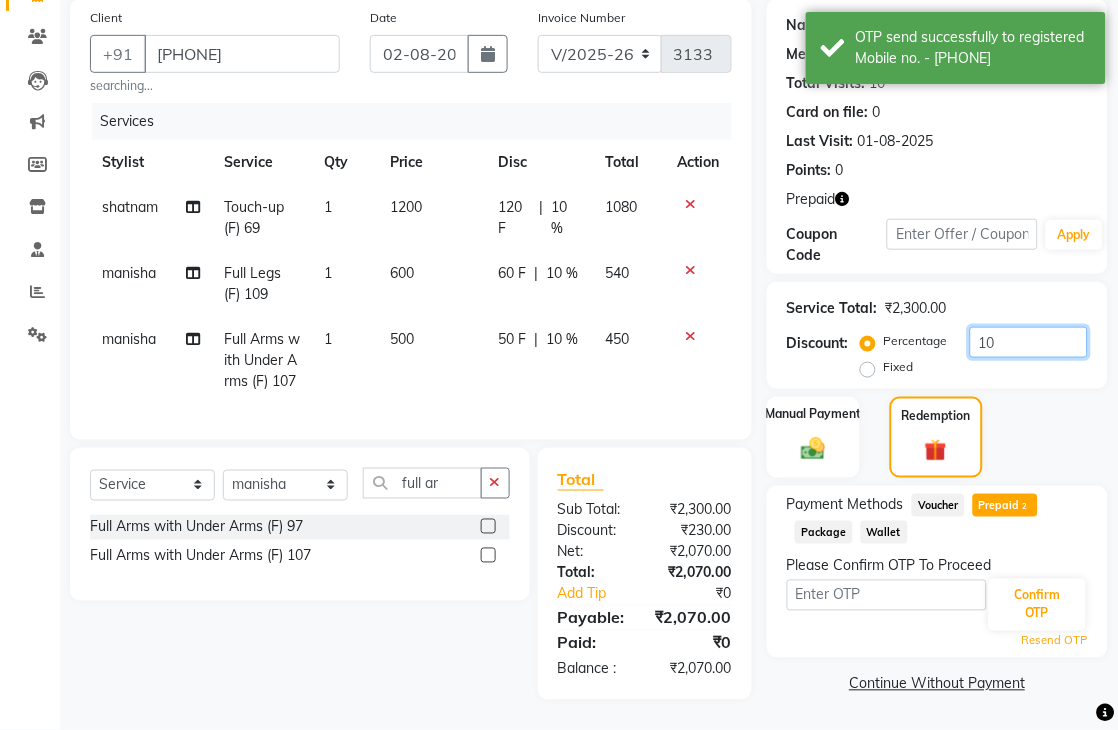 scroll, scrollTop: 194, scrollLeft: 0, axis: vertical 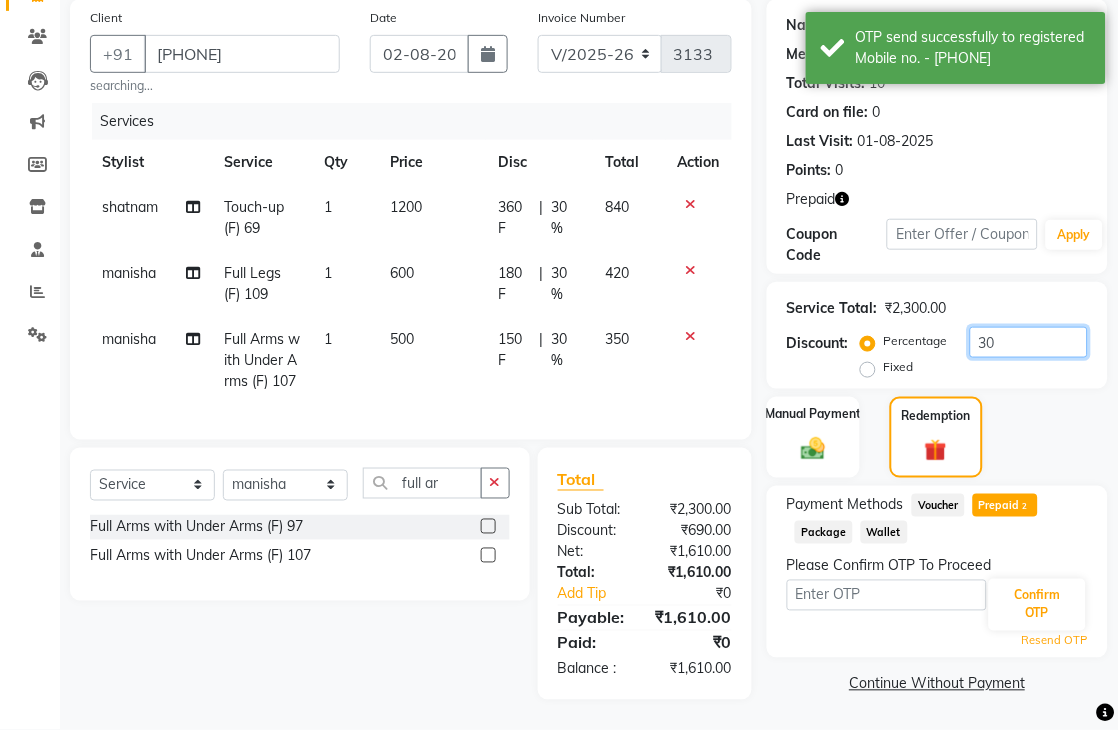 type on "30" 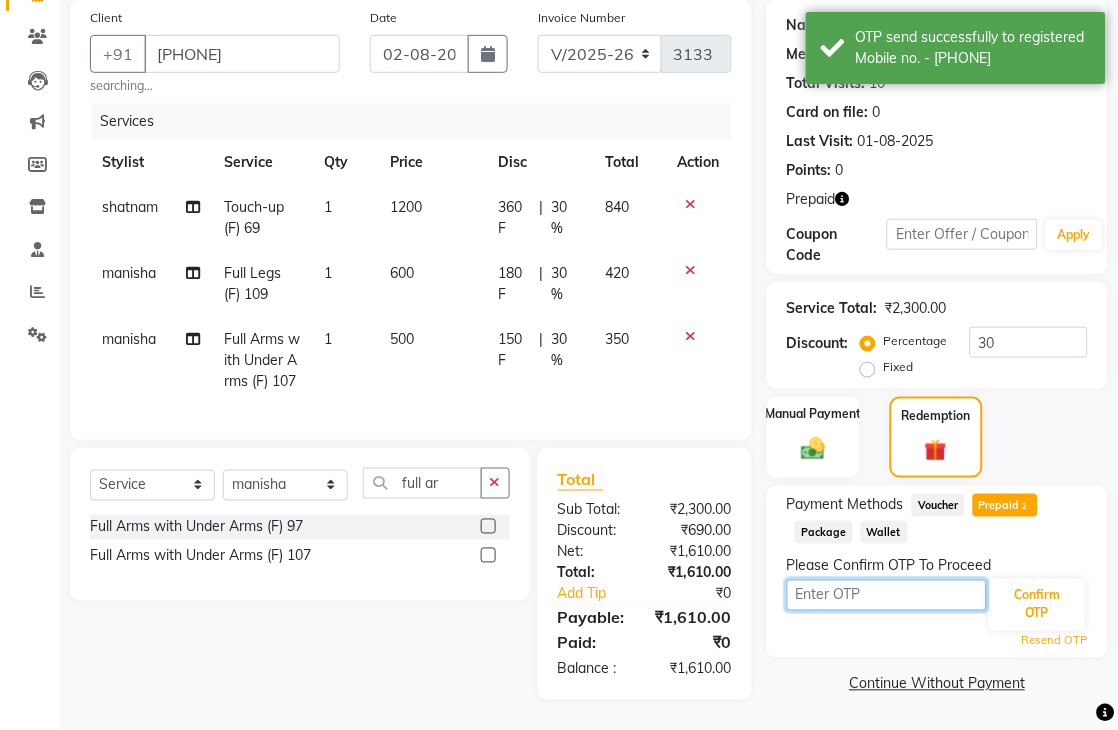 click at bounding box center [887, 595] 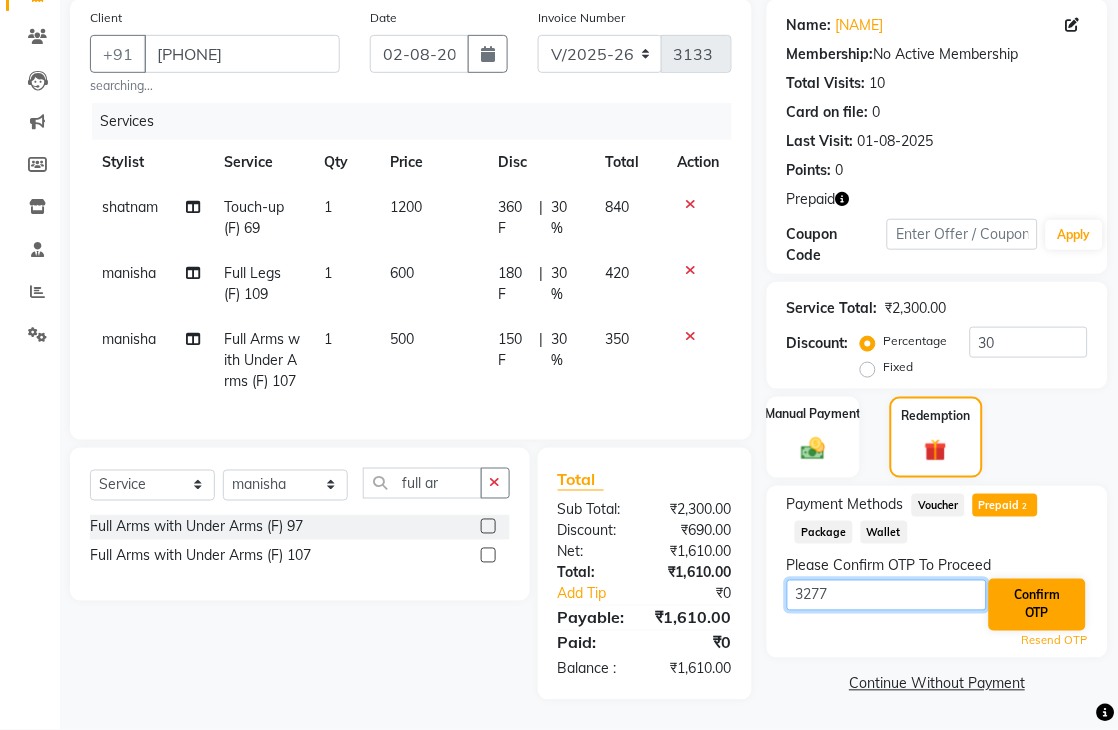 type on "3277" 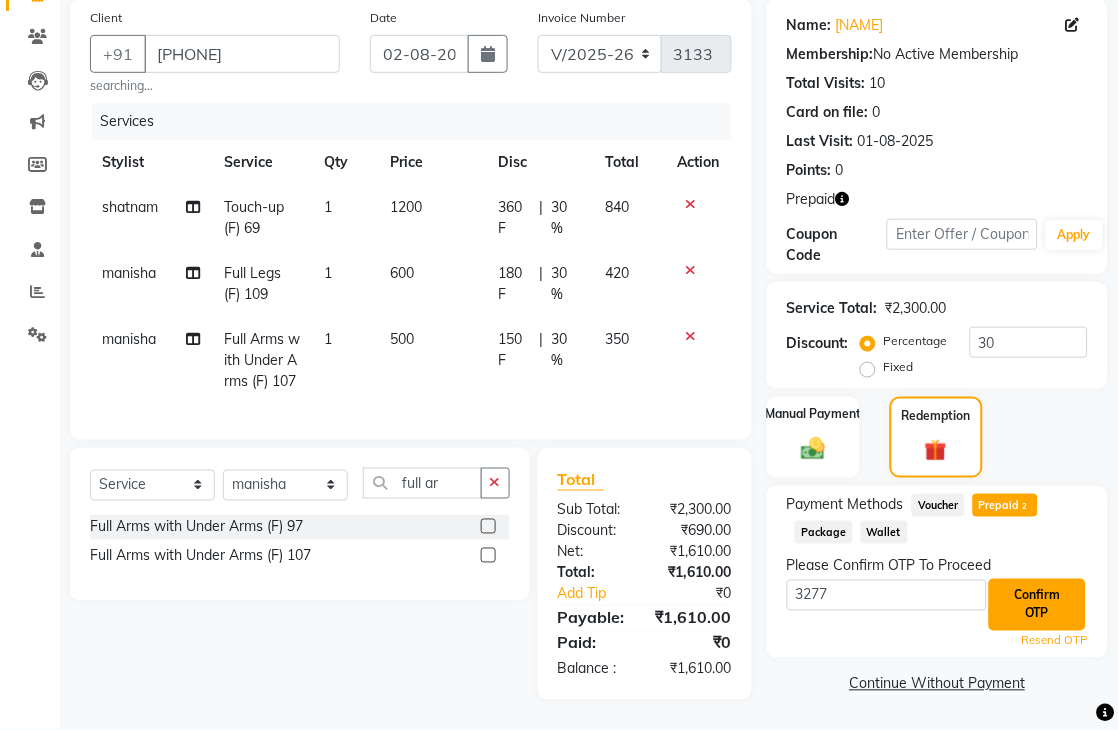 click on "Confirm OTP" 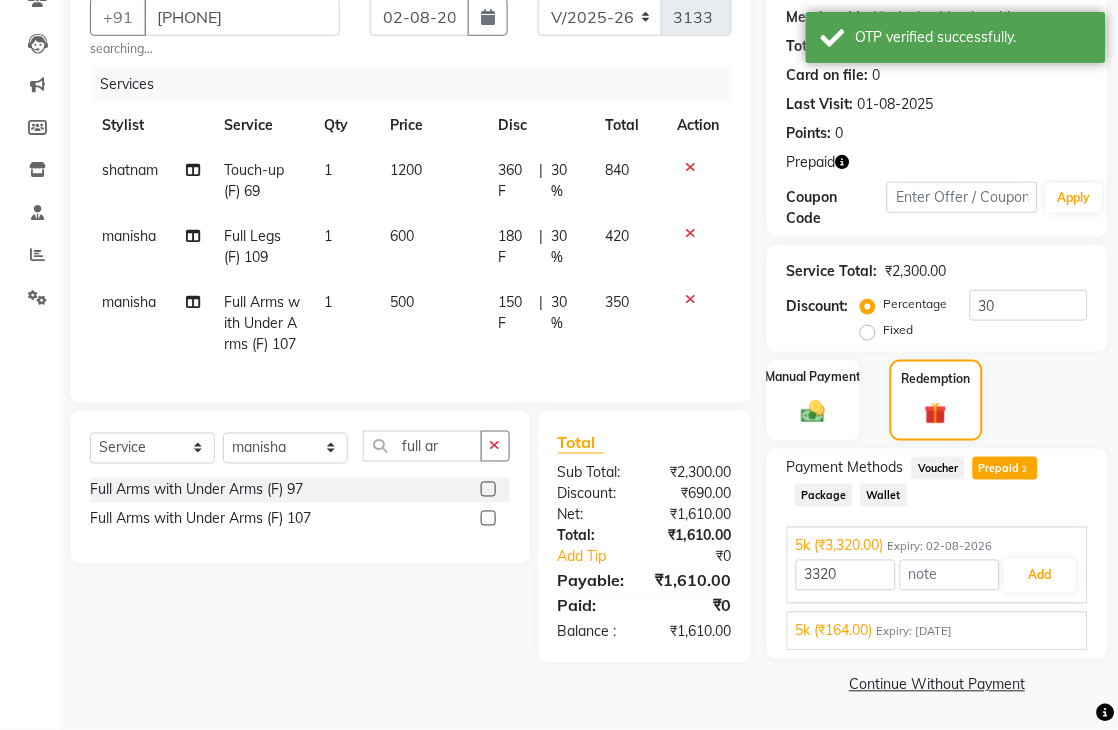 click on "5k ([PRICE]) Expiry: [DATE]" at bounding box center [937, 631] 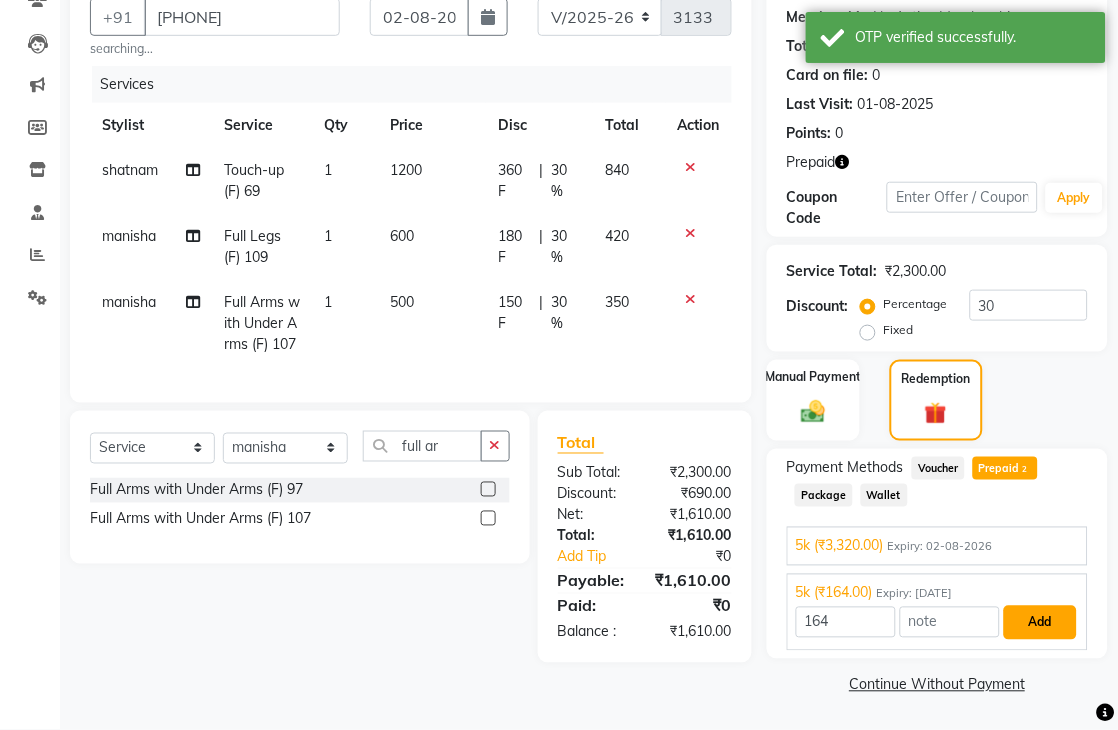 click on "Add" at bounding box center [1040, 623] 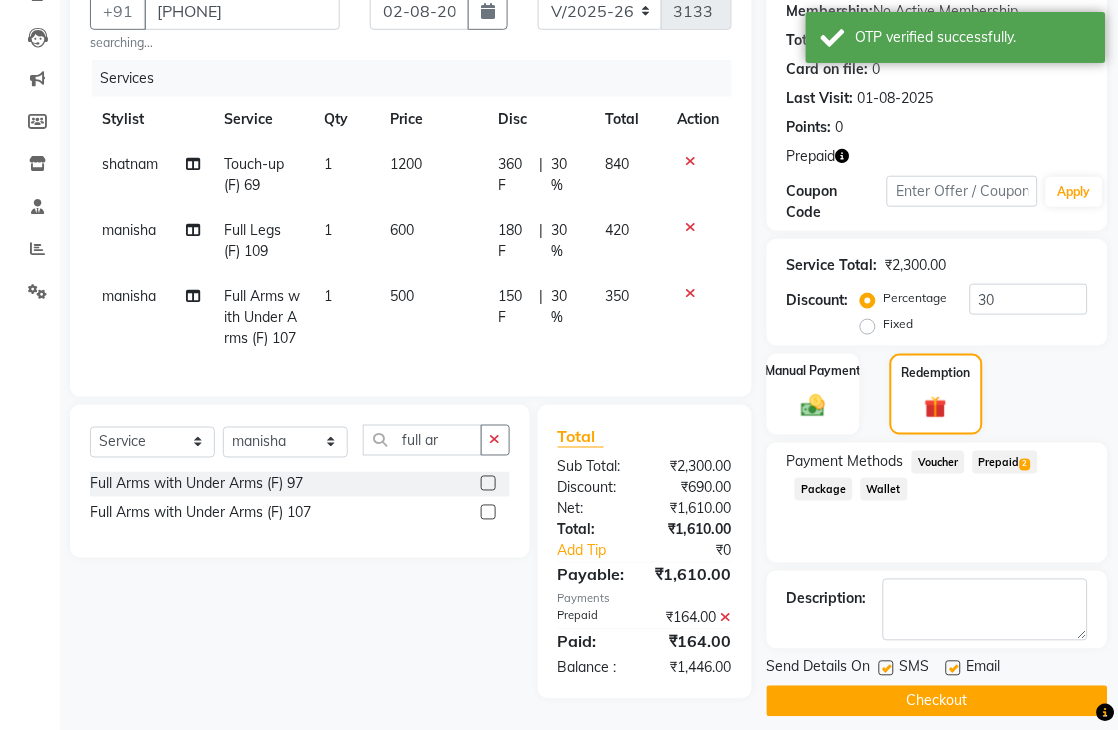 click on "Prepaid  2" 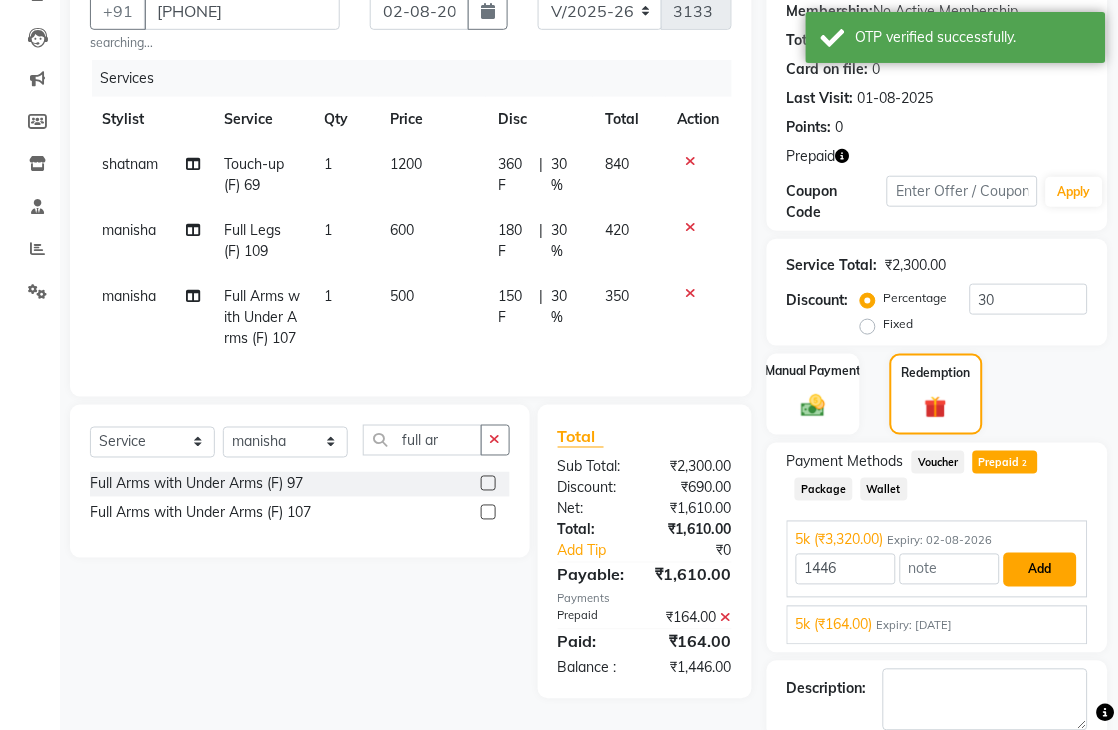 click on "Add" at bounding box center (1040, 570) 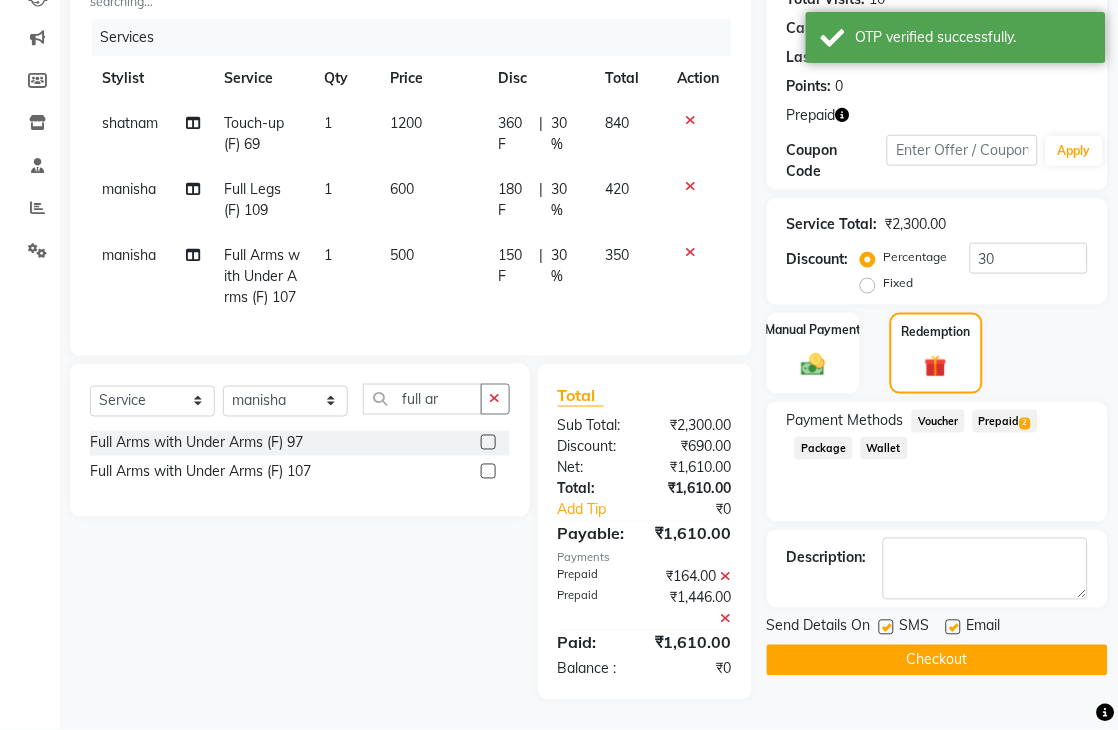 scroll, scrollTop: 320, scrollLeft: 0, axis: vertical 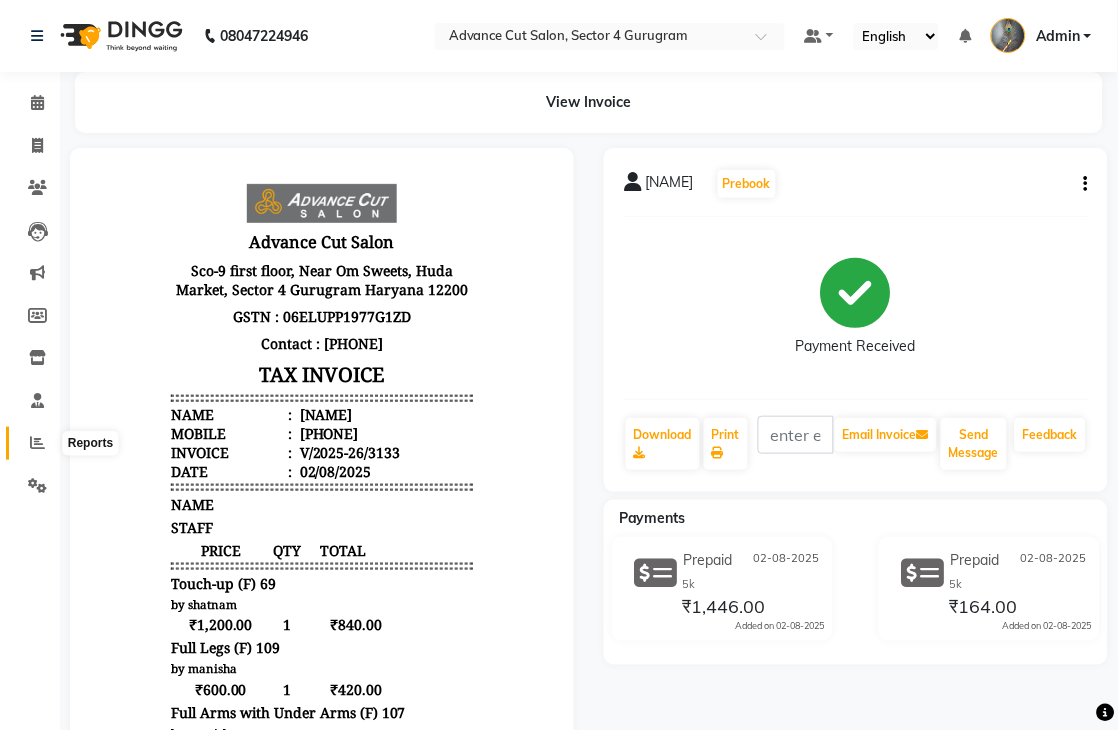 click 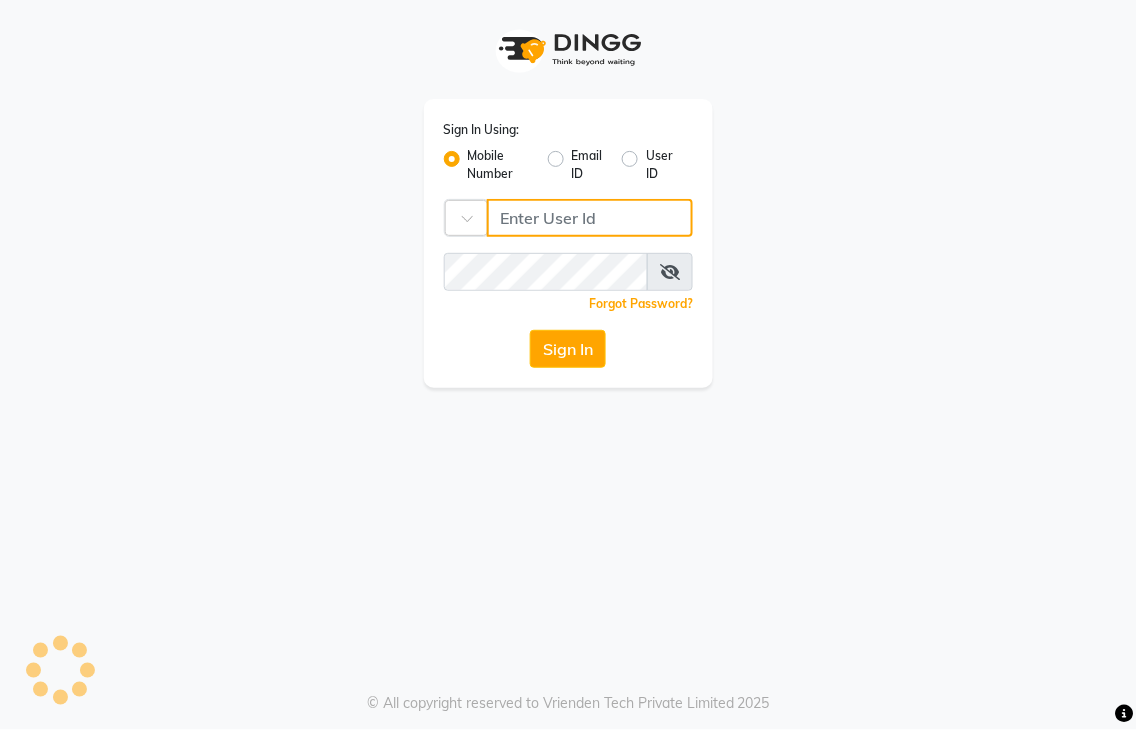 type on "9491146000" 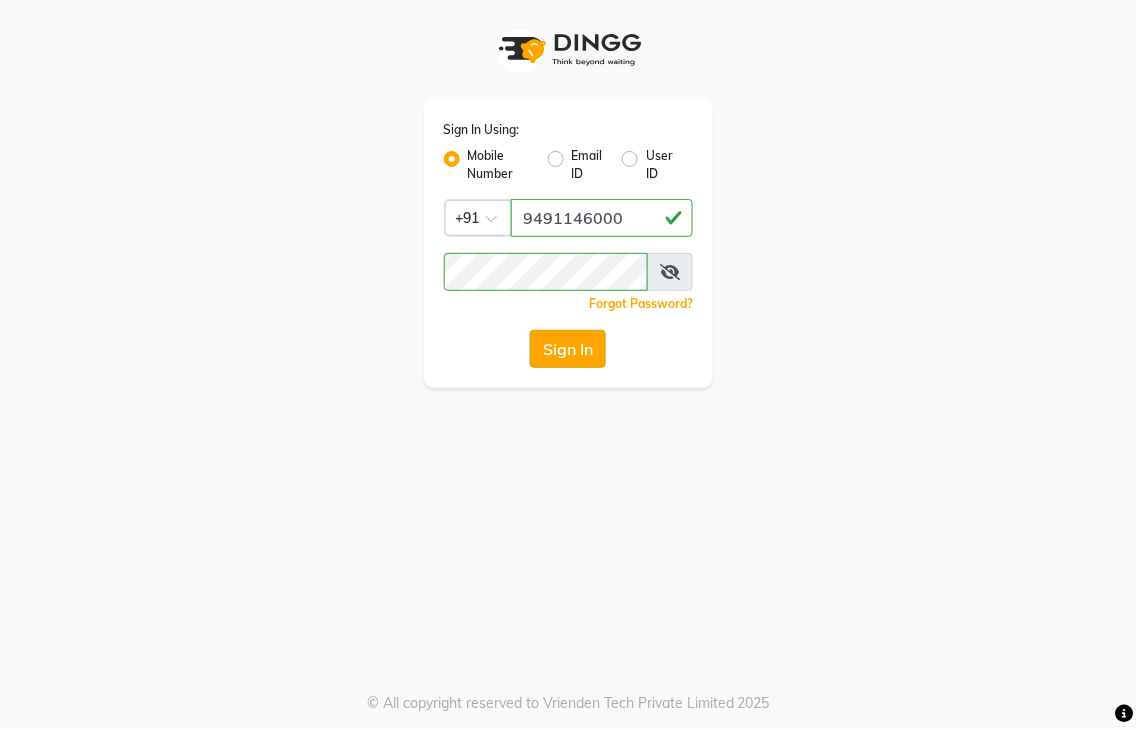 click on "Sign In" 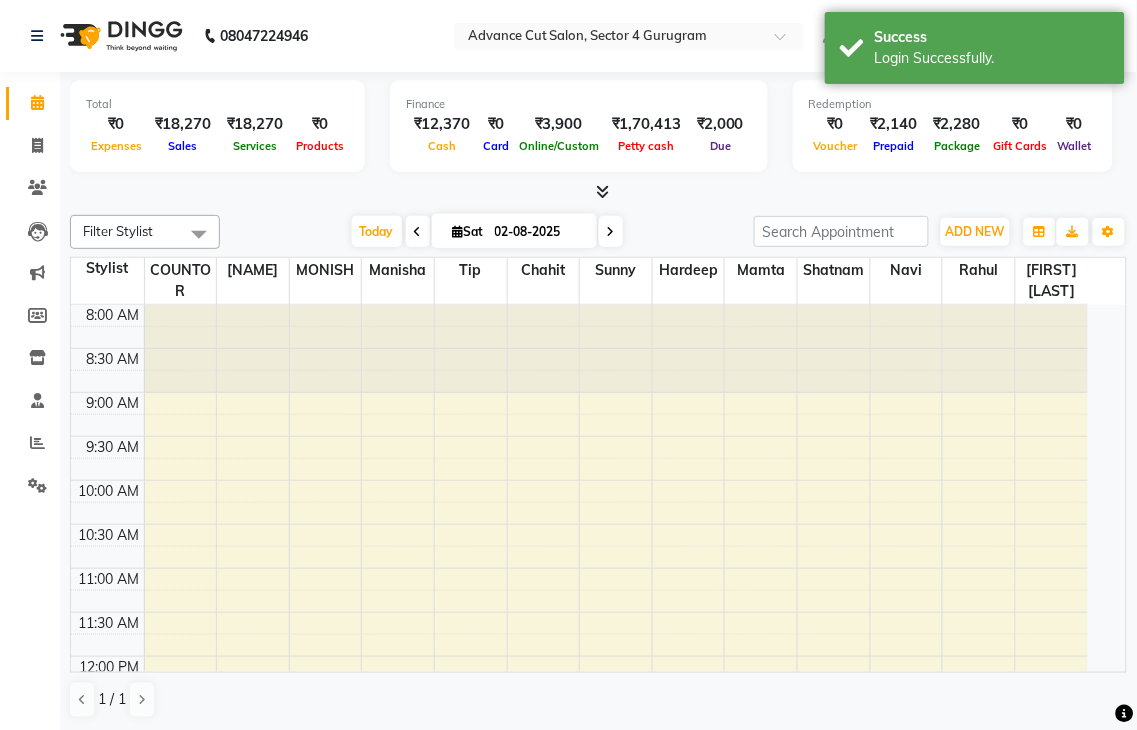 select on "en" 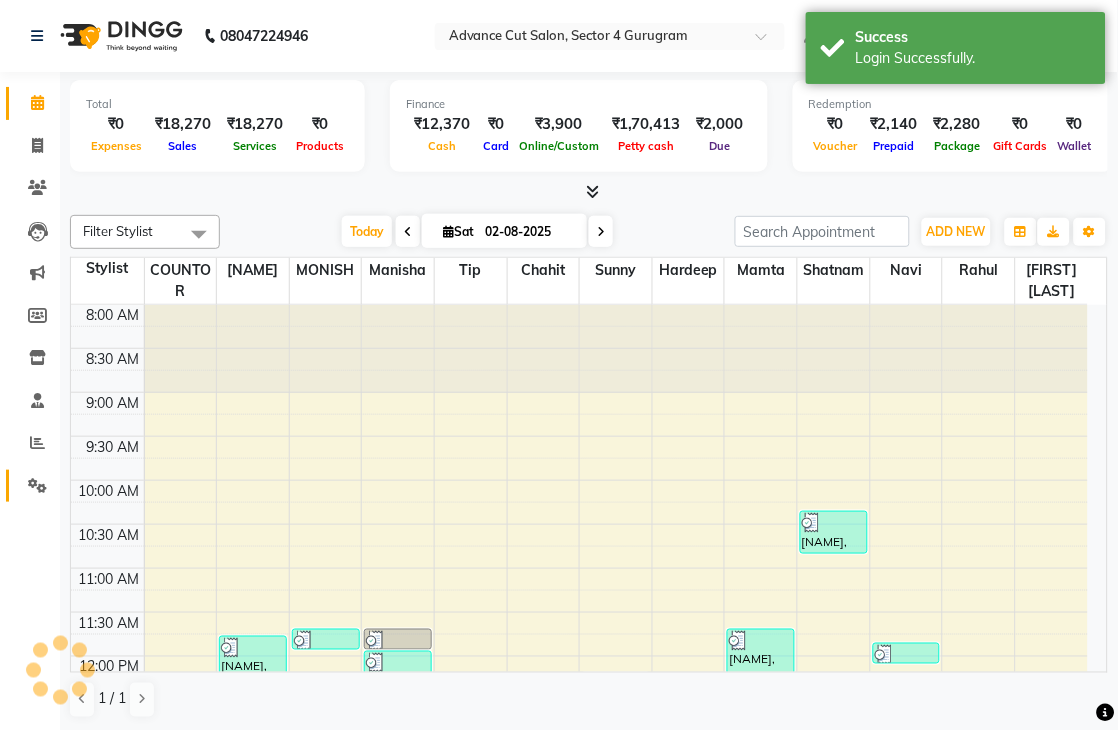 scroll, scrollTop: 111, scrollLeft: 0, axis: vertical 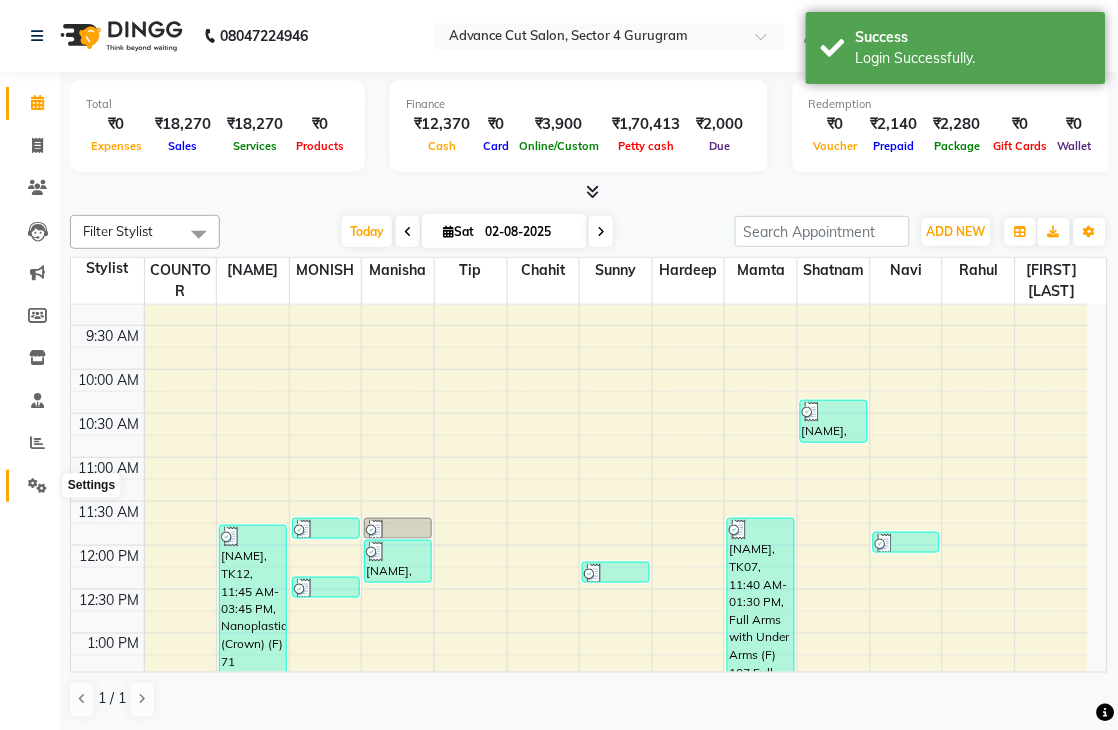 click 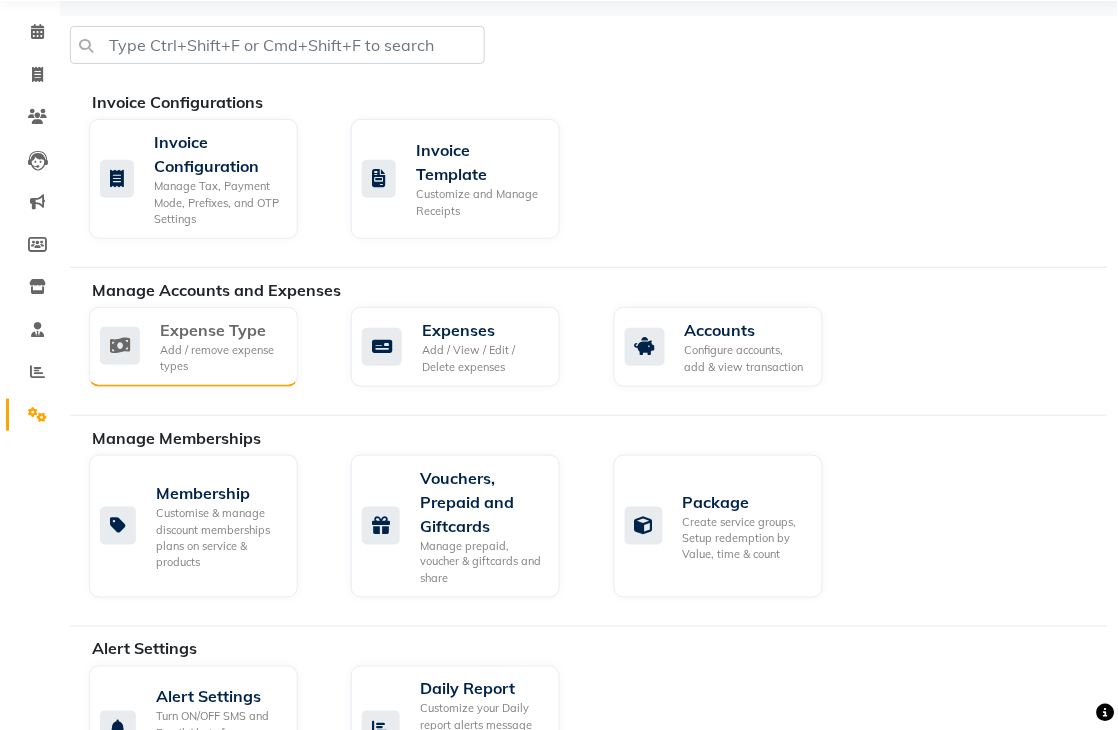 scroll, scrollTop: 222, scrollLeft: 0, axis: vertical 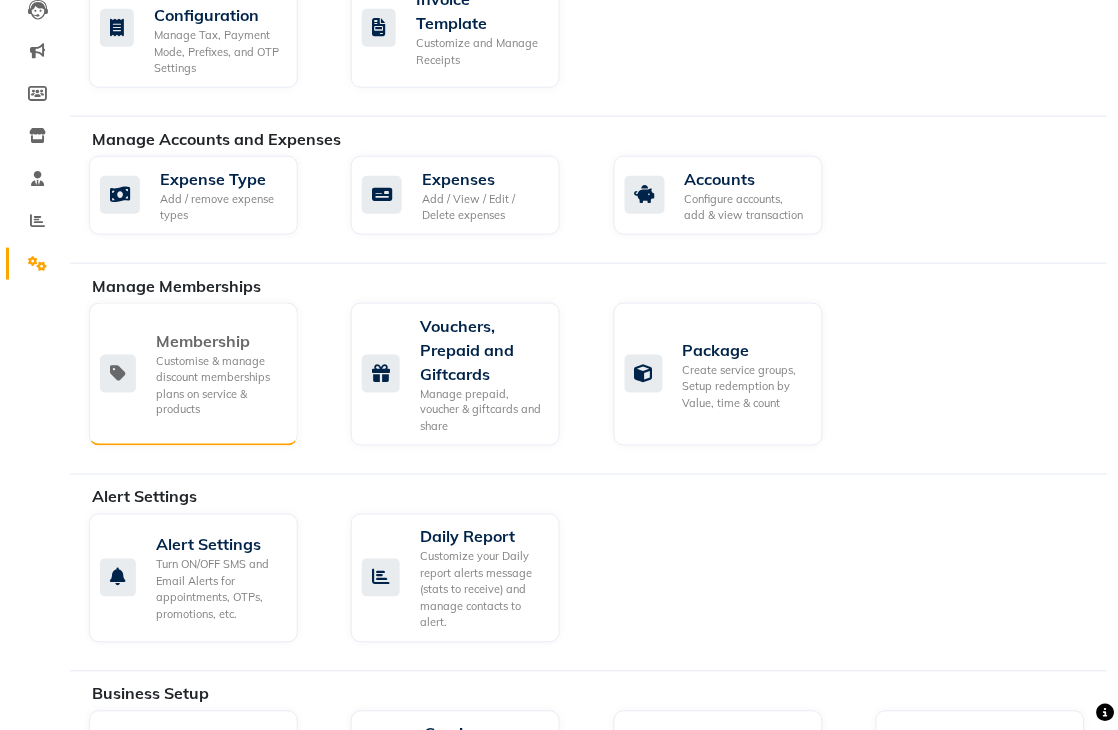 click on "Membership Customise & manage discount memberships plans on service & products" 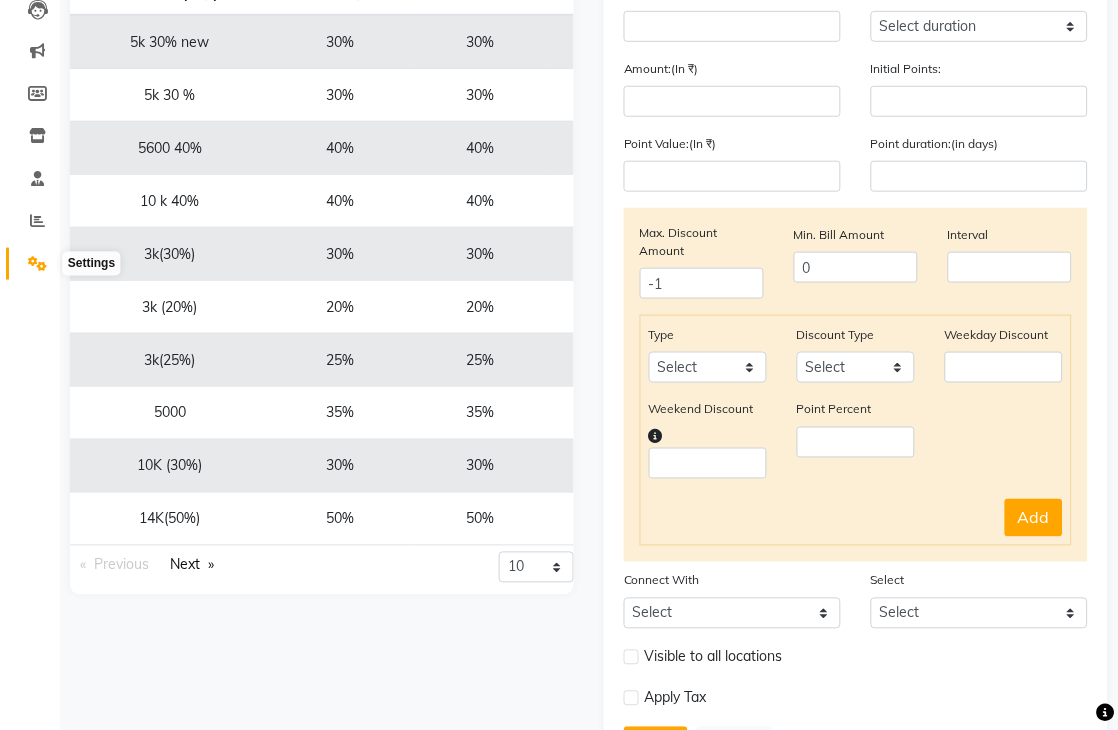 click 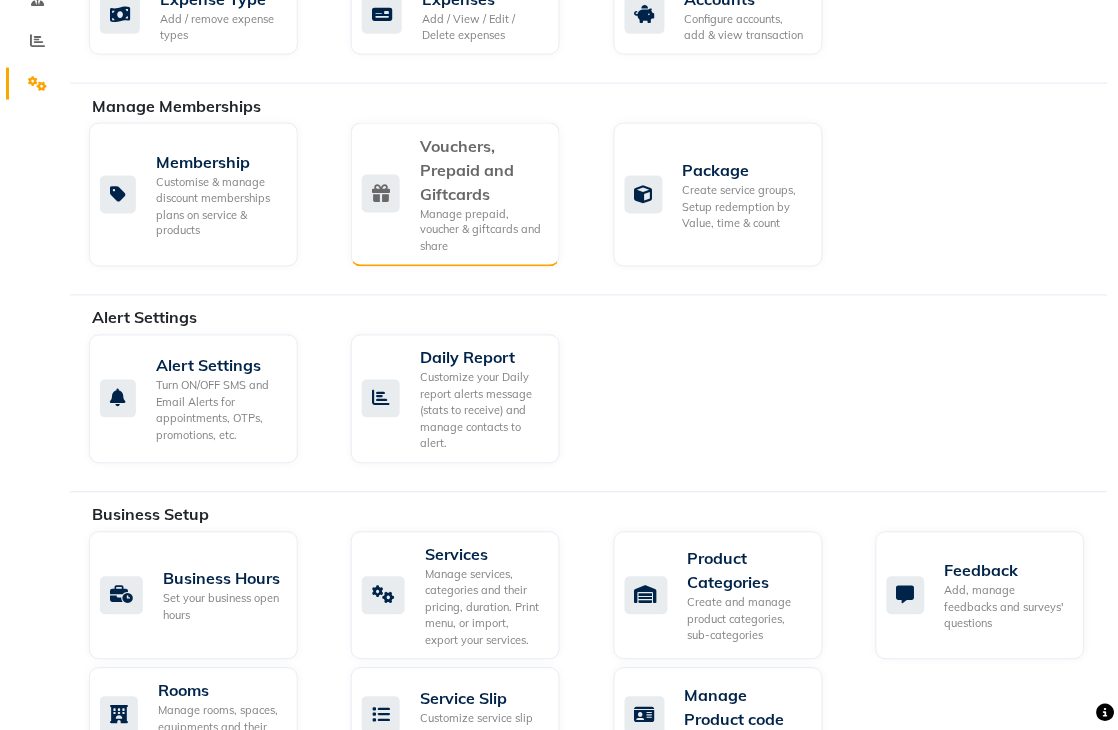 scroll, scrollTop: 444, scrollLeft: 0, axis: vertical 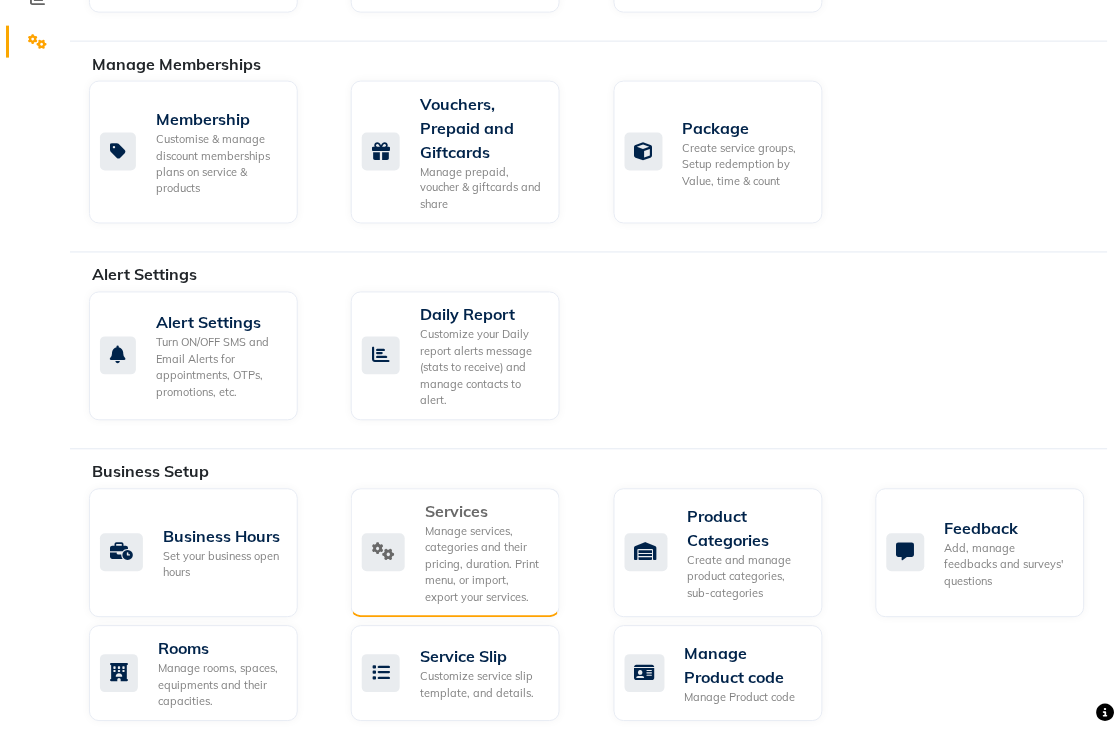 click on "Services  Manage services, categories and their pricing, duration. Print menu, or import, export your services." 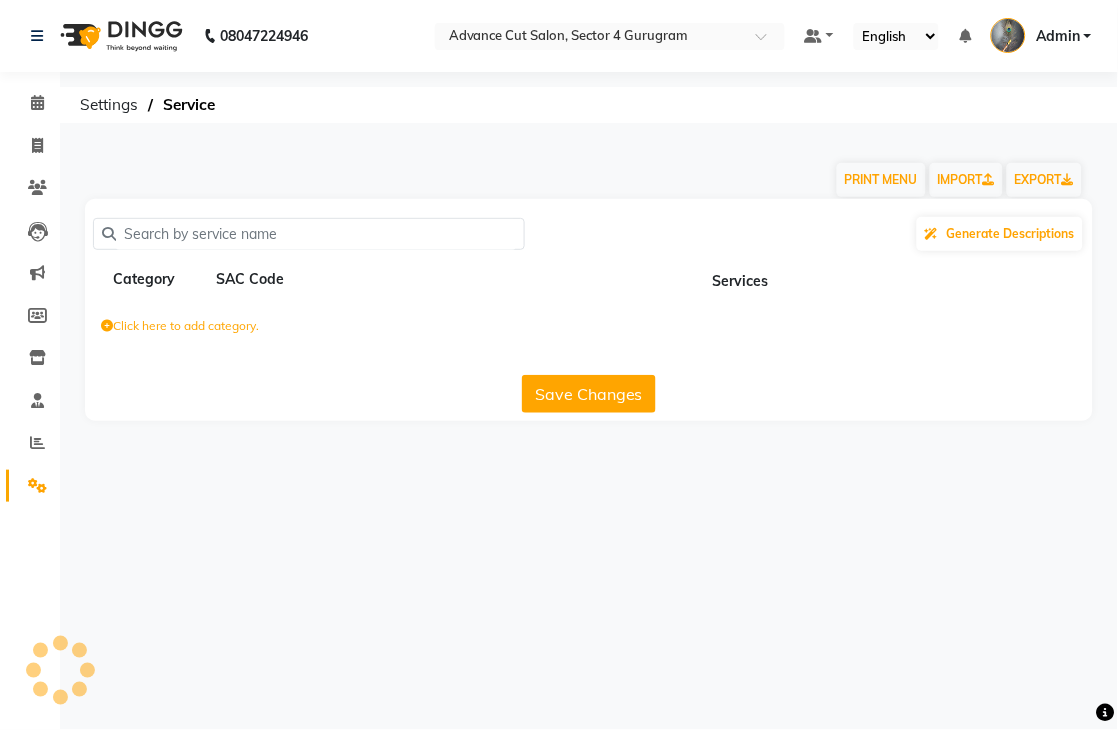 scroll, scrollTop: 0, scrollLeft: 0, axis: both 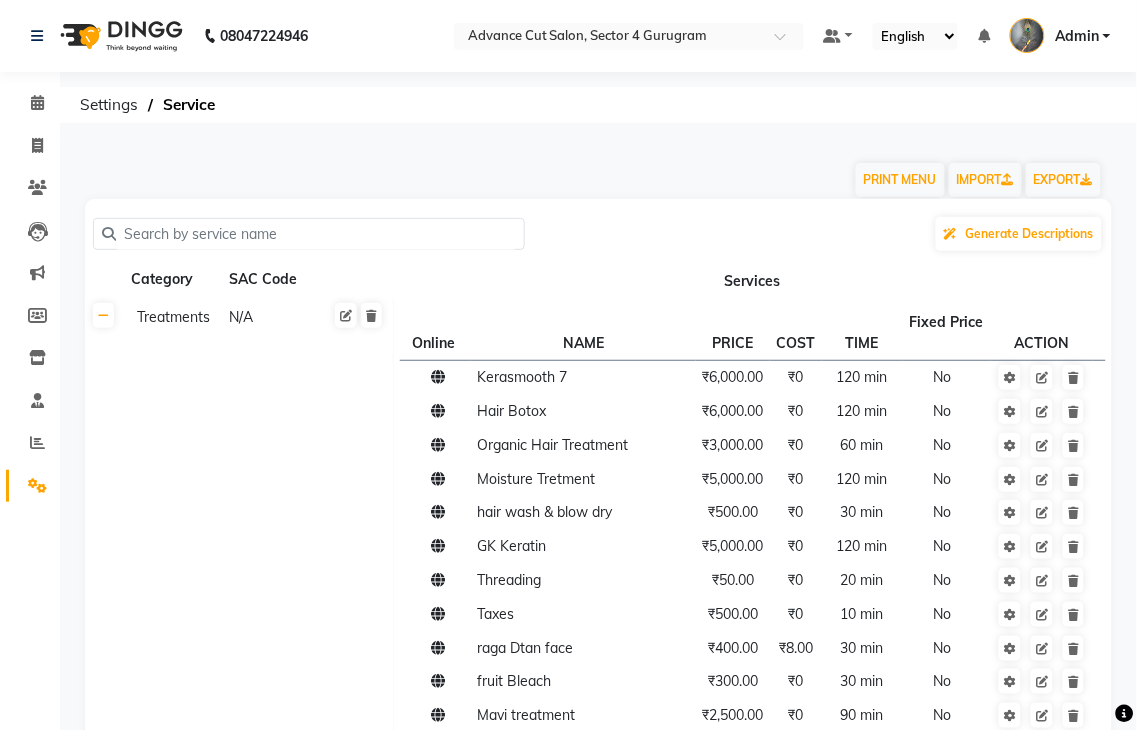 click on "Generate Descriptions" 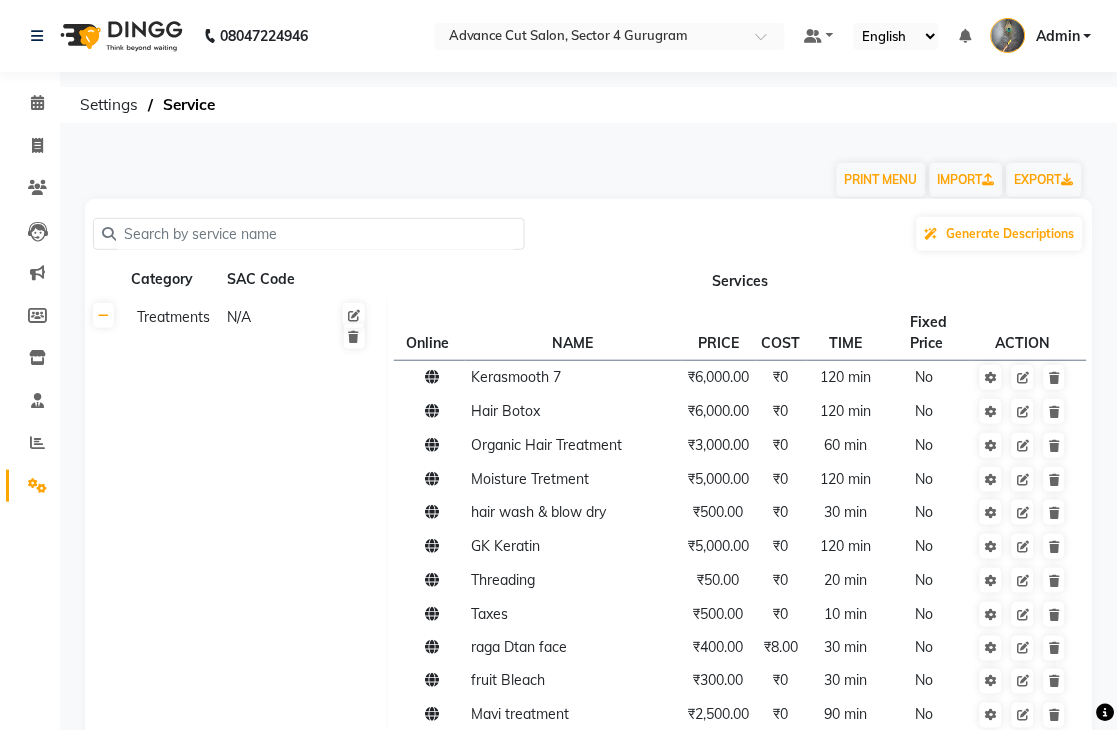 click 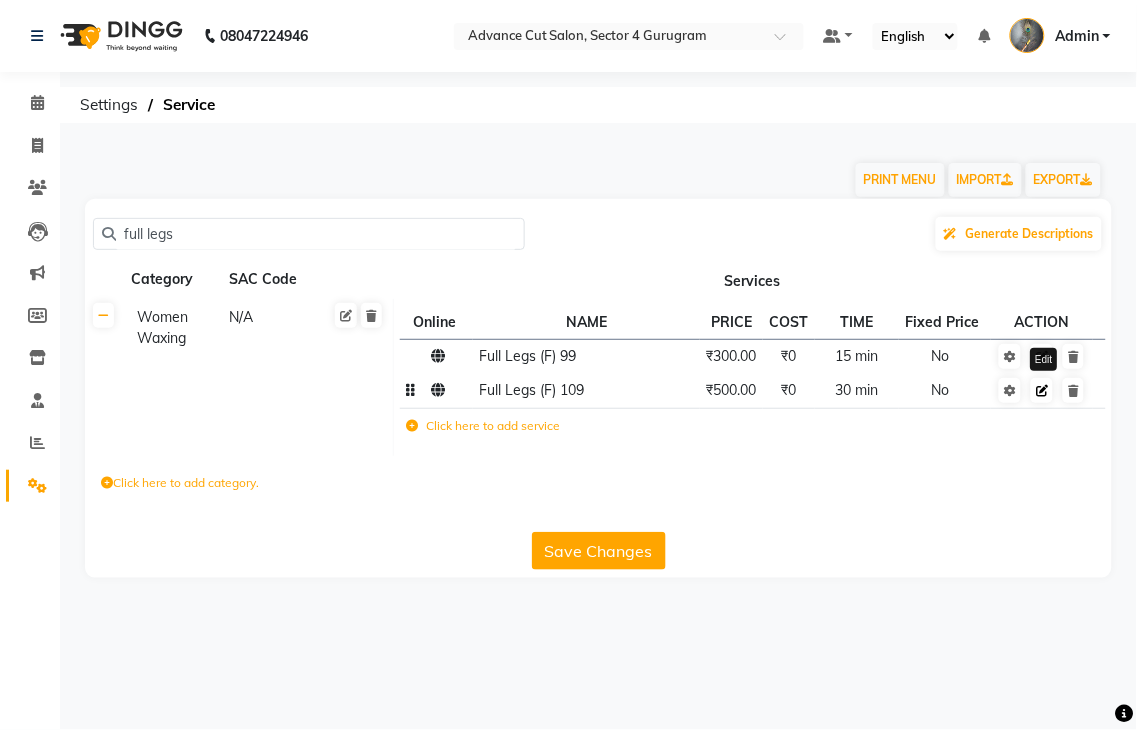 type on "full legs" 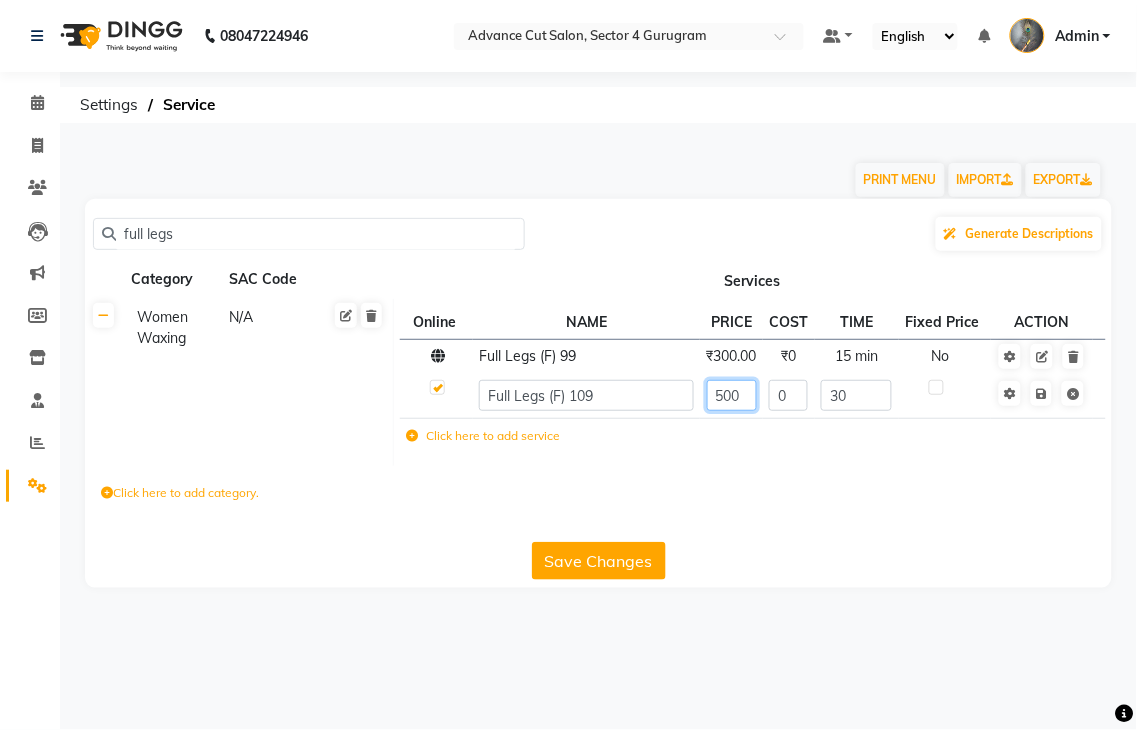 click on "500" 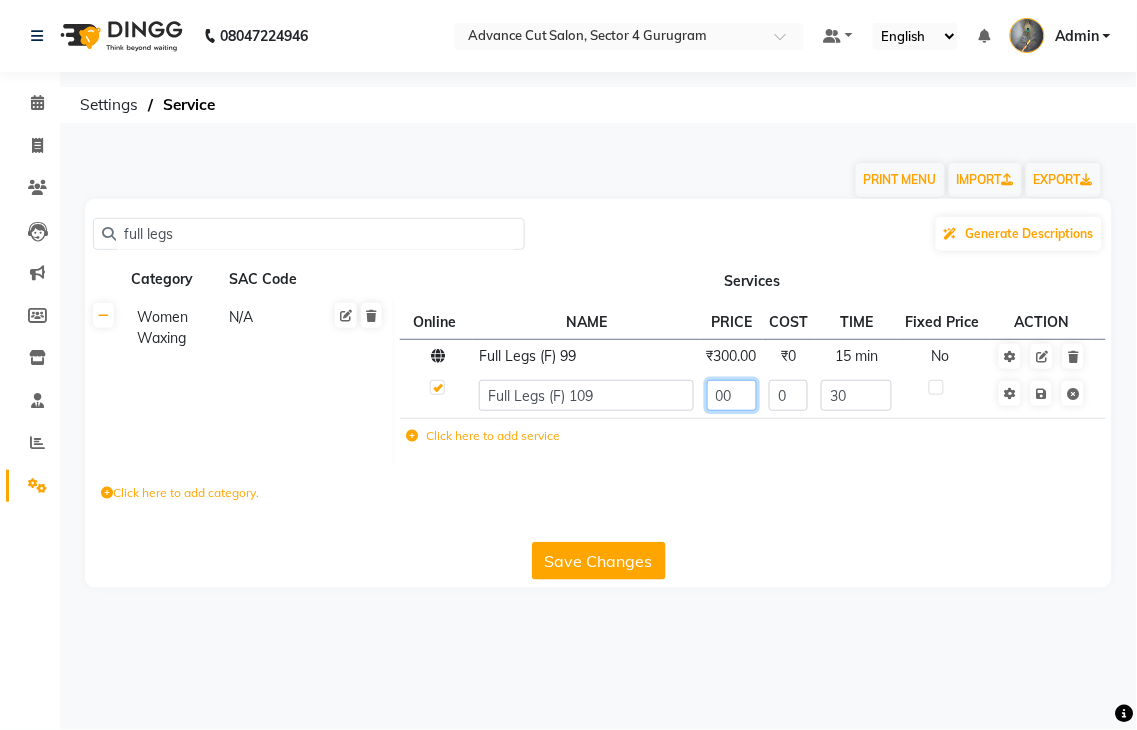 type on "600" 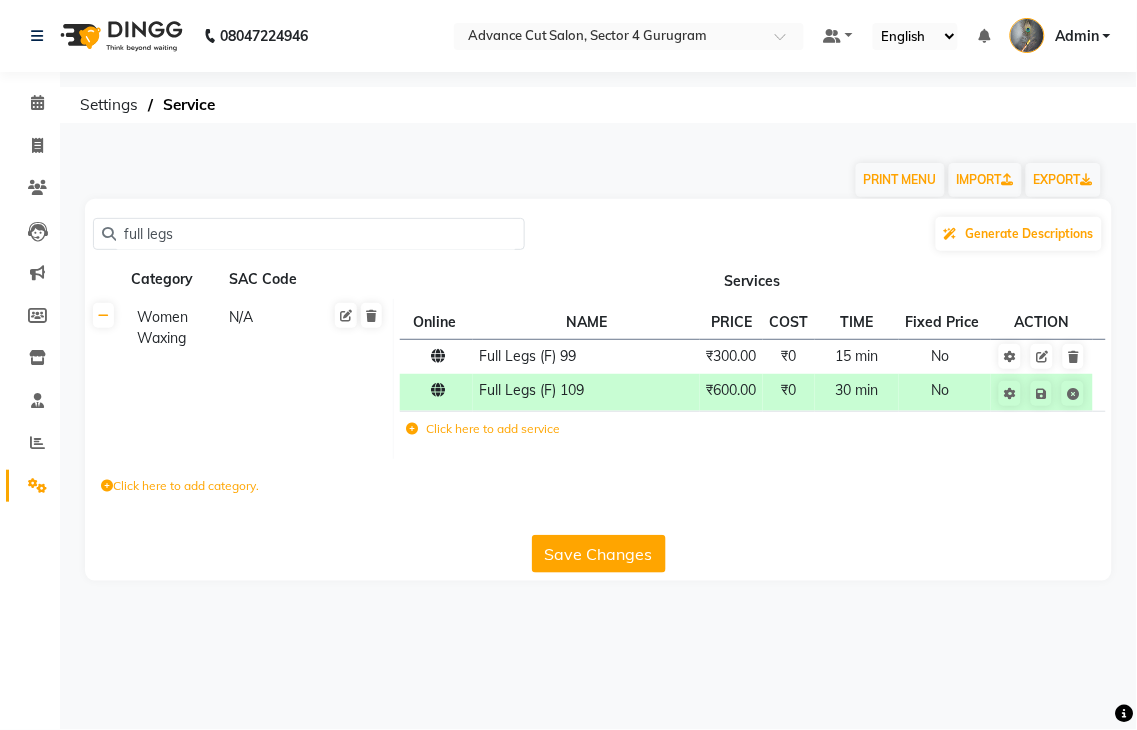 click on "Save Changes" 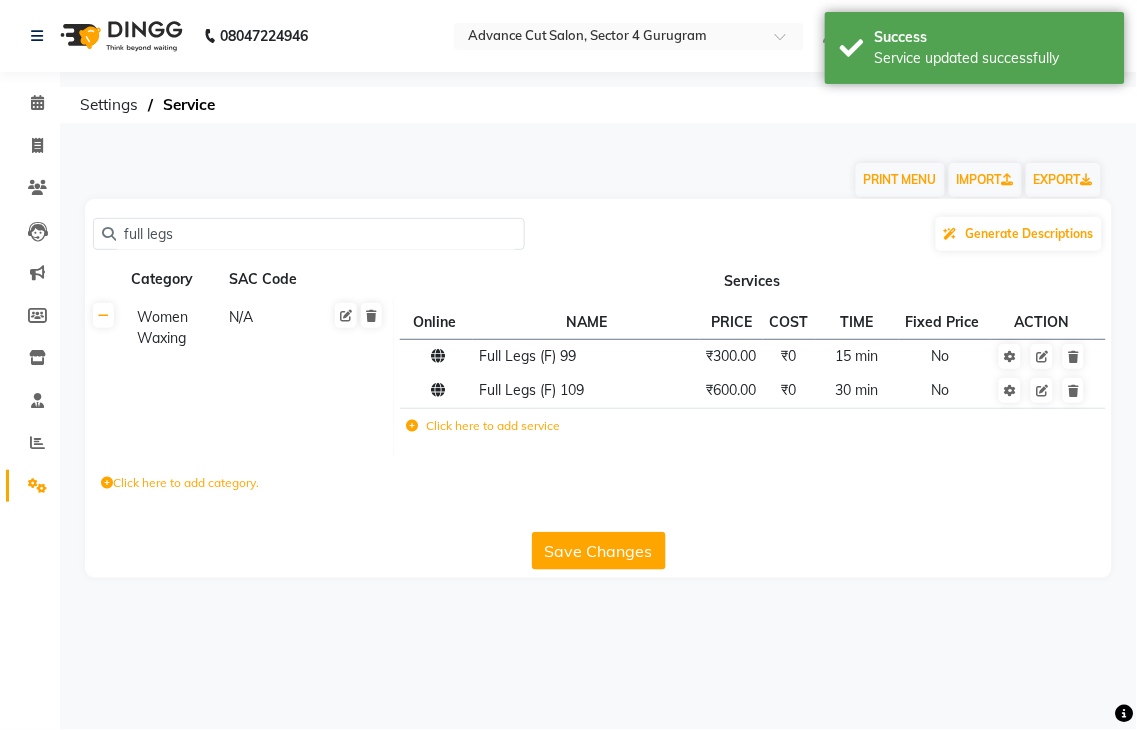 click on "Save Changes" 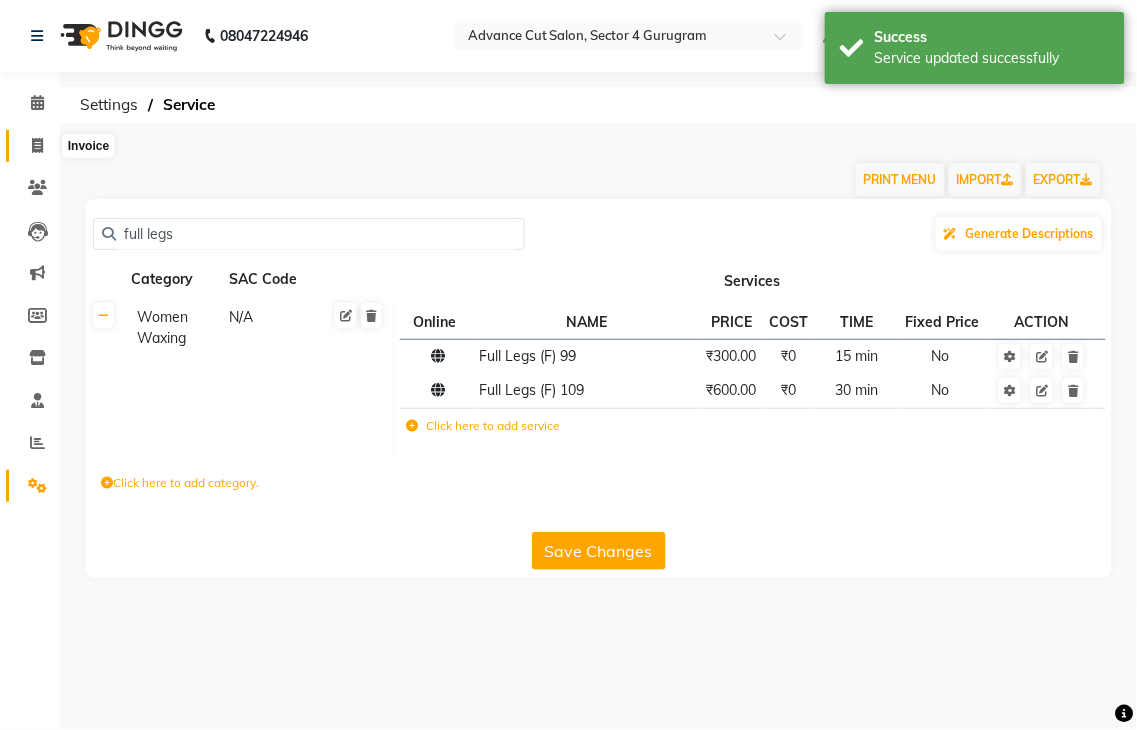 click 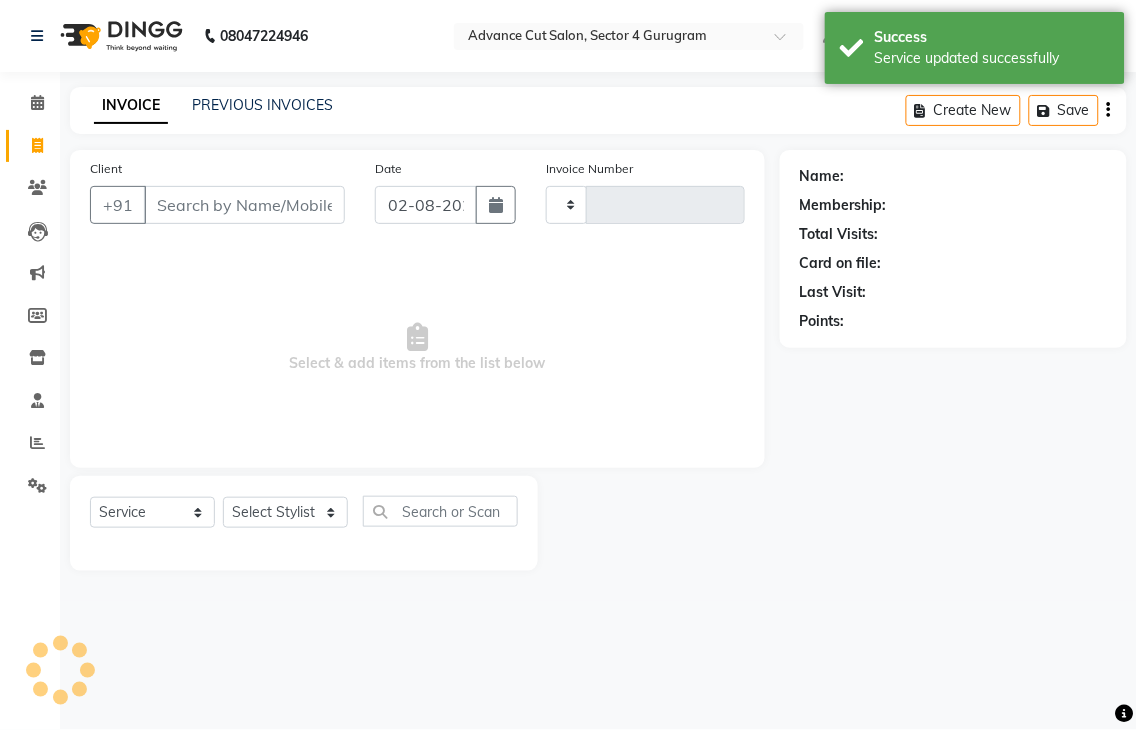 click on "Client" at bounding box center [244, 205] 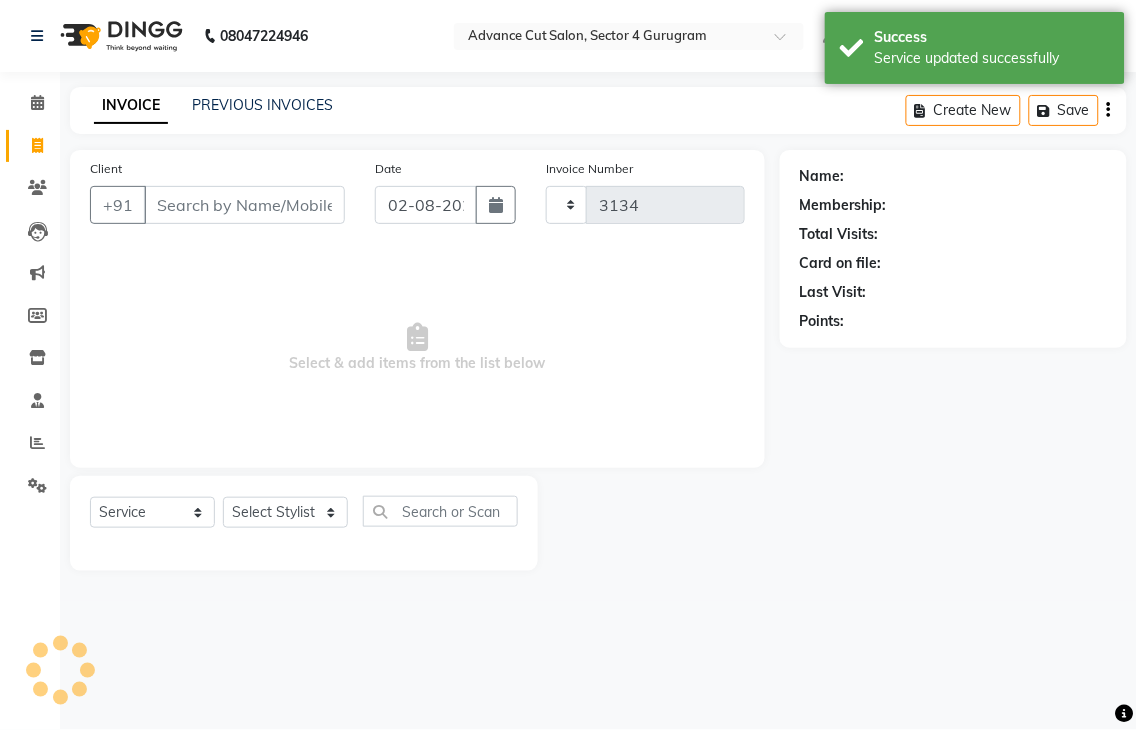 select on "4939" 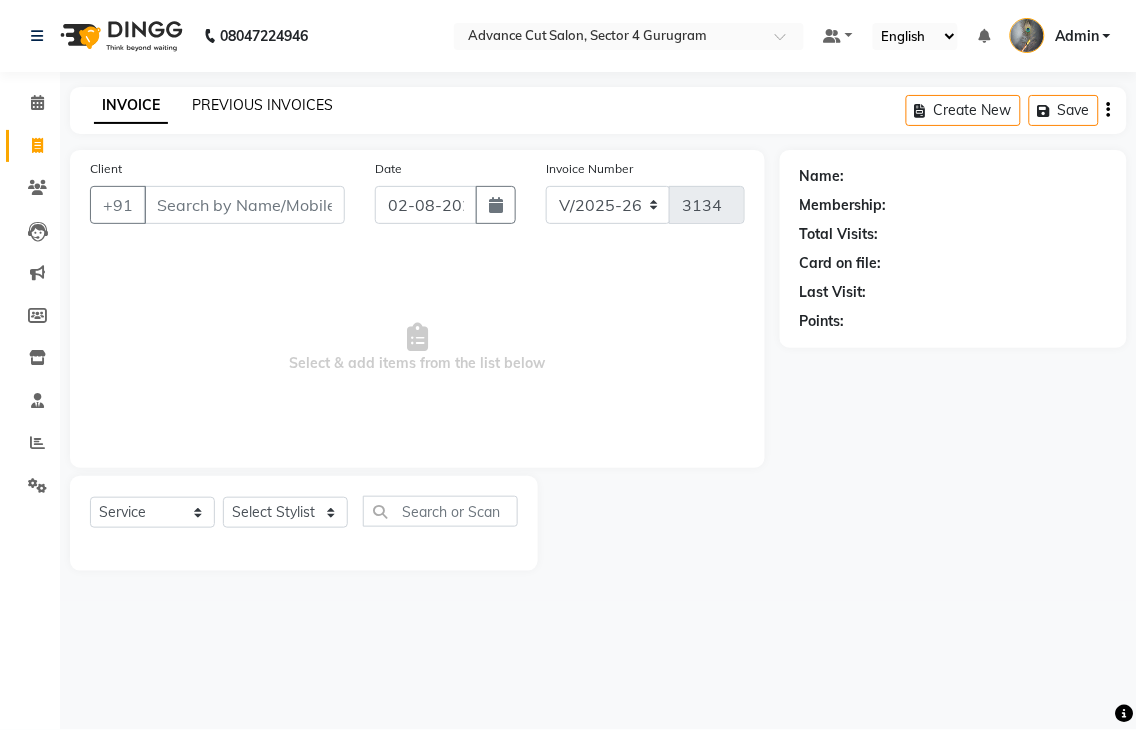 click on "PREVIOUS INVOICES" 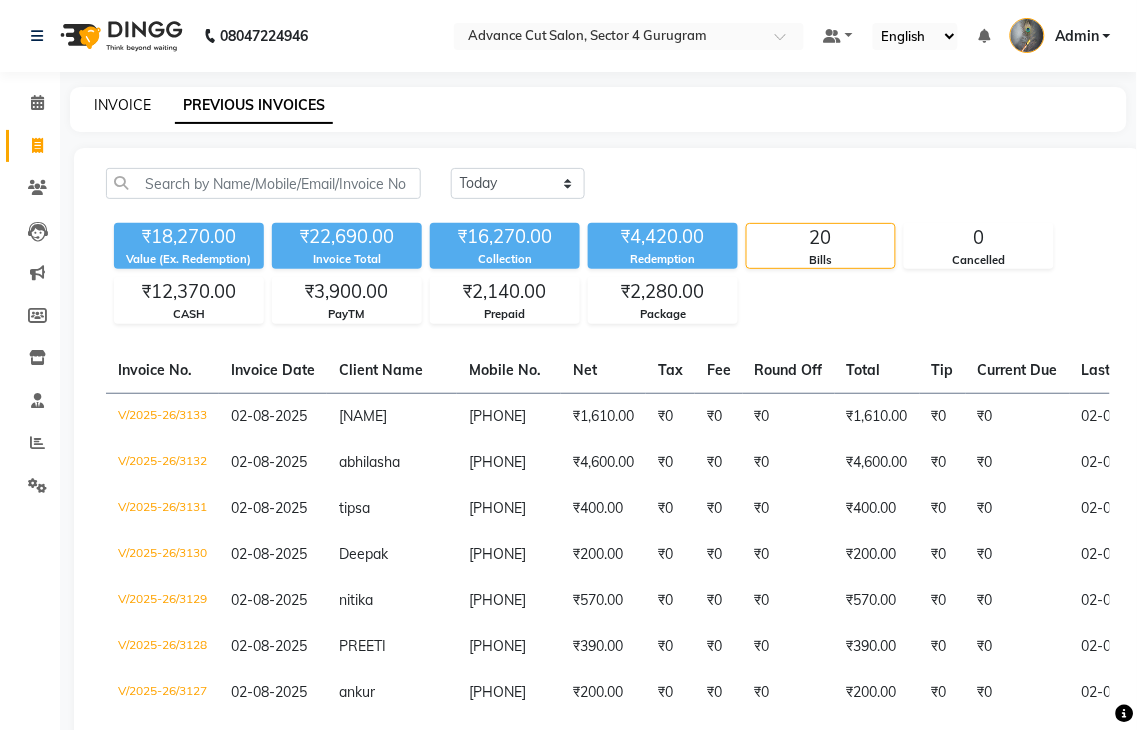 click on "INVOICE" 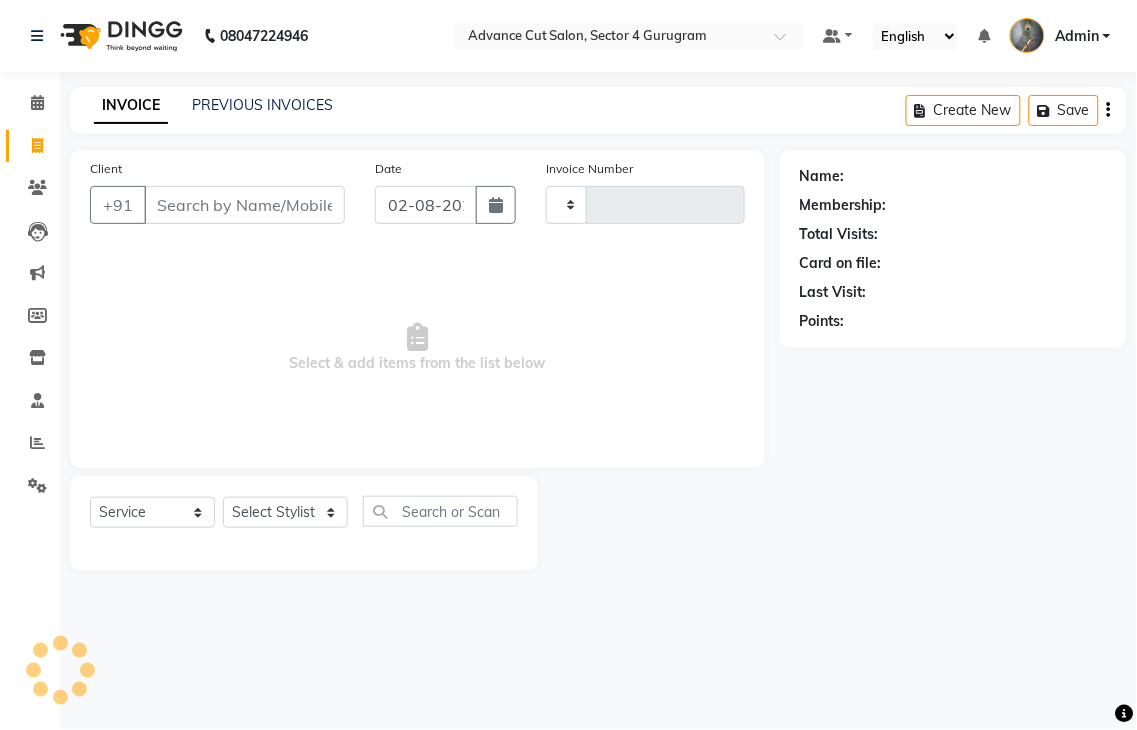 type on "3134" 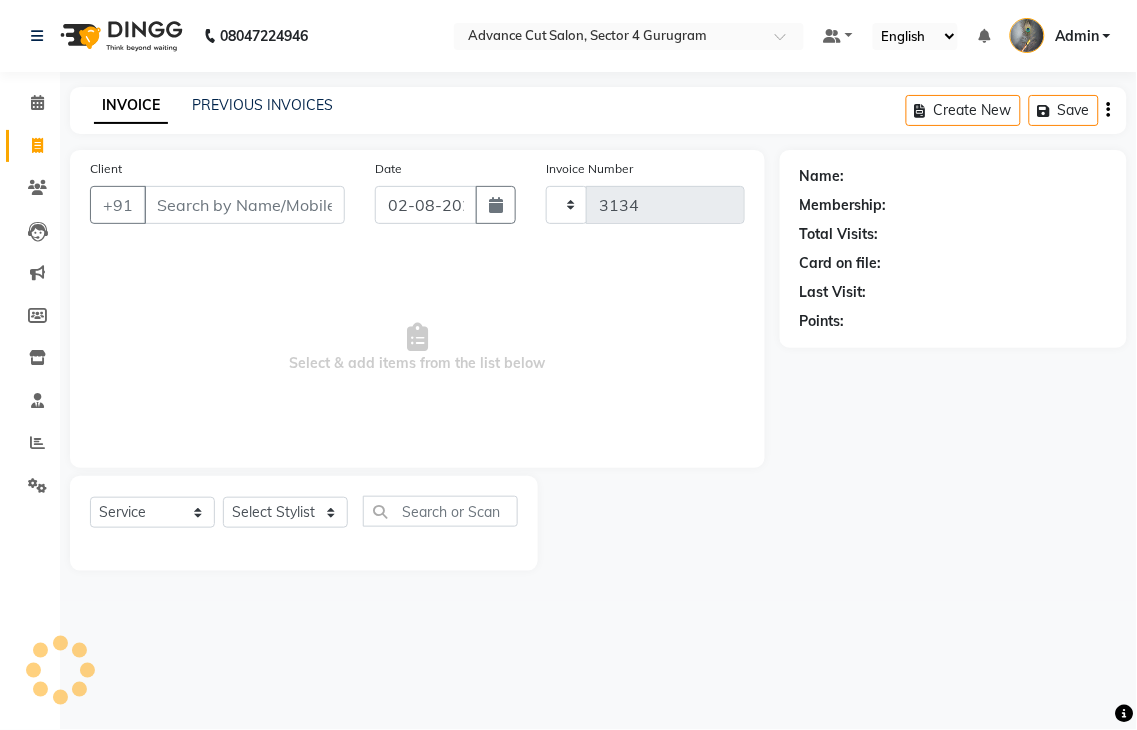 select on "4939" 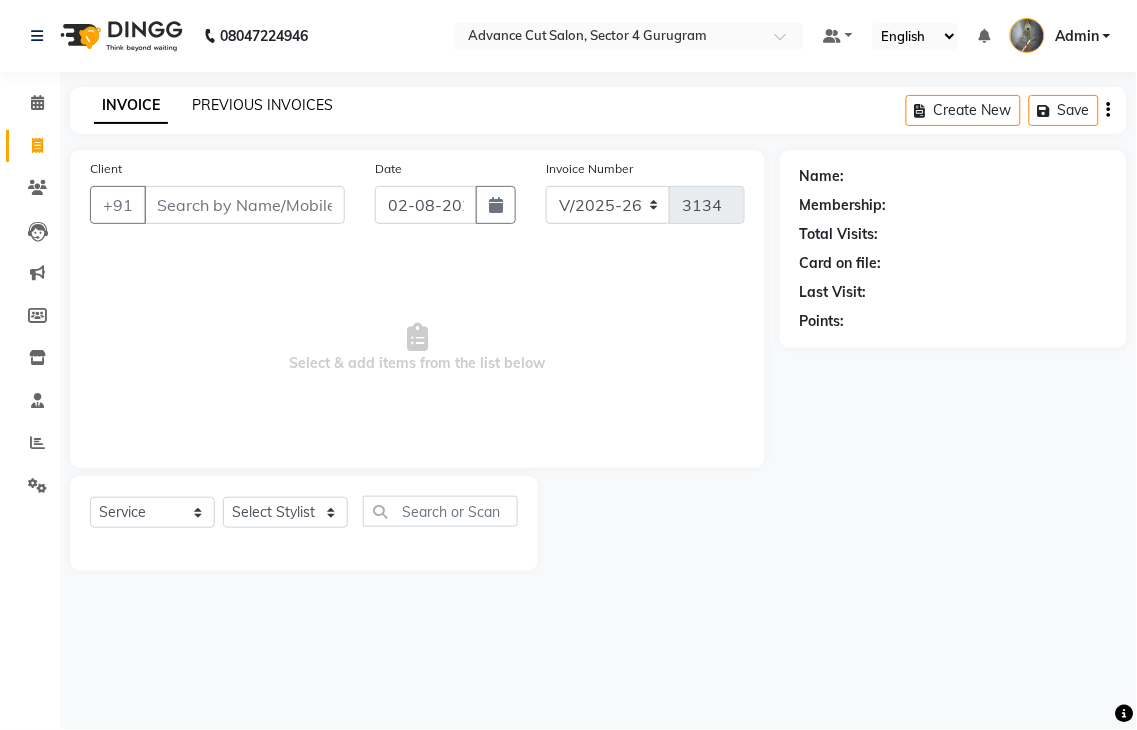 click on "PREVIOUS INVOICES" 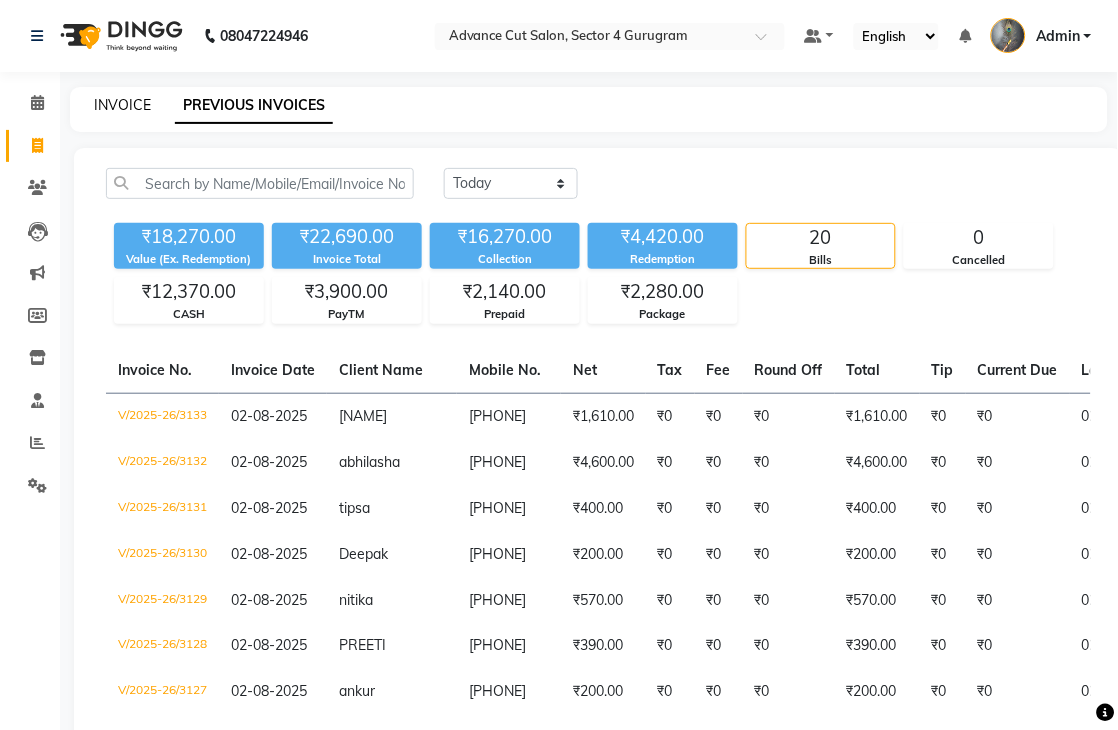 click on "INVOICE" 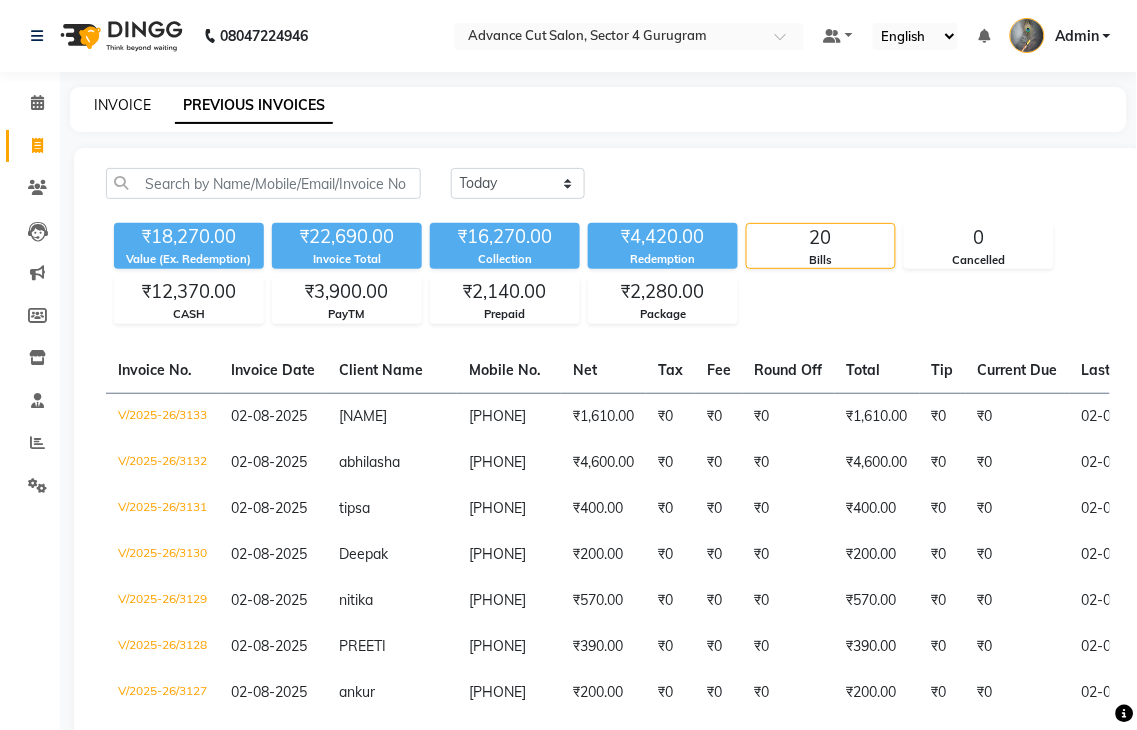 select on "service" 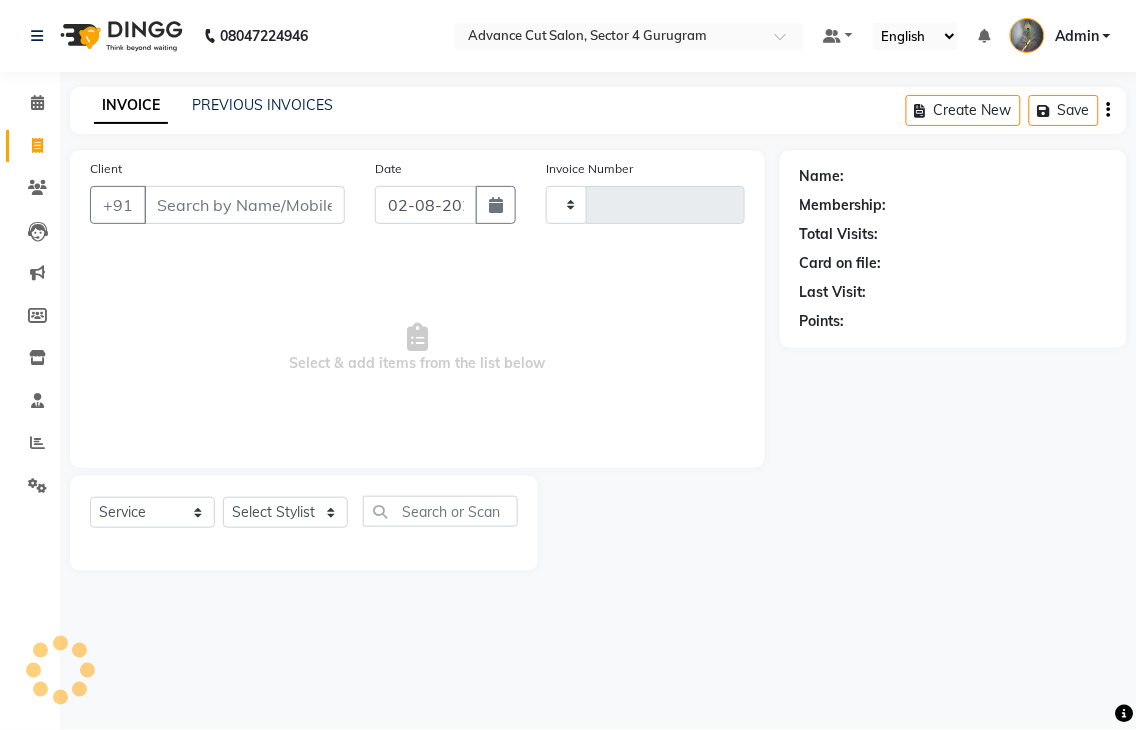 type on "3134" 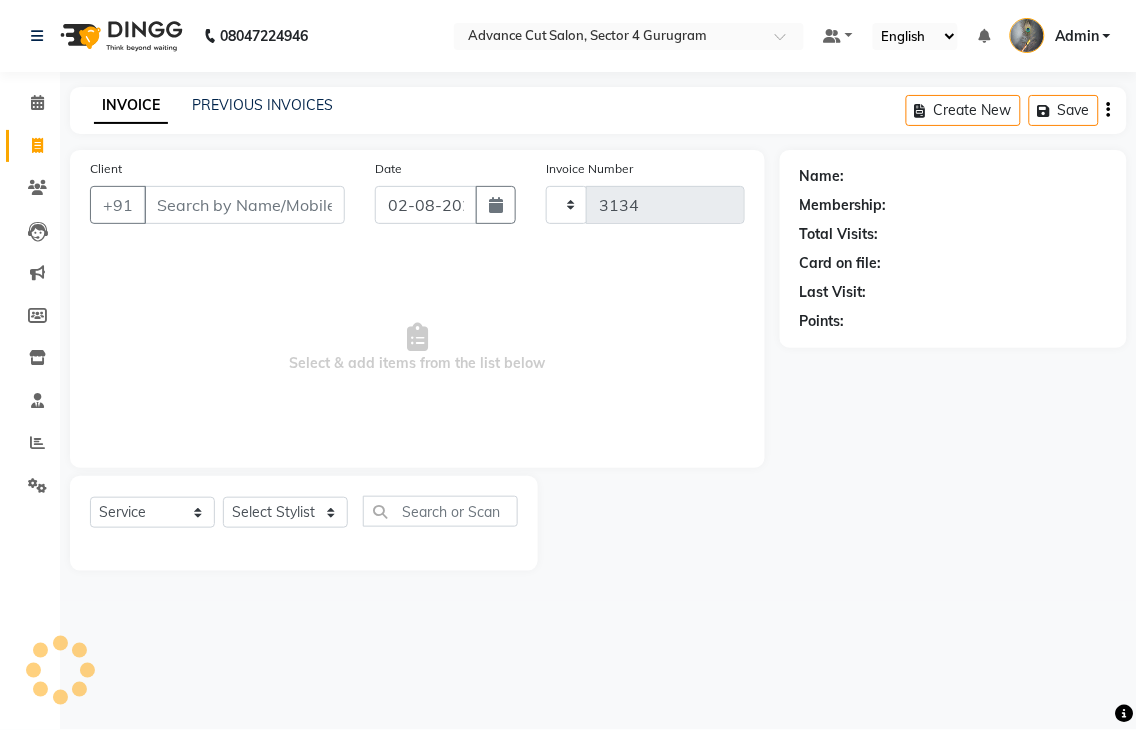 select on "4939" 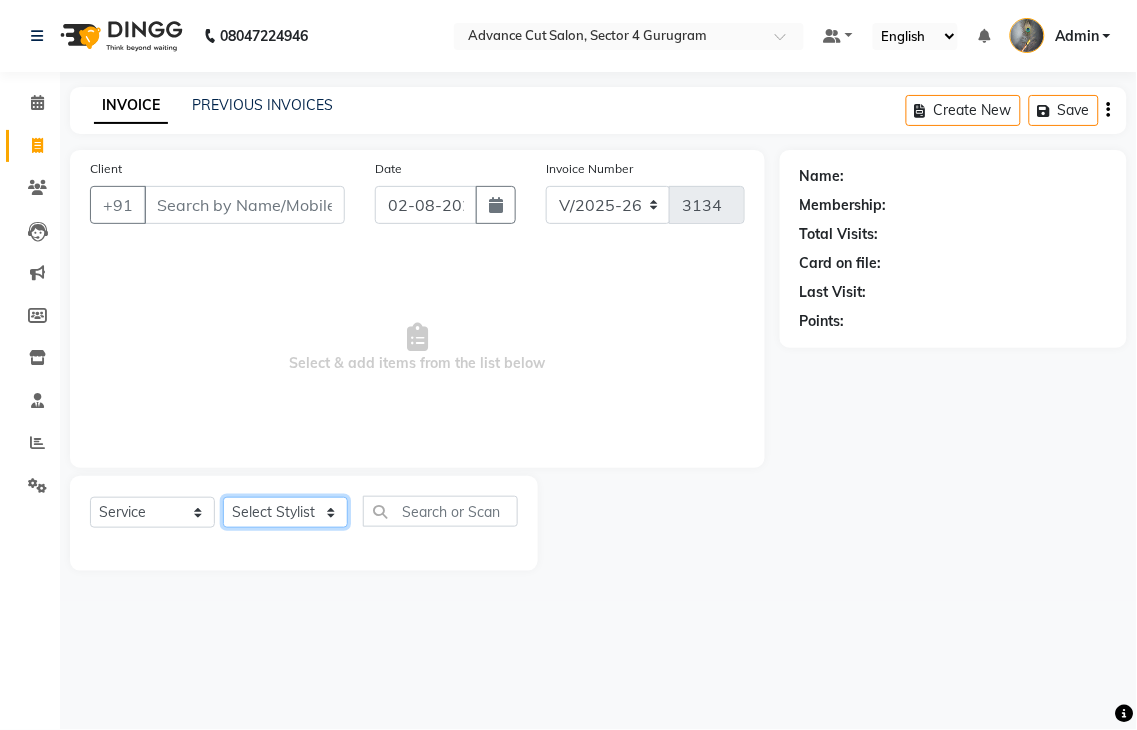 click on "Select Stylist Admin chahit COUNTOR hardeep mamta manisha MONISH navi NOSHAD ALI rahul shatnam shweta singh sunny tip" 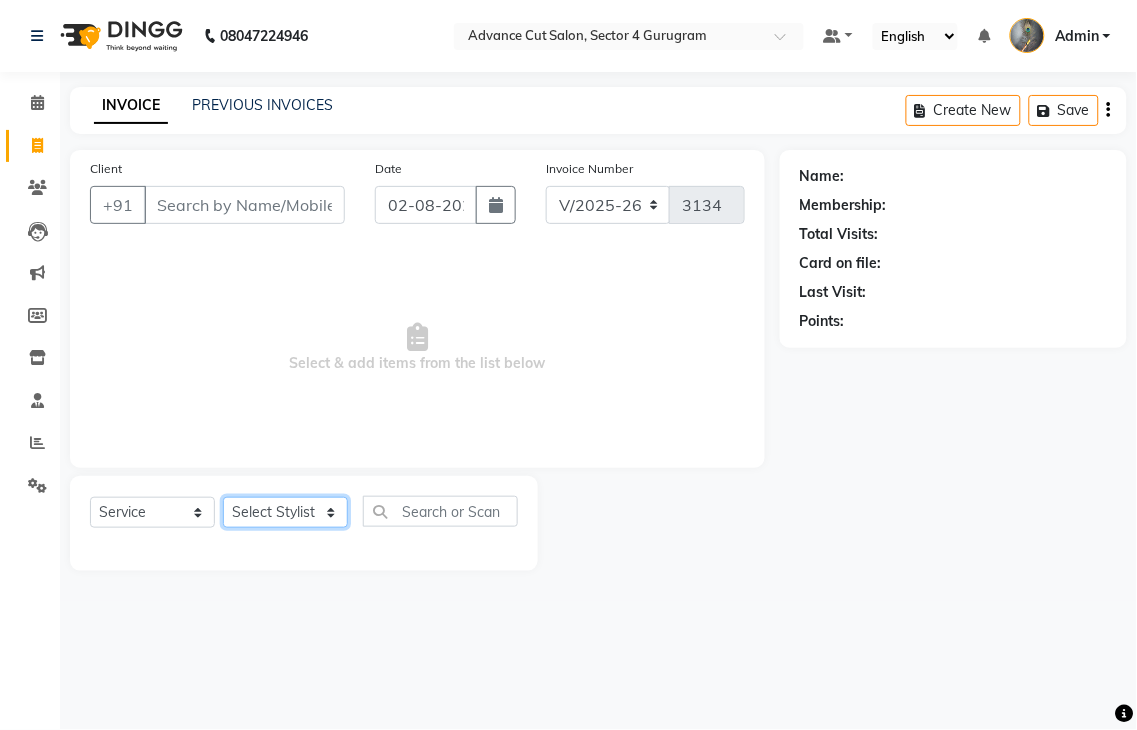 click on "Select Stylist Admin chahit COUNTOR hardeep mamta manisha MONISH navi NOSHAD ALI rahul shatnam shweta singh sunny tip" 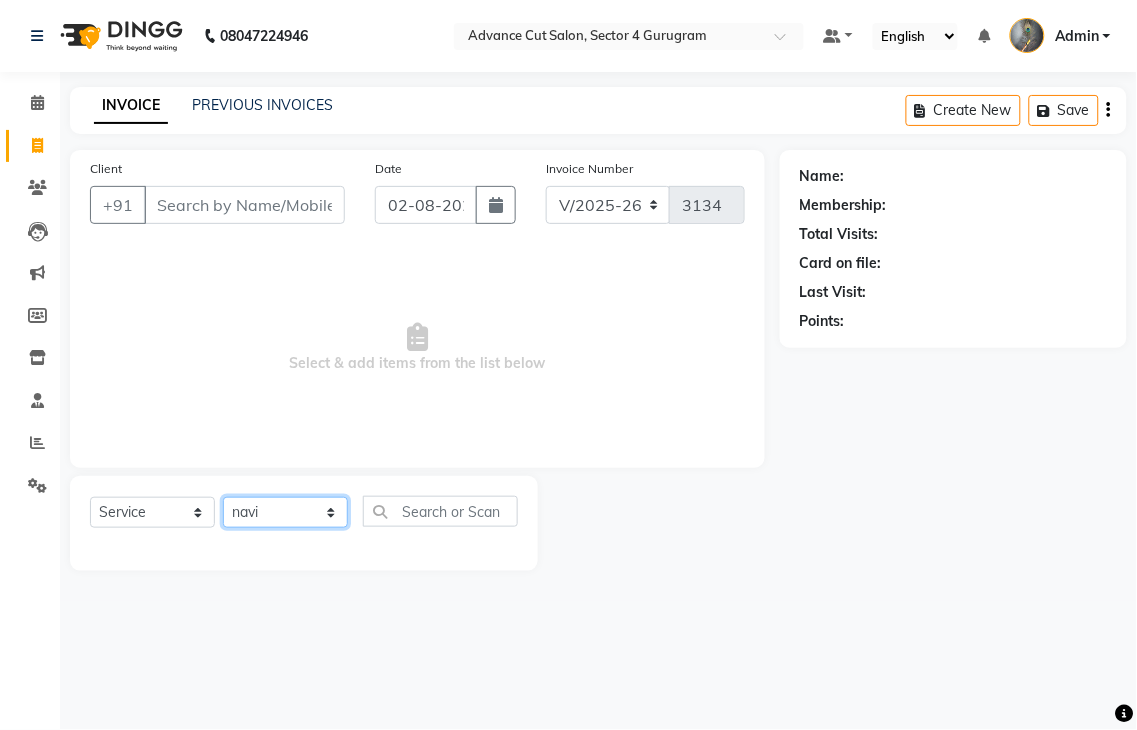 click on "Select Stylist Admin chahit COUNTOR hardeep mamta manisha MONISH navi NOSHAD ALI rahul shatnam shweta singh sunny tip" 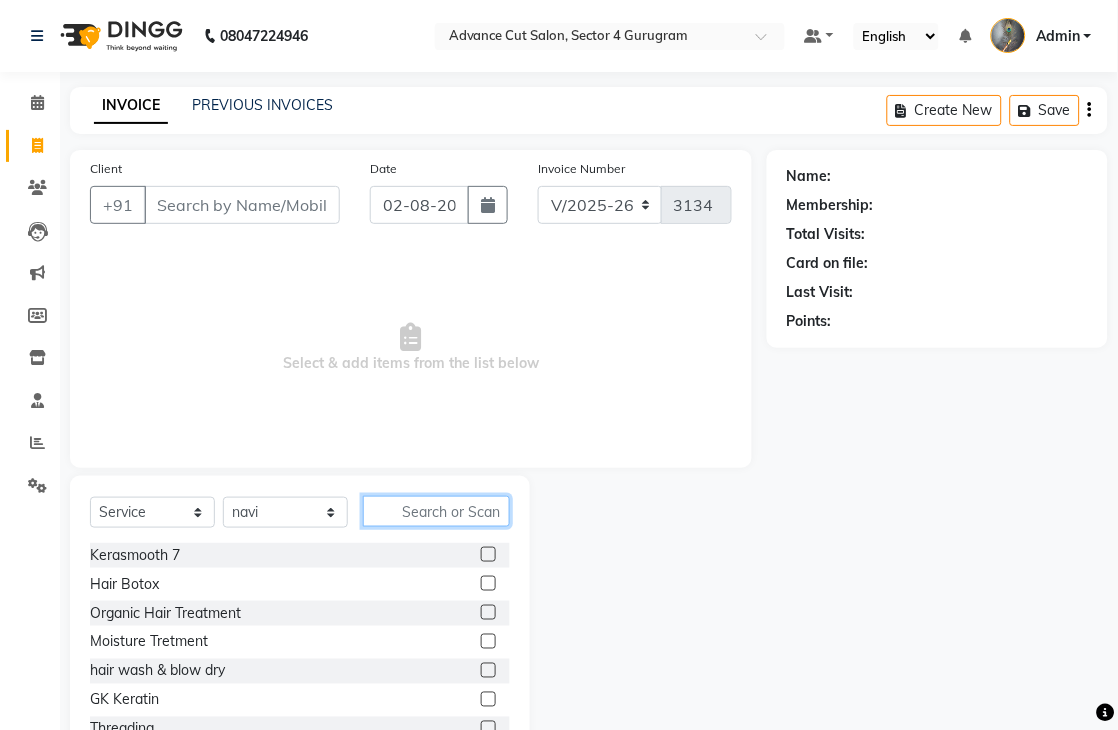 click 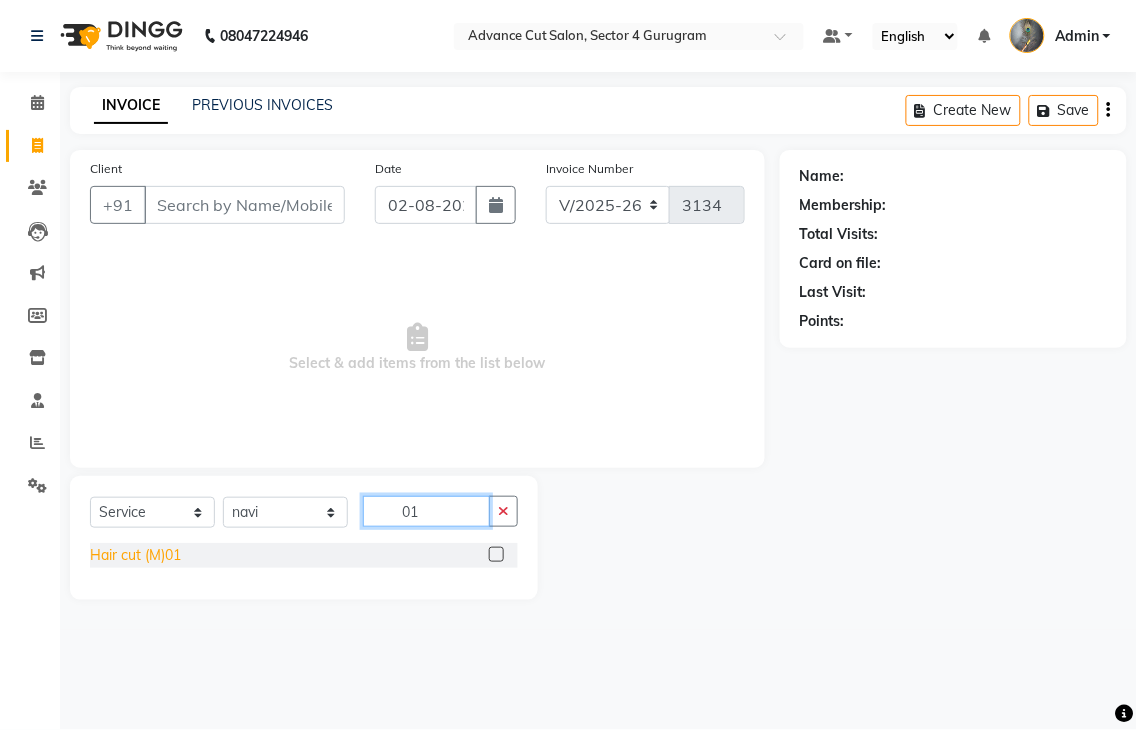 type on "01" 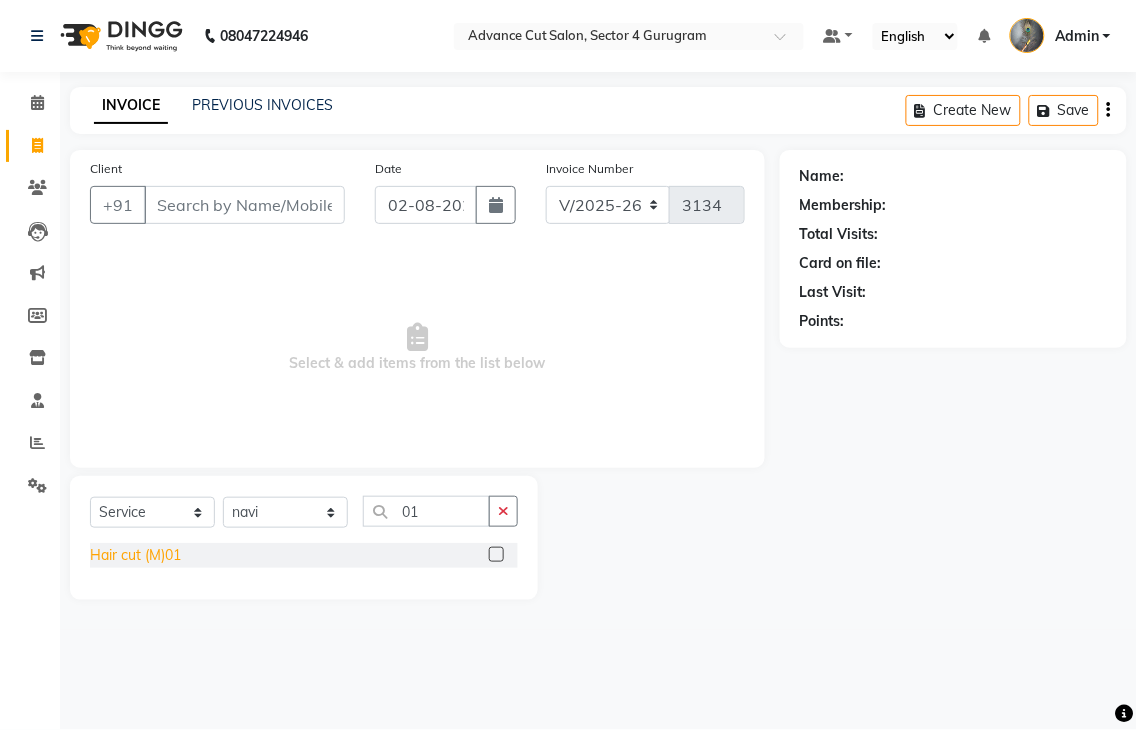 click on "Hair cut (M)01" 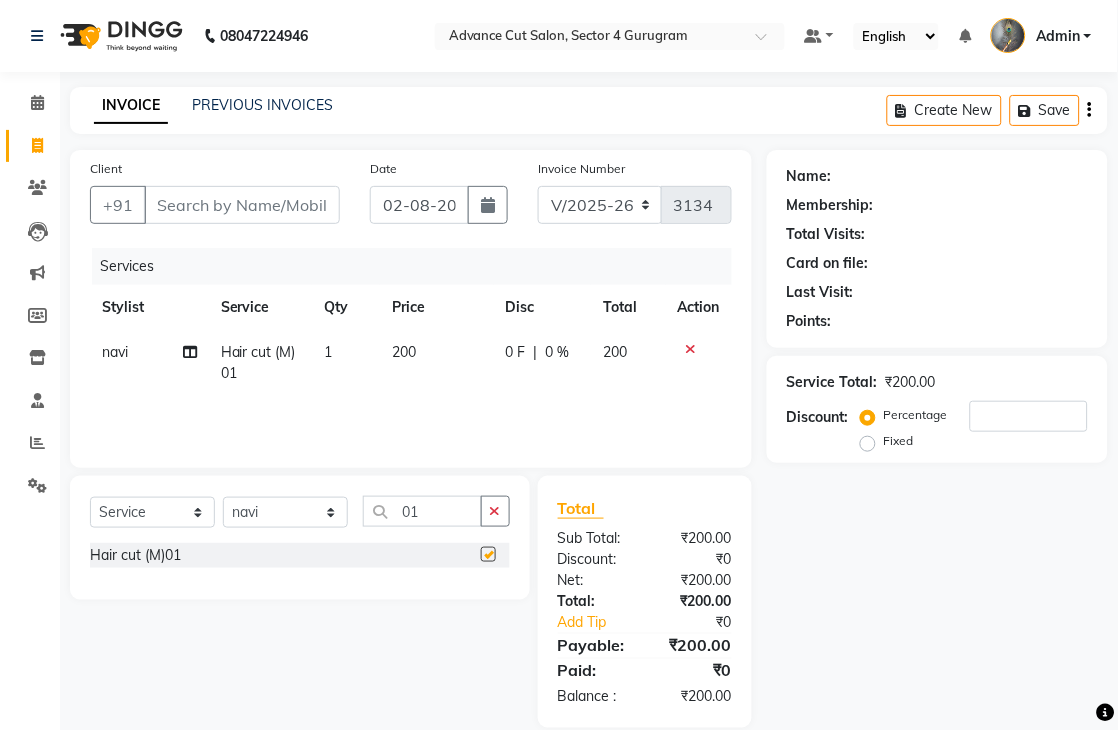 checkbox on "false" 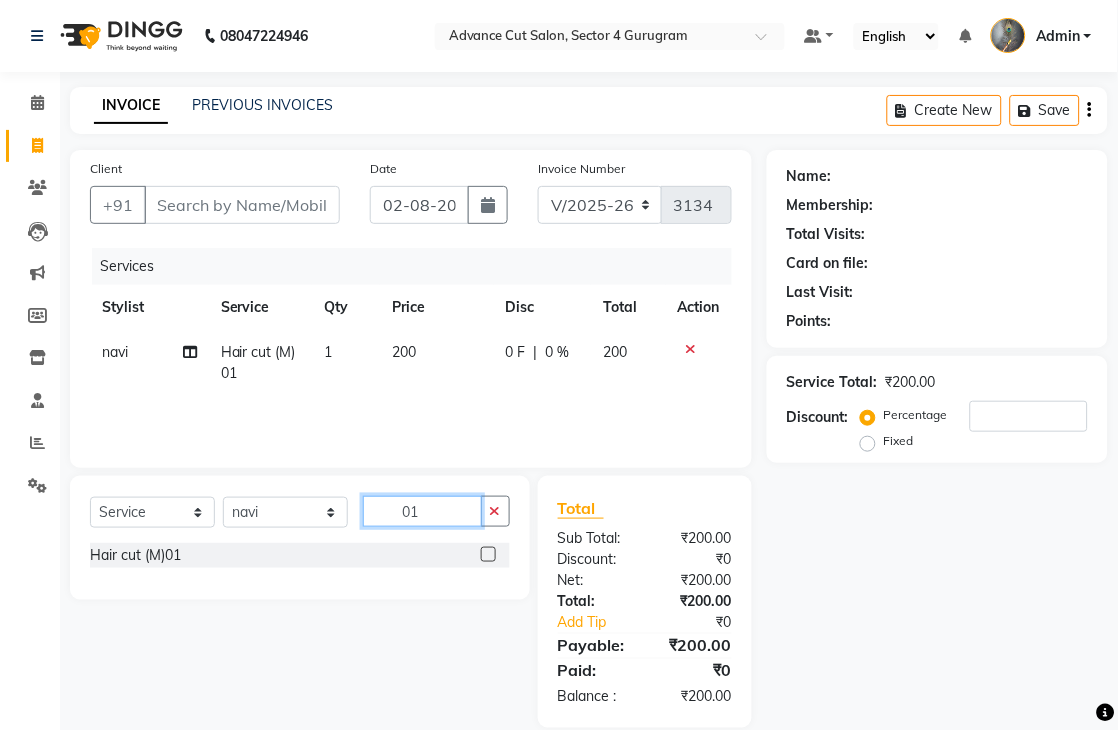 click on "01" 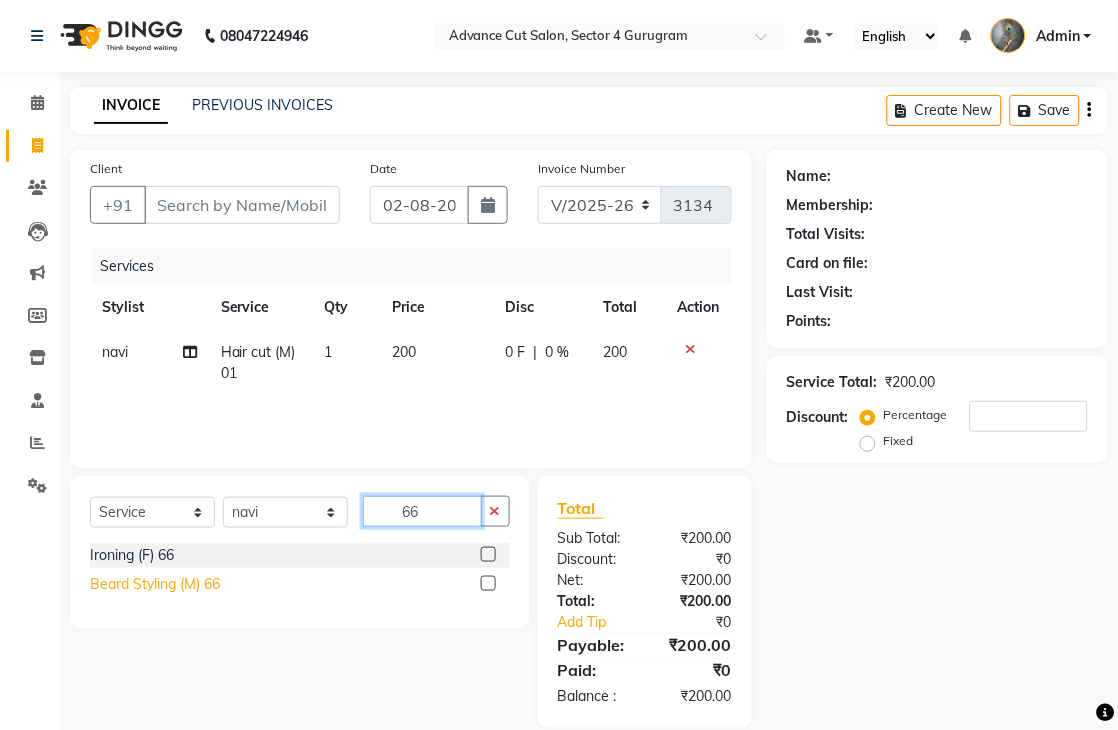 type on "66" 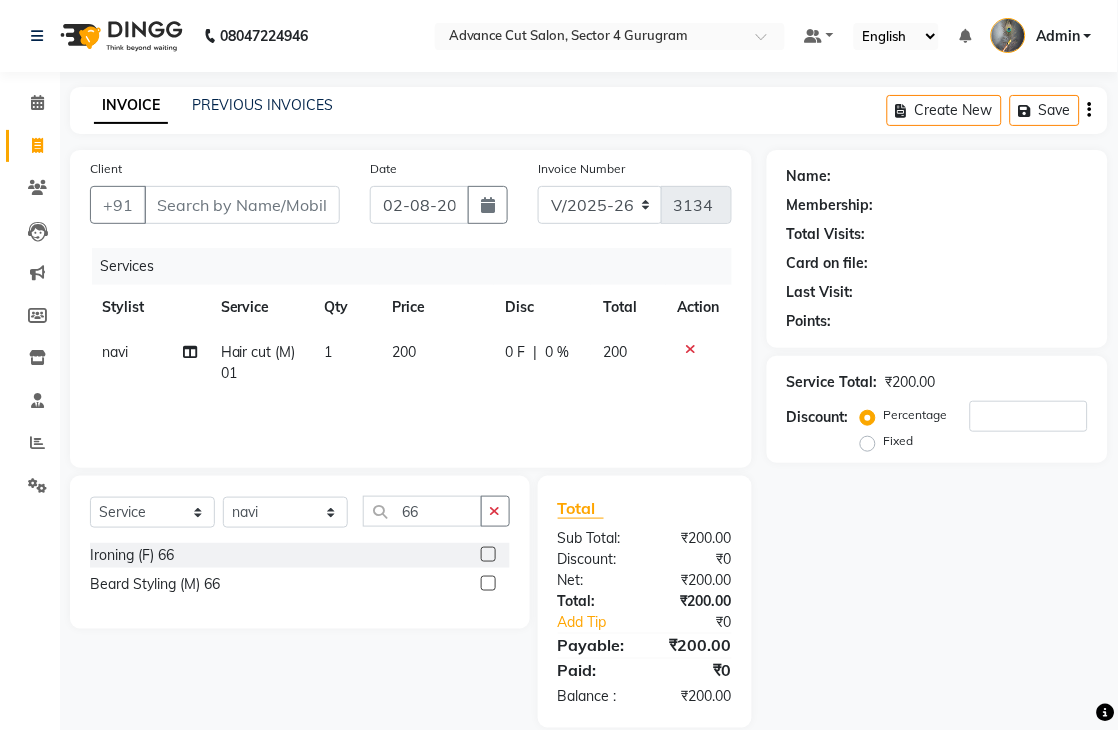 drag, startPoint x: 150, startPoint y: 587, endPoint x: 240, endPoint y: 561, distance: 93.680305 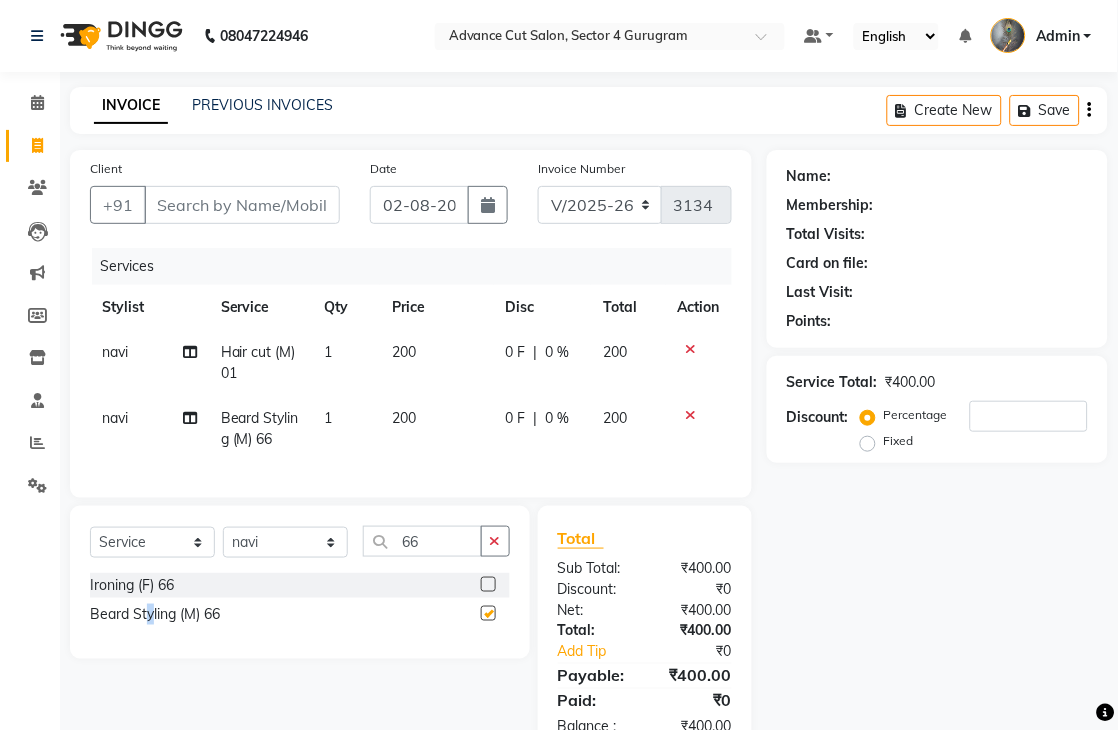 checkbox on "false" 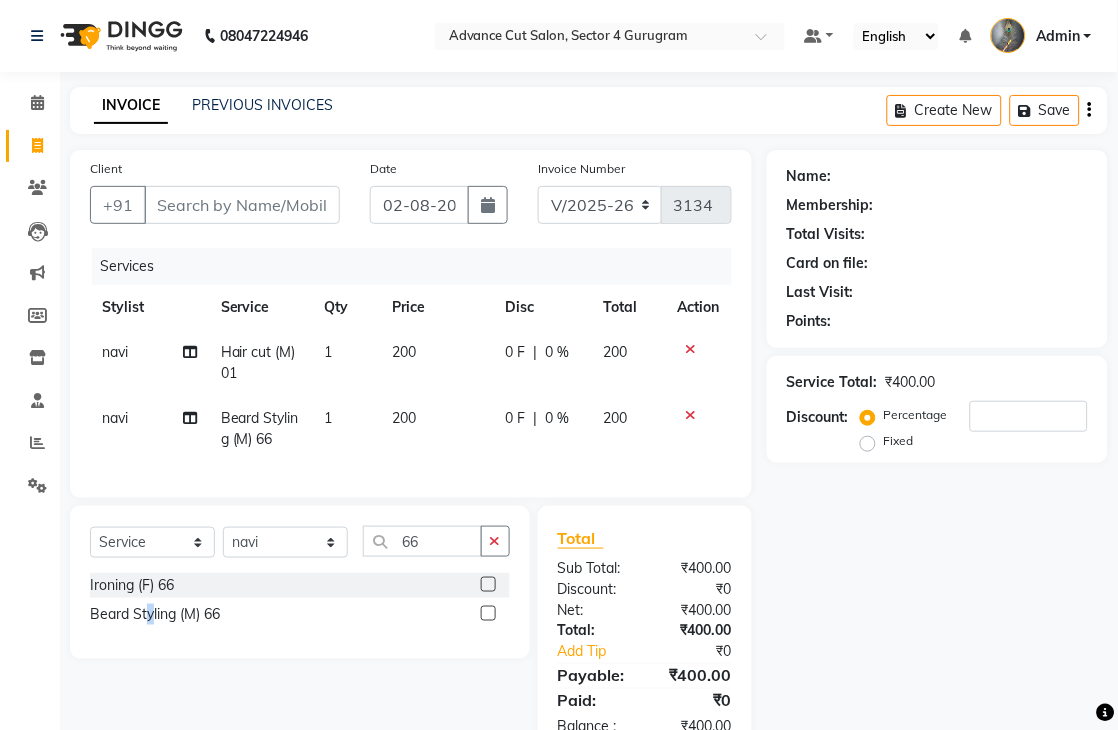 drag, startPoint x: 506, startPoint y: 567, endPoint x: 451, endPoint y: 550, distance: 57.567352 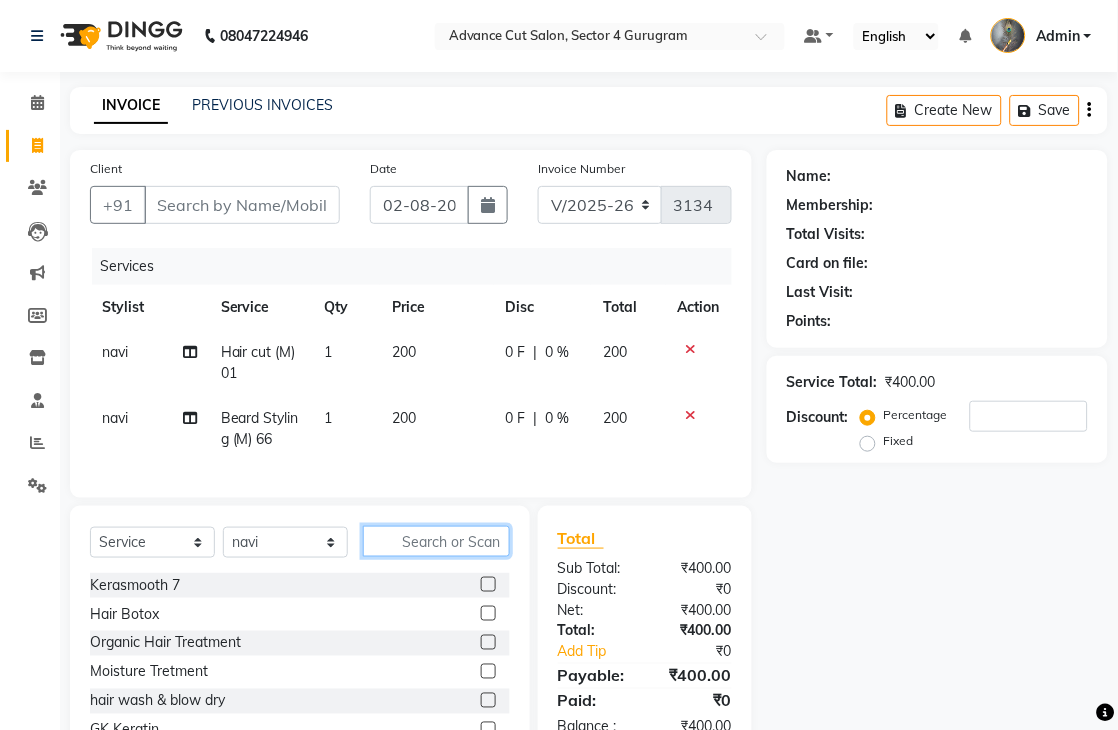 click 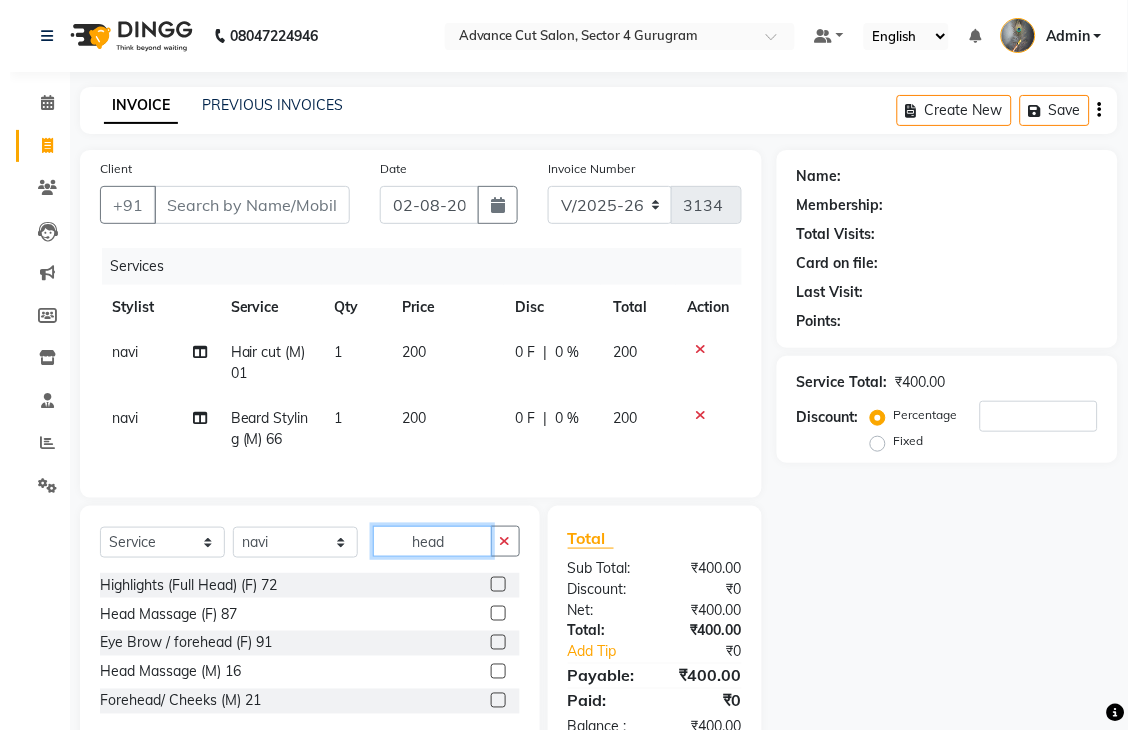 scroll, scrollTop: 76, scrollLeft: 0, axis: vertical 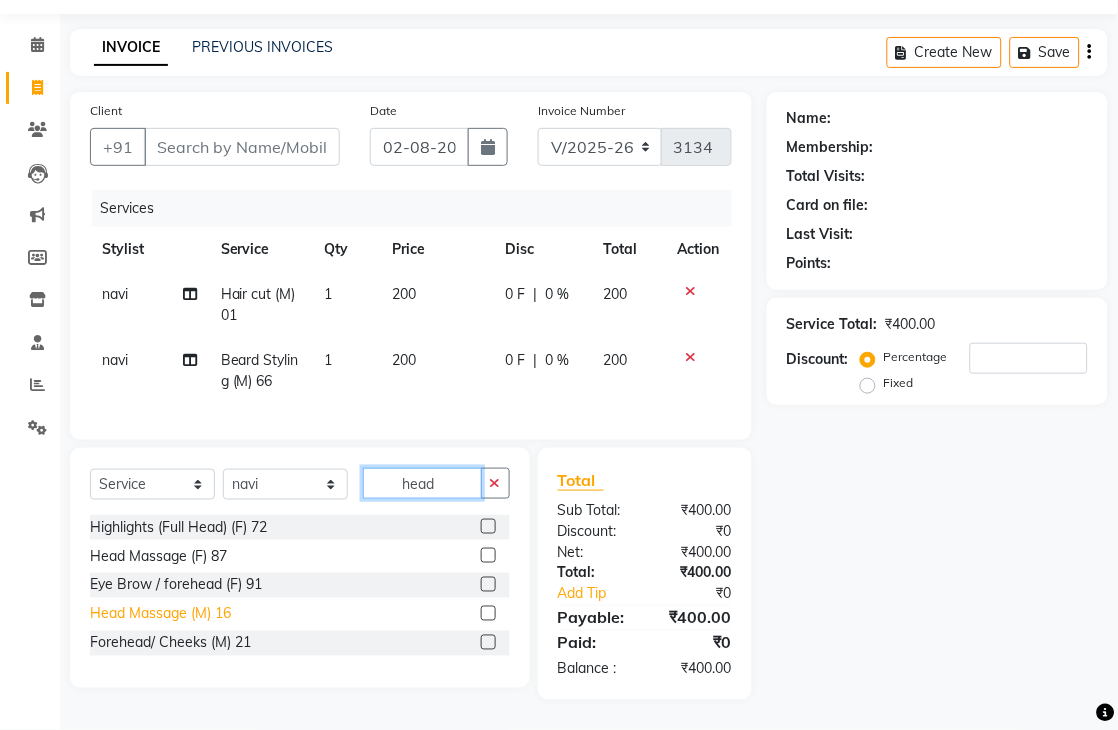 type on "head" 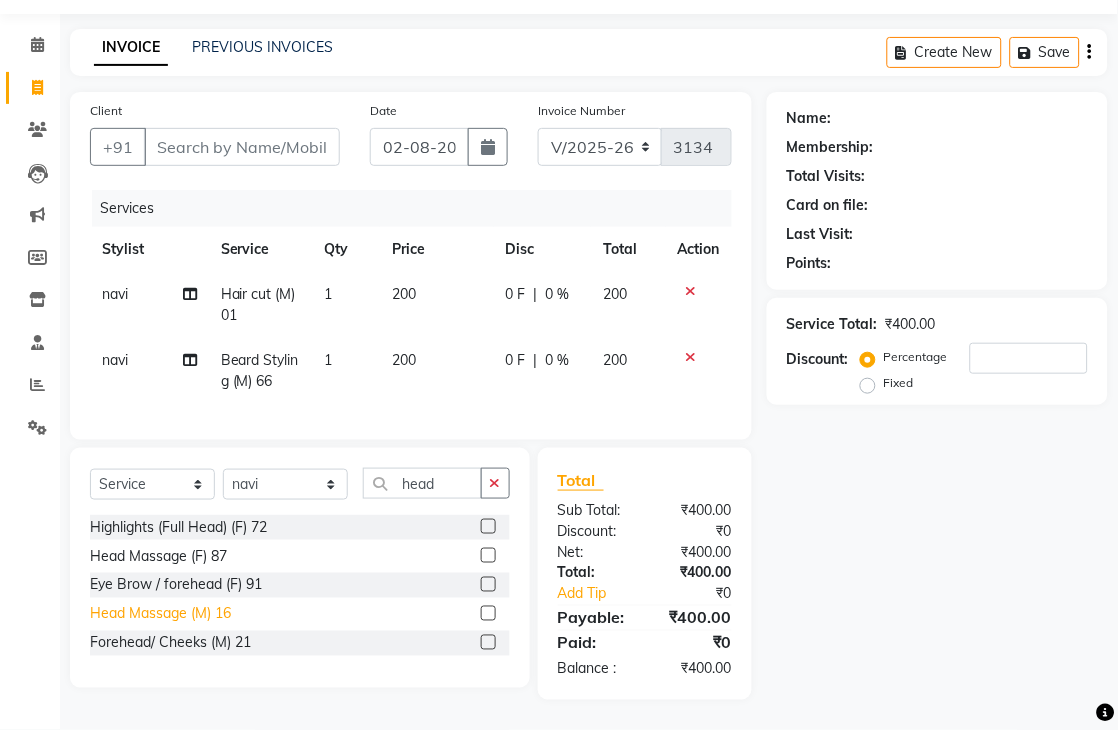 click on "Head Massage (M) 16" 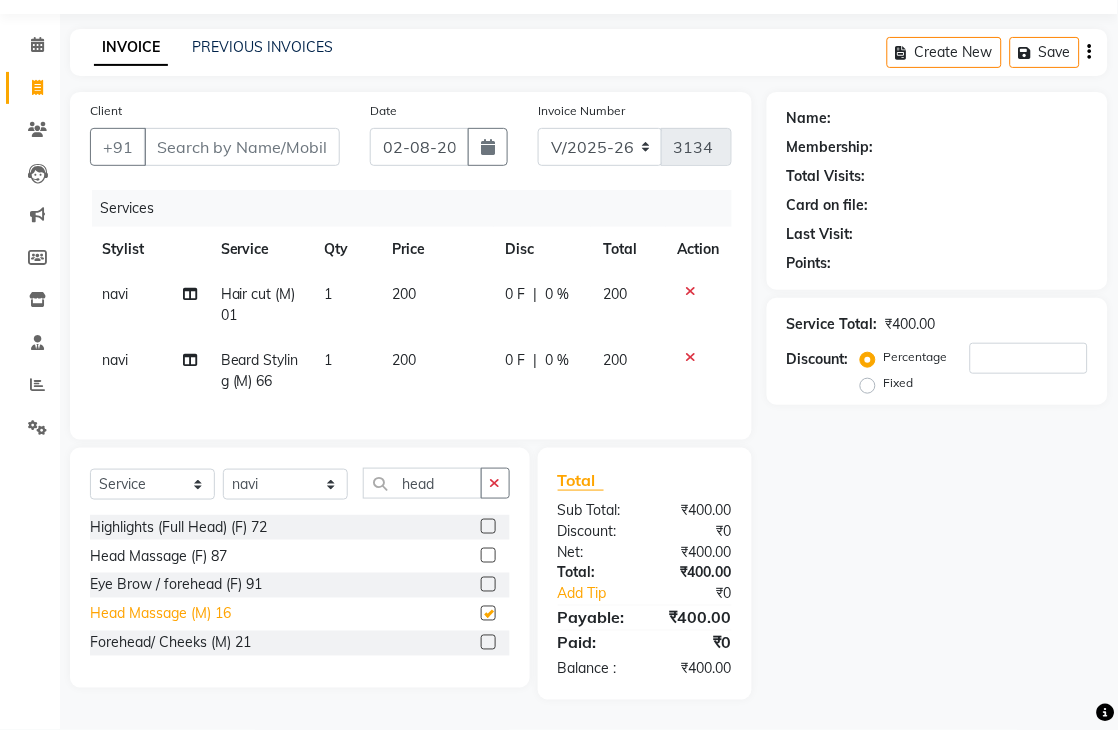 checkbox on "false" 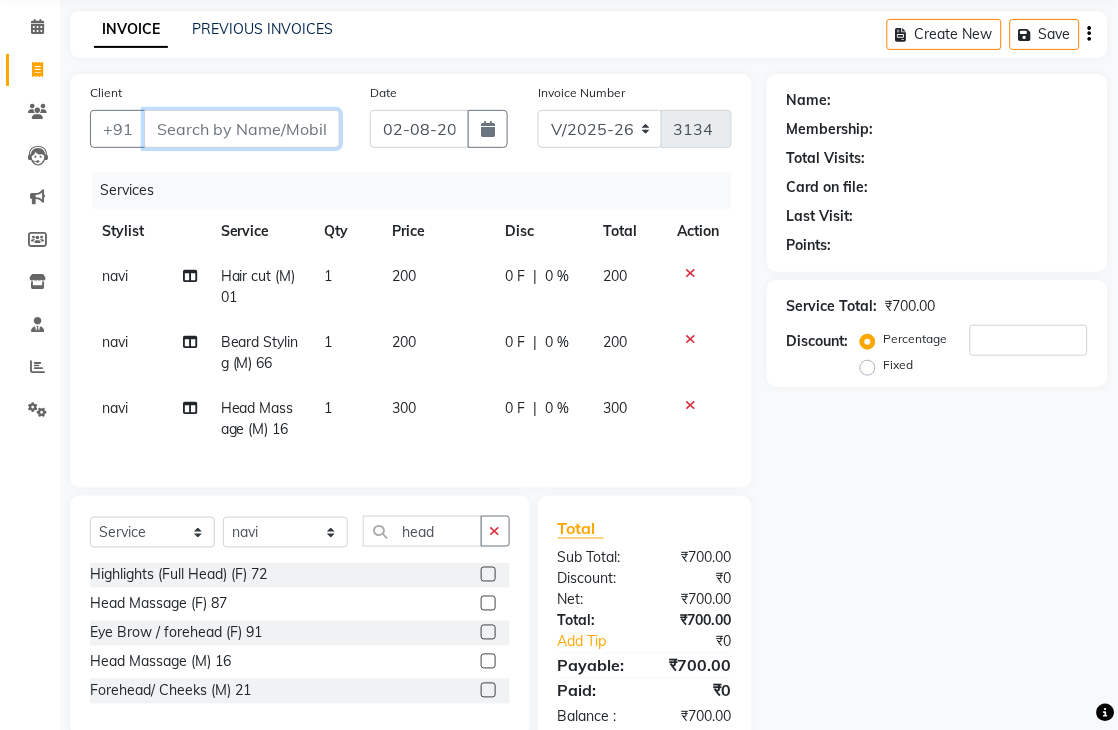 click on "Client" at bounding box center [242, 129] 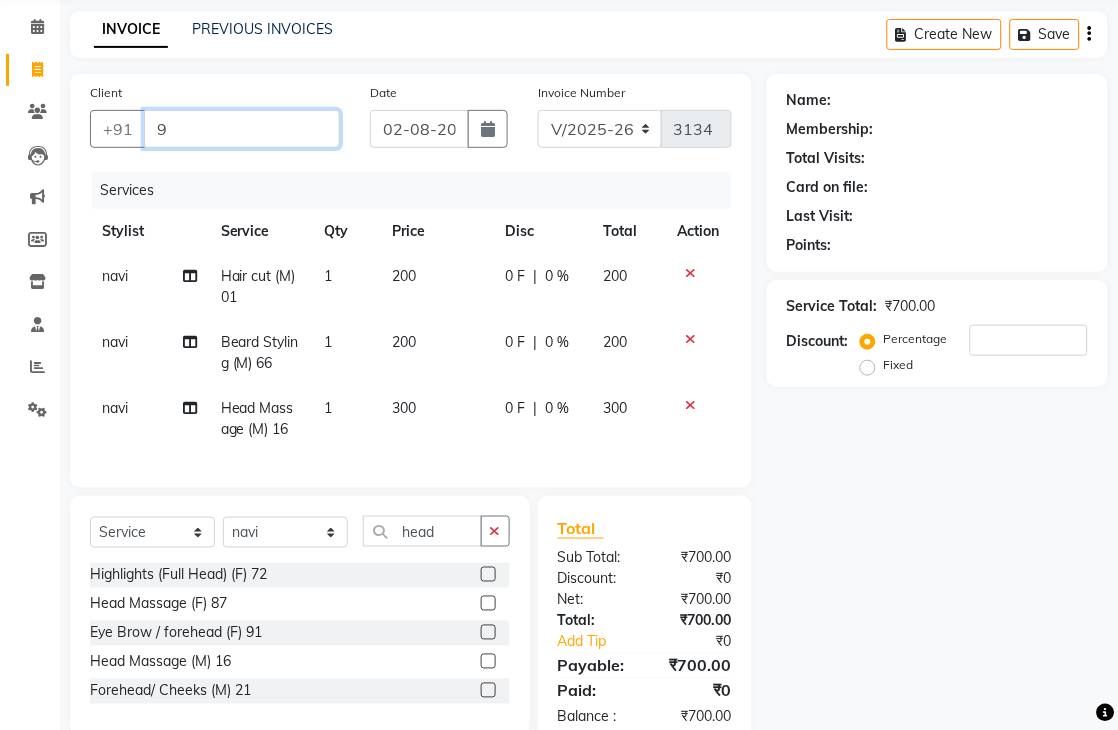 type on "0" 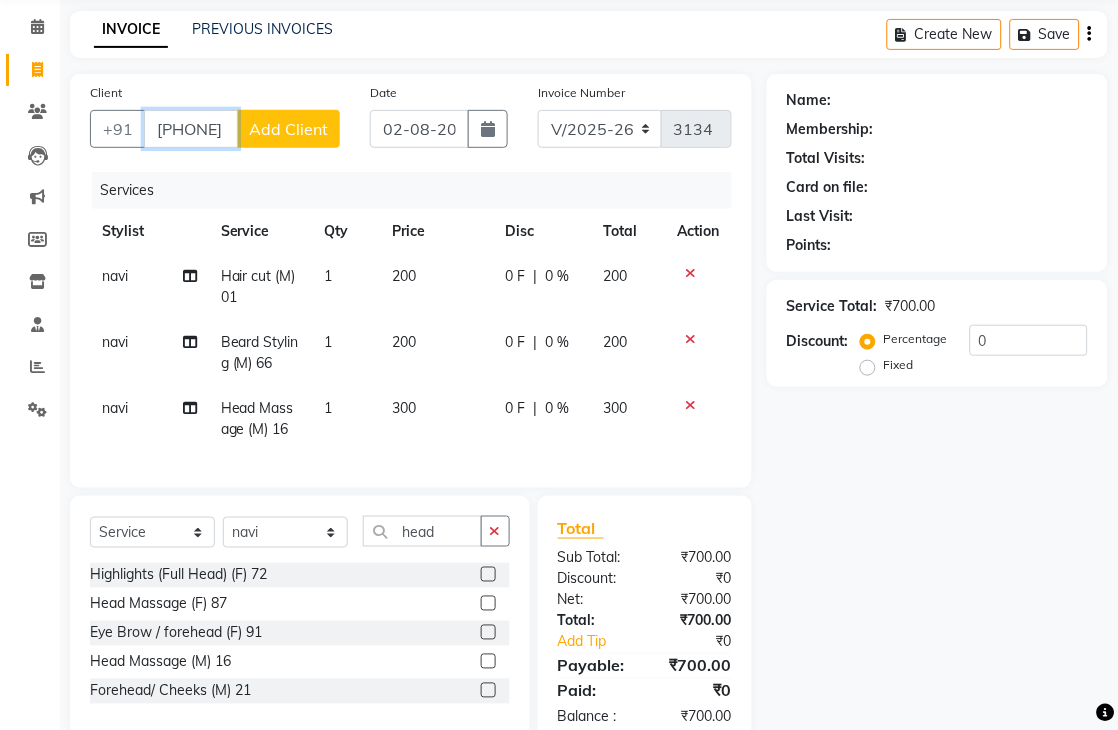 type on "[PHONE]" 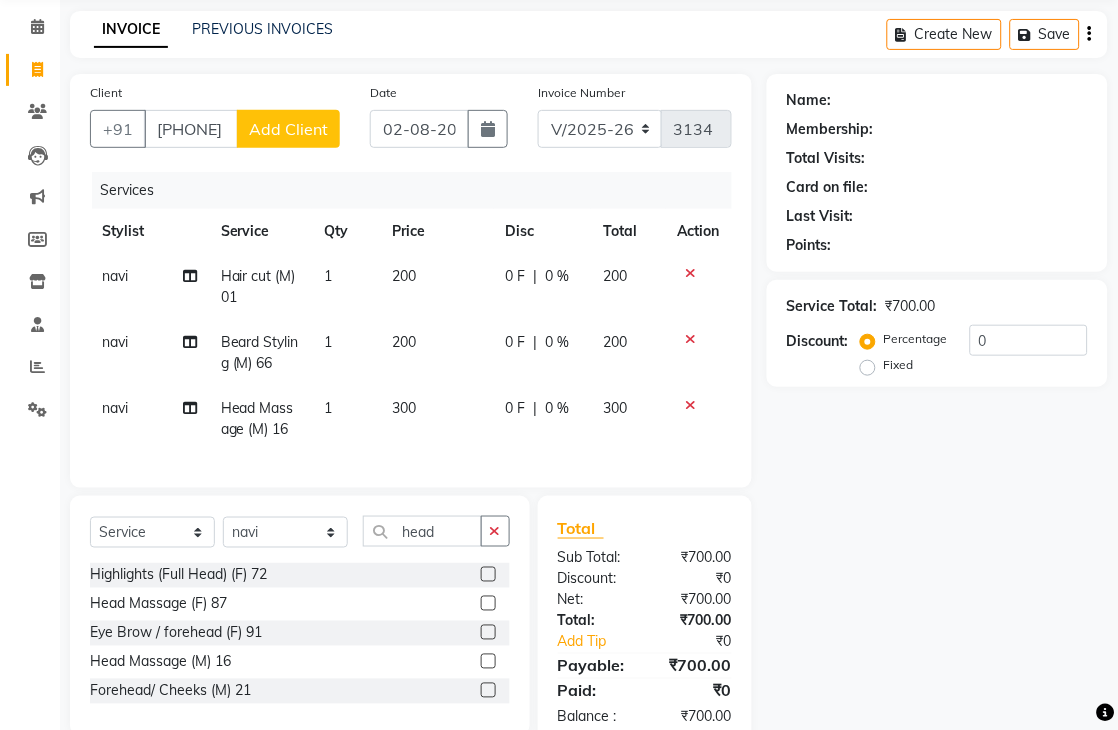 click on "Add Client" 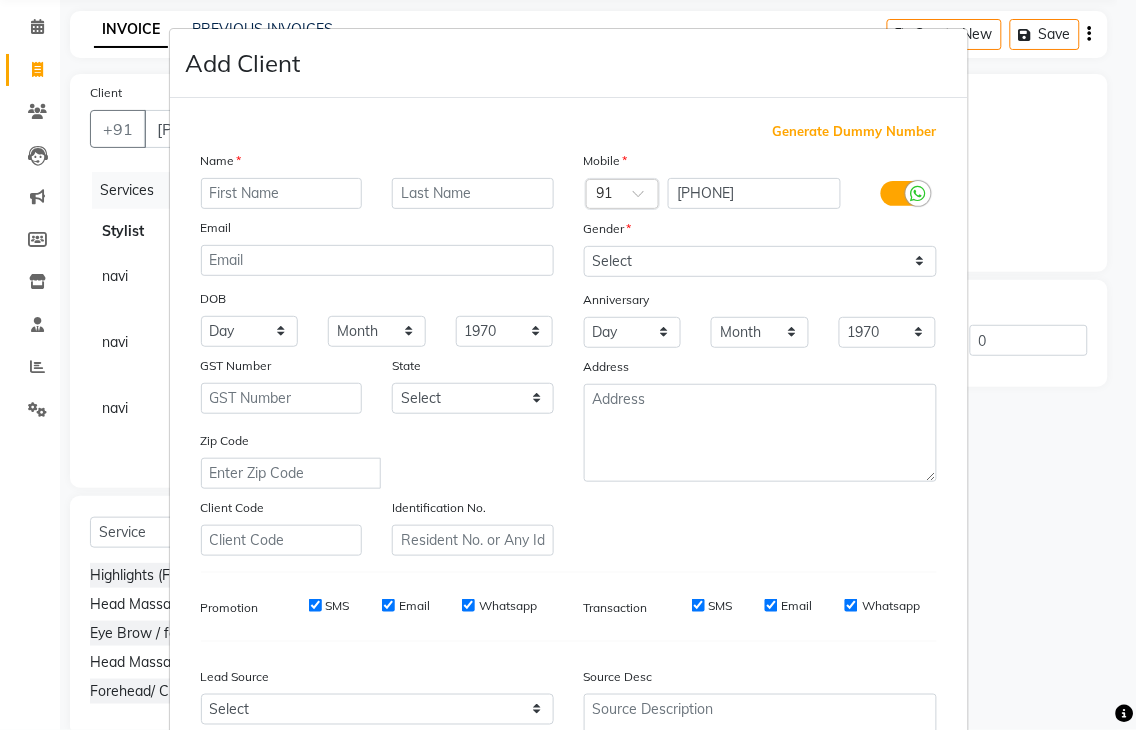 click on "Name" at bounding box center (218, 164) 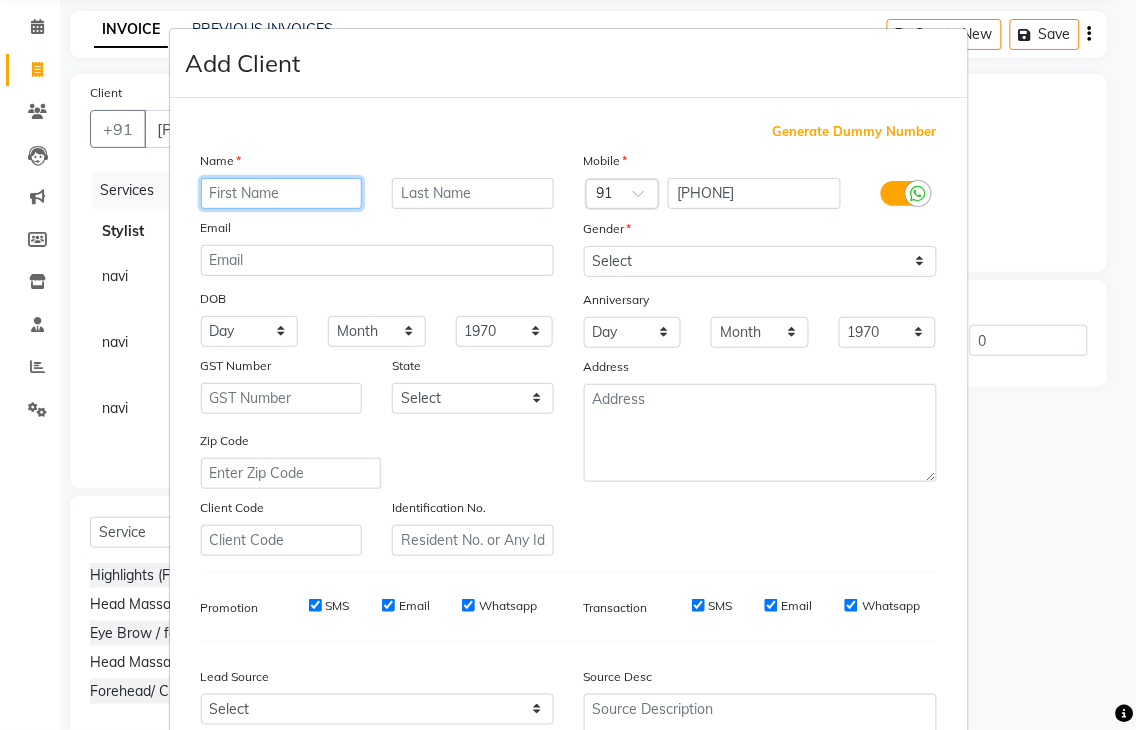 click at bounding box center [282, 193] 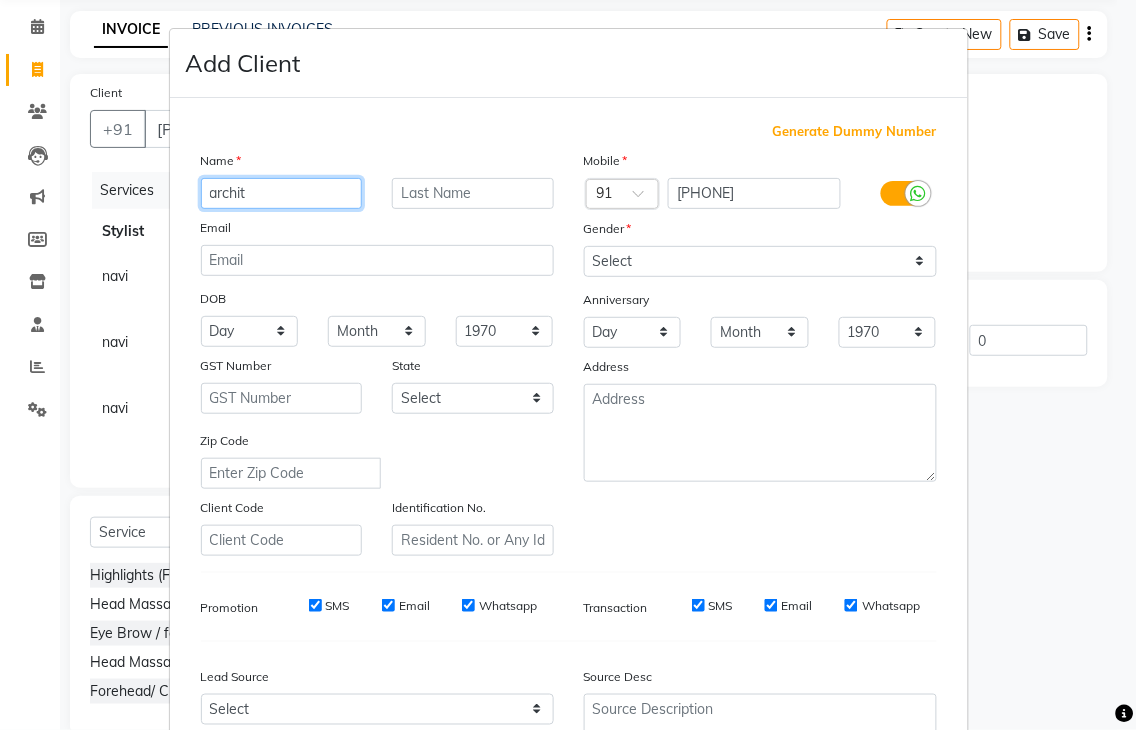type on "archit" 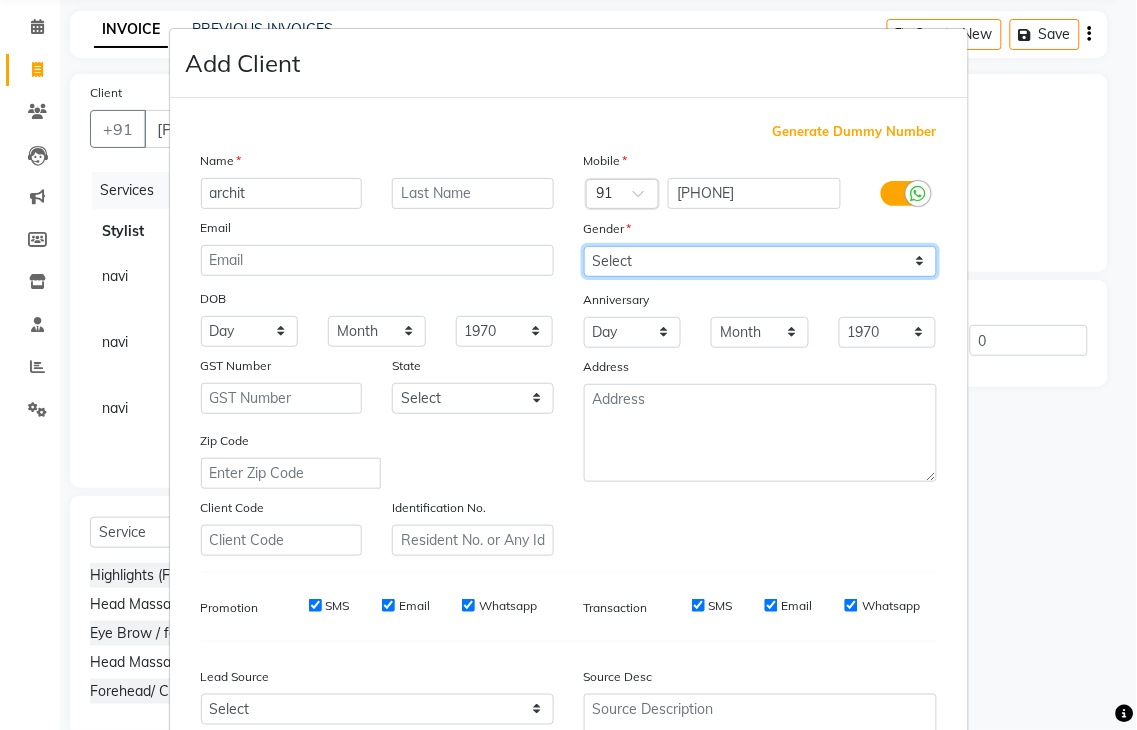 click on "Select Male Female Other Prefer Not To Say" at bounding box center (760, 261) 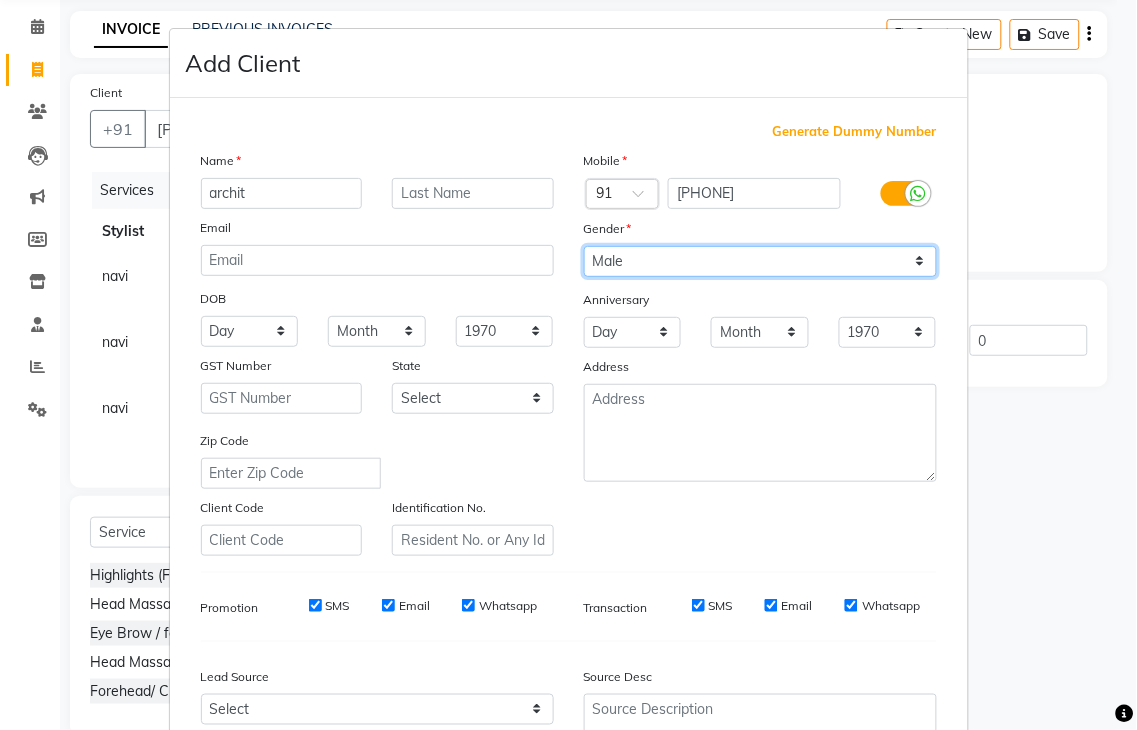 click on "Select Male Female Other Prefer Not To Say" at bounding box center (760, 261) 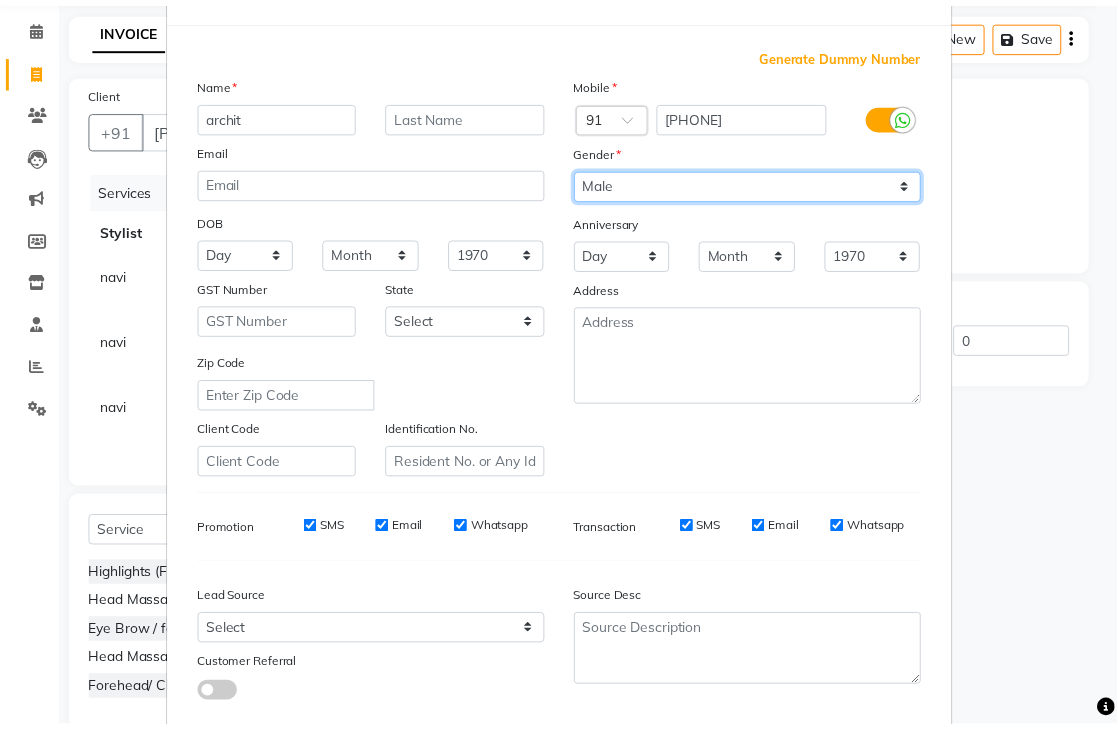 scroll, scrollTop: 194, scrollLeft: 0, axis: vertical 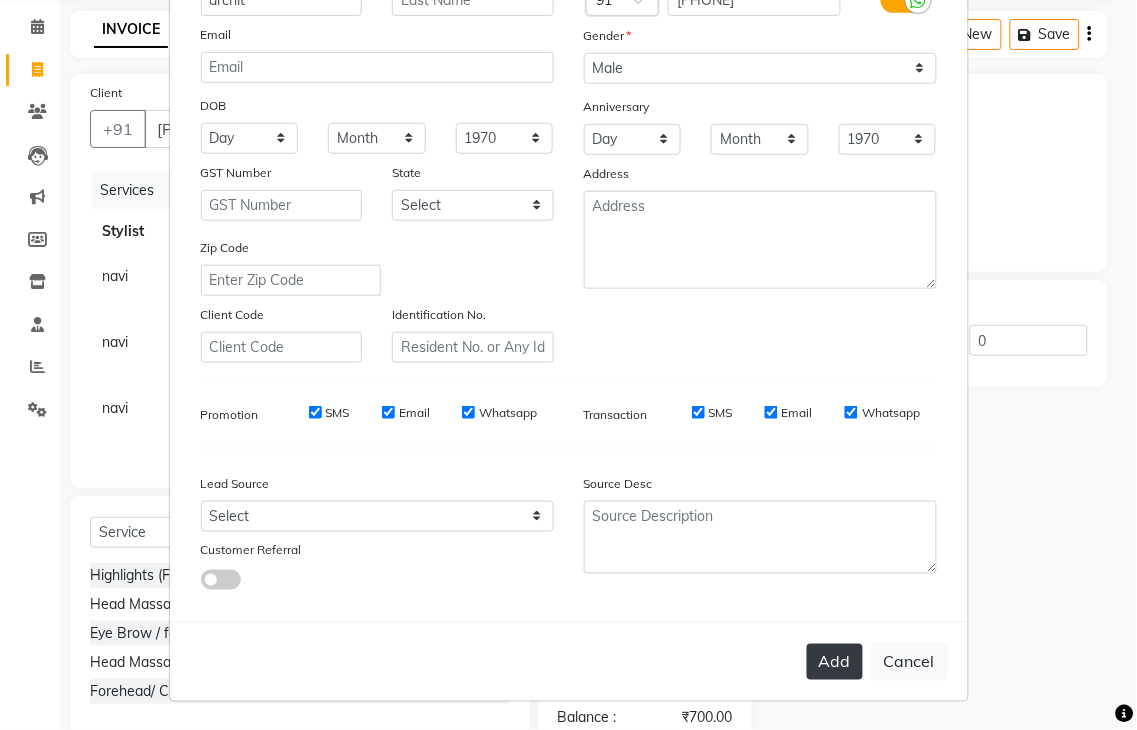 click on "Add" at bounding box center (835, 662) 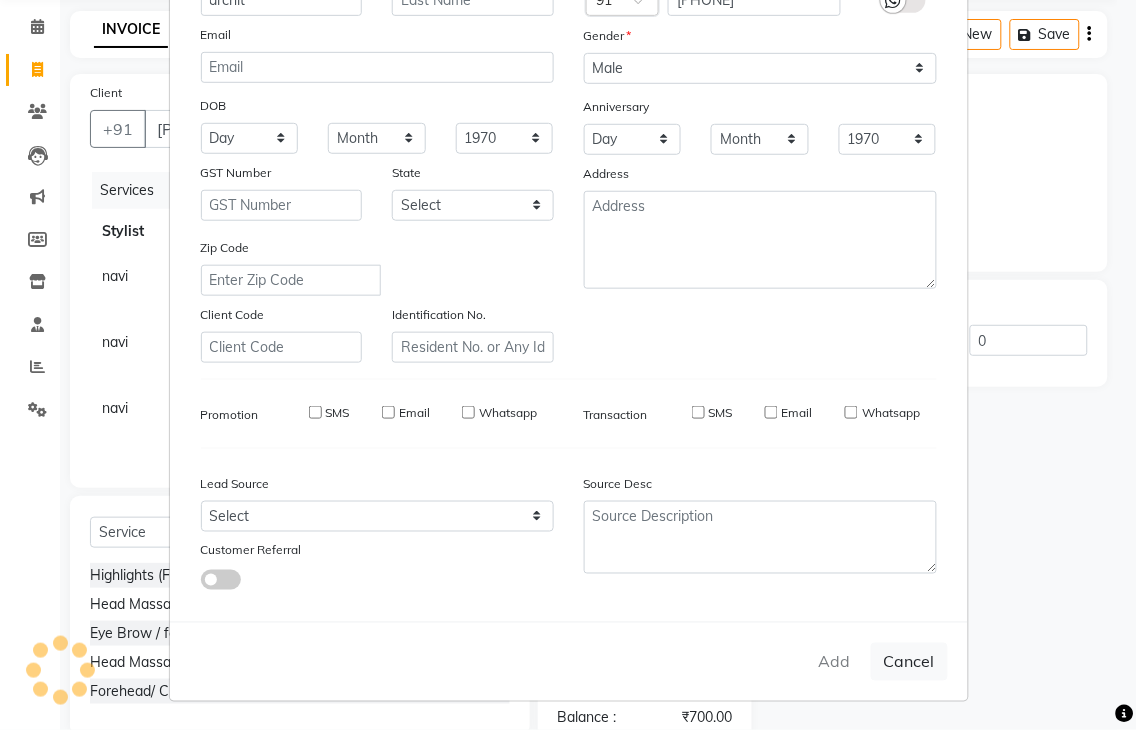 type 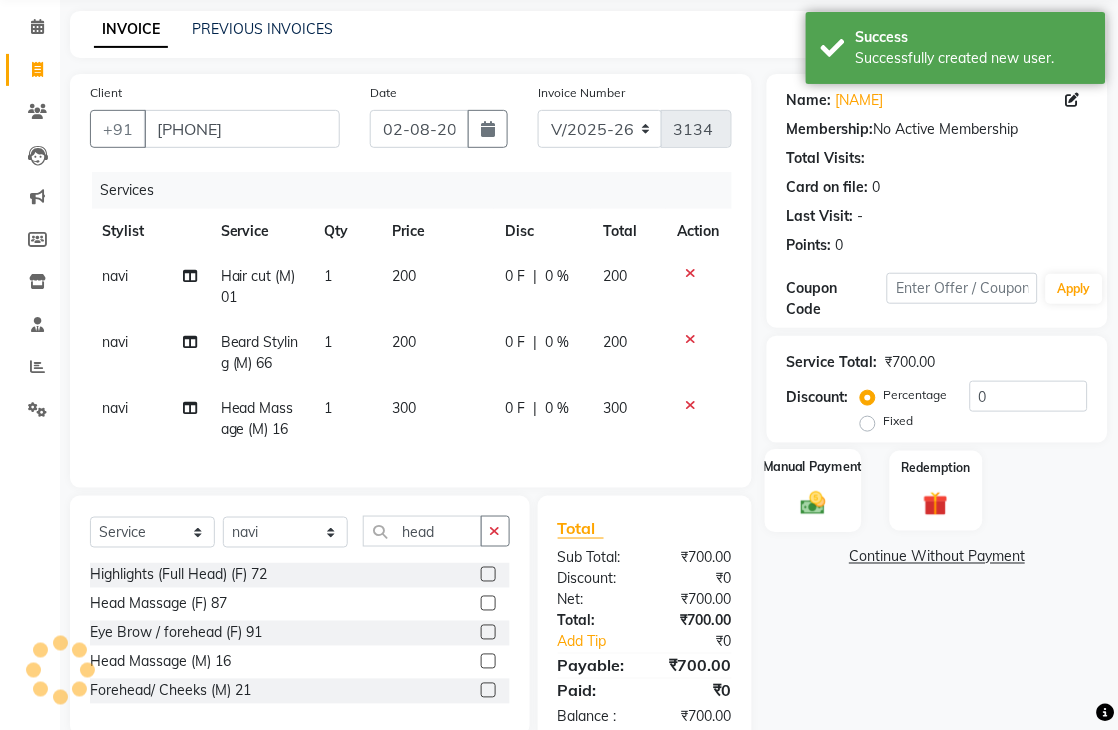 click 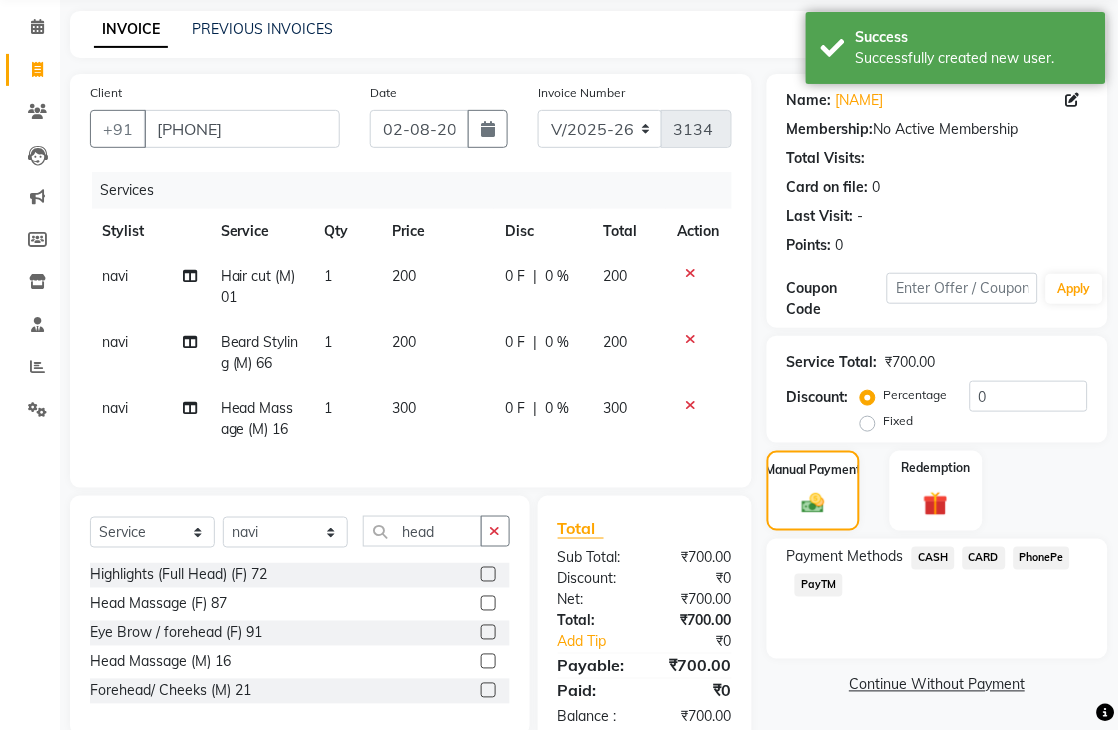 drag, startPoint x: 803, startPoint y: 584, endPoint x: 852, endPoint y: 588, distance: 49.162994 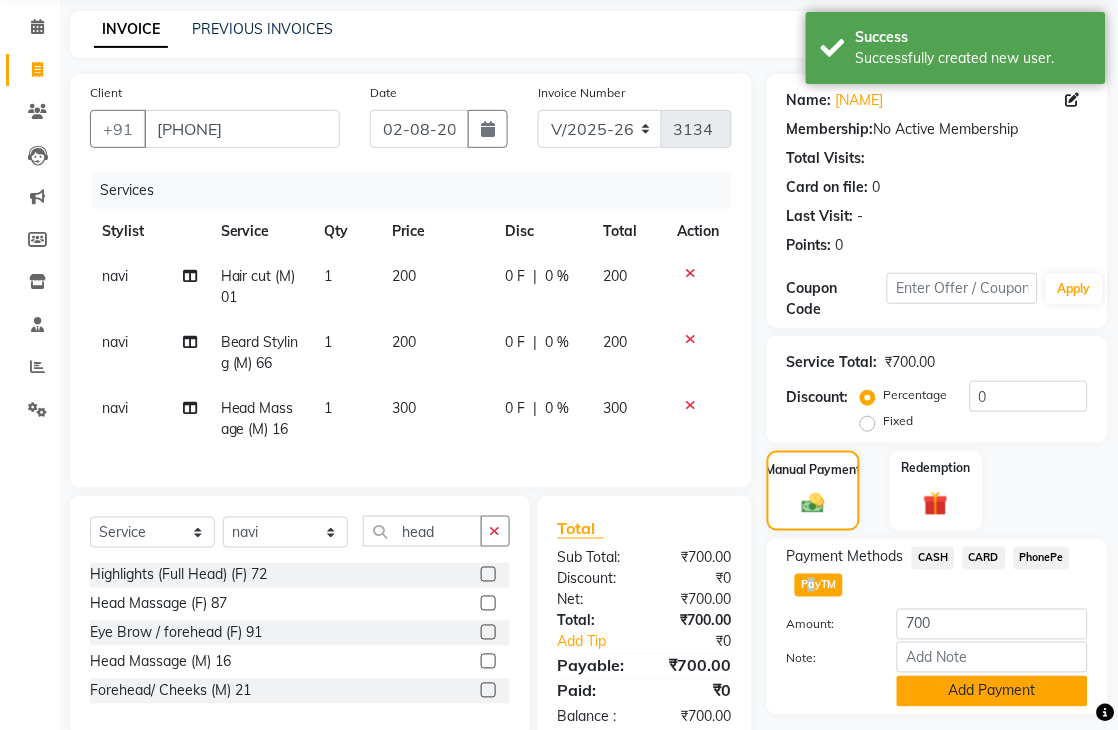 click on "Add Payment" 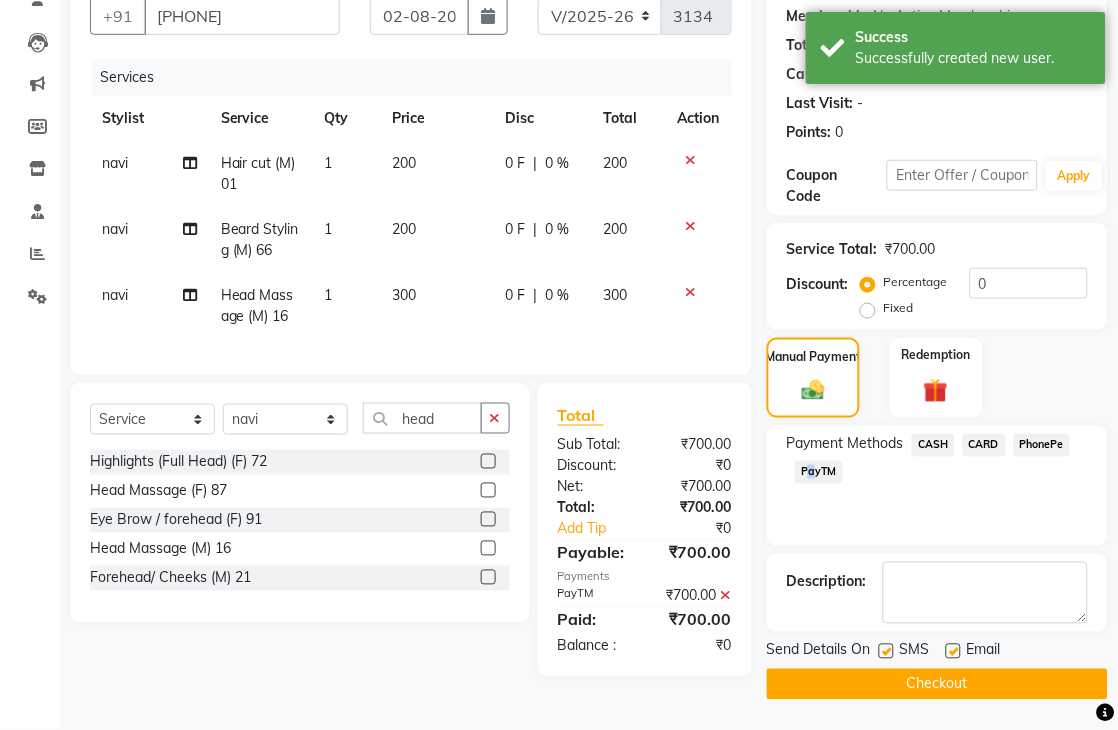 scroll, scrollTop: 205, scrollLeft: 0, axis: vertical 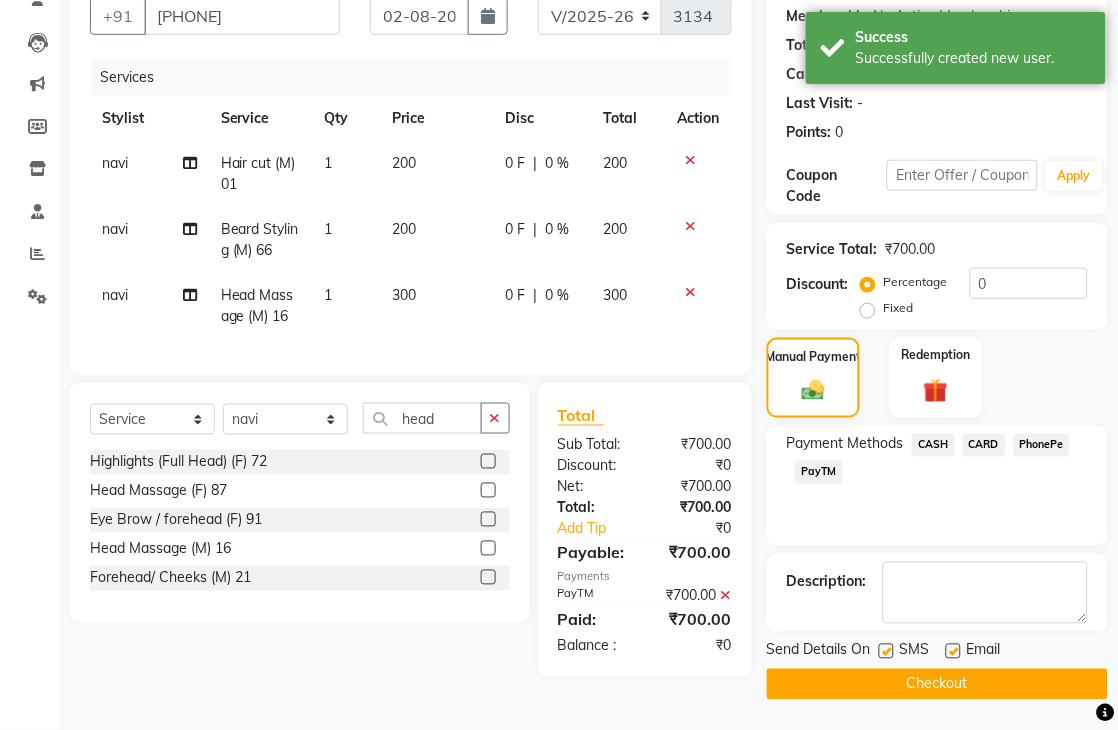 click on "Name: [NAME]  Membership:  No Active Membership  Total Visits:   Card on file:  0 Last Visit:   - Points:   0  Coupon Code Apply Service Total:  [PRICE]  Discount:  Percentage   Fixed  0 Manual Payment Redemption Payment Methods  CASH   CARD   PhonePe   PayTM  Description:                  Send Details On SMS Email  Checkout" 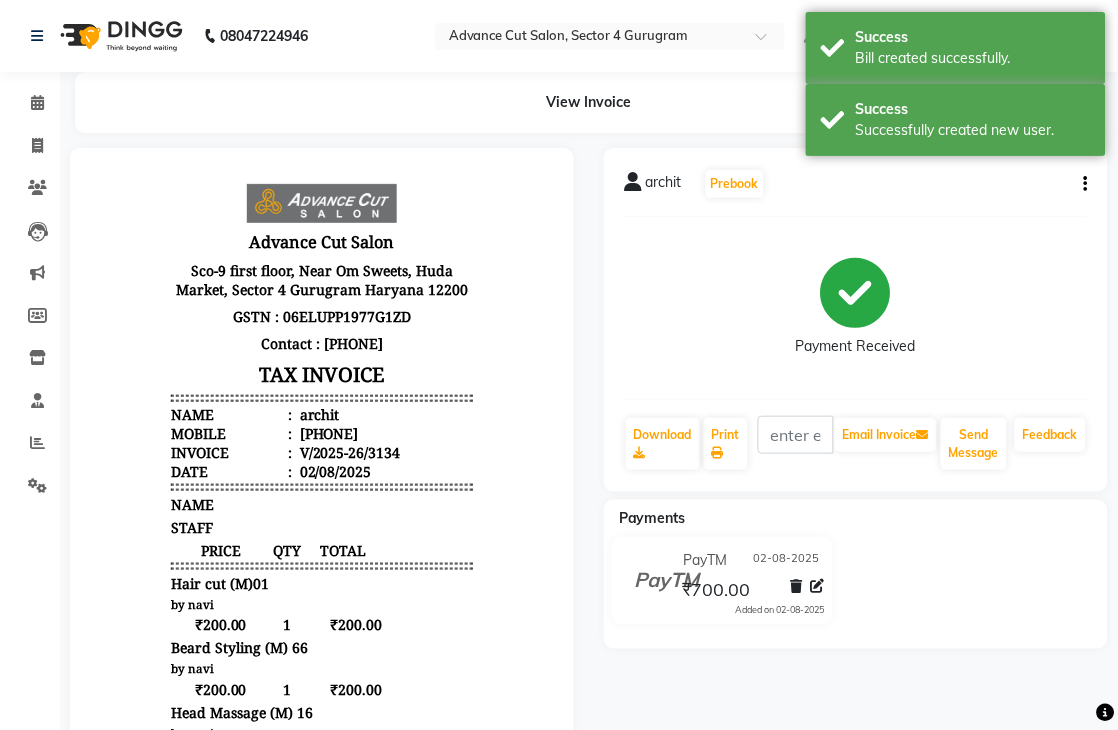 scroll, scrollTop: 0, scrollLeft: 0, axis: both 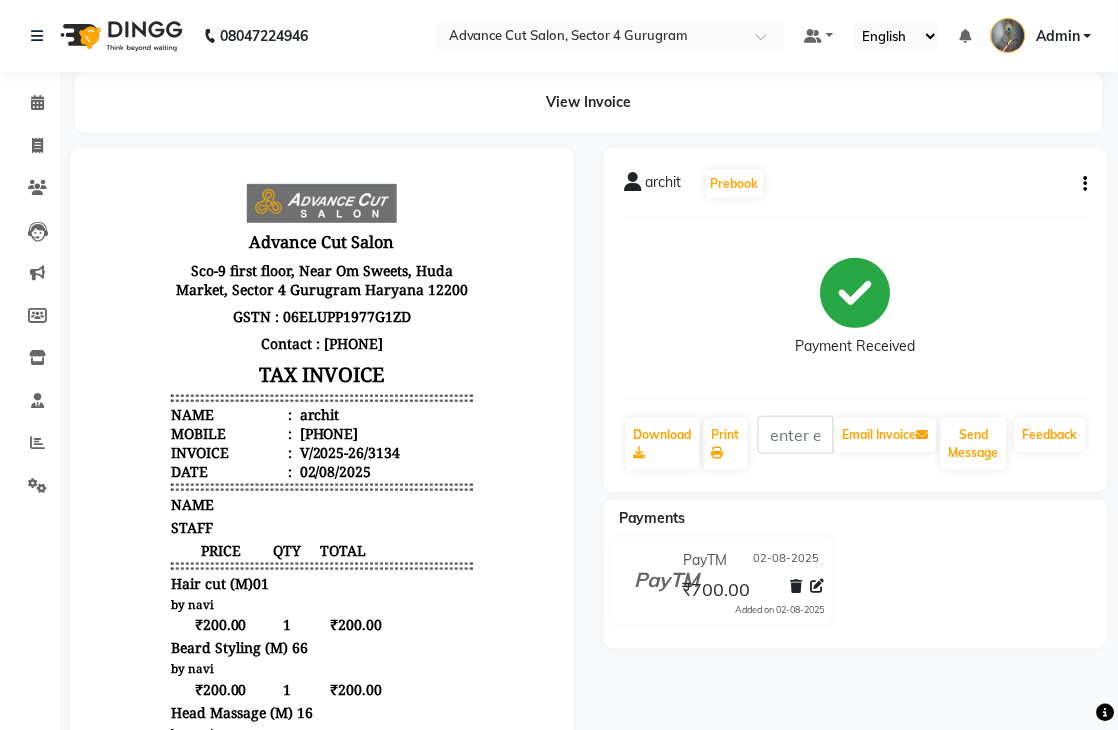 click on "archit   Prebook   Payment Received  Download  Print   Email Invoice   Send Message Feedback  Payments PayTM 02-08-2025 [PRICE]  Added on 02-08-2025" 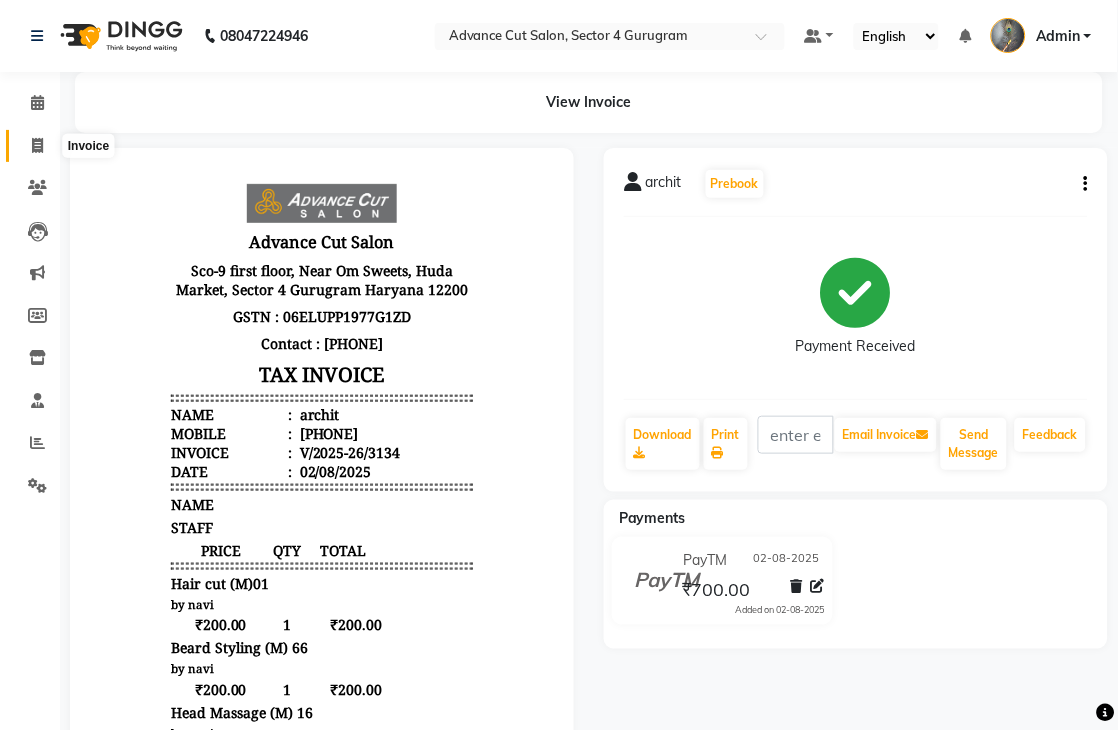 click 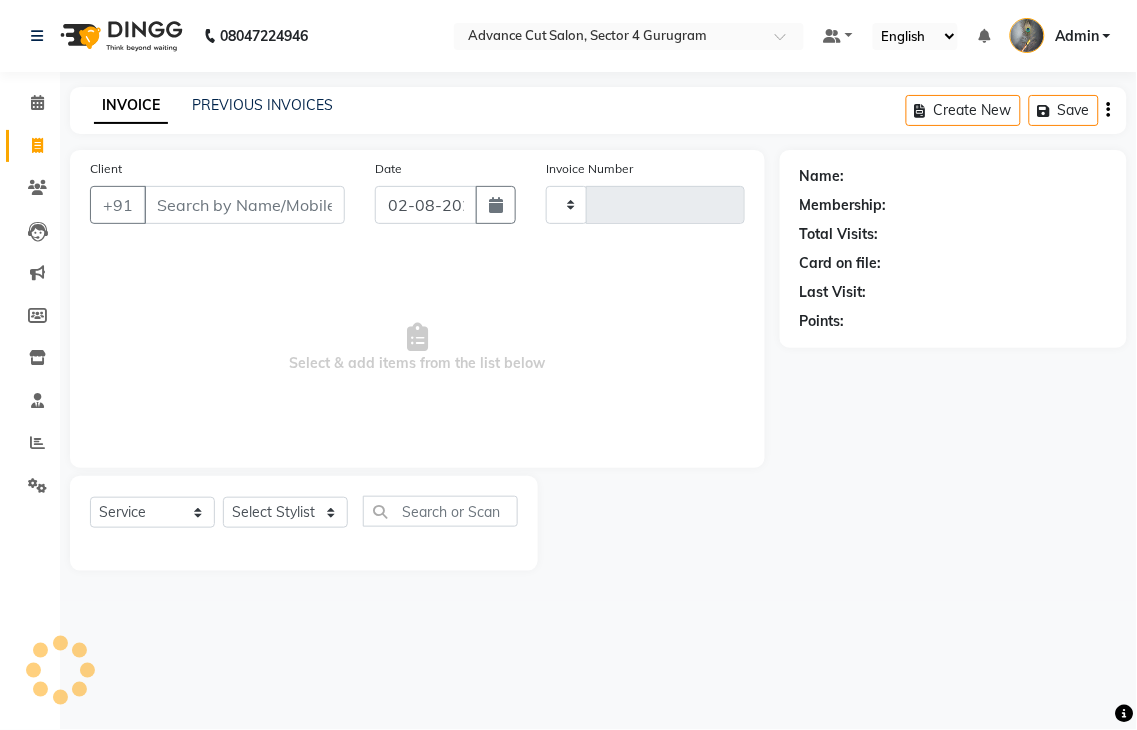type on "3135" 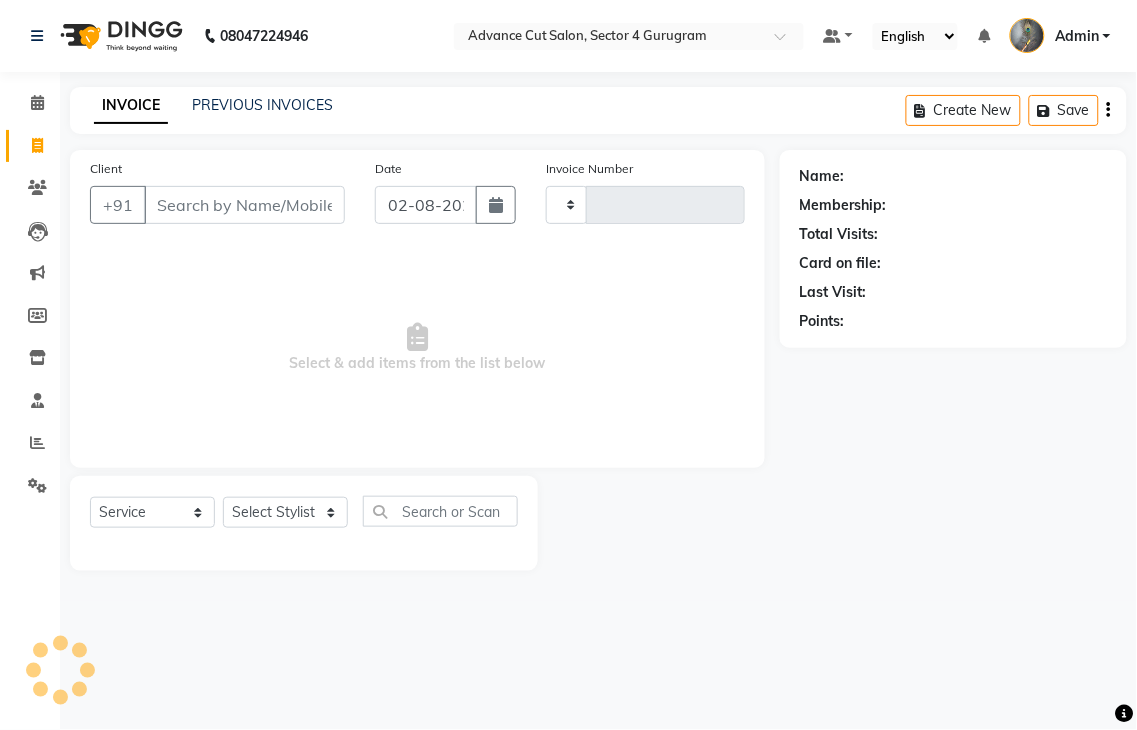 select on "4939" 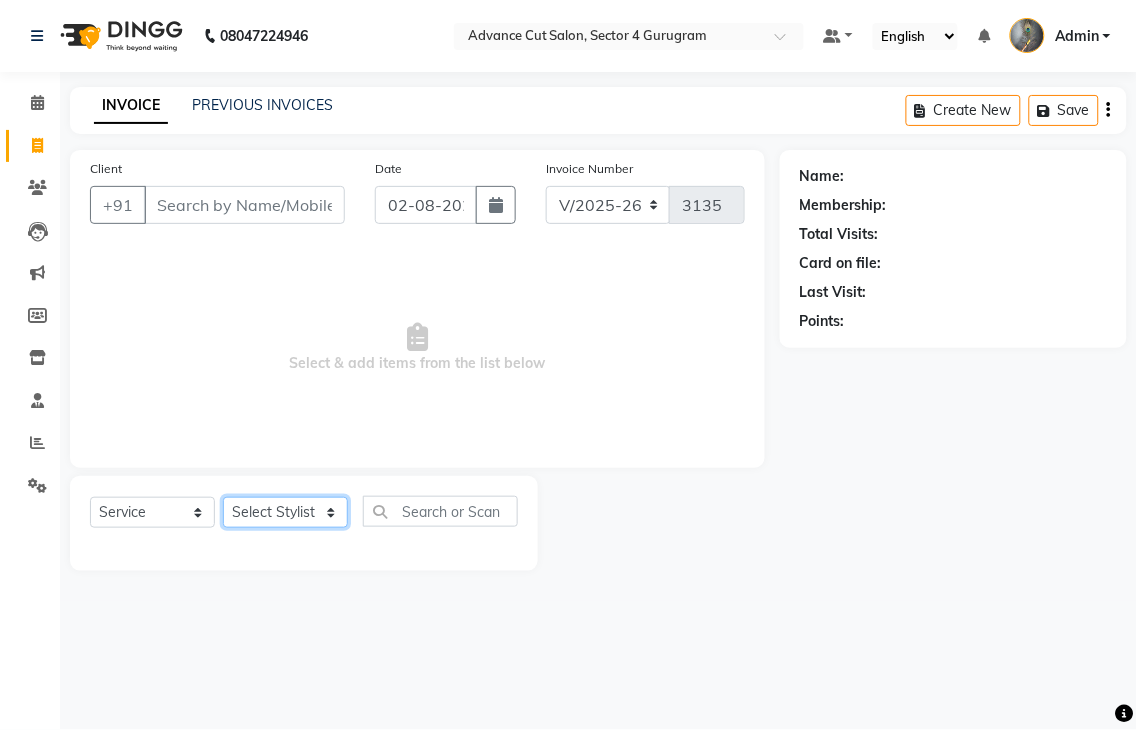 click on "Select Stylist" 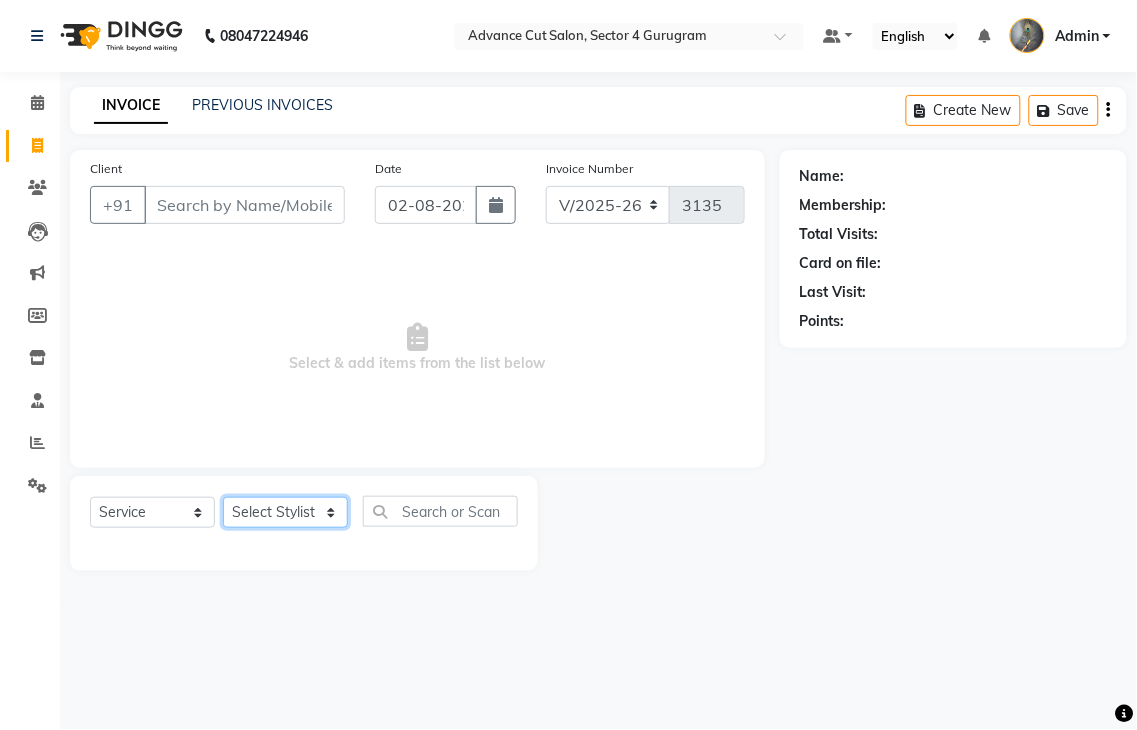 select on "78660" 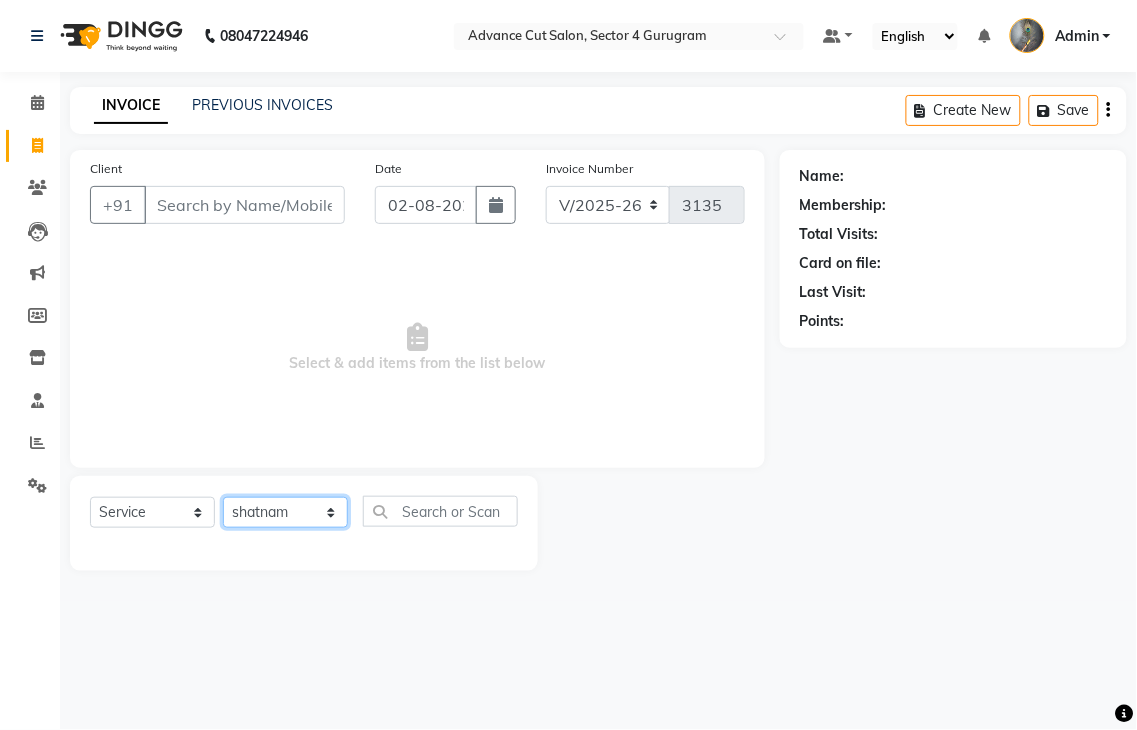 click on "Select Stylist Admin chahit COUNTOR hardeep mamta manisha MONISH navi NOSHAD ALI rahul shatnam shweta singh sunny tip" 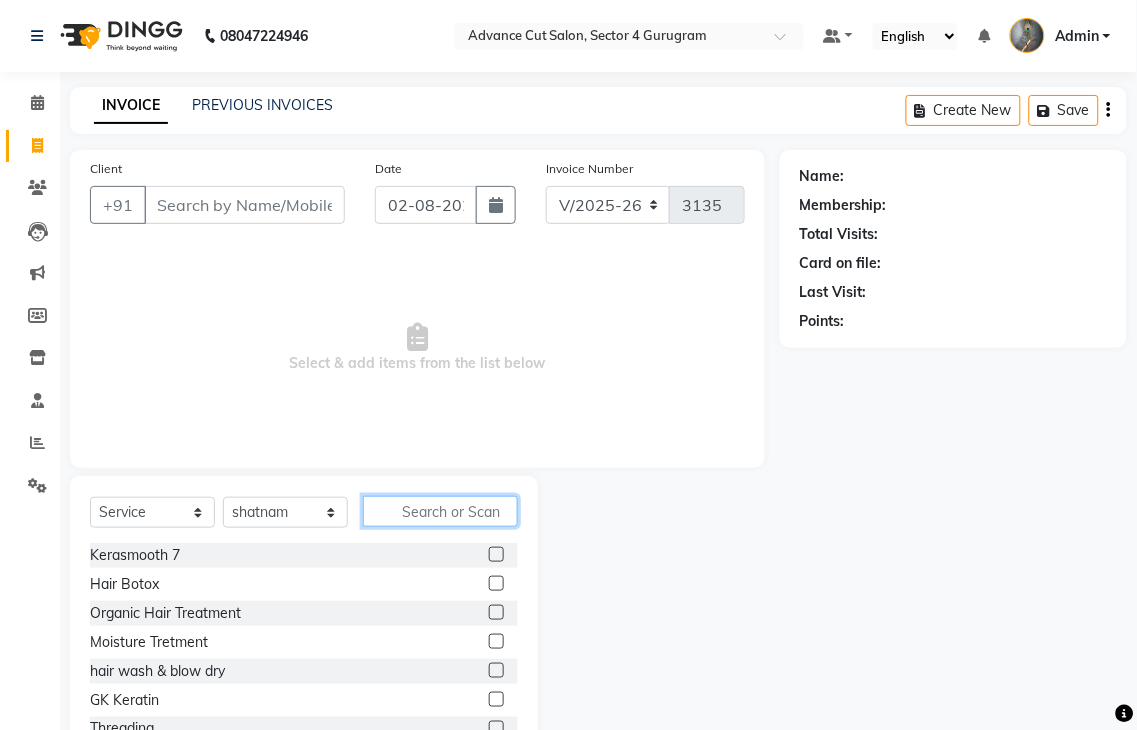 click 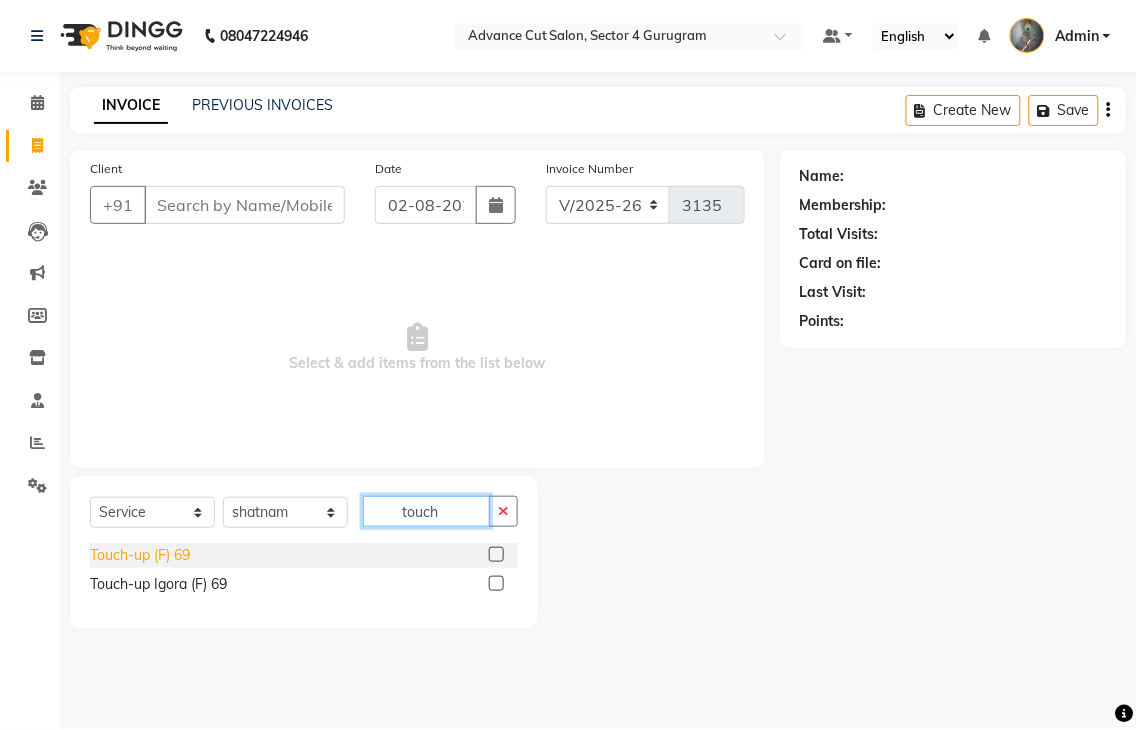 type on "touch" 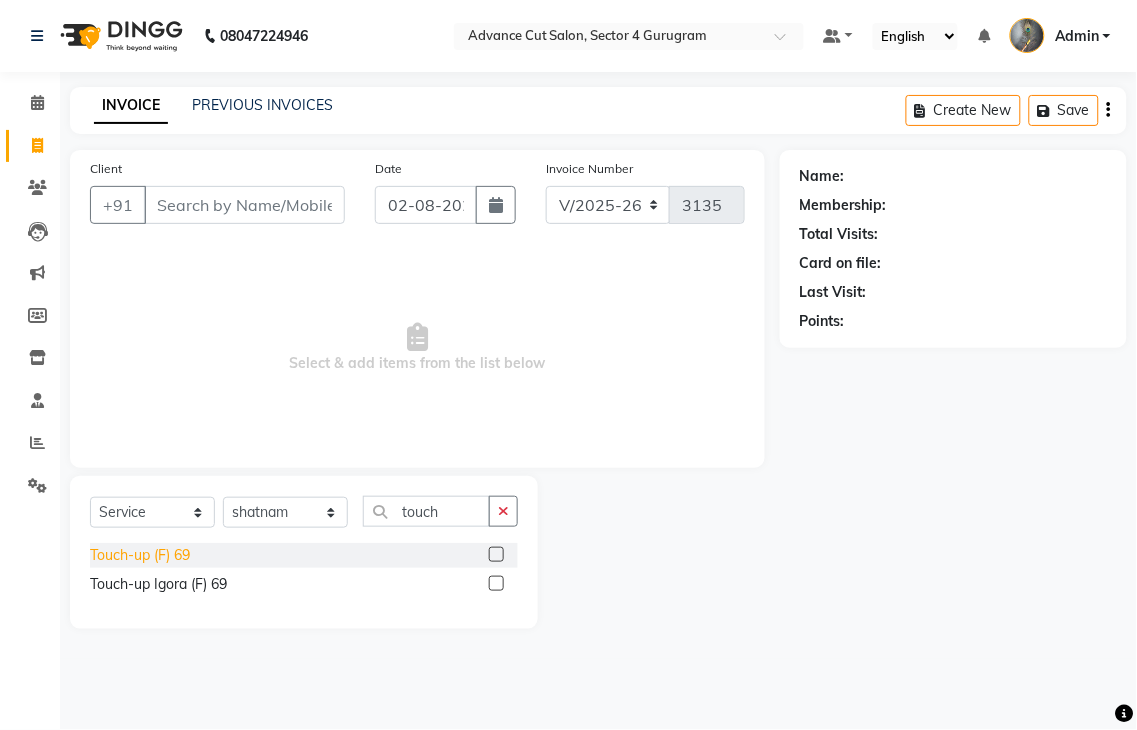click on "Touch-up (F) 69" 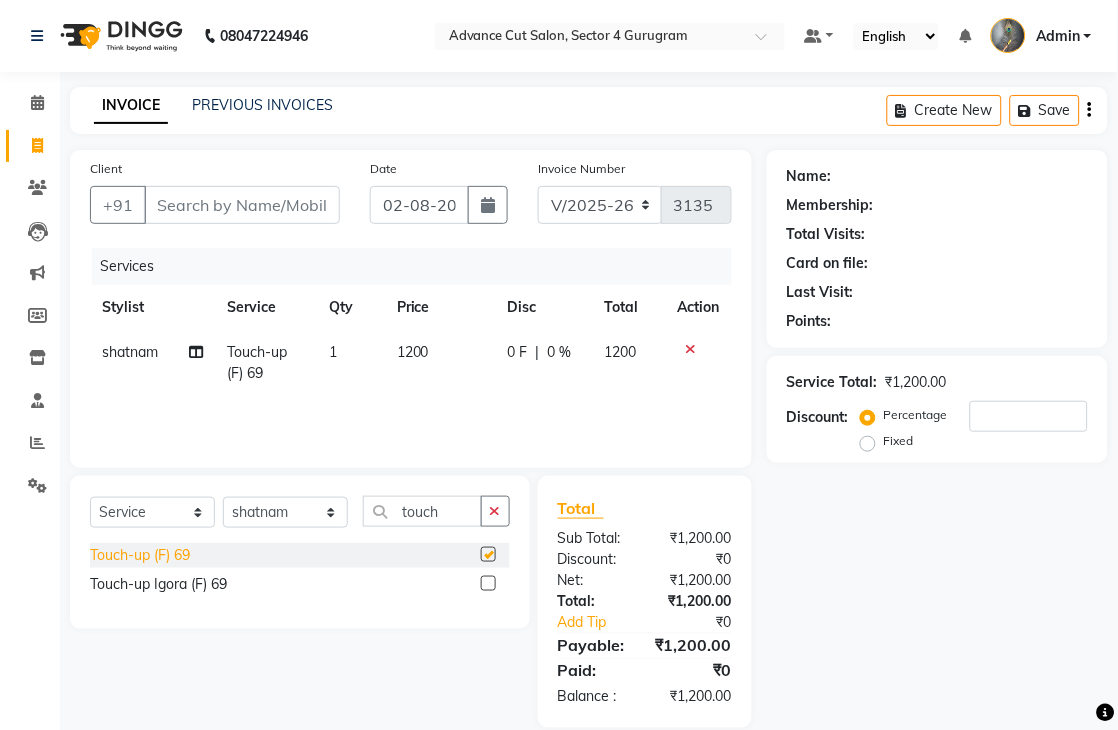 checkbox on "false" 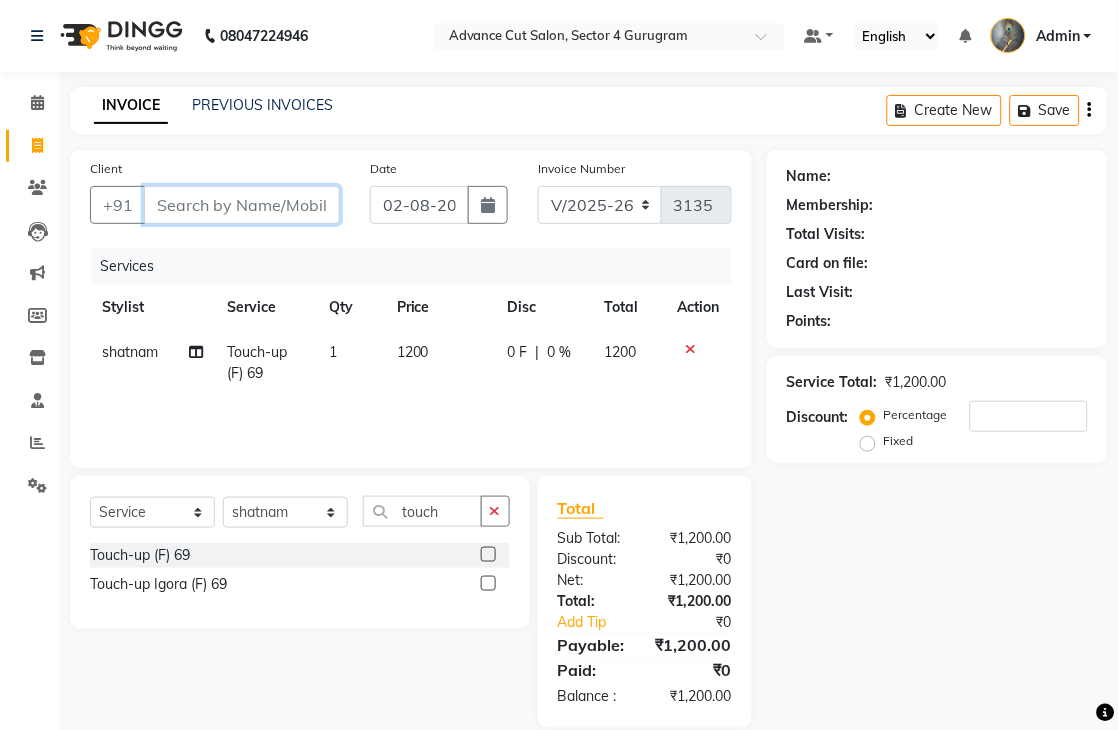click on "Client" at bounding box center (242, 205) 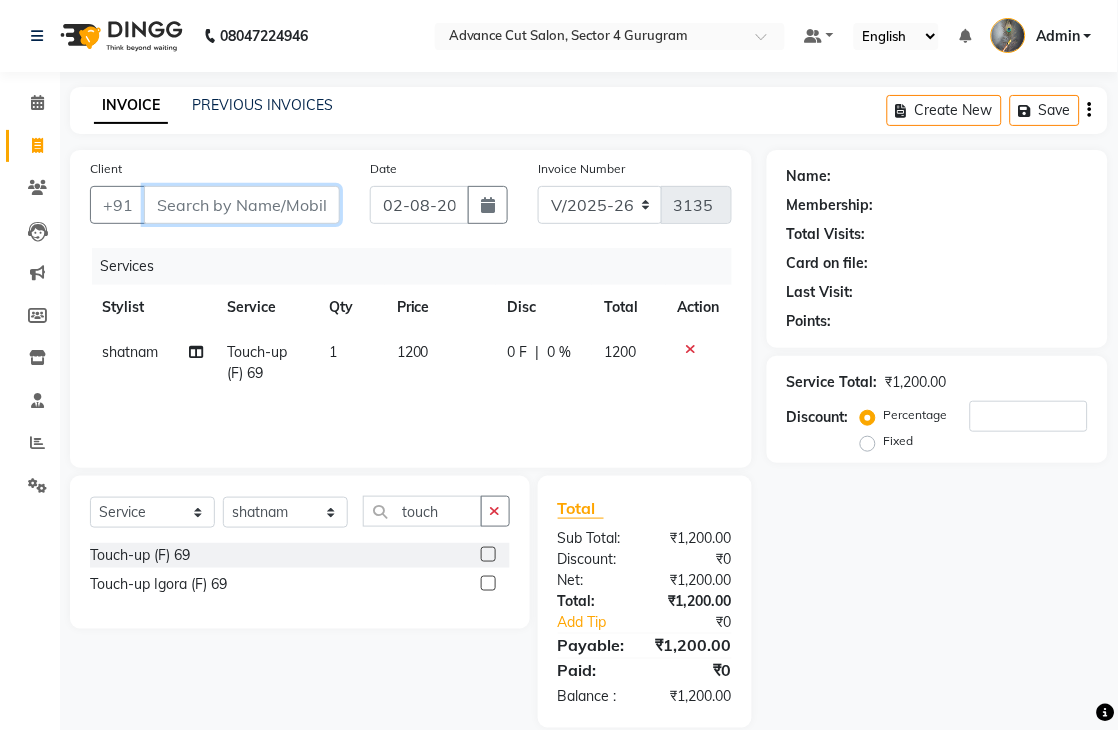 type on "8" 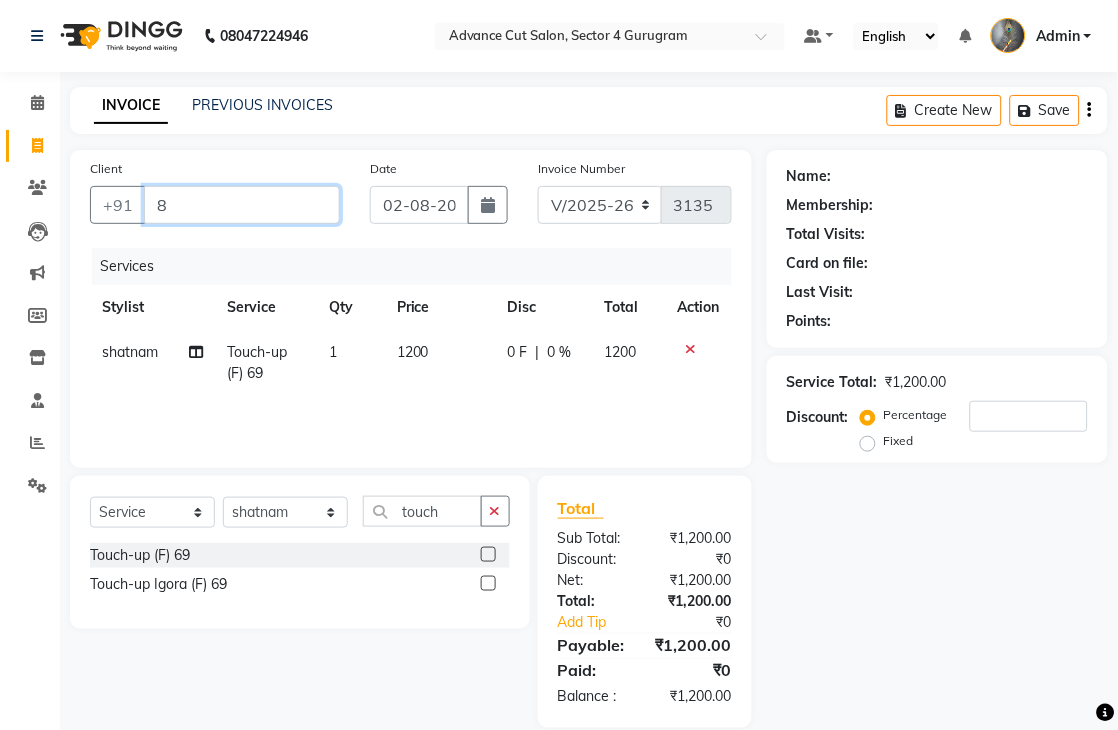 type on "0" 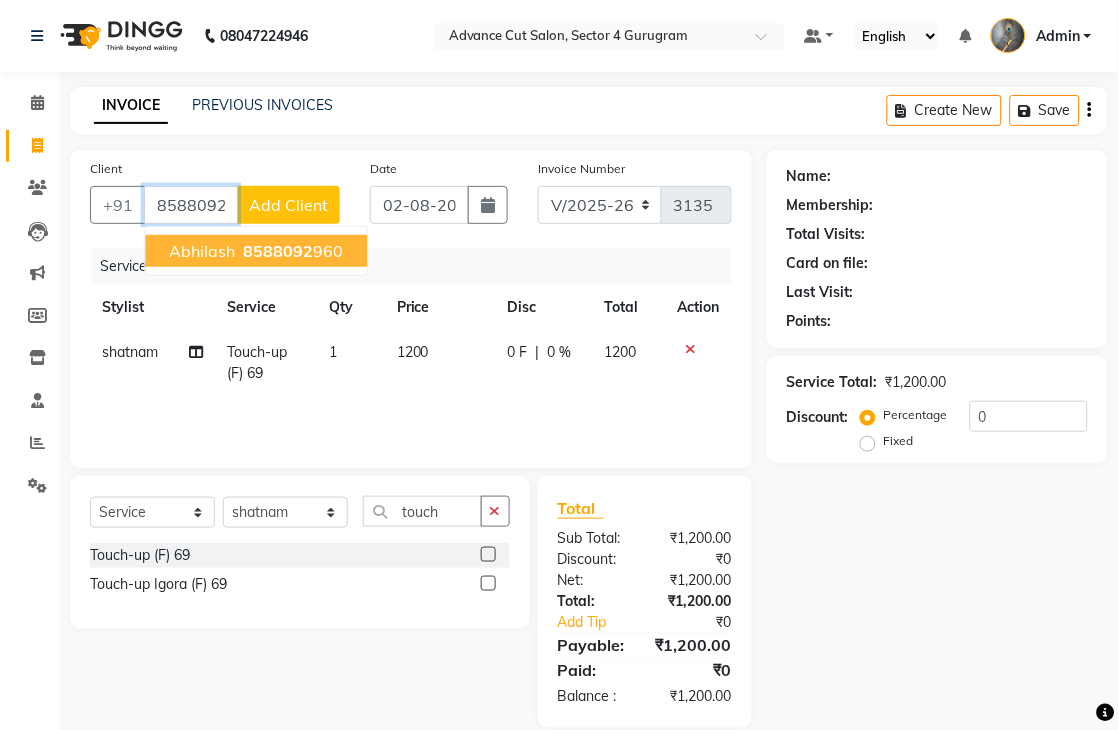 click on "[NAME]   [PHONE] 960" at bounding box center [256, 251] 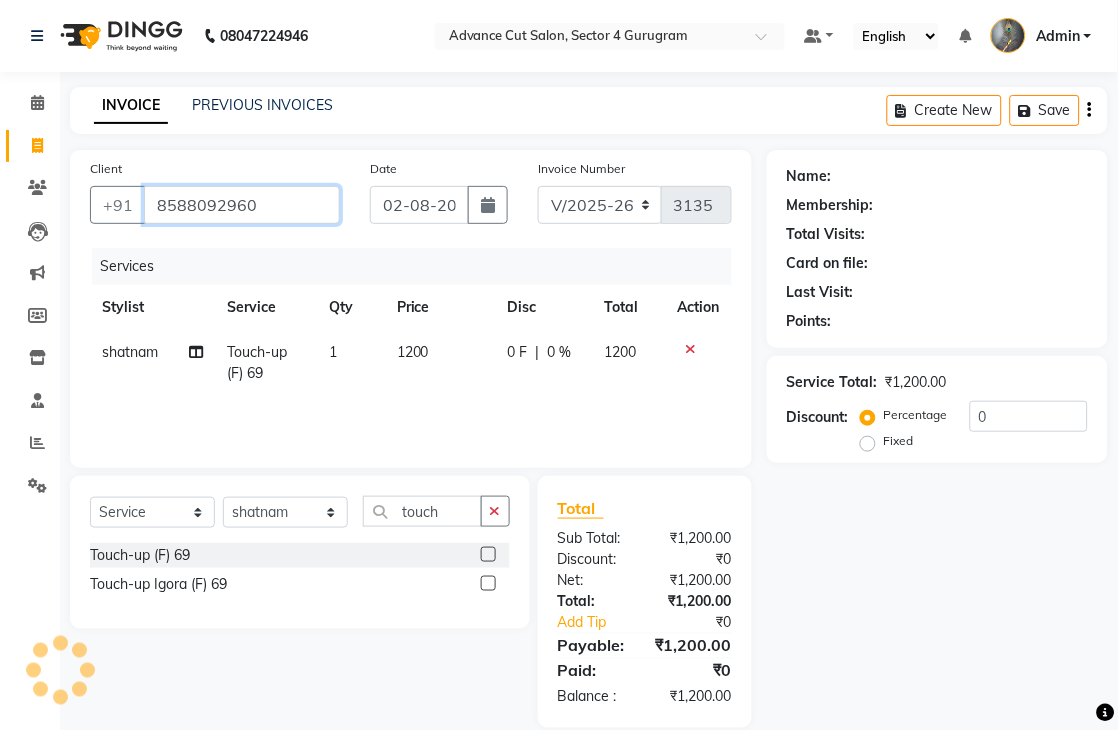 type on "8588092960" 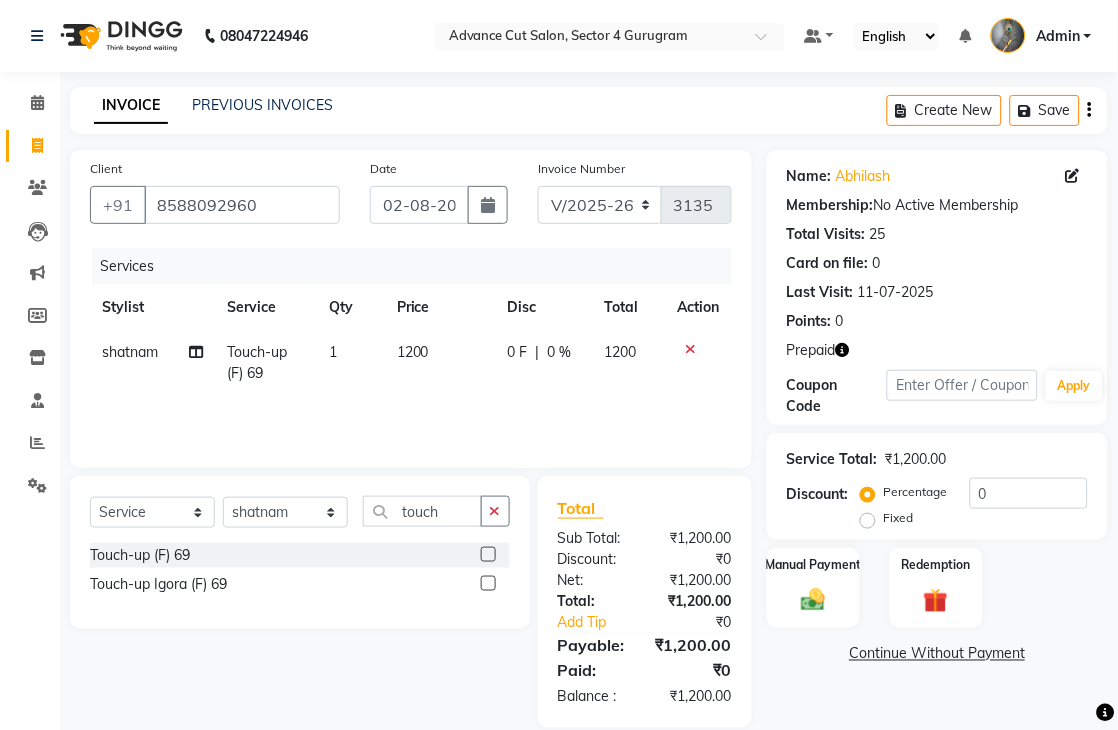 click 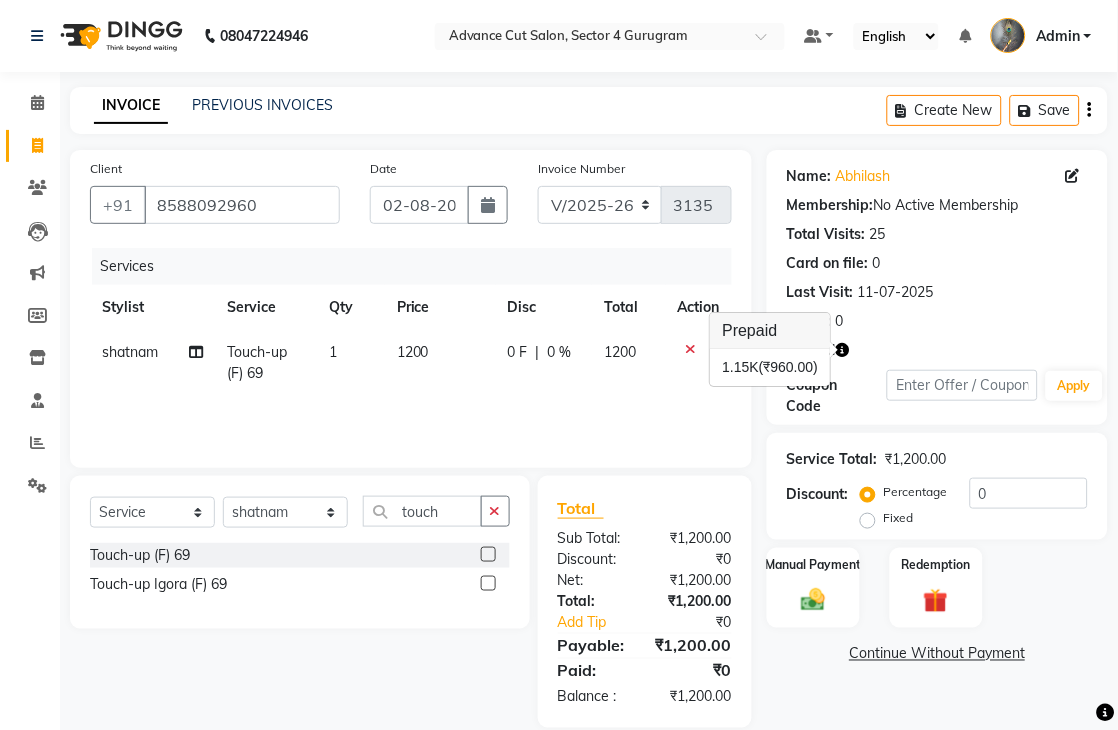 scroll, scrollTop: 52, scrollLeft: 0, axis: vertical 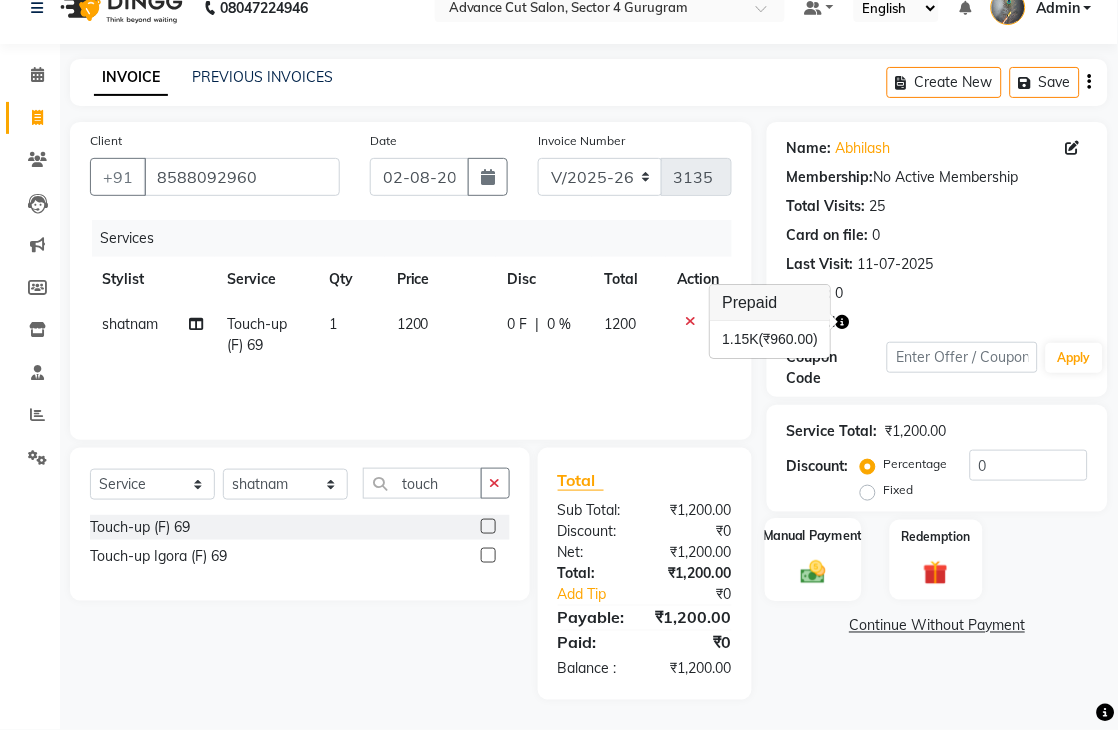 click on "Manual Payment" 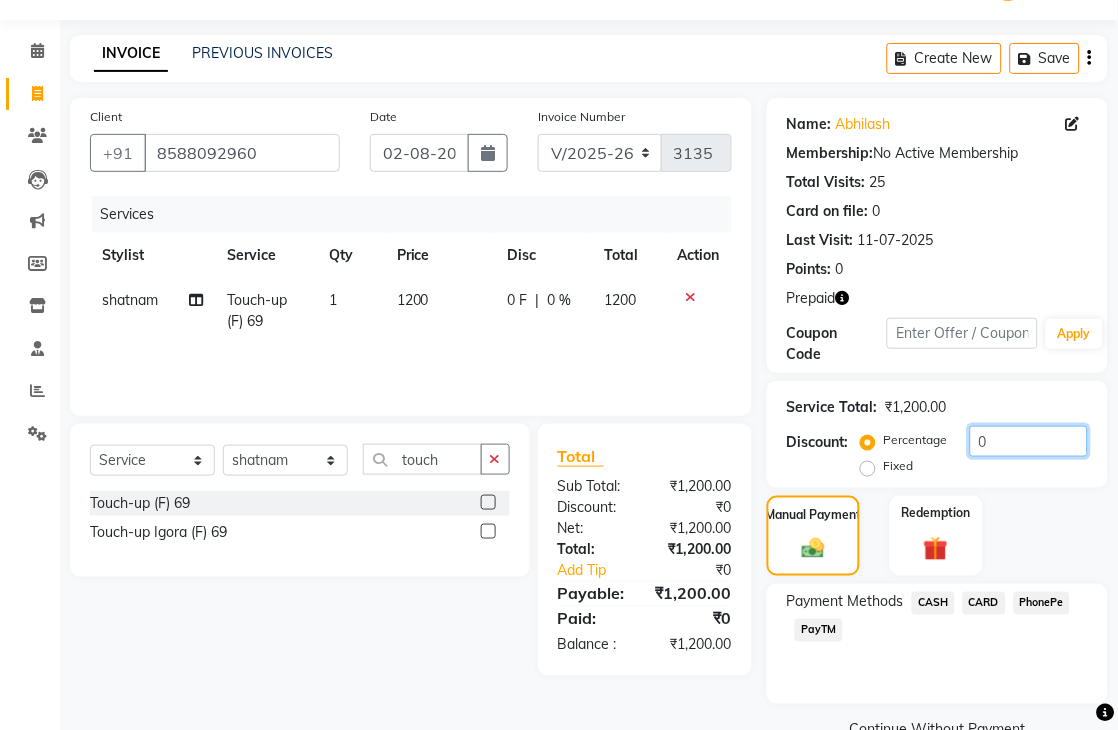 click on "0" 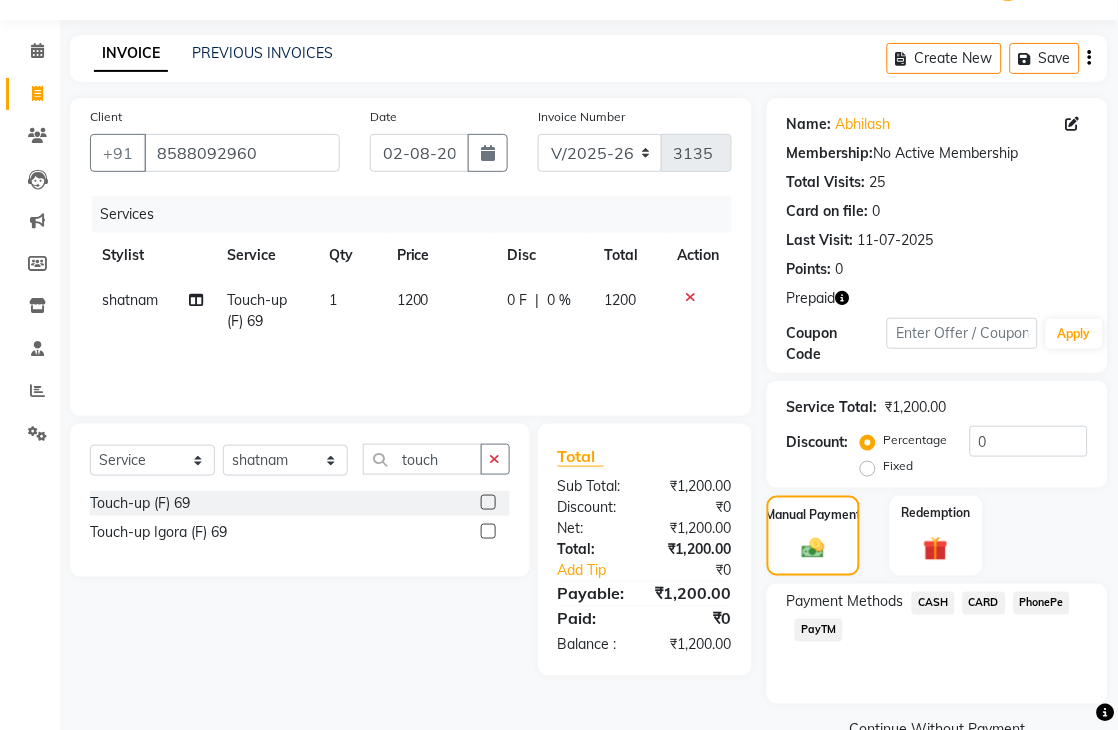 drag, startPoint x: 858, startPoint y: 292, endPoint x: 848, endPoint y: 291, distance: 10.049875 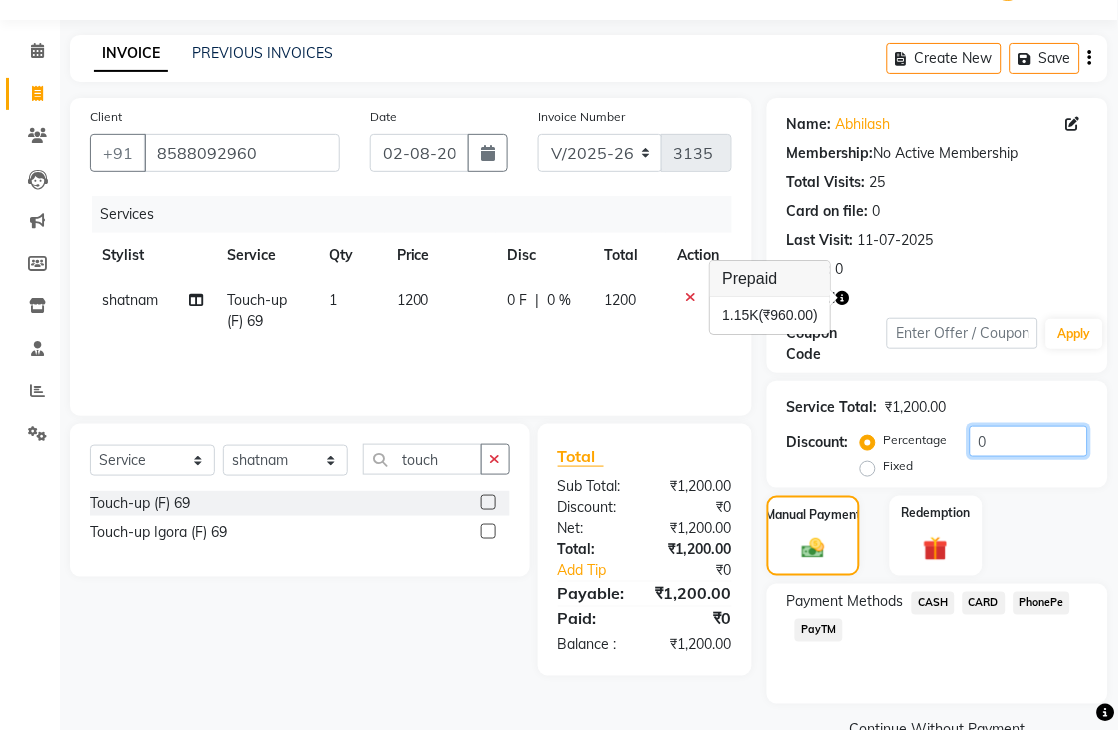 click on "0" 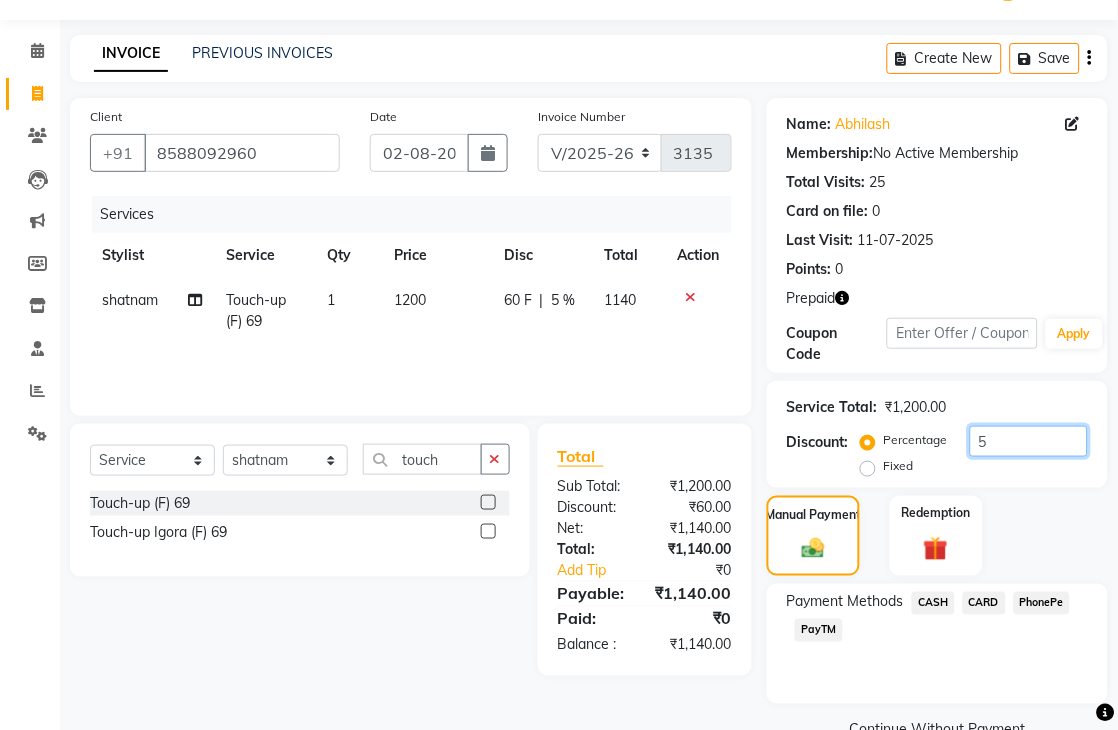 type on "50" 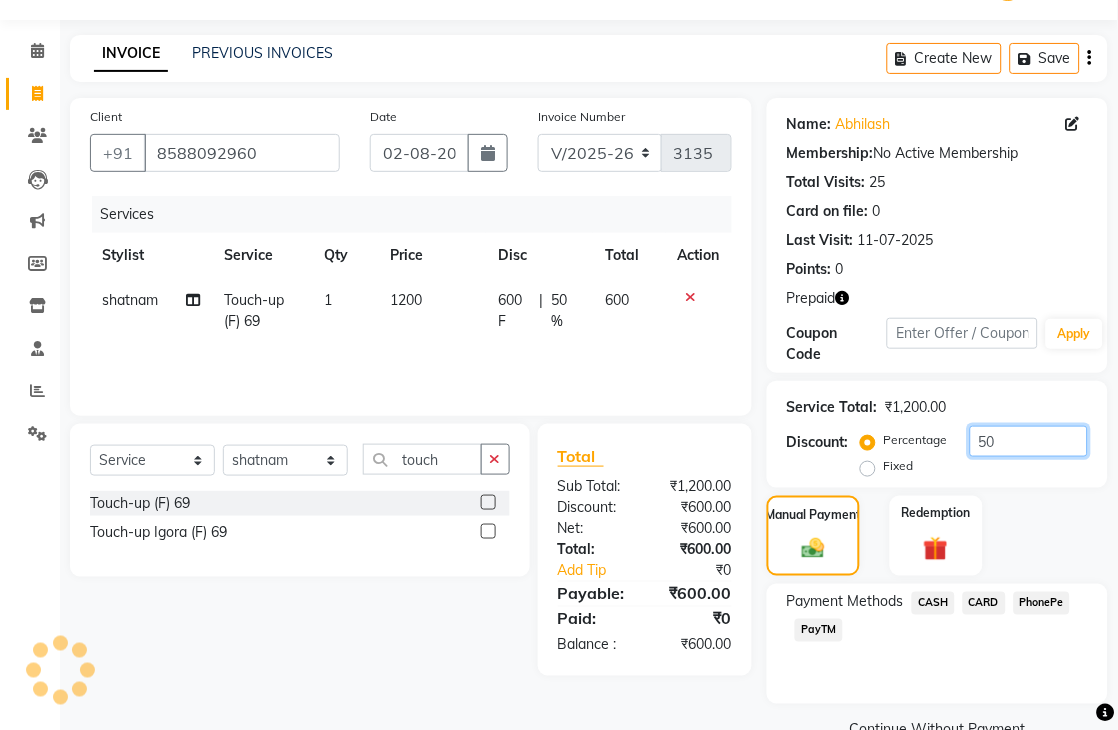 drag, startPoint x: 1003, startPoint y: 438, endPoint x: 943, endPoint y: 438, distance: 60 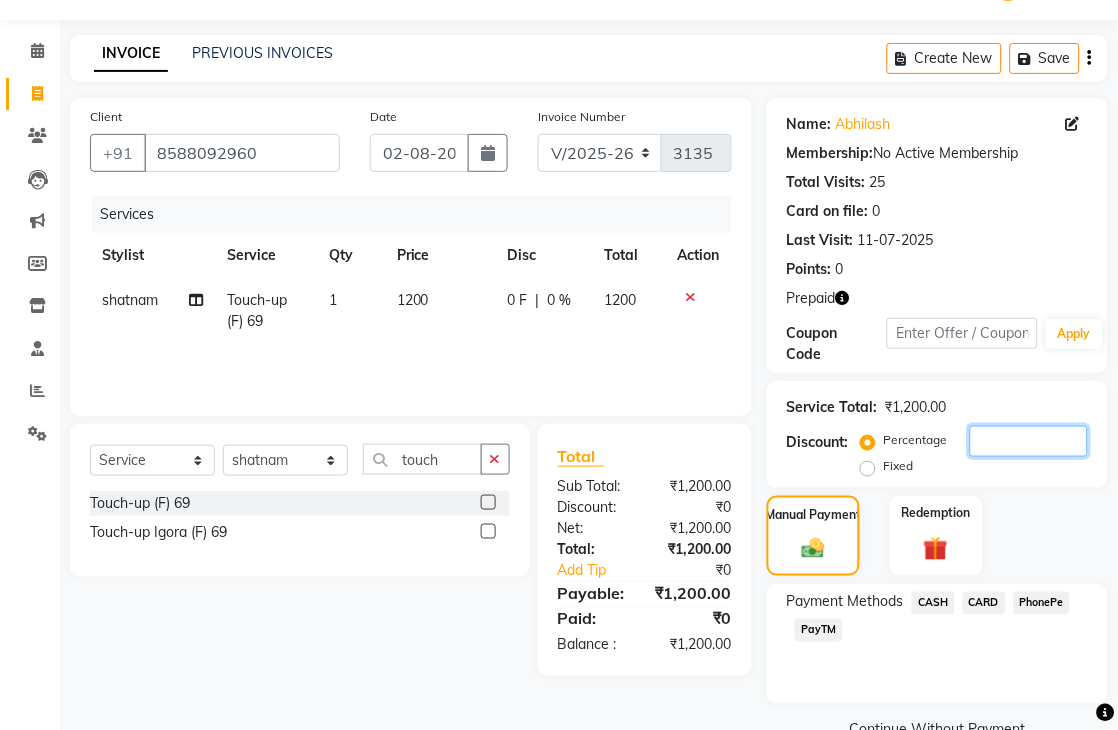type 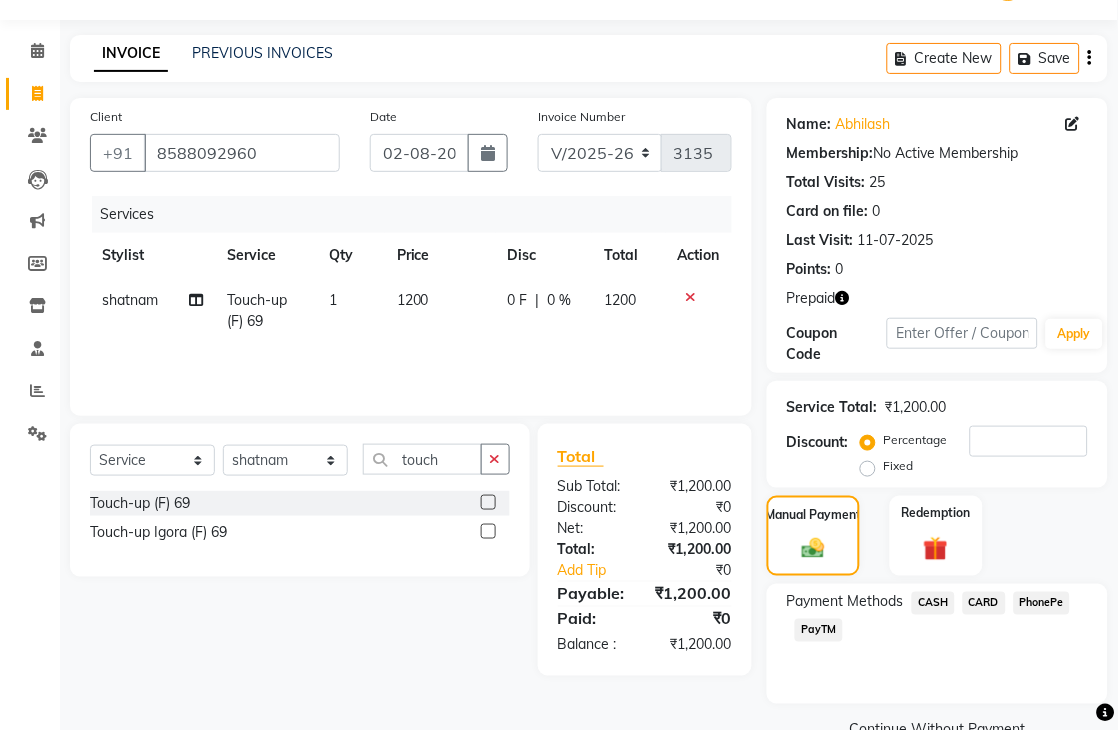 click on "Payment Methods  CASH   CARD   PhonePe   PayTM" 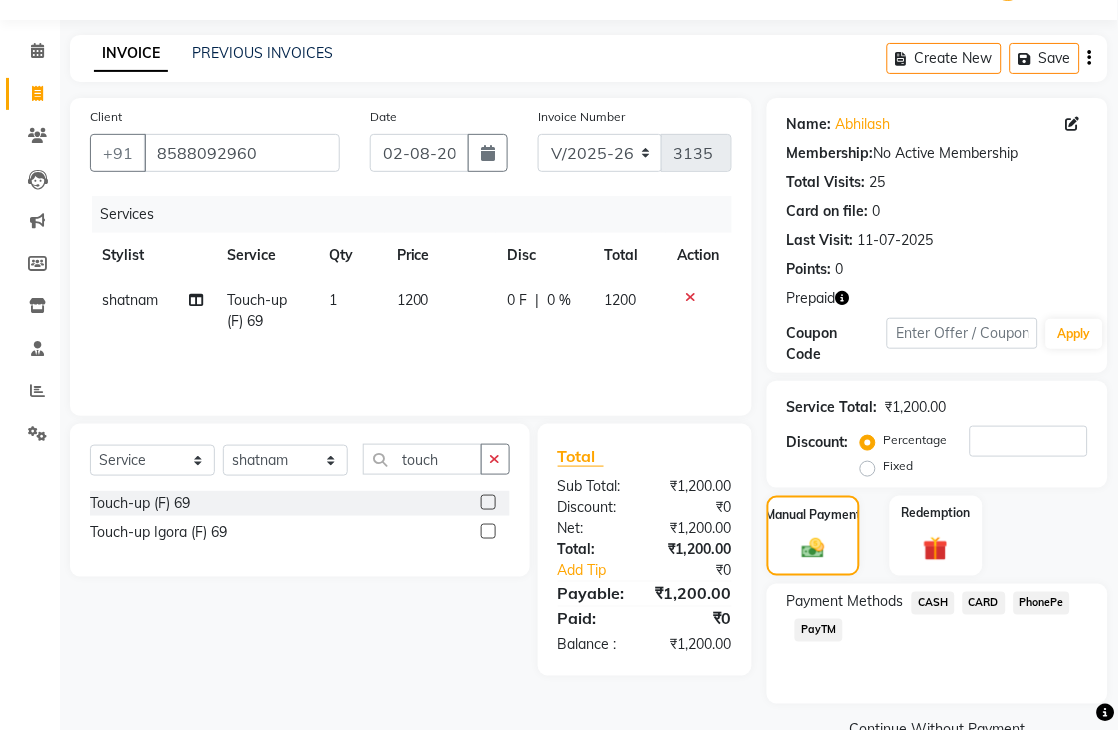 click on "Select  Service  Product  Membership  Package Voucher Prepaid Gift Card  Select Stylist Admin chahit COUNTOR hardeep mamta manisha MONISH navi [NAME] rahul [NAME] [NAME] sunny tip Touch-up (F) 69  Touch-up Igora (F) 69" 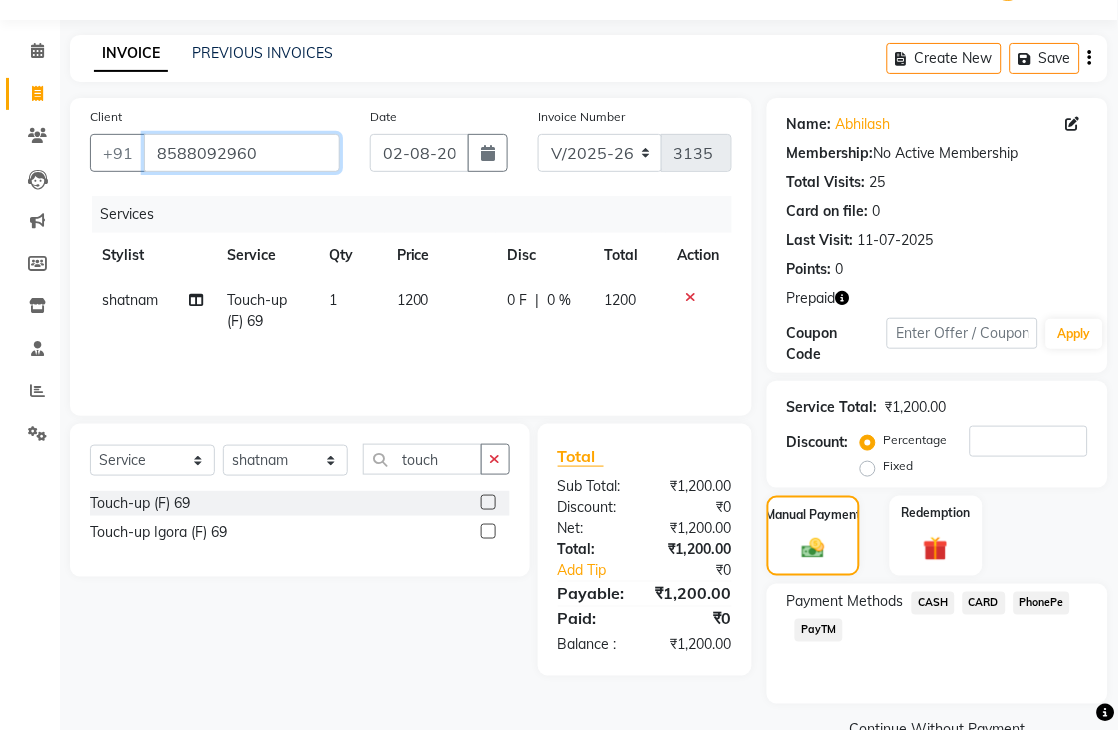 click on "8588092960" at bounding box center (242, 153) 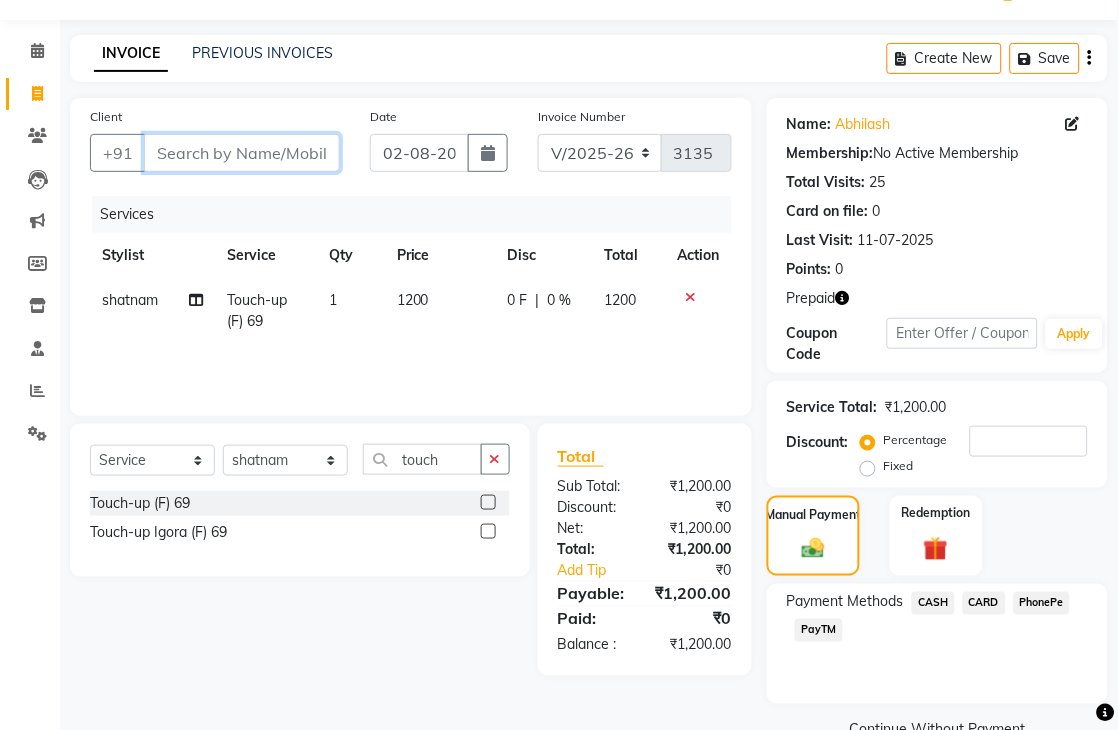 paste on "8588092960" 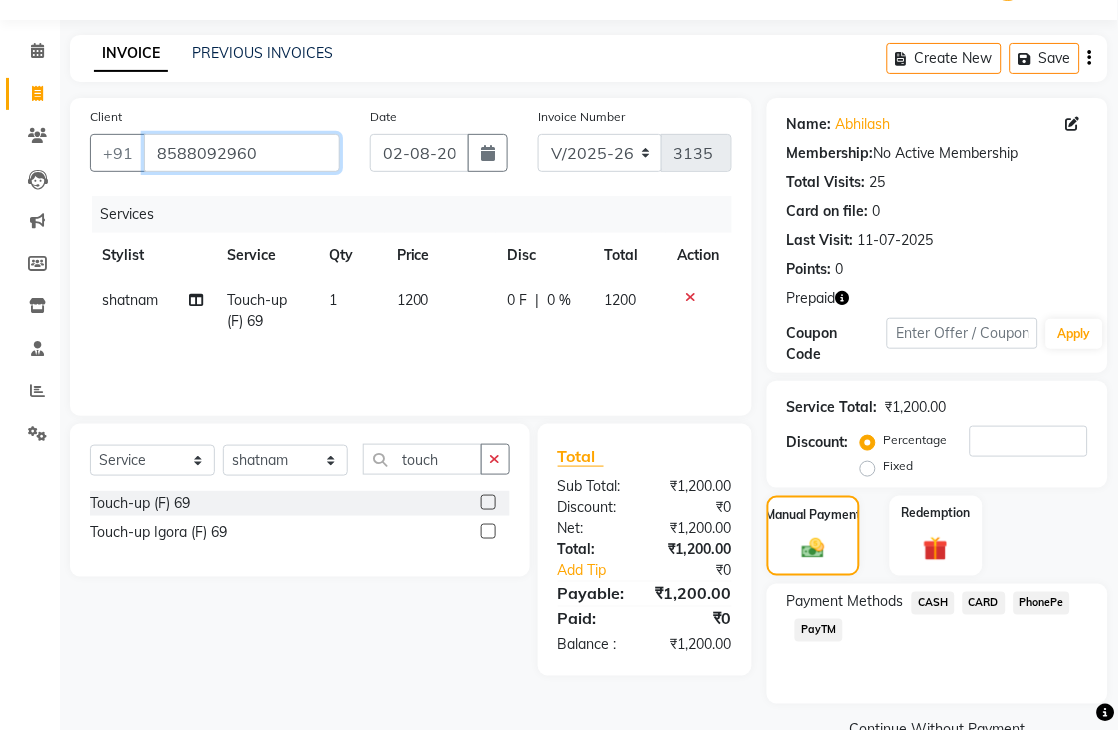 type on "0" 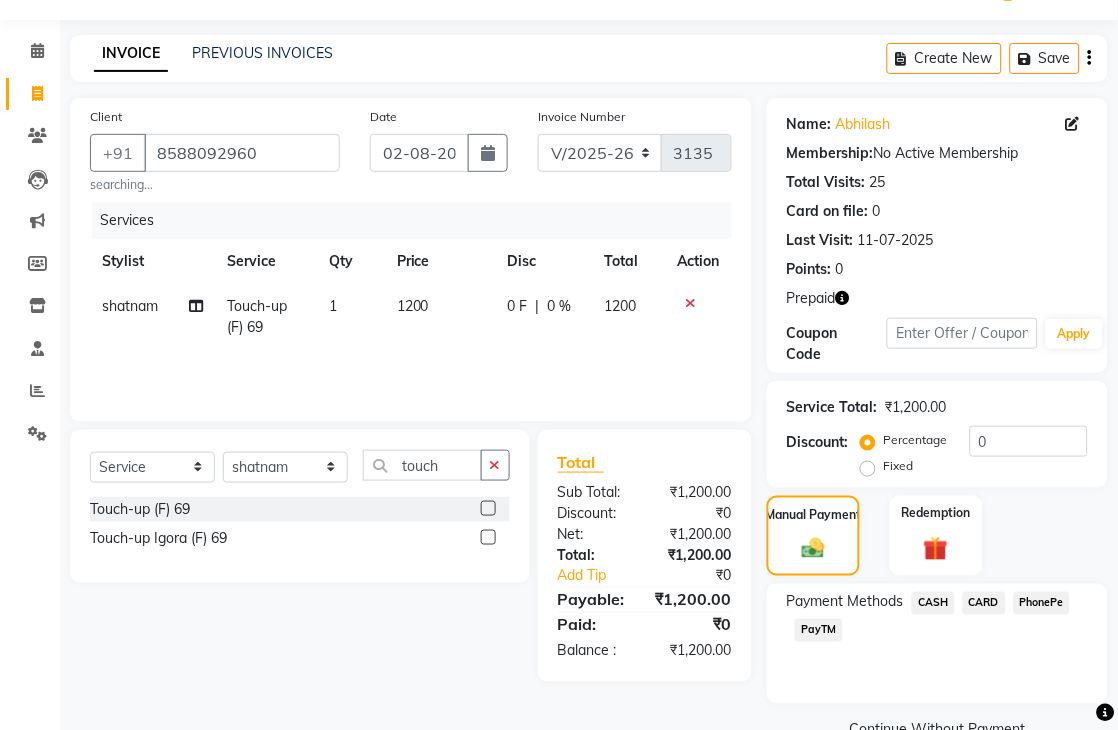 click 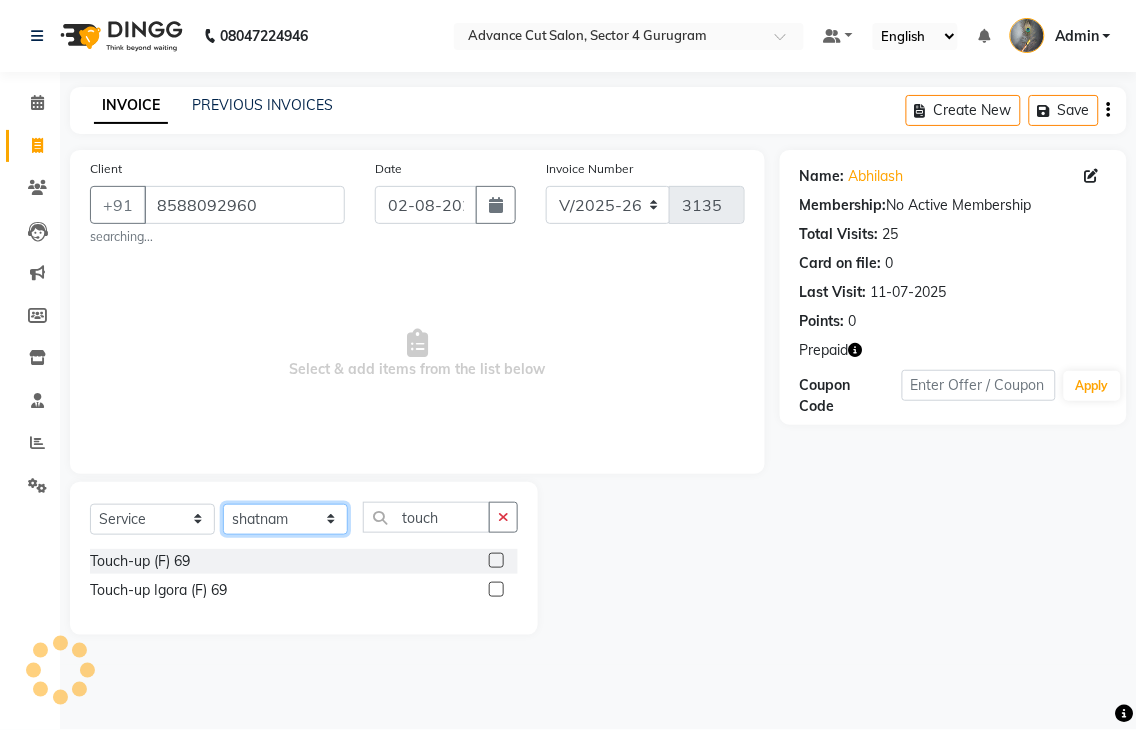 click on "Select Stylist Admin chahit COUNTOR hardeep mamta manisha MONISH navi NOSHAD ALI rahul shatnam shweta singh sunny tip" 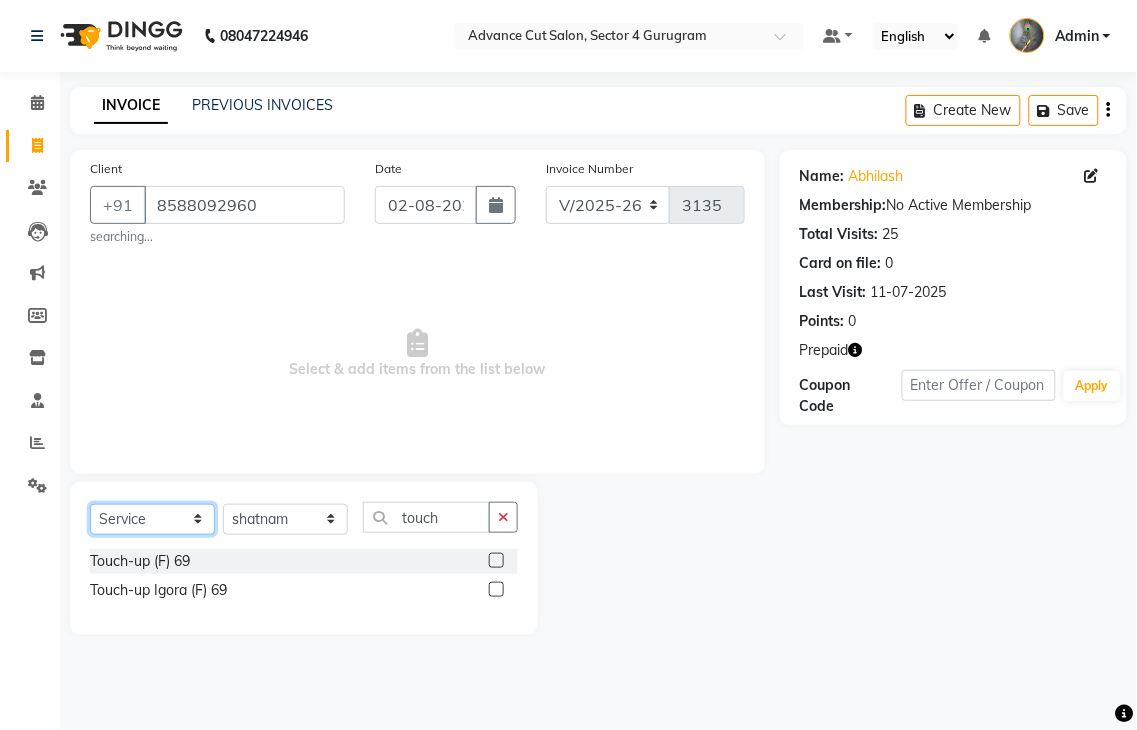click on "Select  Service  Product  Membership  Package Voucher Prepaid Gift Card" 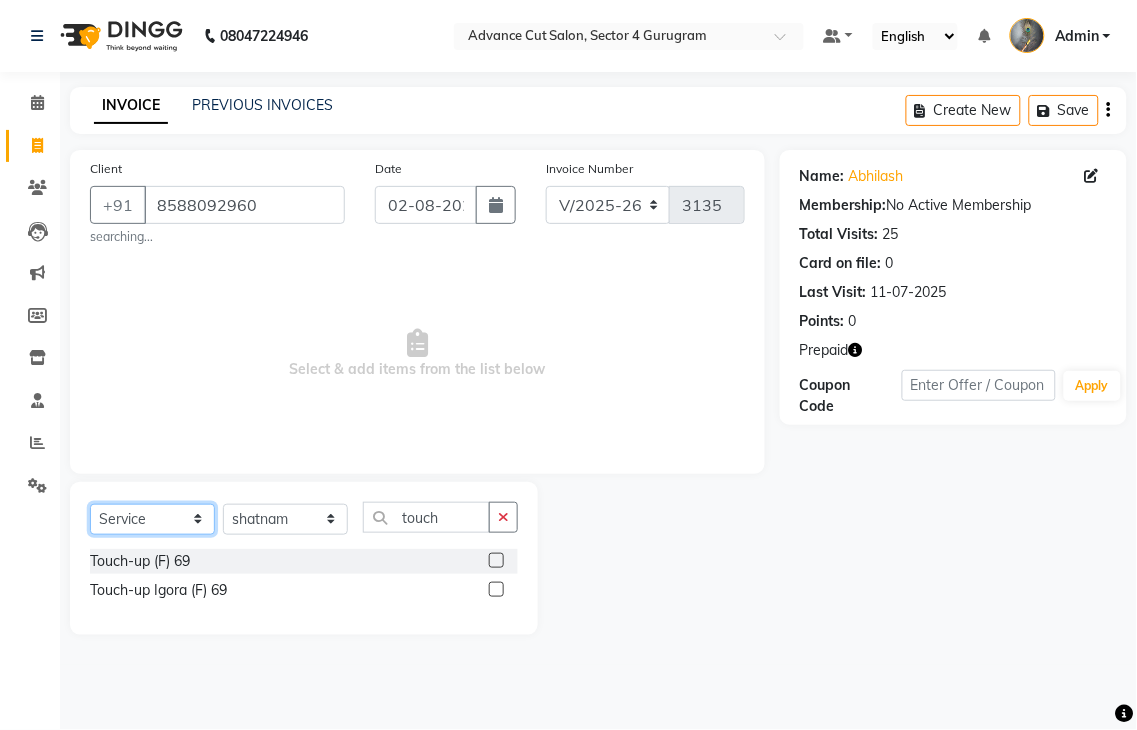 select on "P" 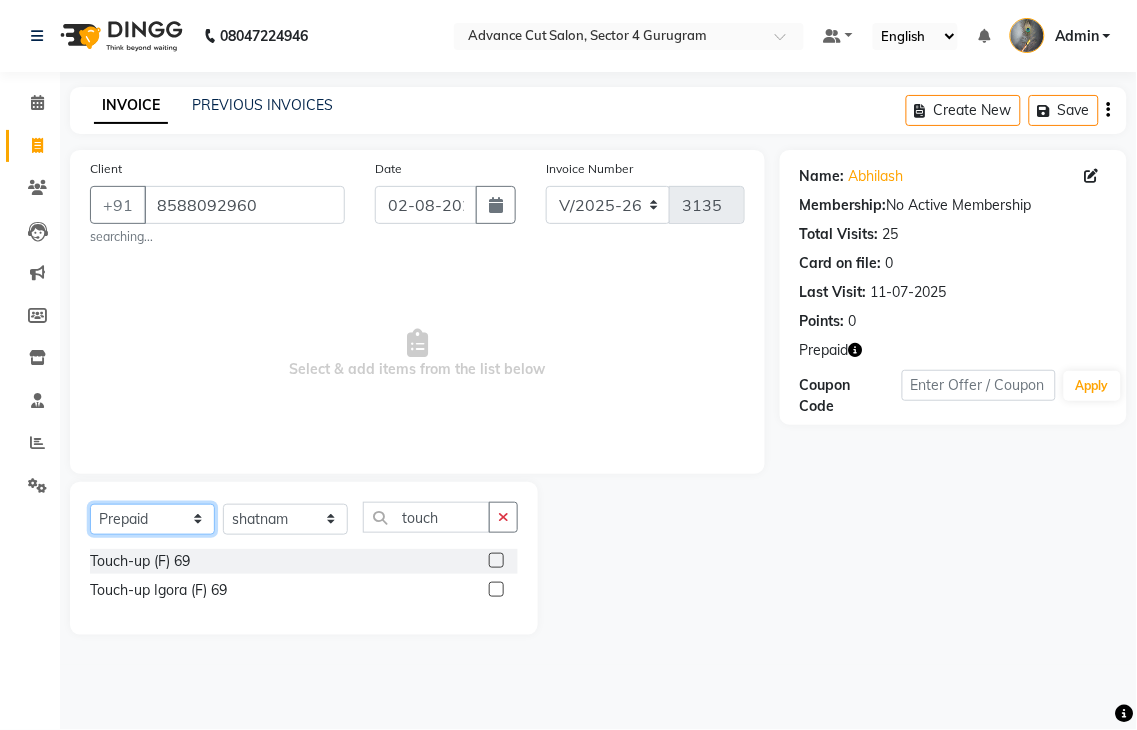 click on "Select  Service  Product  Membership  Package Voucher Prepaid Gift Card" 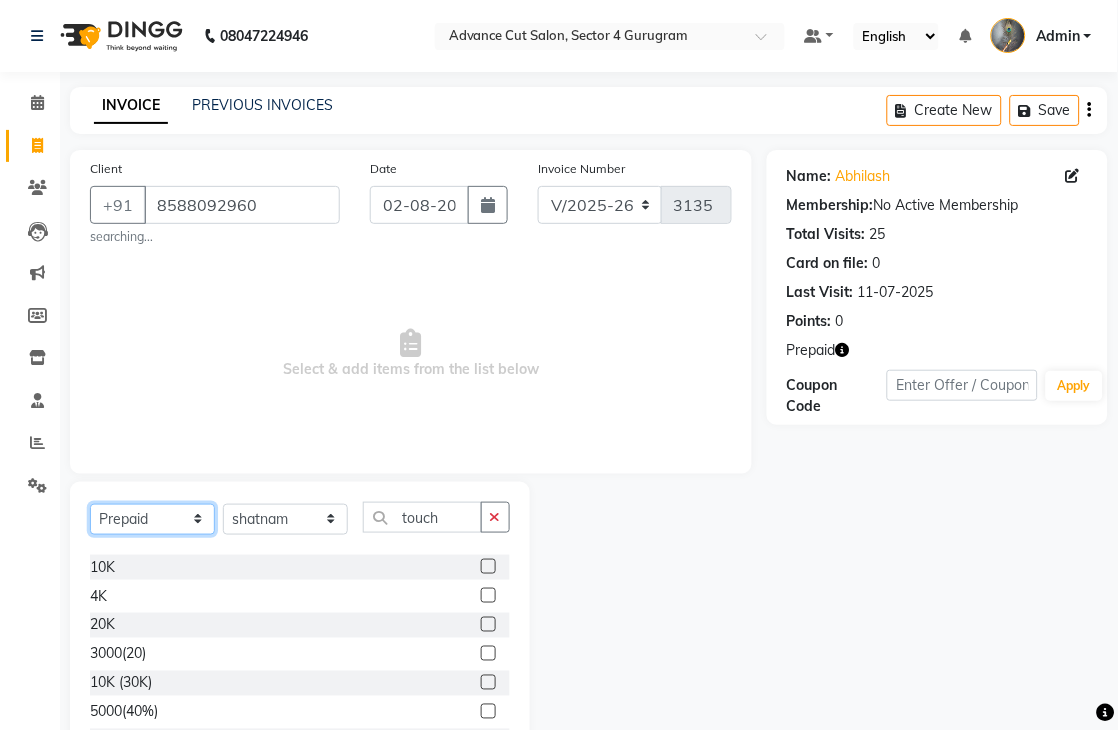 scroll, scrollTop: 111, scrollLeft: 0, axis: vertical 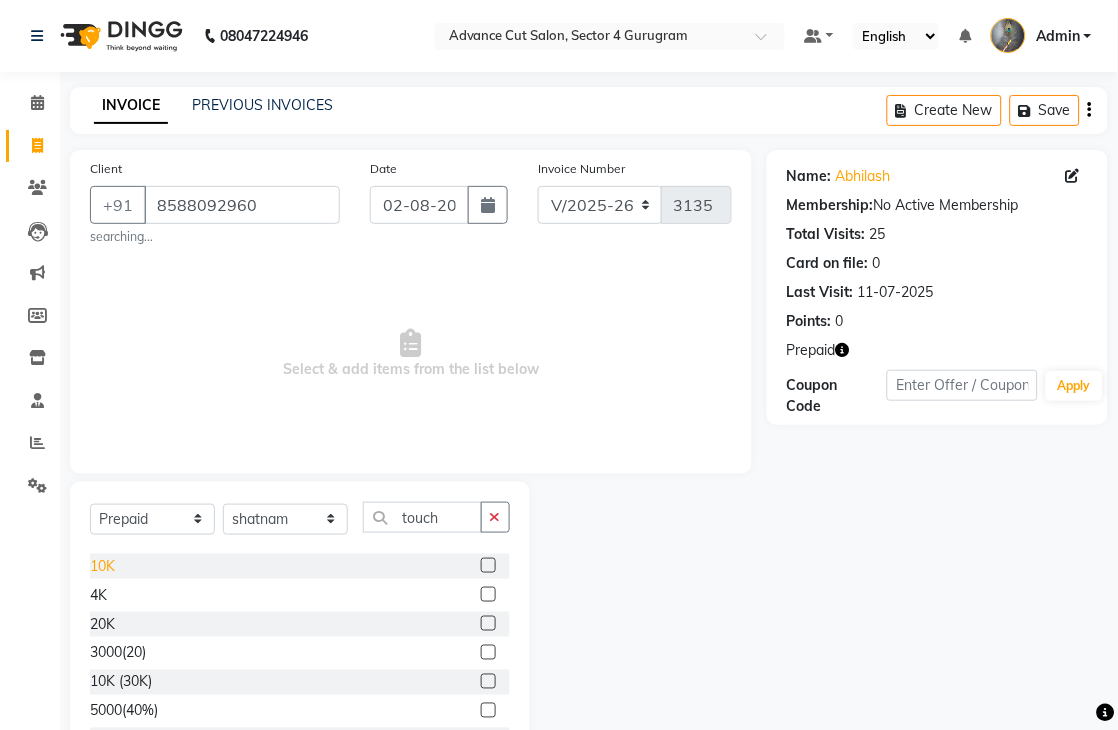click on "10K" 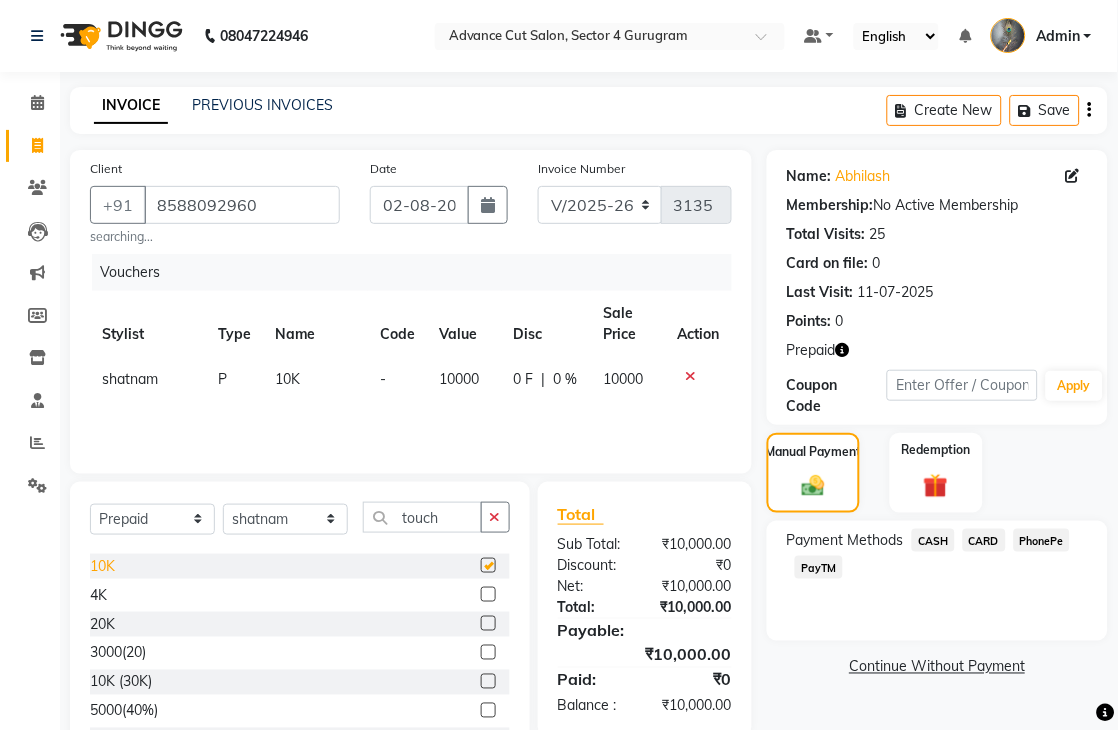 checkbox on "false" 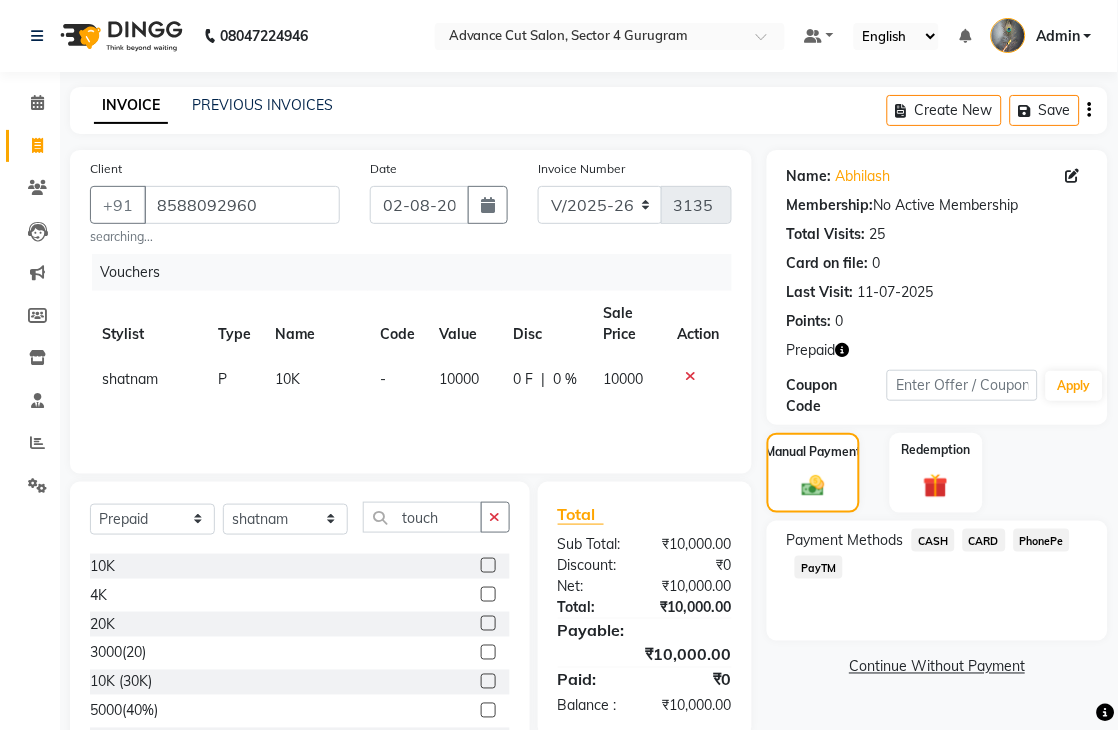 click on "shatnam" 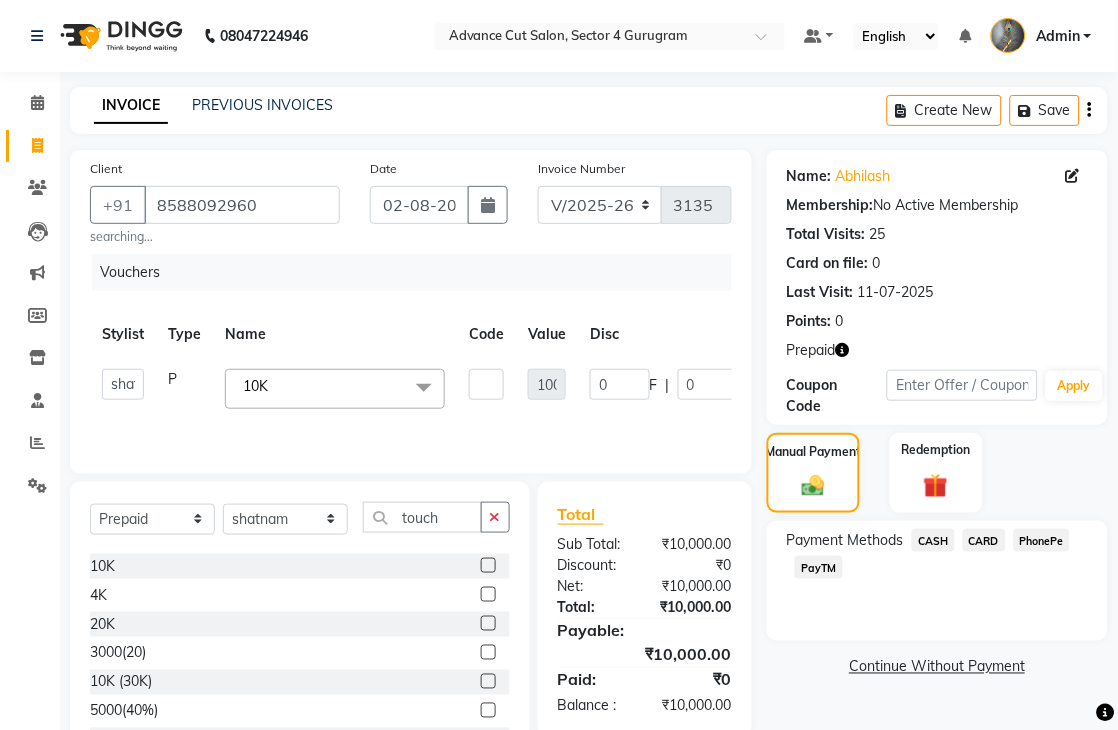 click on "Admin   chahit   COUNTOR   hardeep   mamta   manisha   MONISH   navi   [NAME]   rahul   shatnam   shweta singh   sunny   tip" 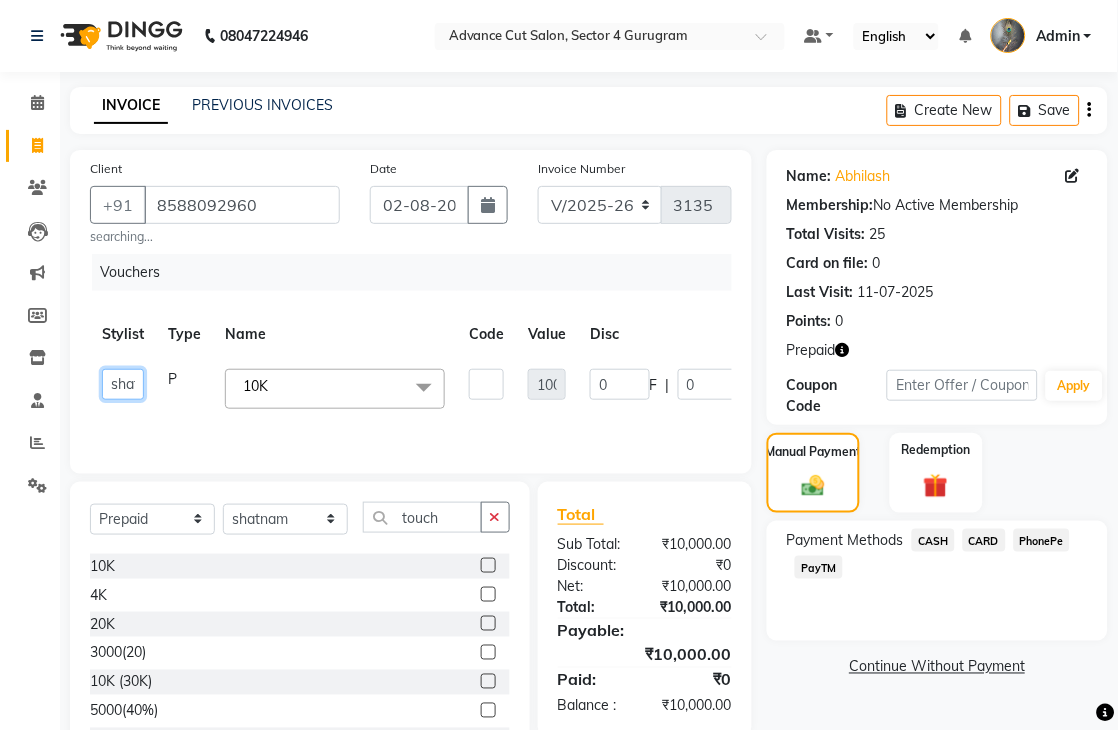 click on "Admin   chahit   COUNTOR   hardeep   mamta   manisha   MONISH   navi   [NAME]   rahul   shatnam   shweta singh   sunny   tip" 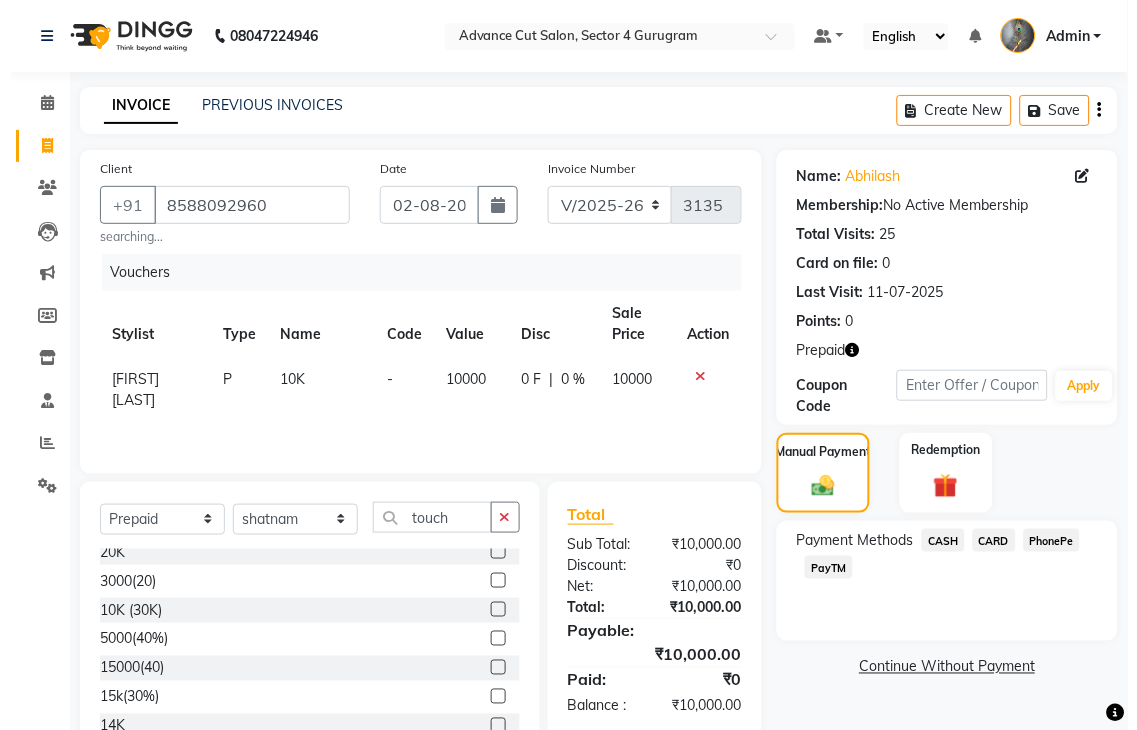 scroll, scrollTop: 222, scrollLeft: 0, axis: vertical 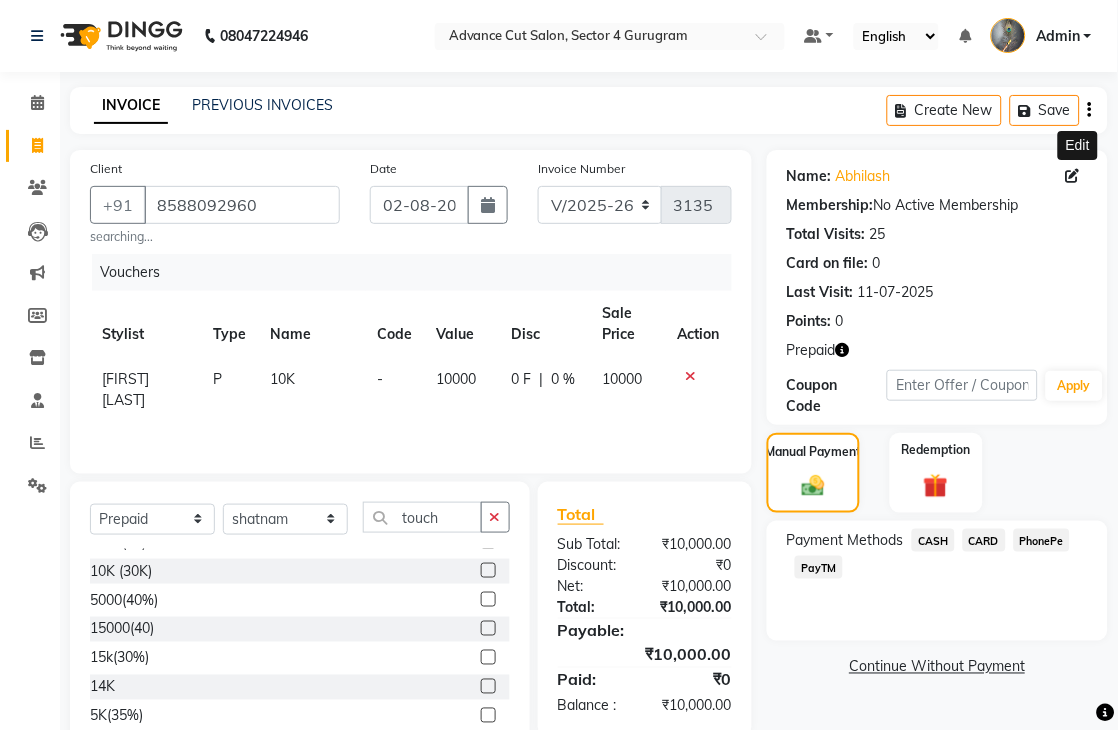click 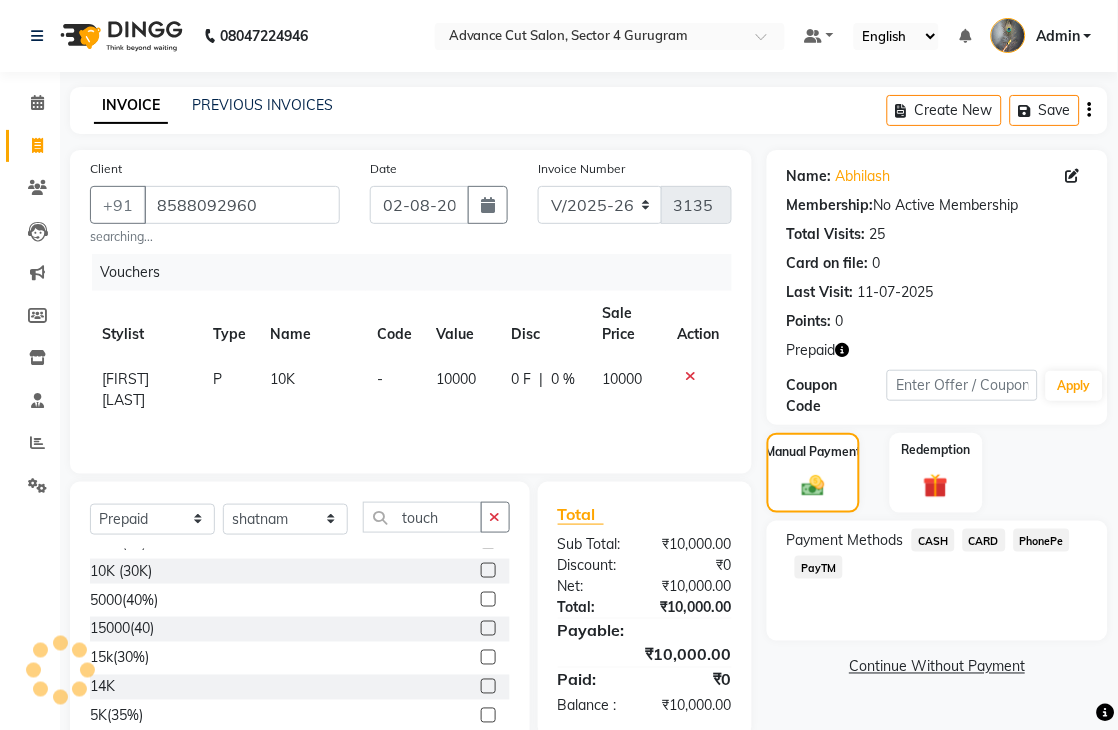 select on "male" 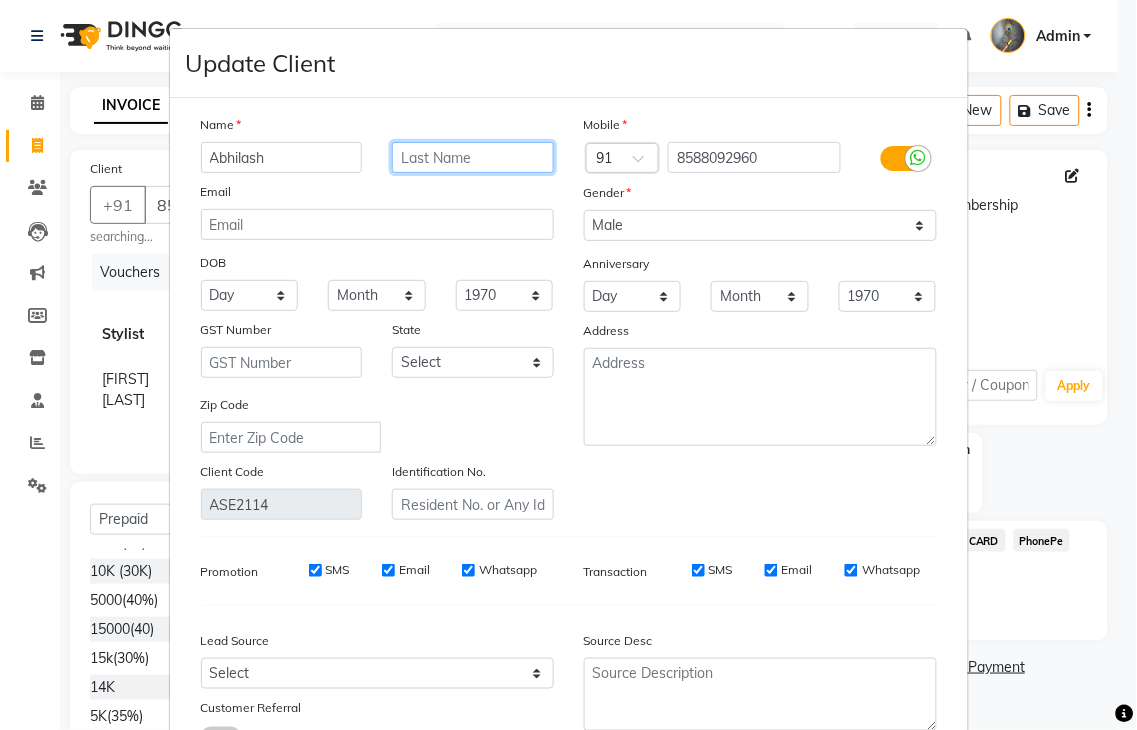 click at bounding box center [473, 157] 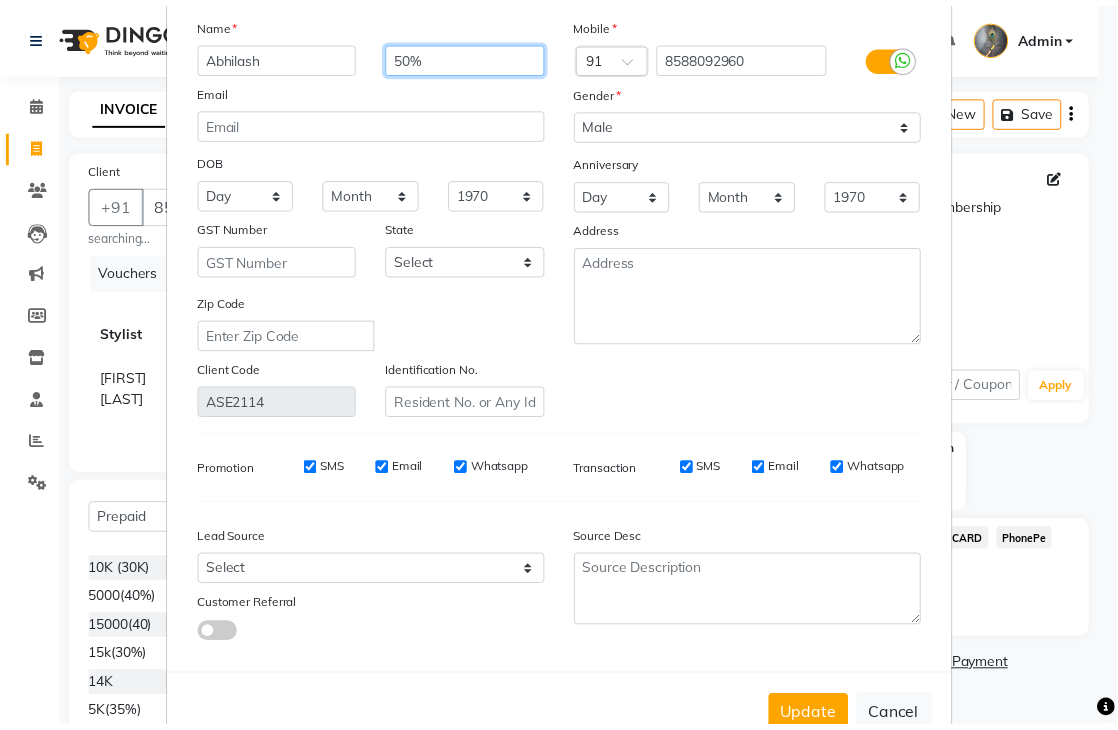 scroll, scrollTop: 160, scrollLeft: 0, axis: vertical 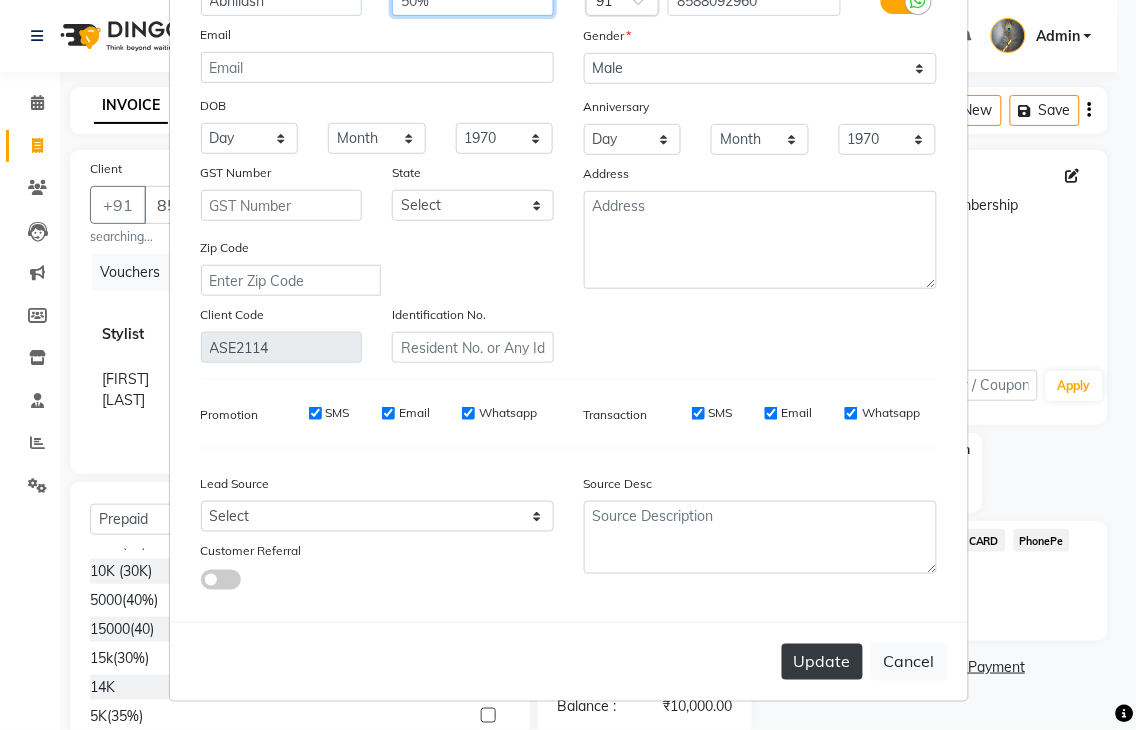 type on "50%" 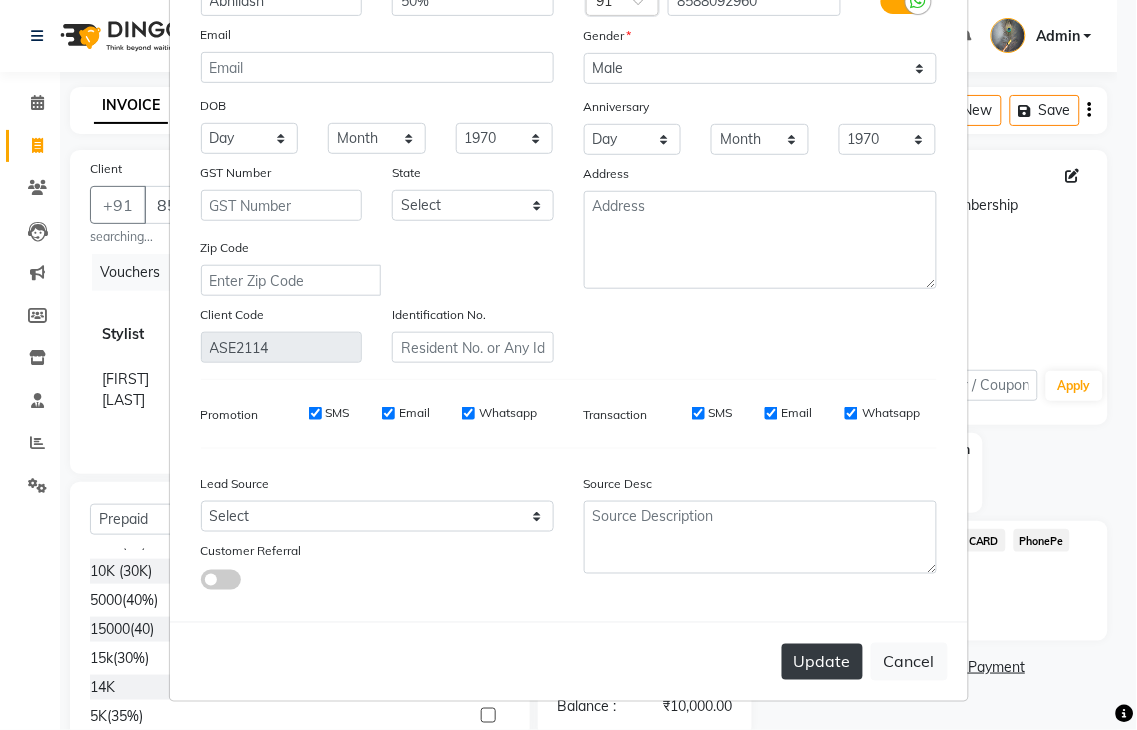 click on "Update" at bounding box center (822, 662) 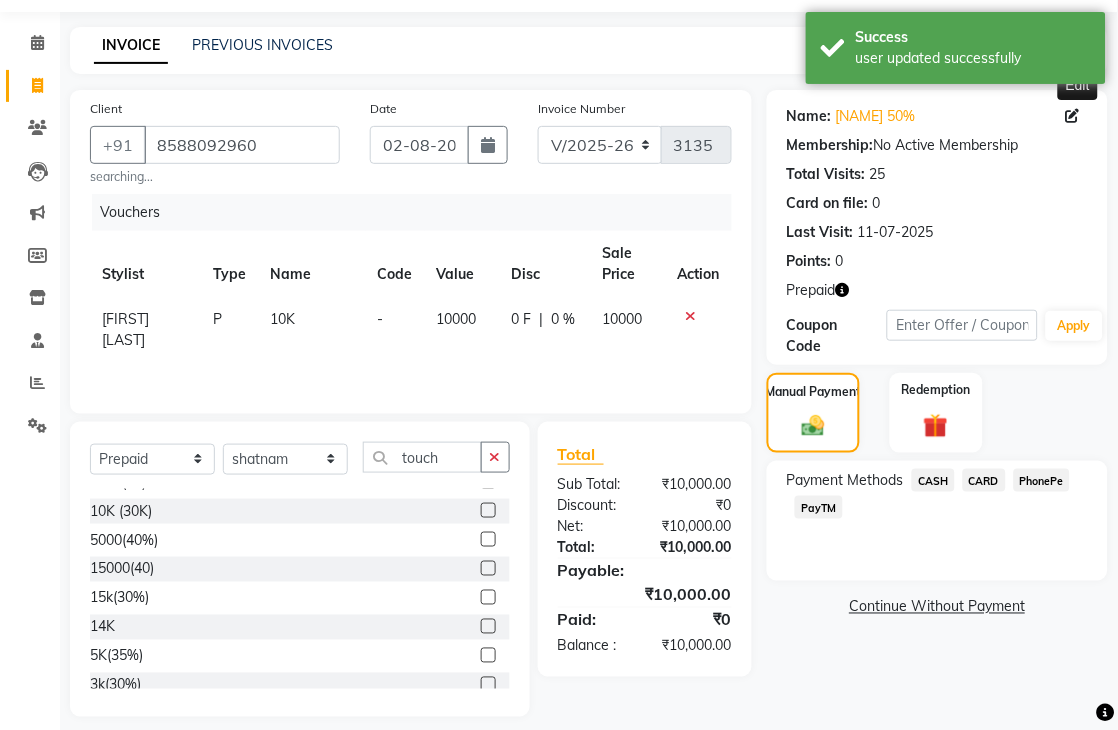 scroll, scrollTop: 77, scrollLeft: 0, axis: vertical 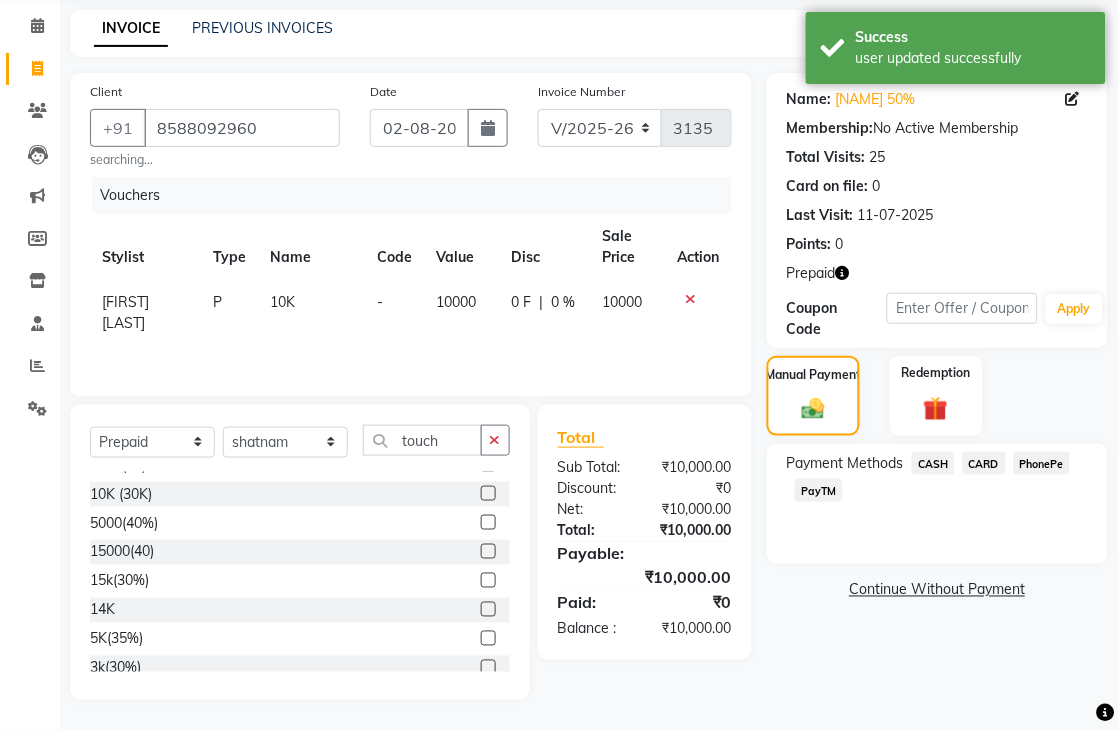 click on "PayTM" 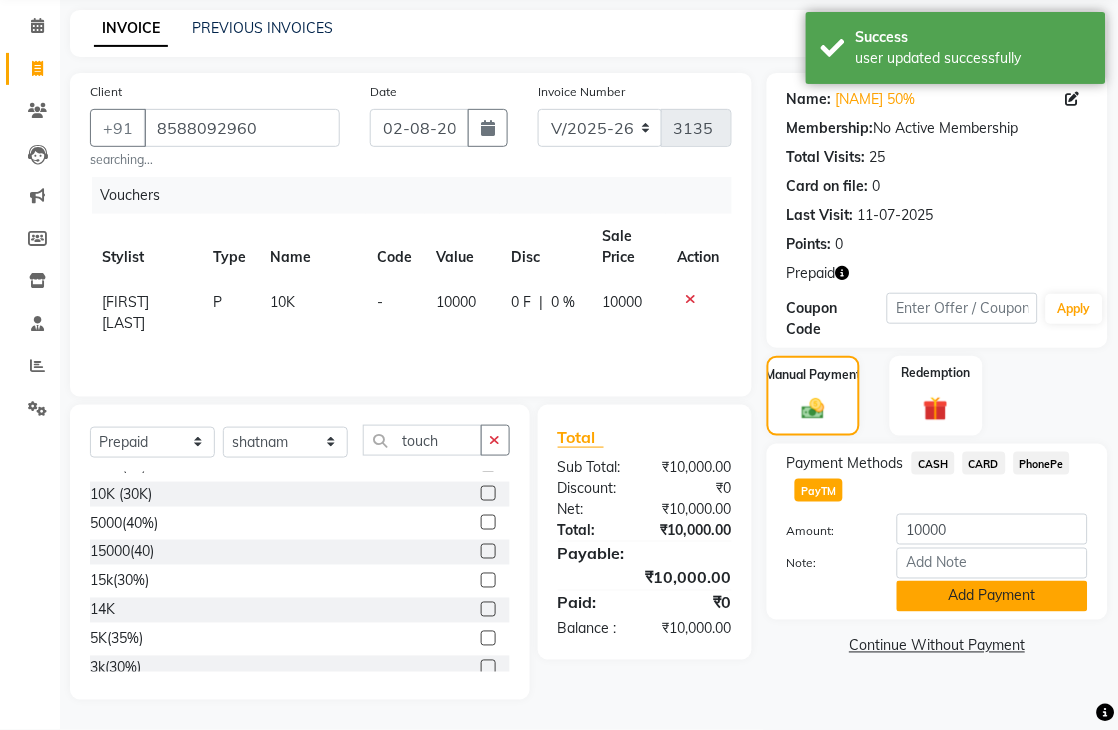 click on "Add Payment" 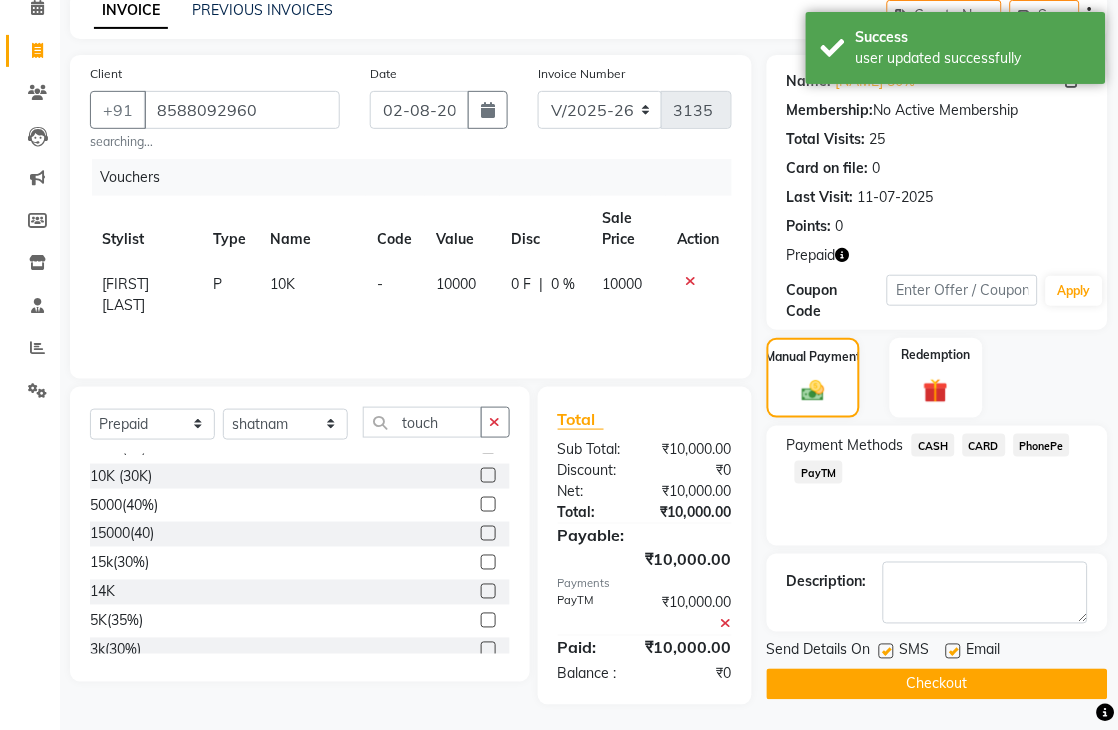 scroll, scrollTop: 101, scrollLeft: 0, axis: vertical 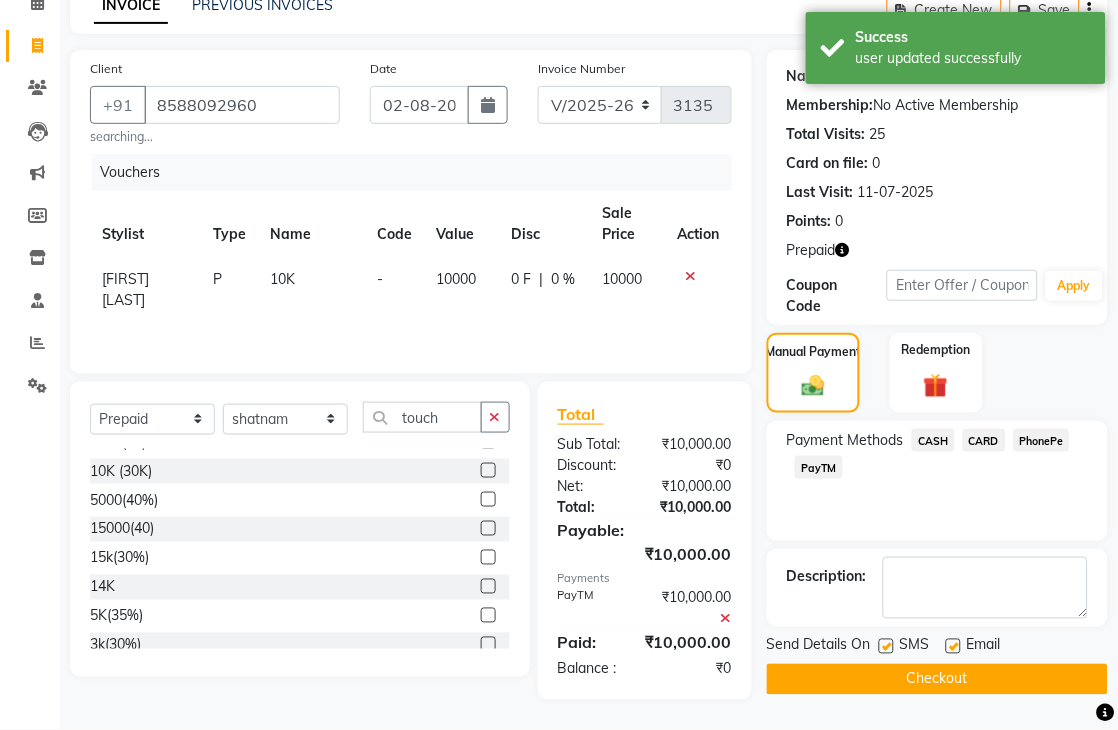 click on "Checkout" 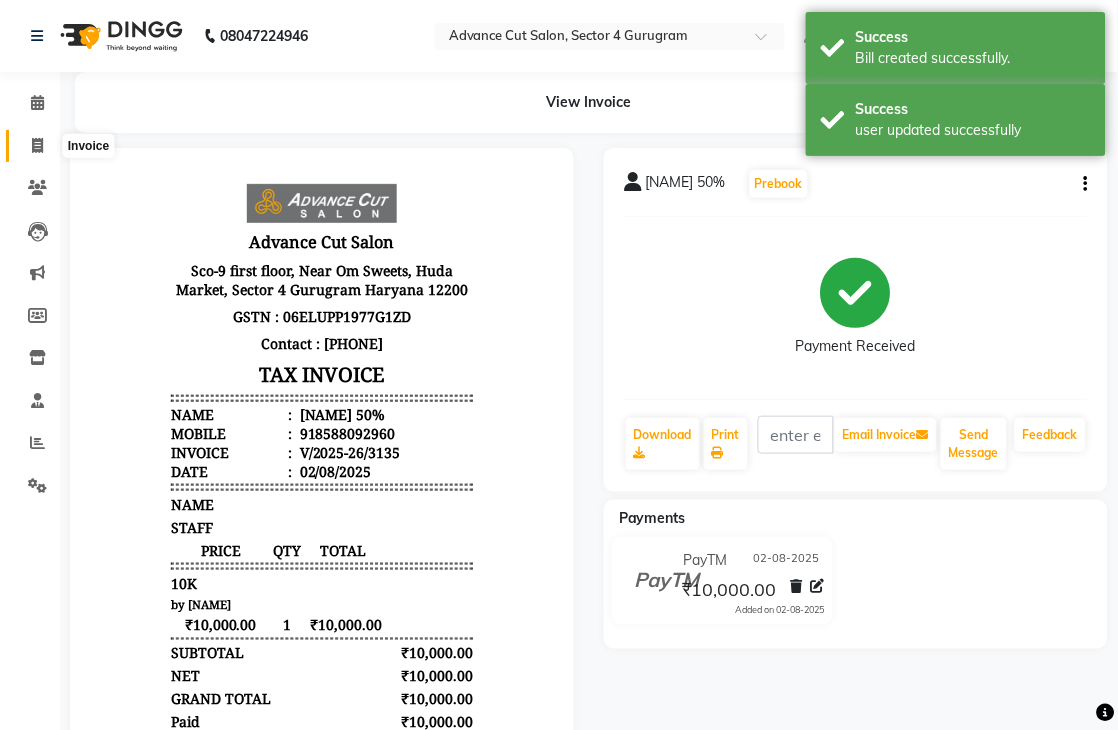 scroll, scrollTop: 0, scrollLeft: 0, axis: both 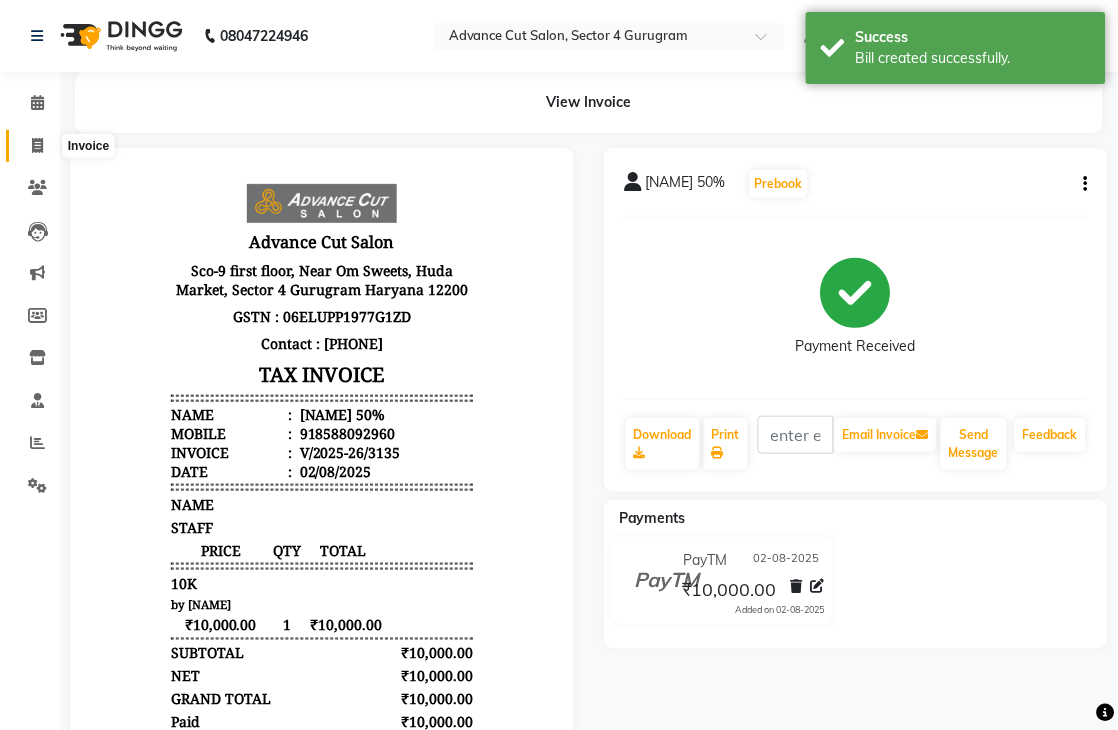 click 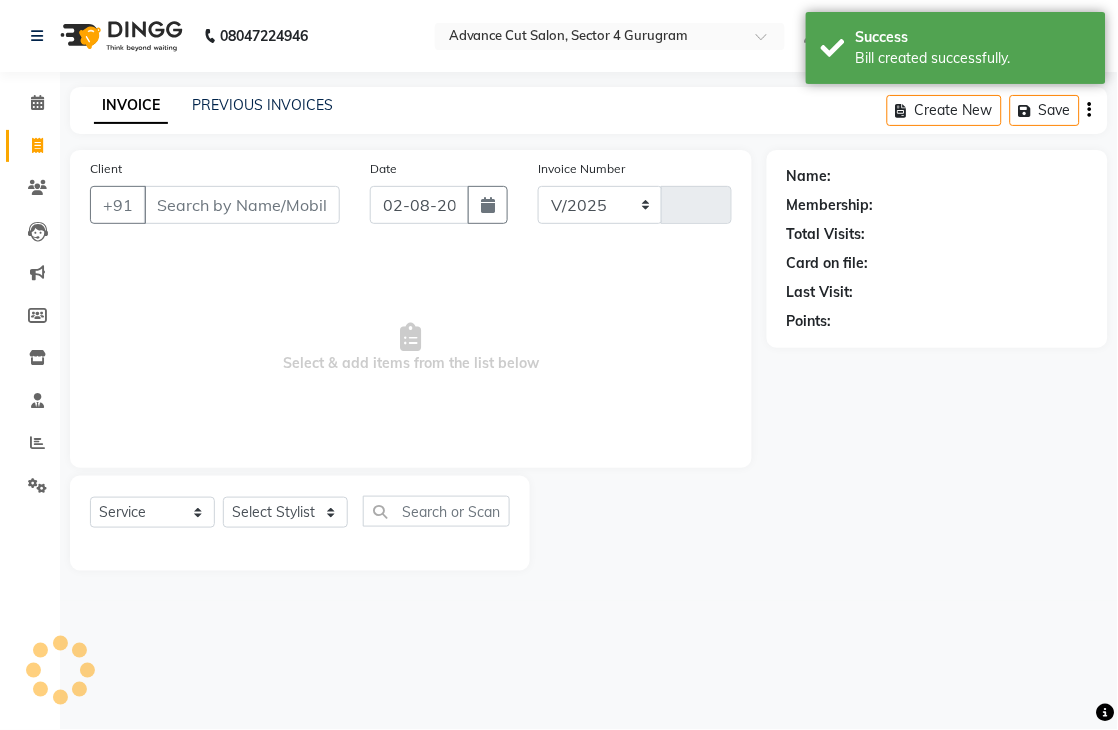 click on "Client" at bounding box center (242, 205) 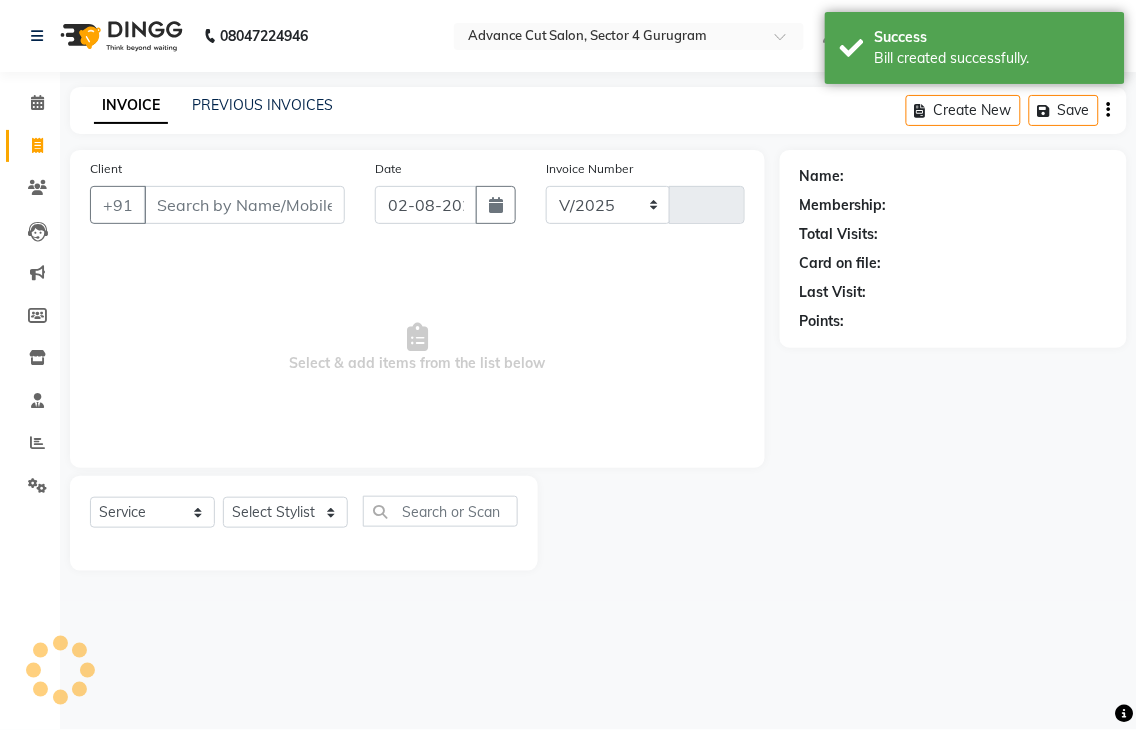 select on "4939" 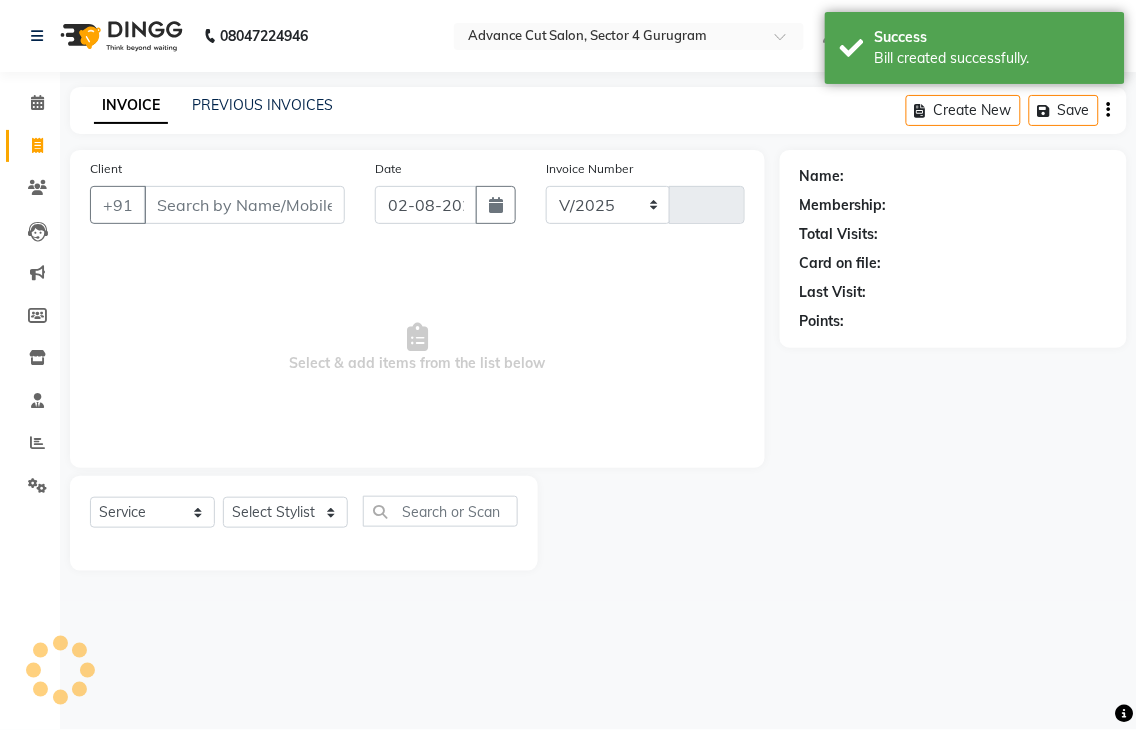 type on "3136" 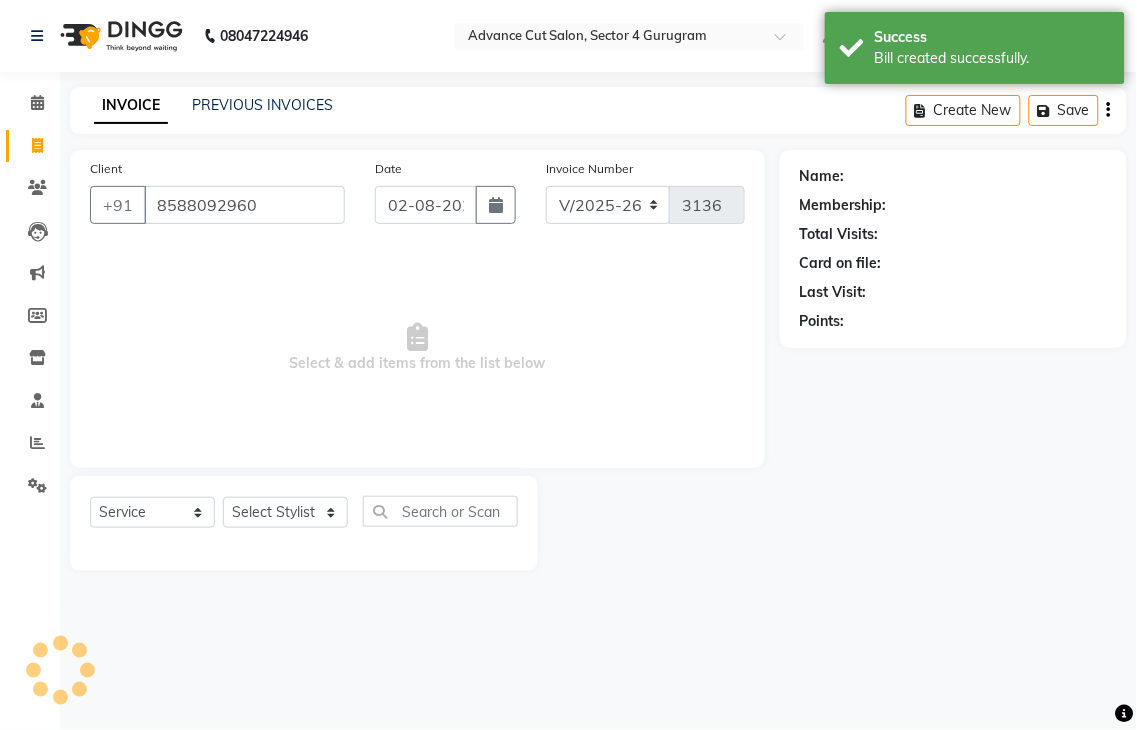 type on "8588092960" 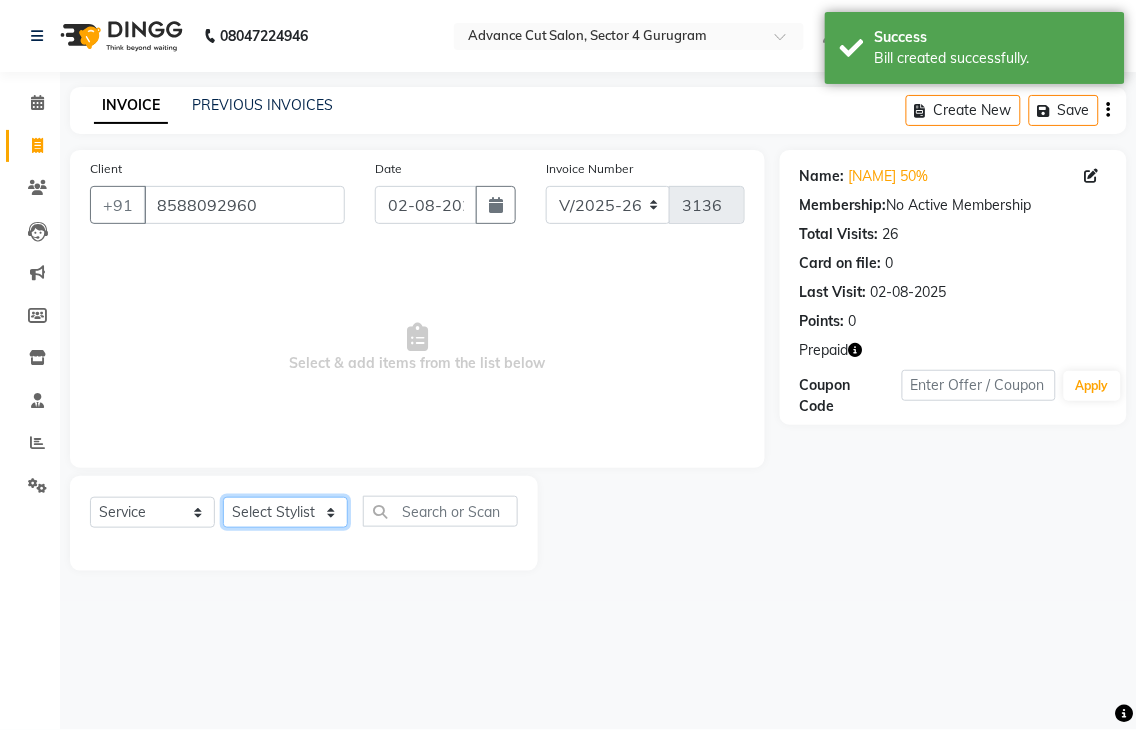 click on "Select Stylist Admin chahit COUNTOR hardeep mamta manisha MONISH navi NOSHAD ALI rahul shatnam shweta singh sunny tip" 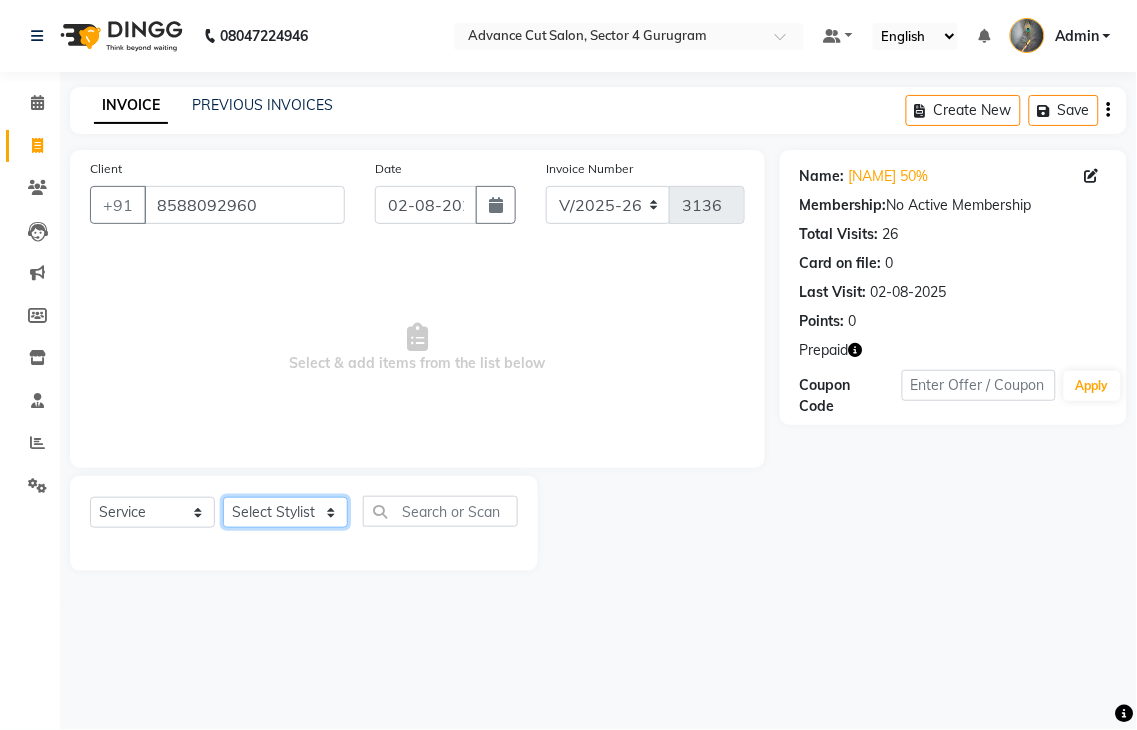 select on "78660" 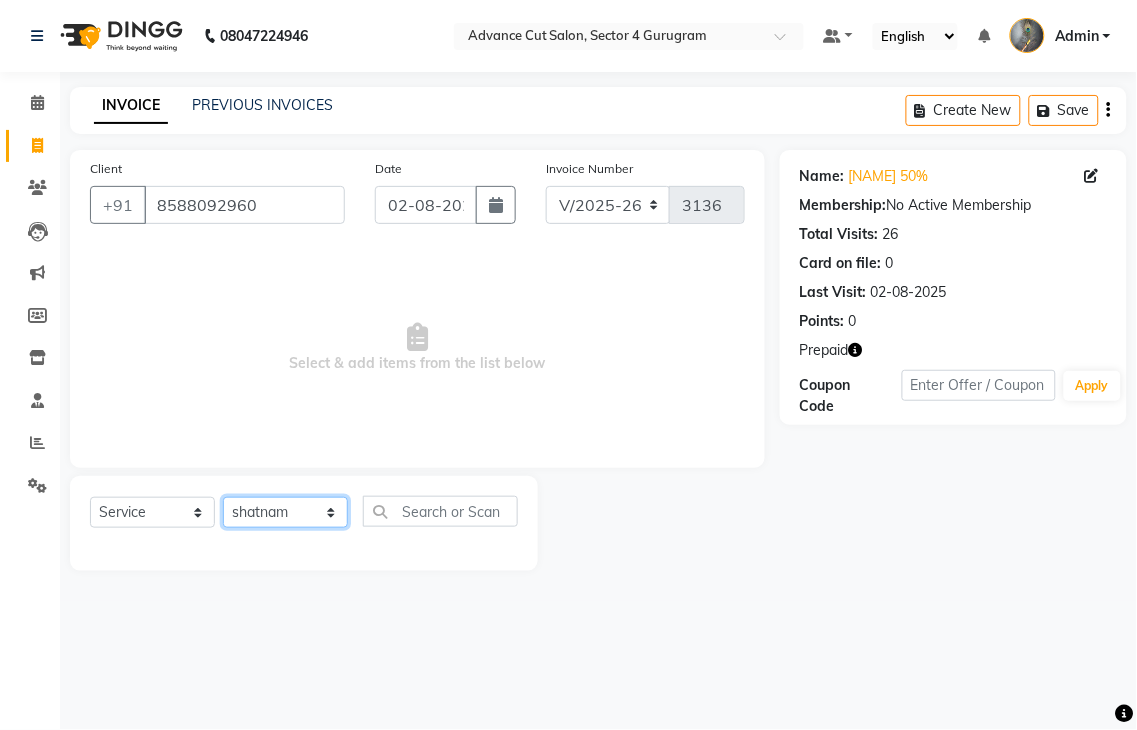 click on "Select Stylist Admin chahit COUNTOR hardeep mamta manisha MONISH navi NOSHAD ALI rahul shatnam shweta singh sunny tip" 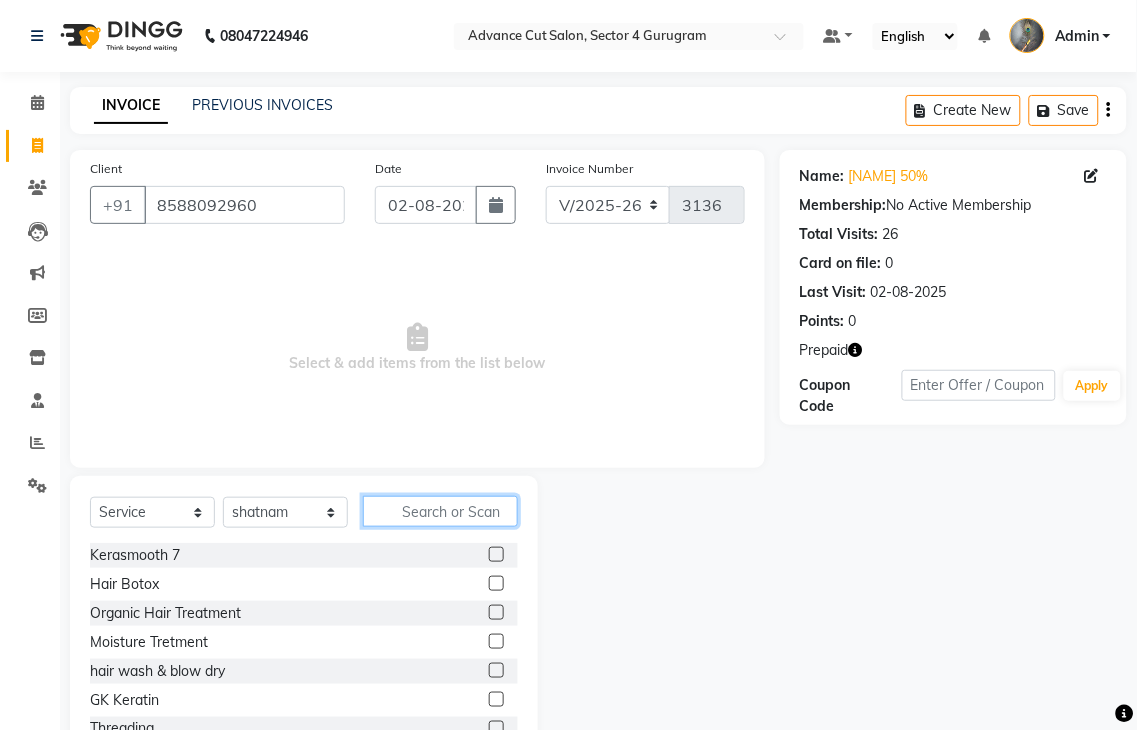 click 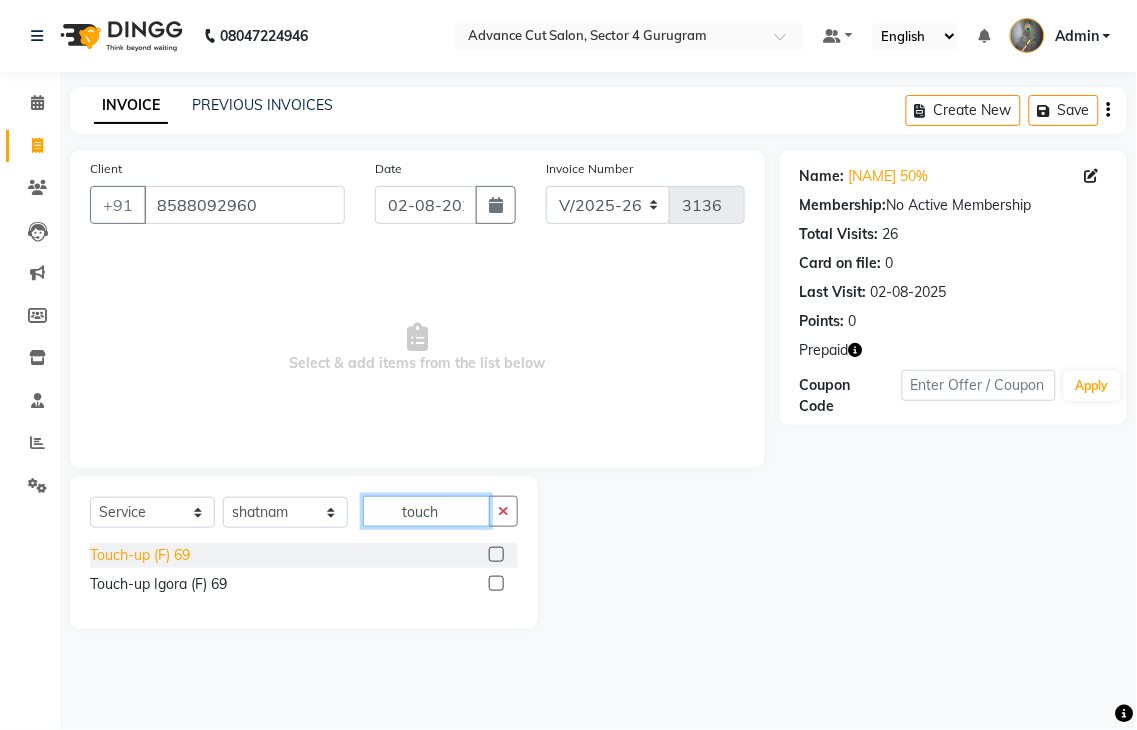 type on "touch" 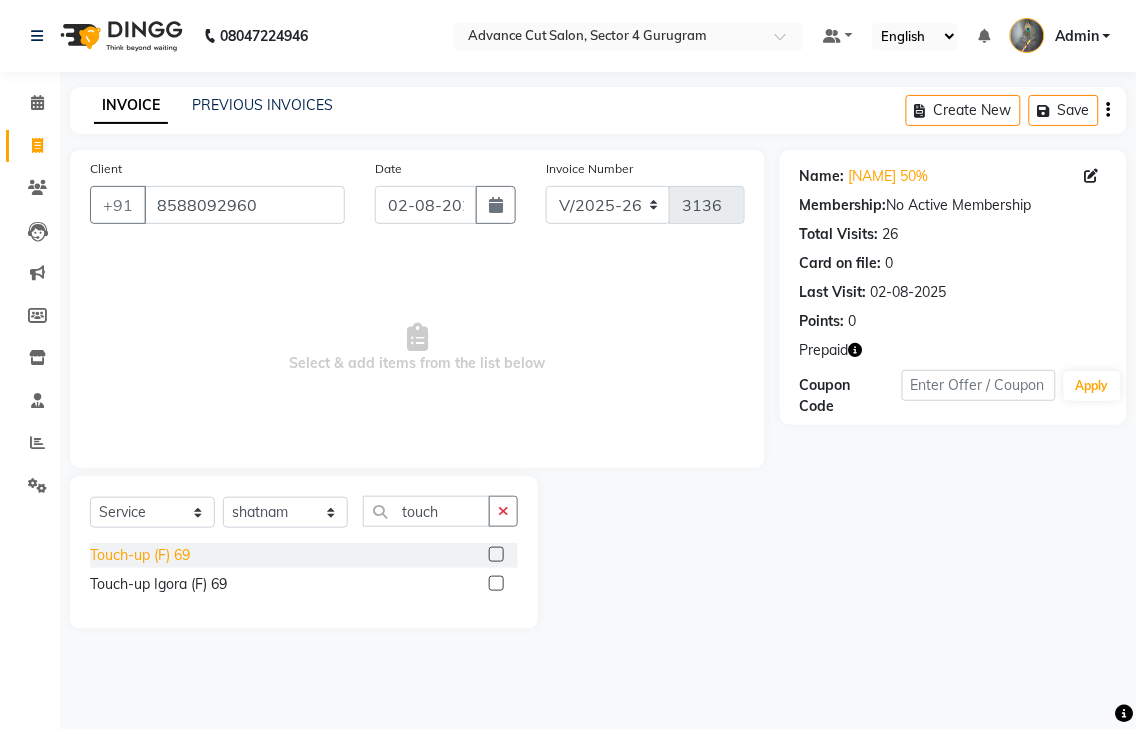 click on "Touch-up (F) 69" 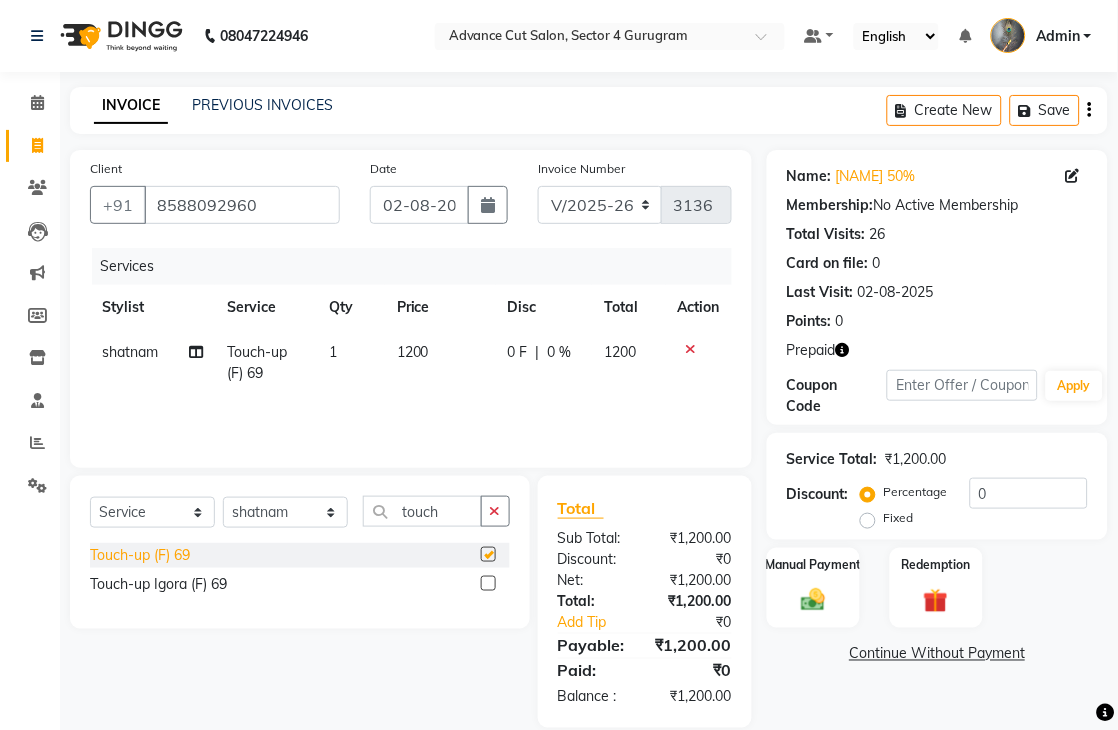 checkbox on "false" 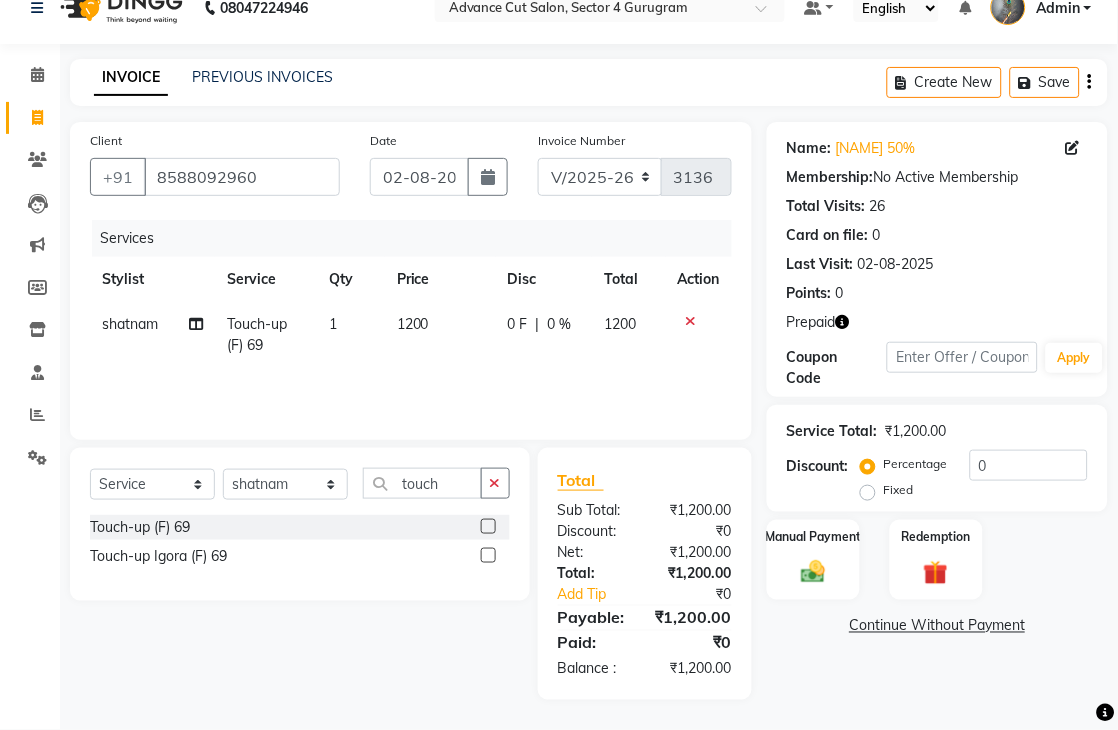 scroll, scrollTop: 52, scrollLeft: 0, axis: vertical 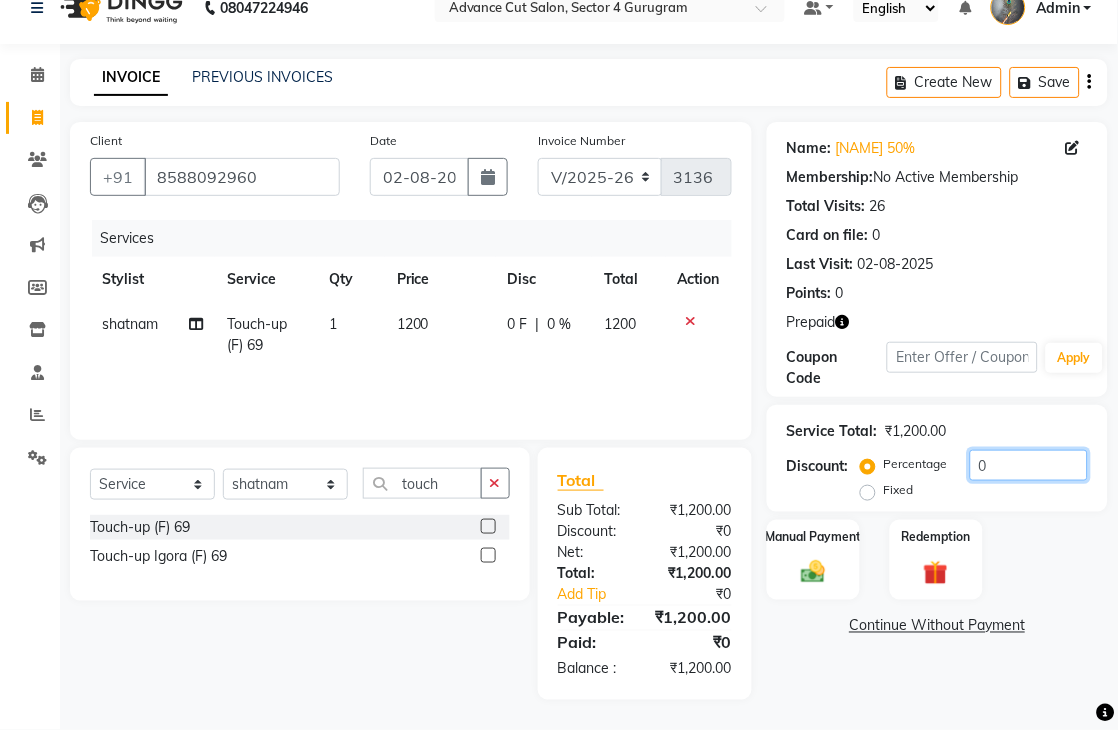 click on "0" 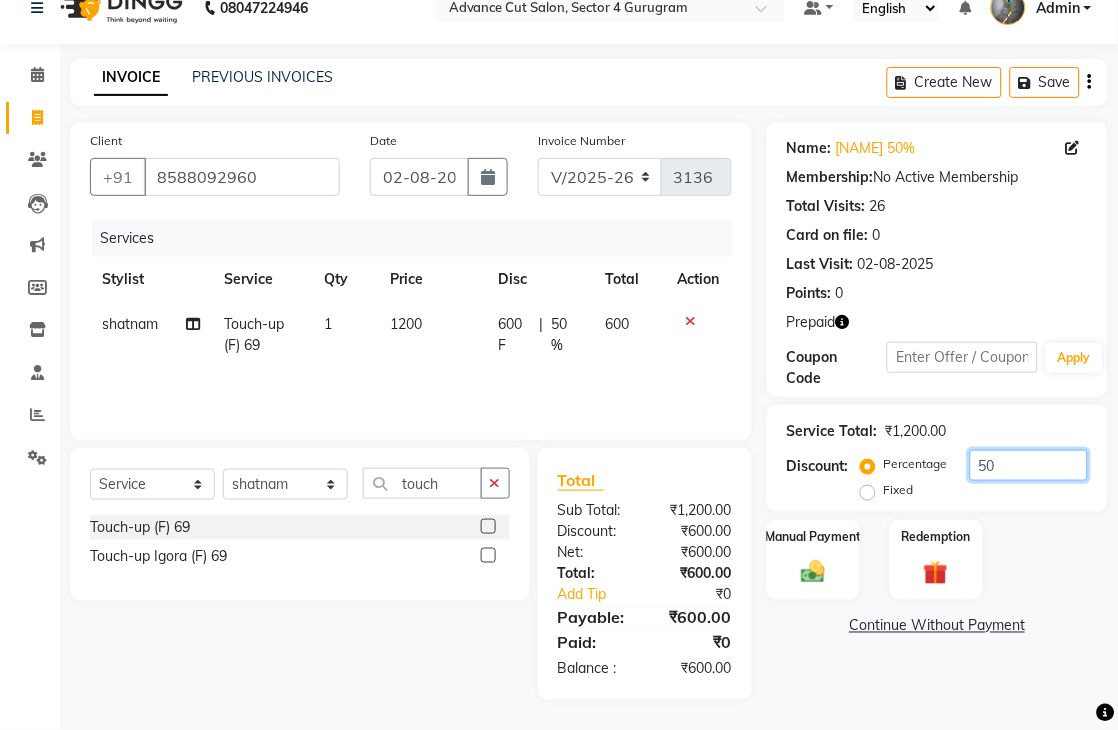 scroll, scrollTop: 28, scrollLeft: 0, axis: vertical 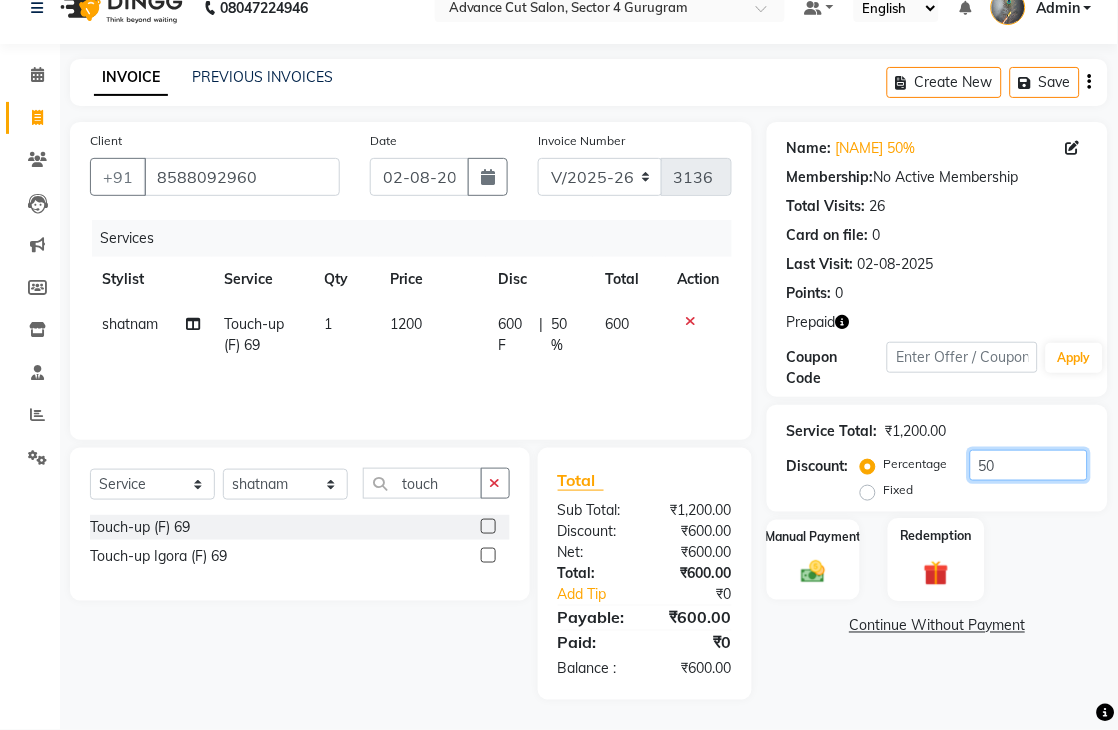 type on "50" 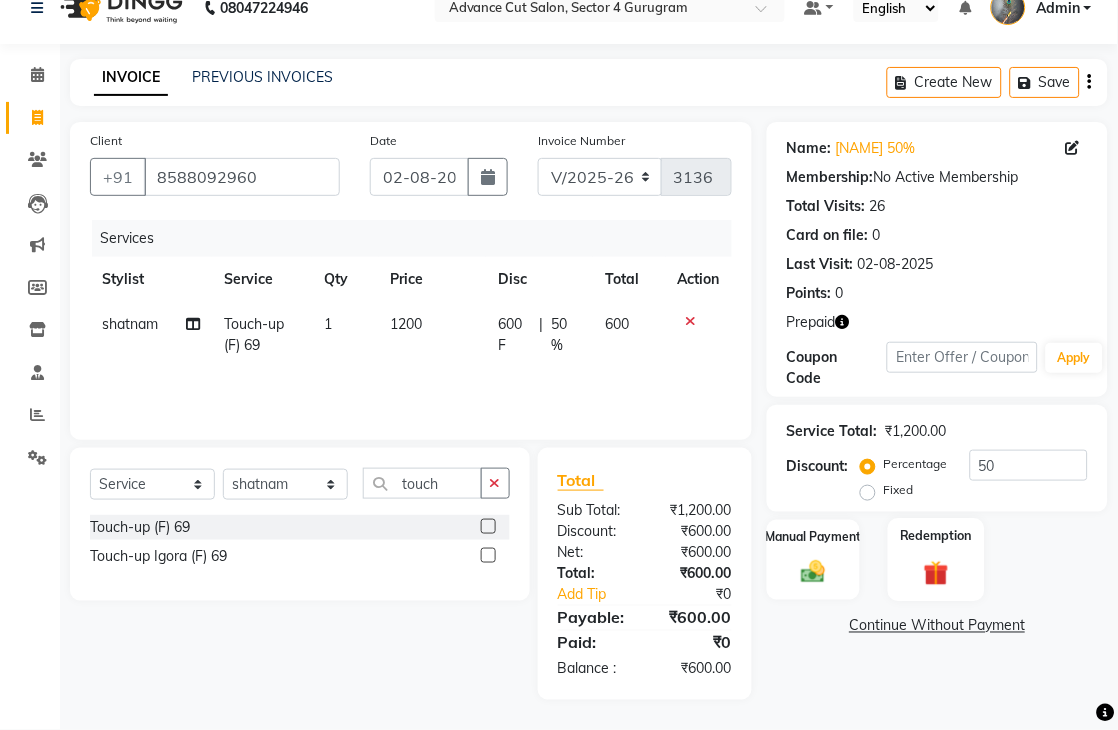 click 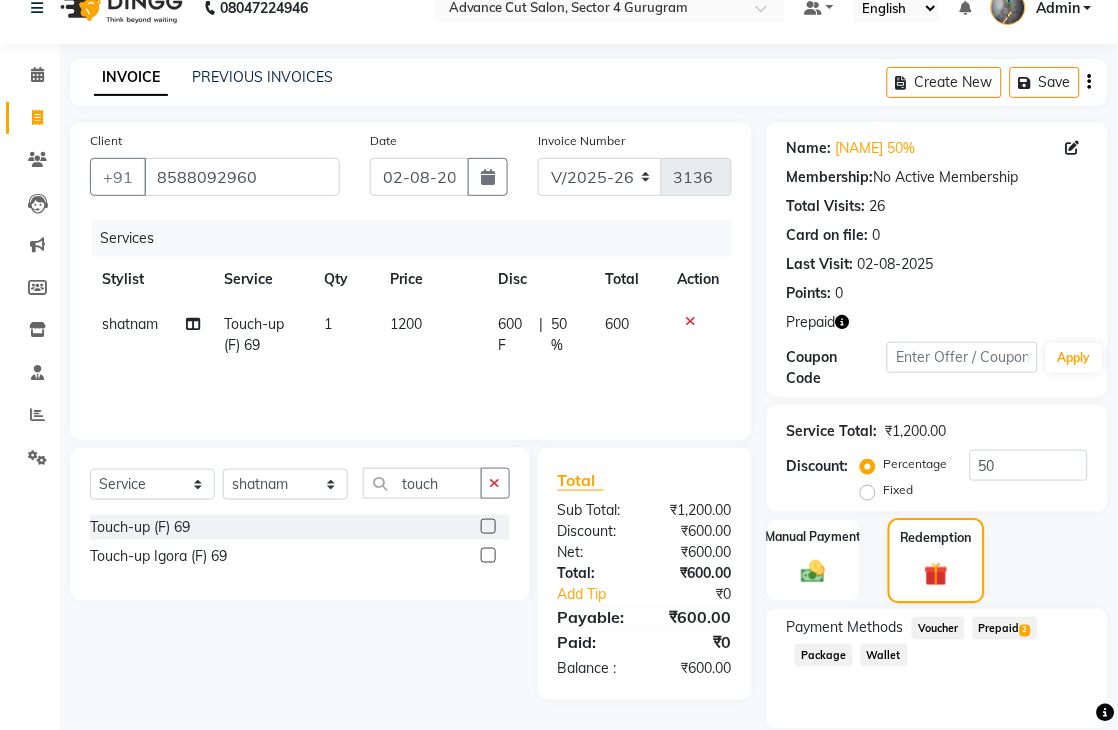 scroll, scrollTop: 97, scrollLeft: 0, axis: vertical 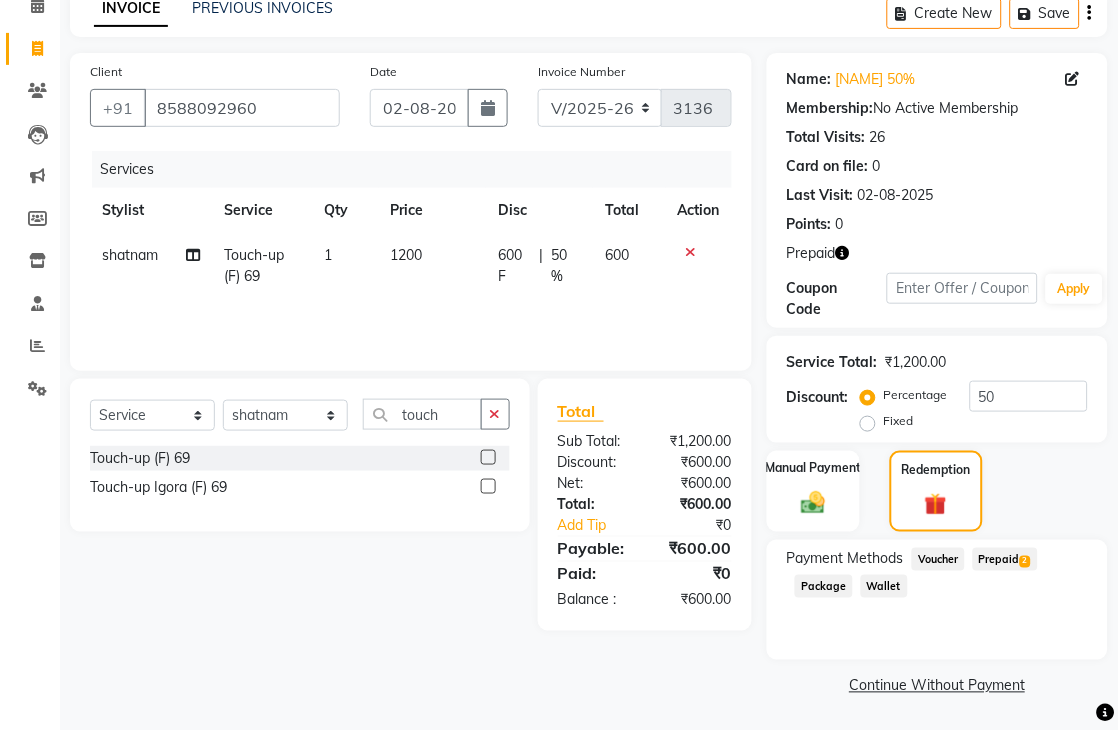 click on "Prepaid  2" 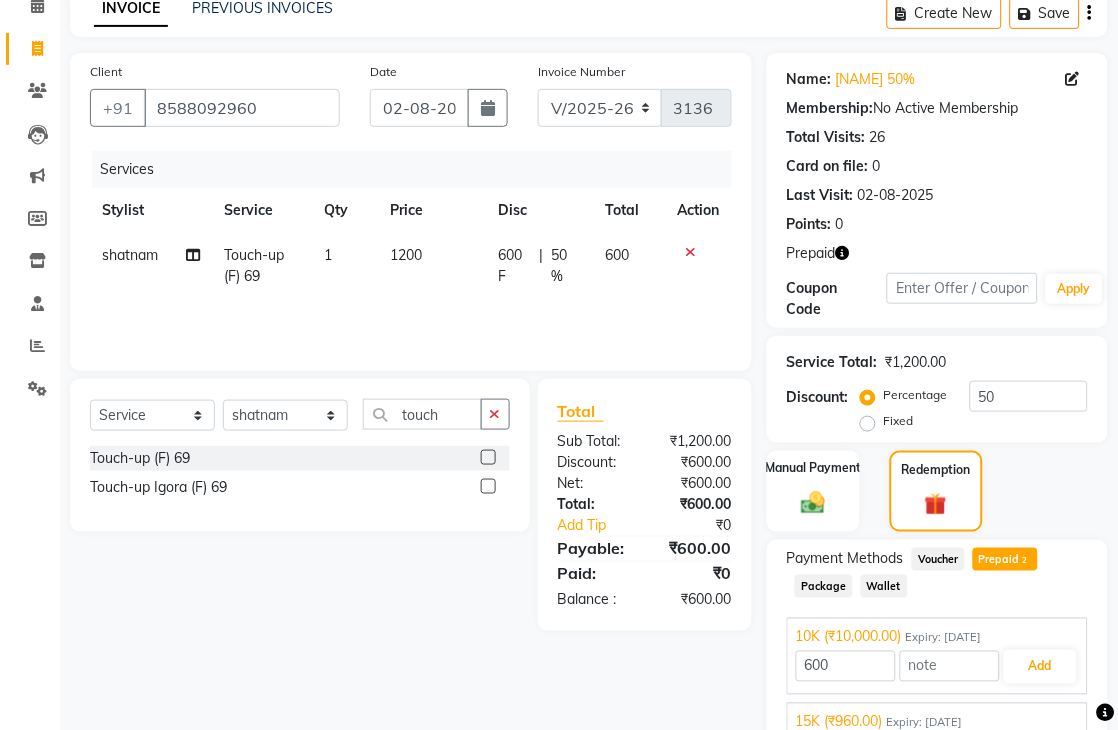 scroll, scrollTop: 188, scrollLeft: 0, axis: vertical 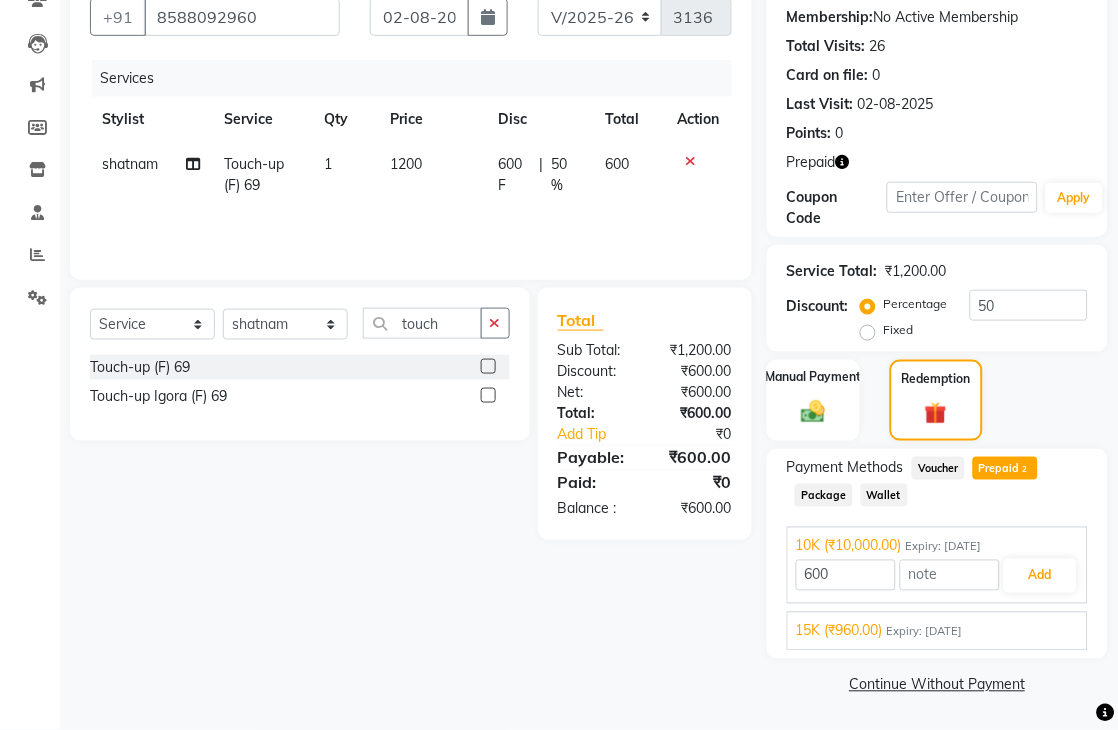 click on "Expiry: [DATE]" at bounding box center [925, 632] 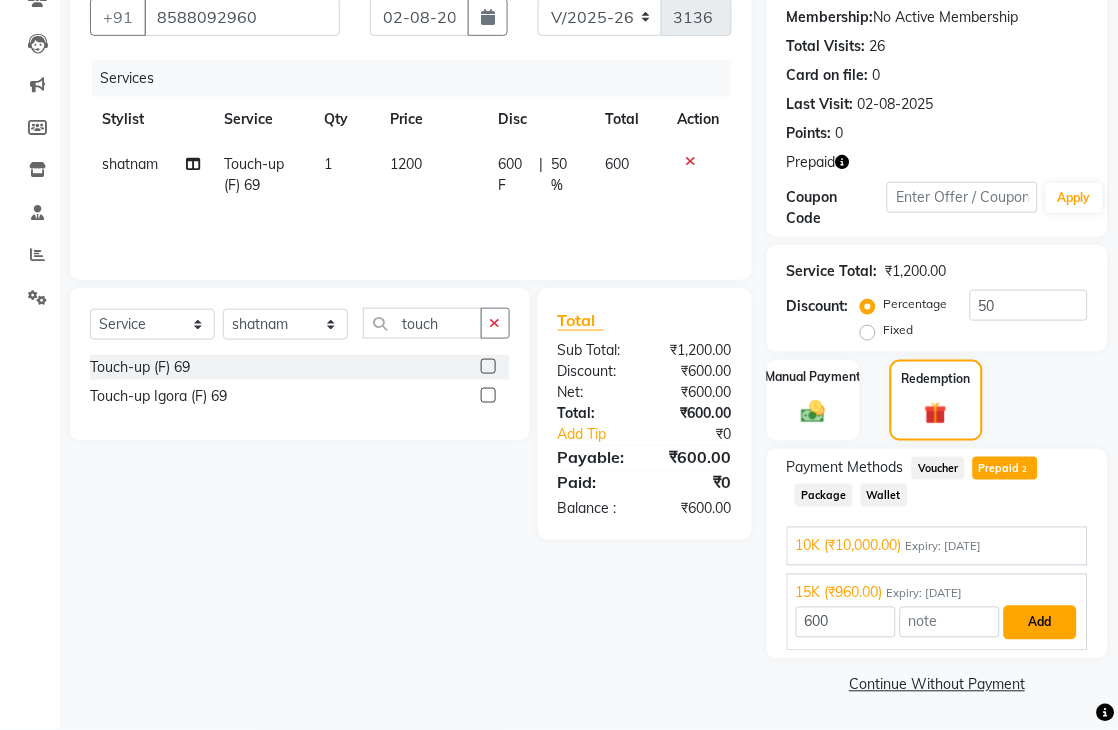 click on "Add" at bounding box center [1040, 623] 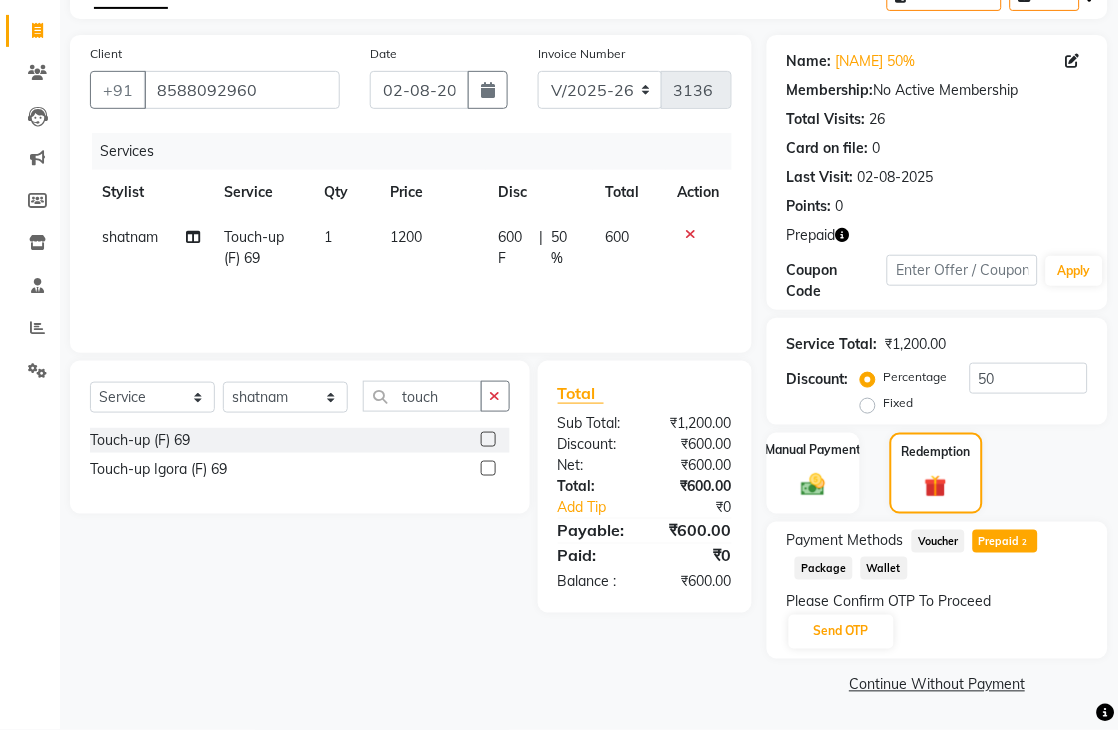 scroll, scrollTop: 115, scrollLeft: 0, axis: vertical 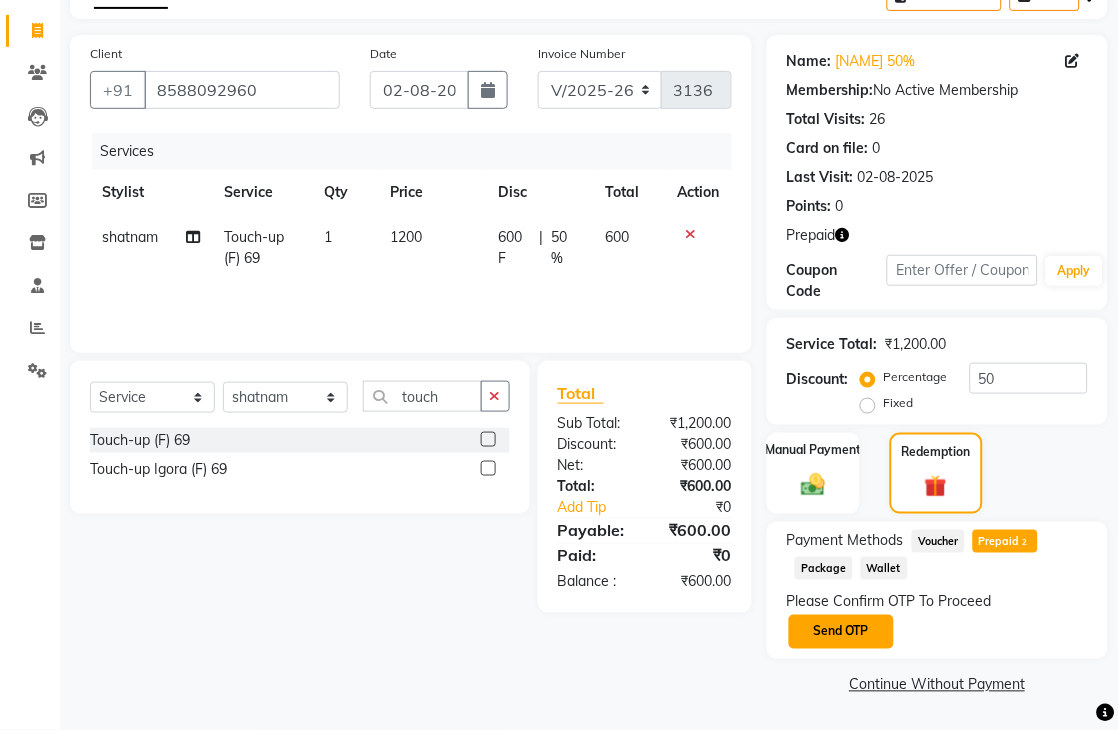 click on "Send OTP" 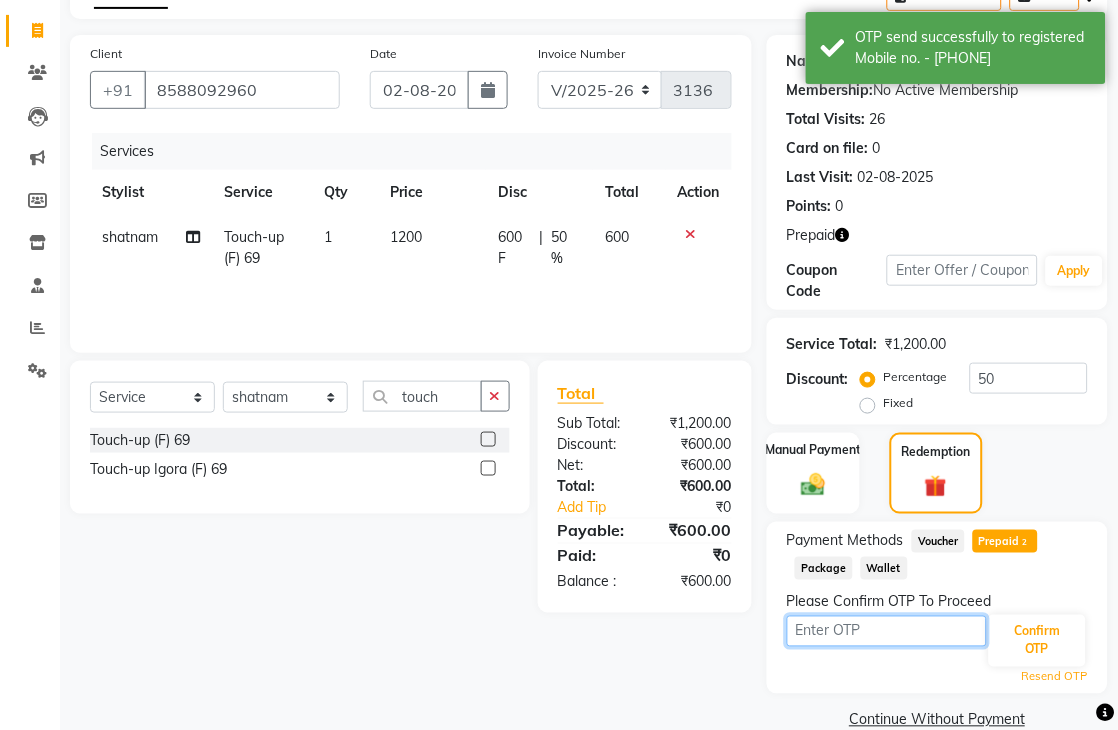 click at bounding box center (887, 631) 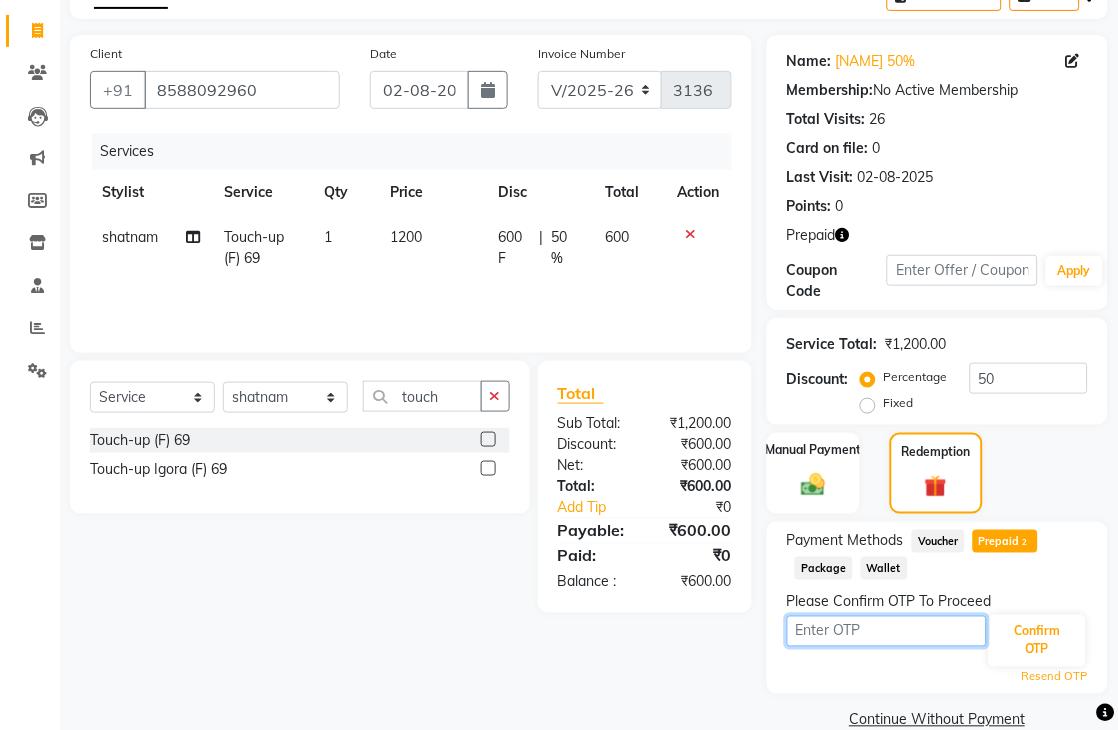 click at bounding box center [887, 631] 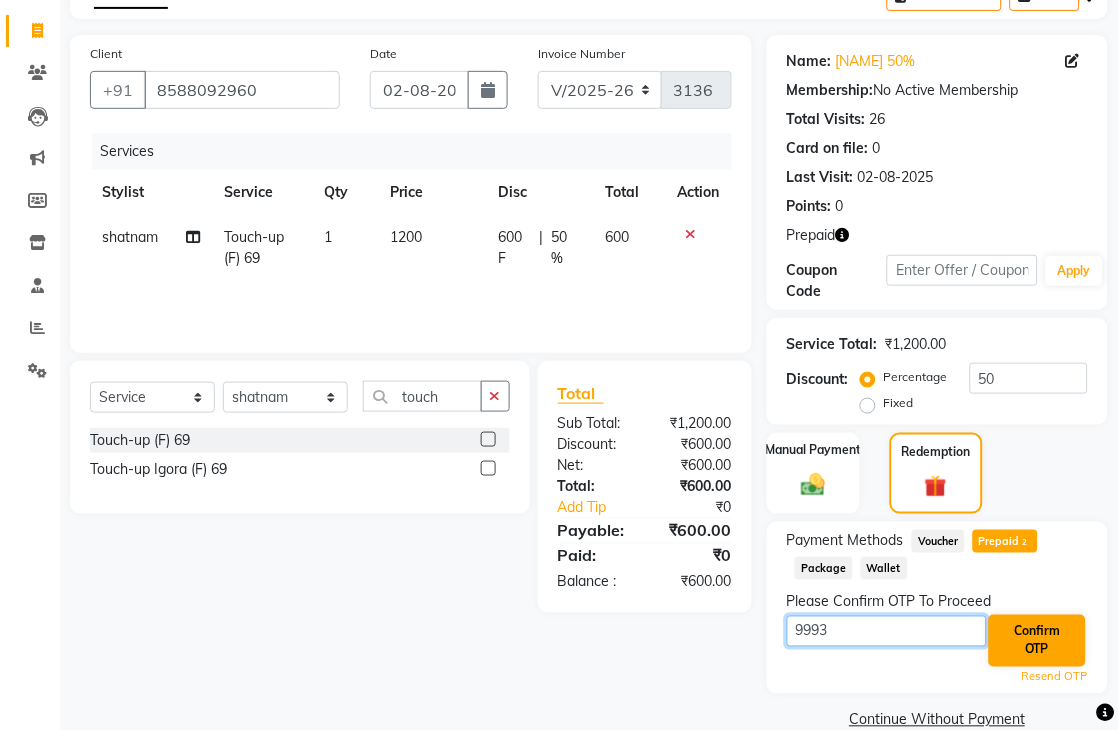 type on "9993" 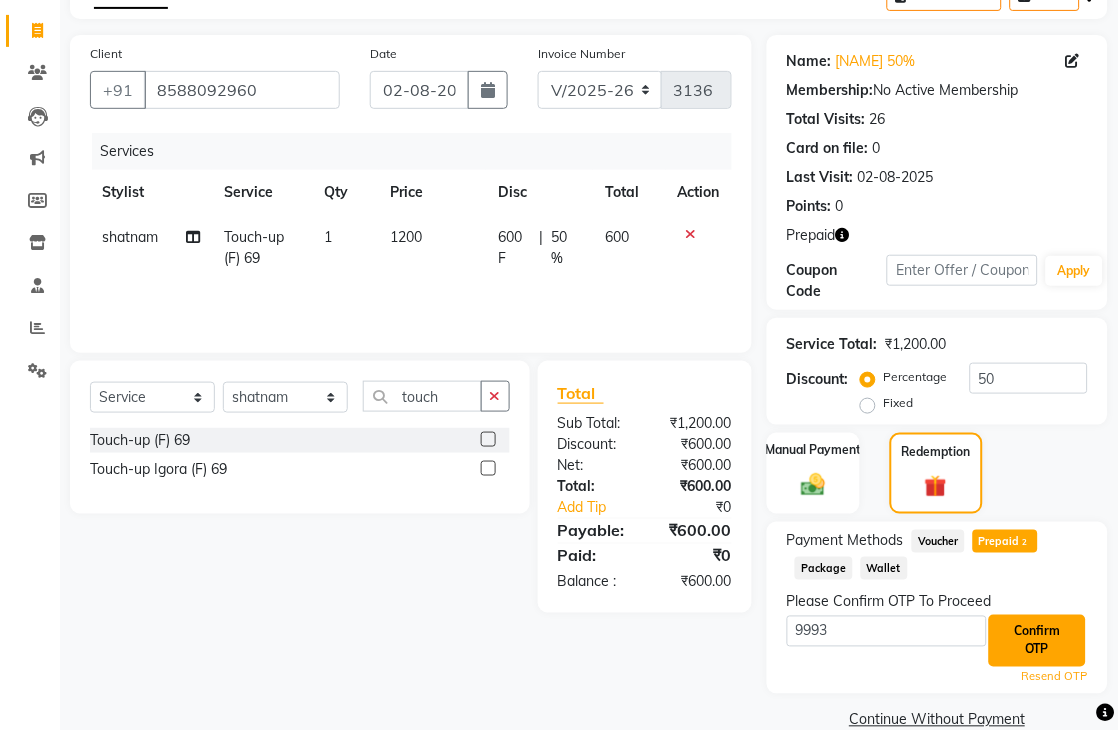 click on "Confirm OTP" 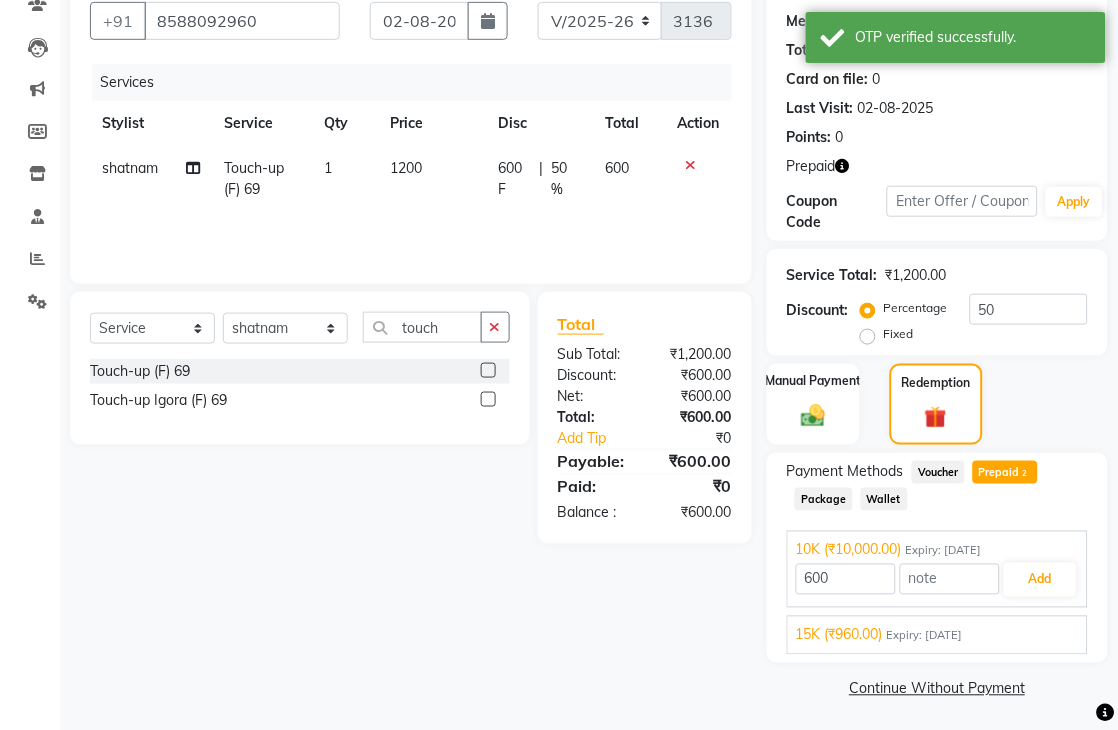 scroll, scrollTop: 188, scrollLeft: 0, axis: vertical 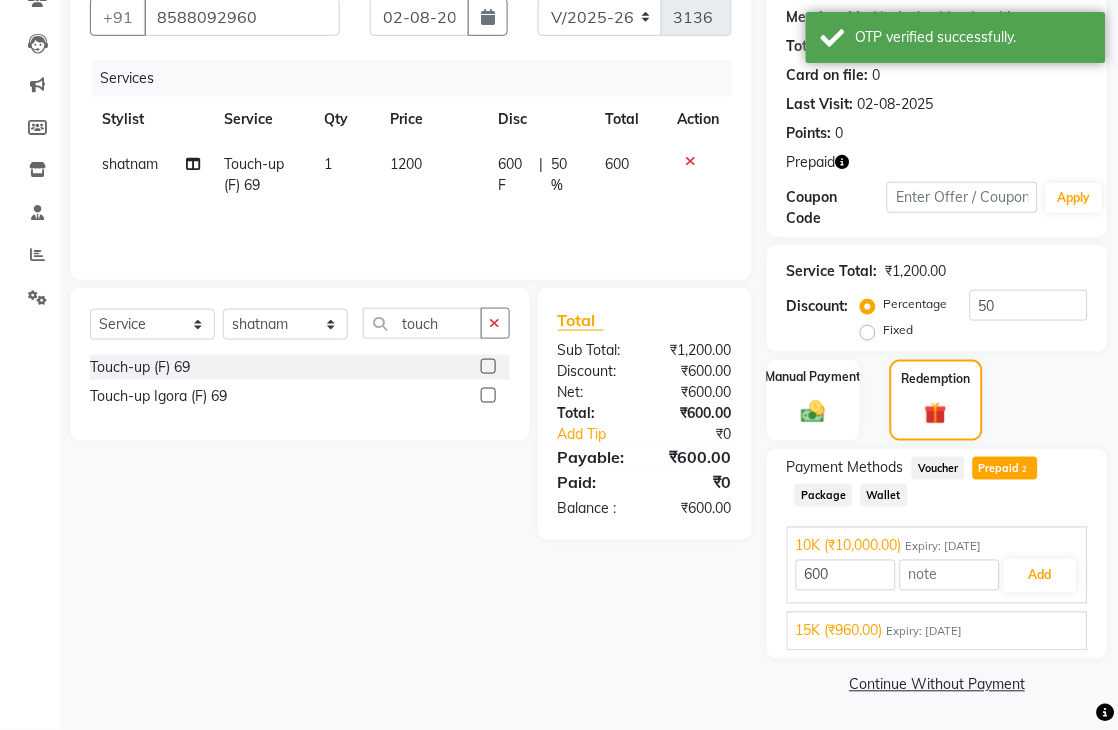click on "15K ([PRICE]) Expiry: [DATE]" at bounding box center [937, 631] 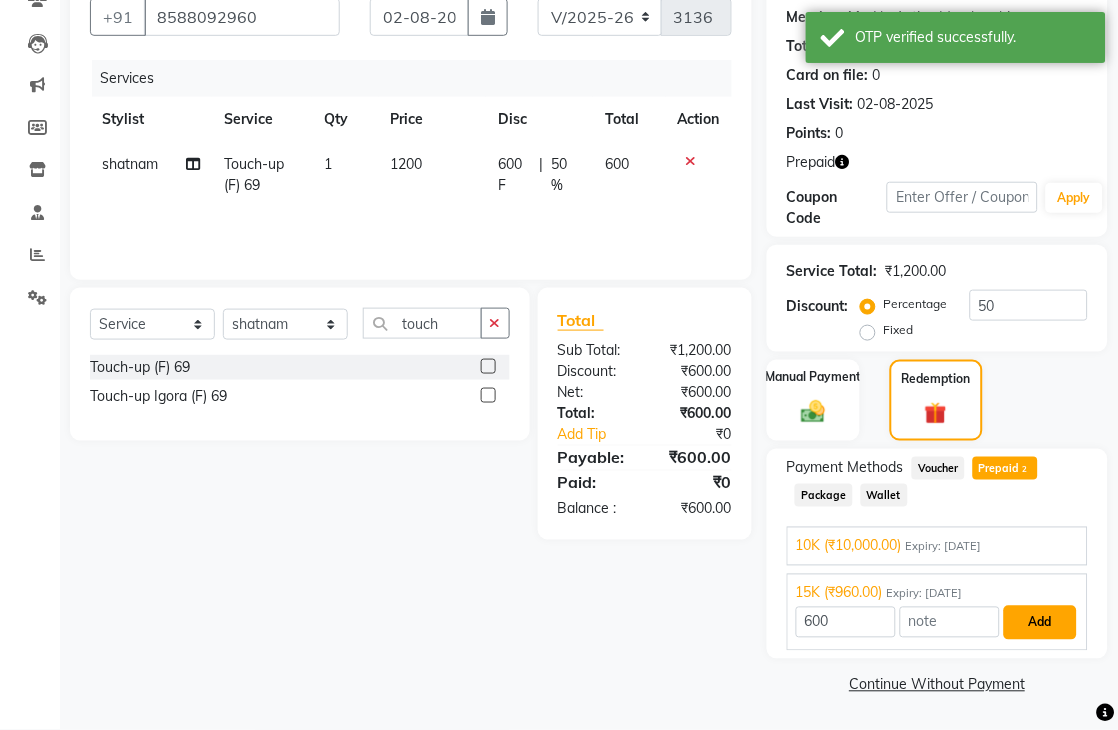 click on "Add" at bounding box center (1040, 623) 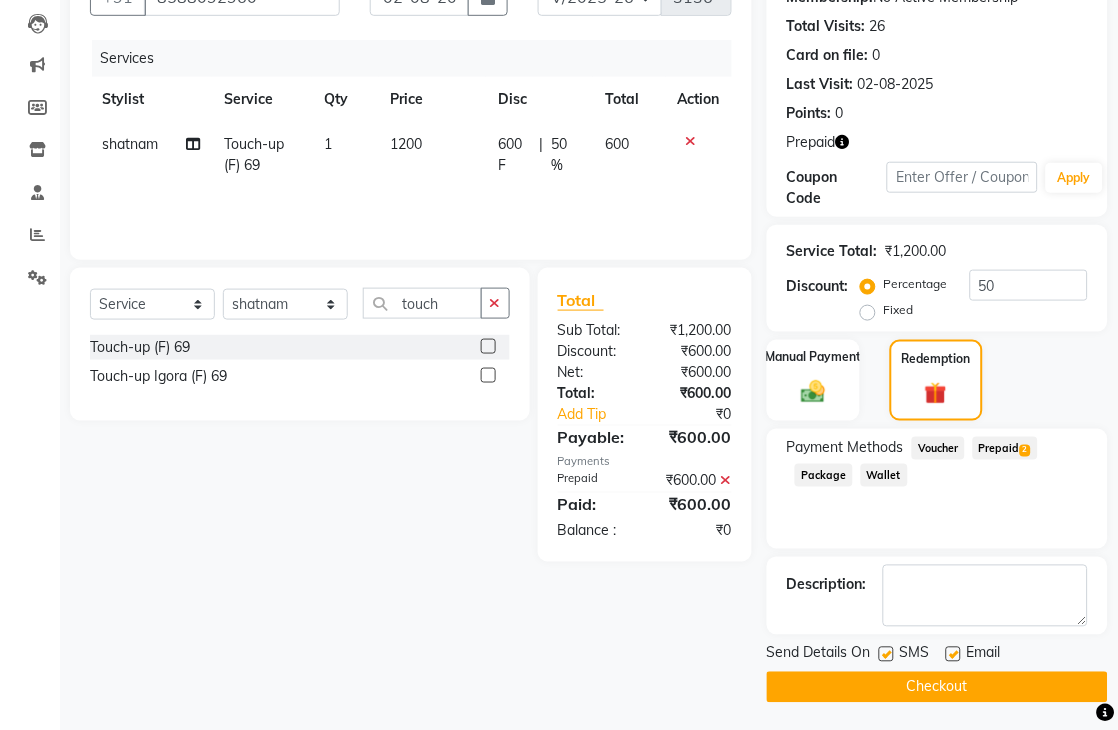 scroll, scrollTop: 211, scrollLeft: 0, axis: vertical 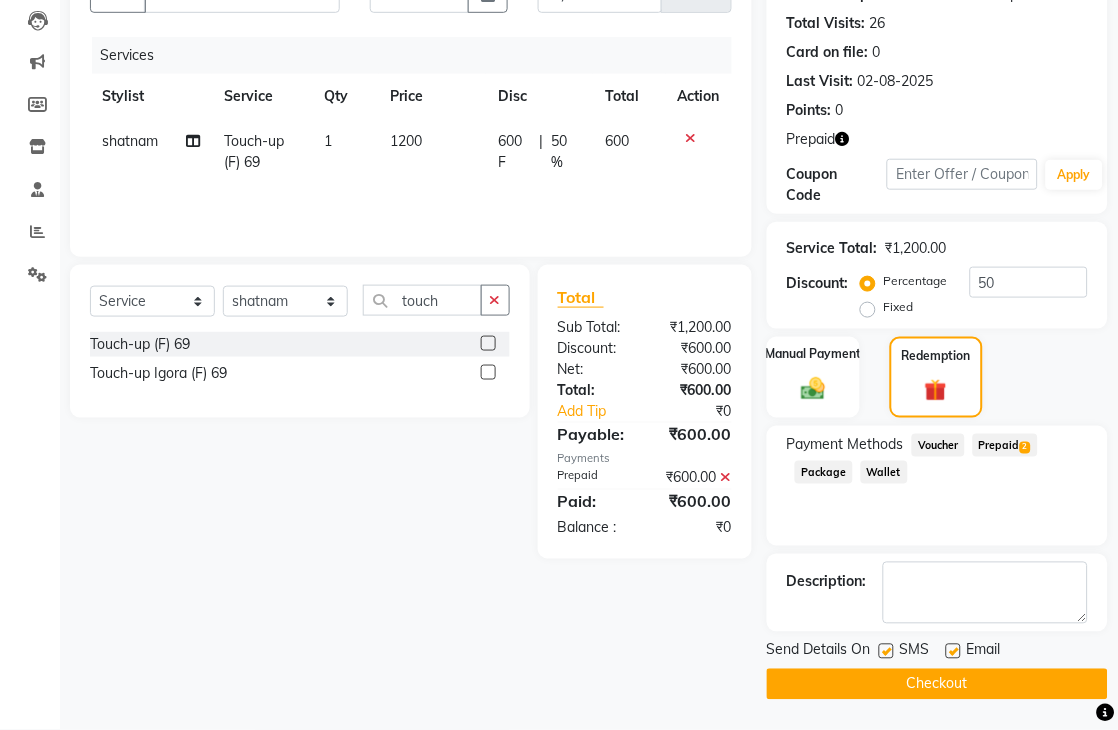 click on "Checkout" 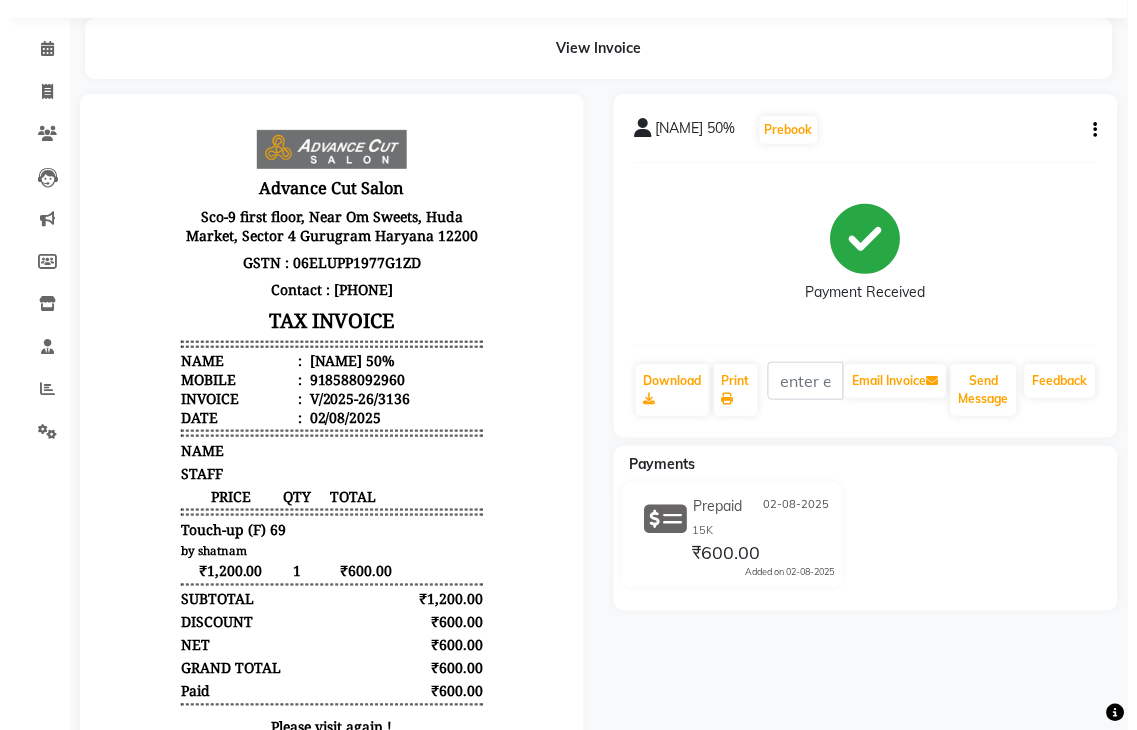 scroll, scrollTop: 0, scrollLeft: 0, axis: both 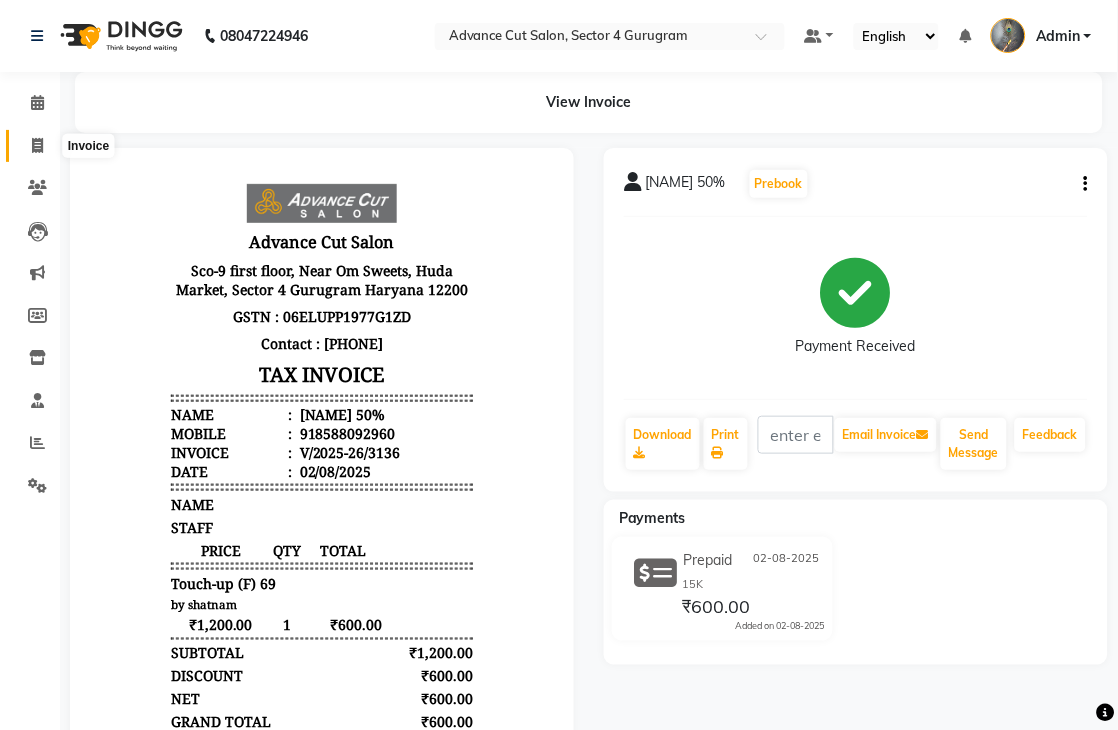 click 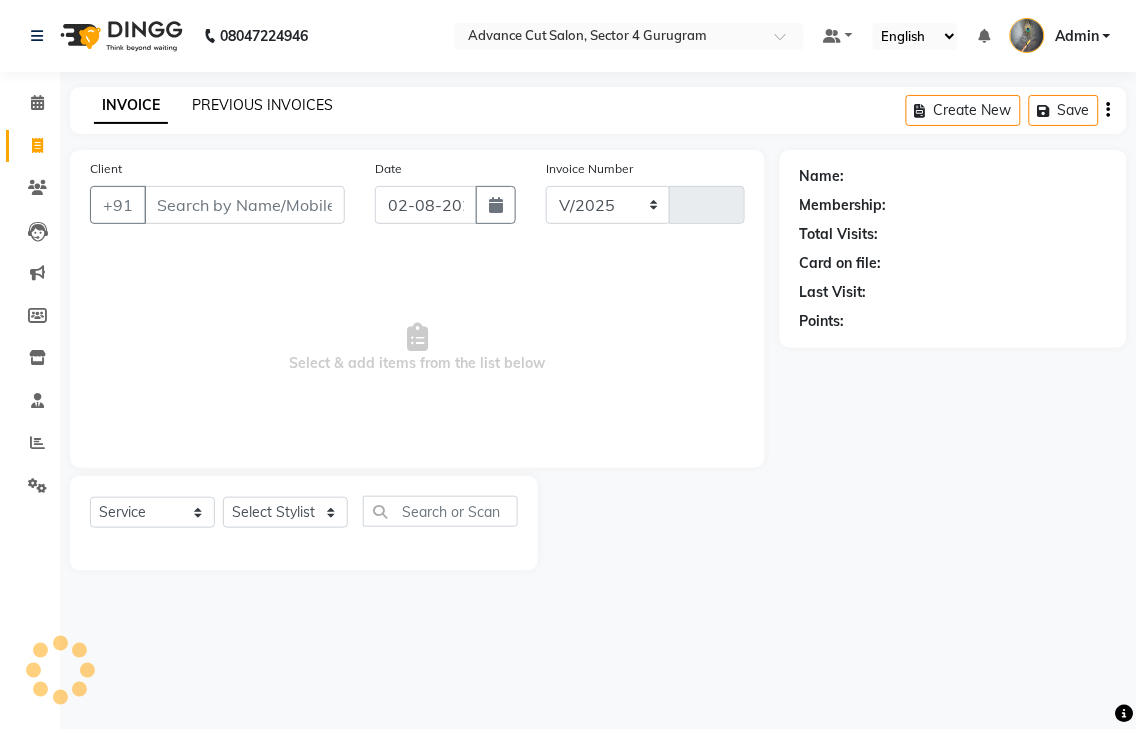 select on "4939" 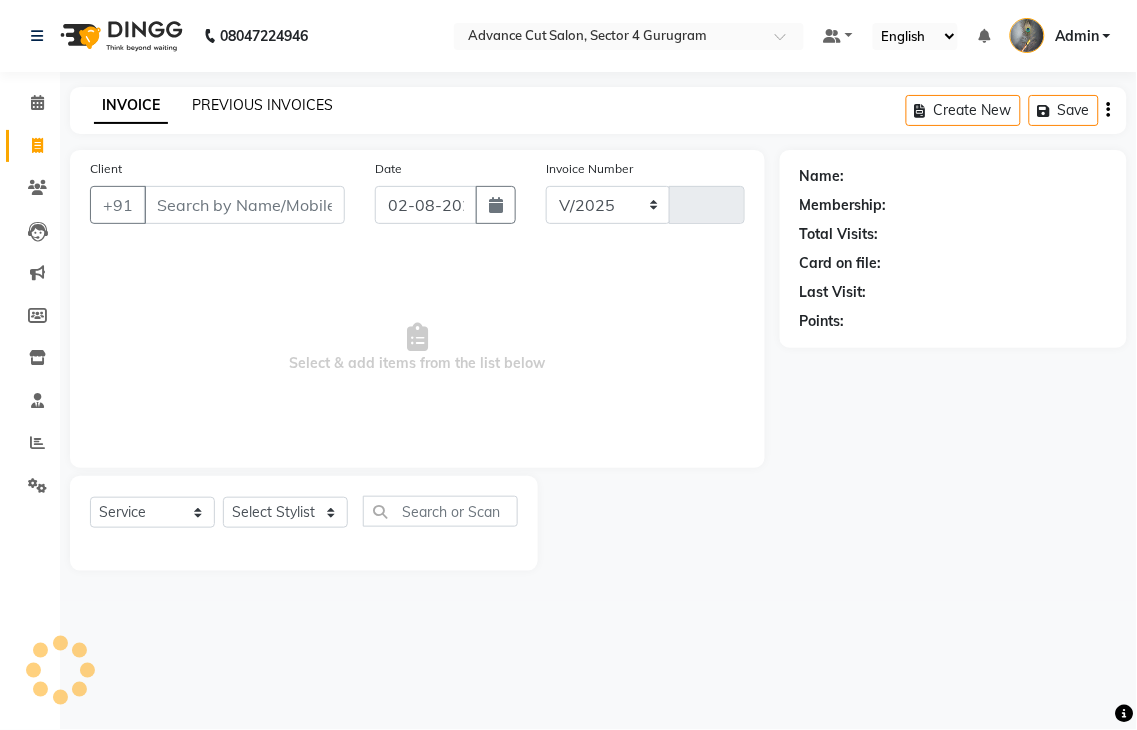 type on "3137" 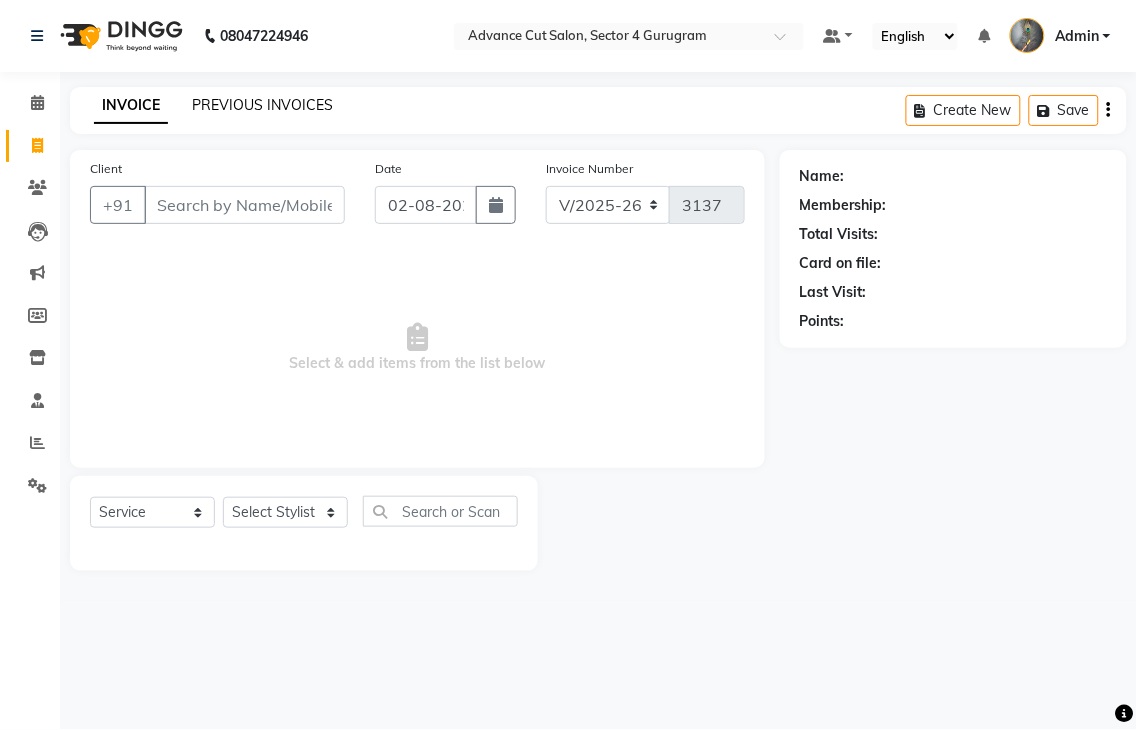 click on "PREVIOUS INVOICES" 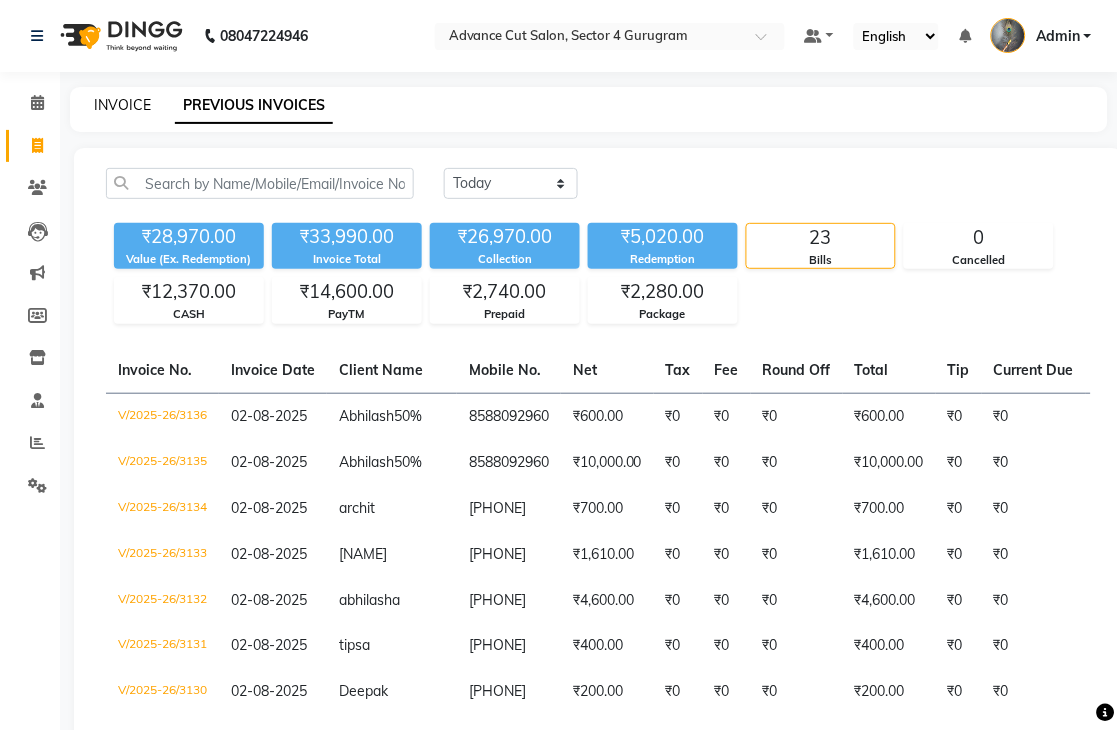 click on "INVOICE" 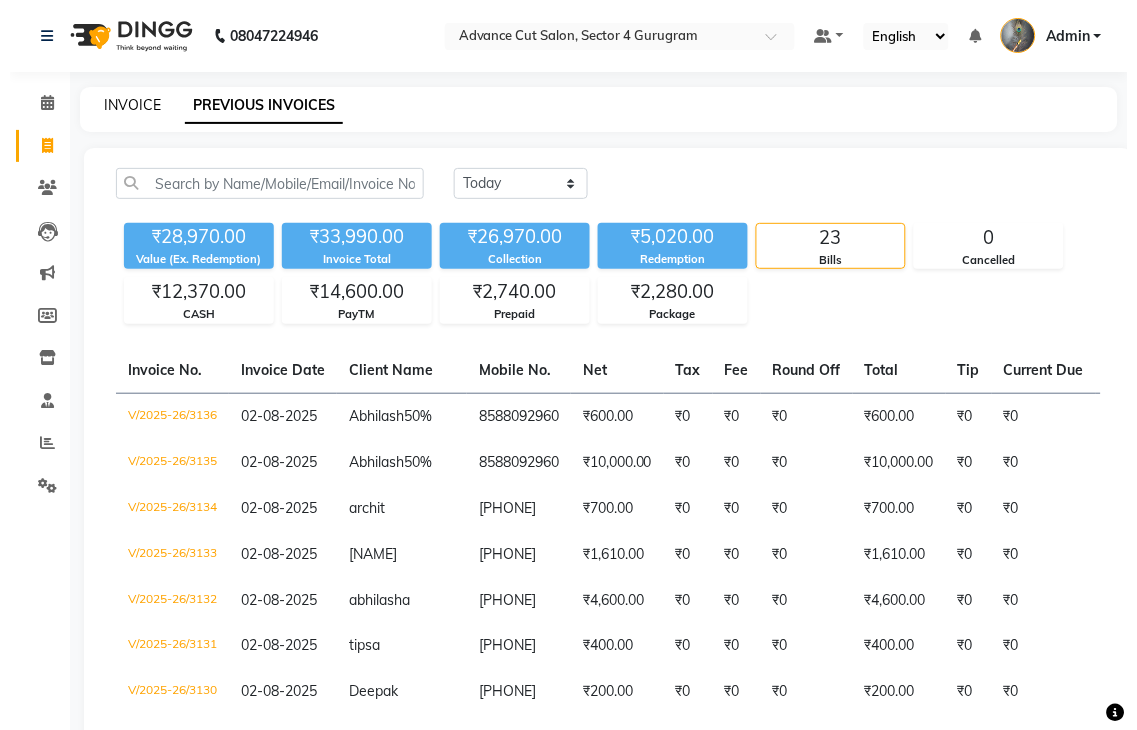 select on "service" 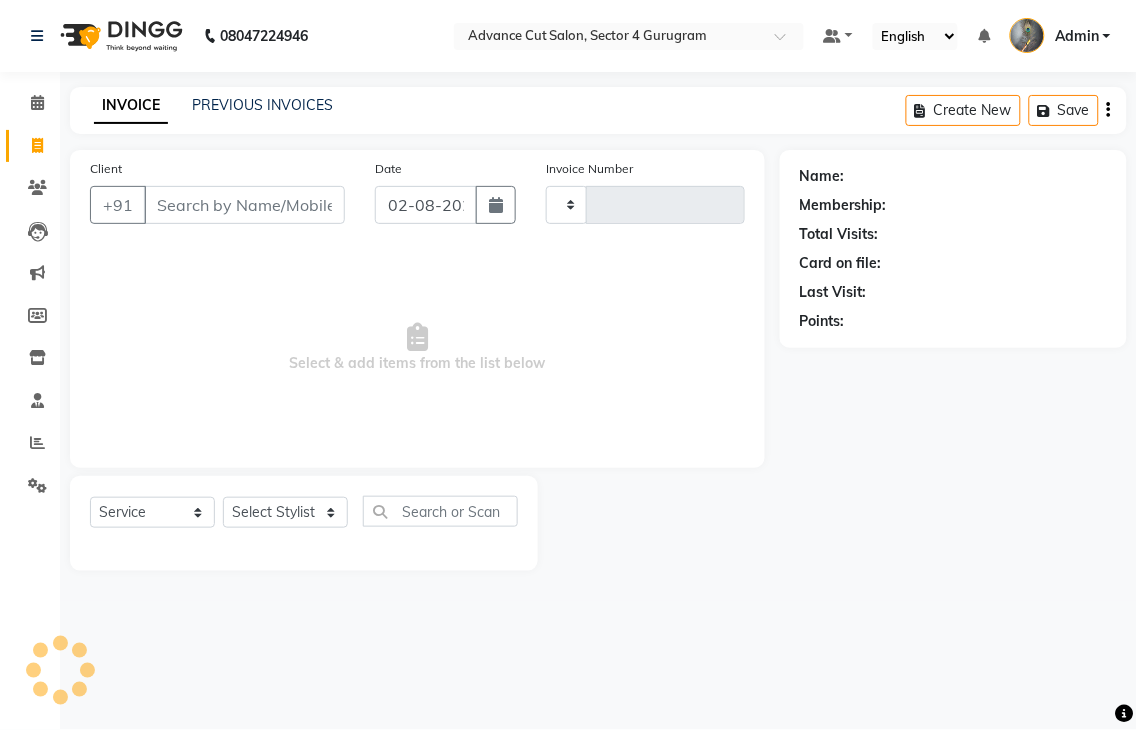 type on "3137" 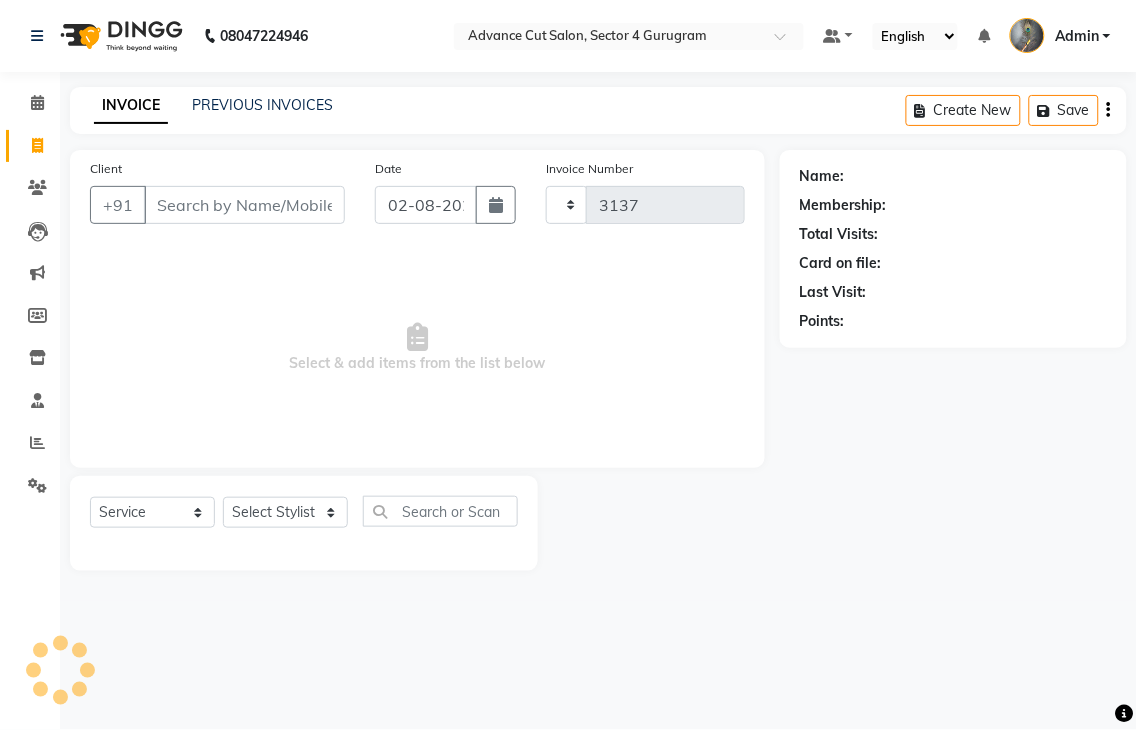 select on "4939" 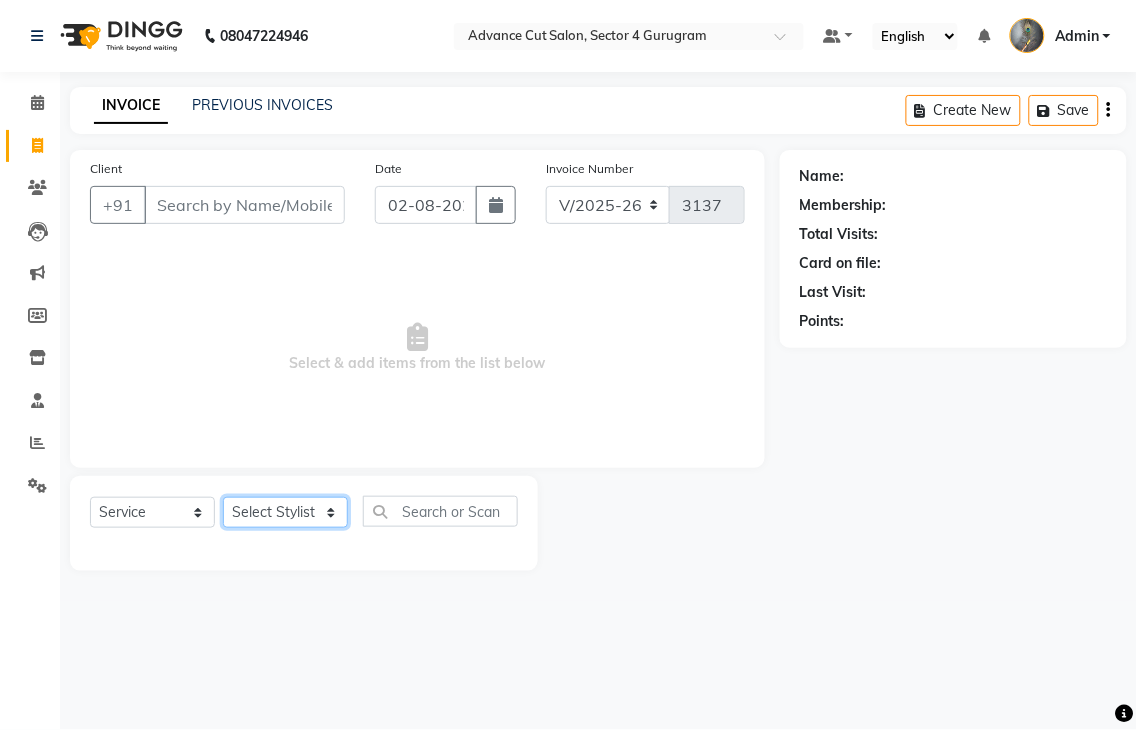 click on "Select Stylist Admin chahit COUNTOR hardeep mamta manisha MONISH navi NOSHAD ALI rahul shatnam shweta singh sunny tip" 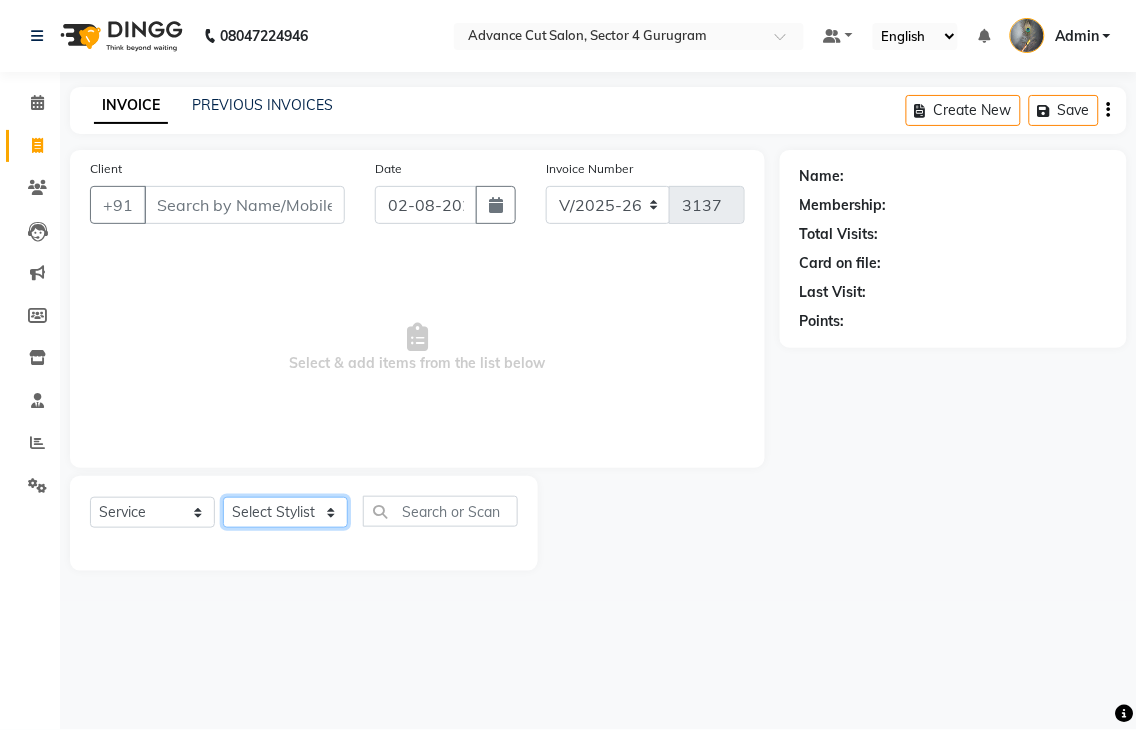 select on "58461" 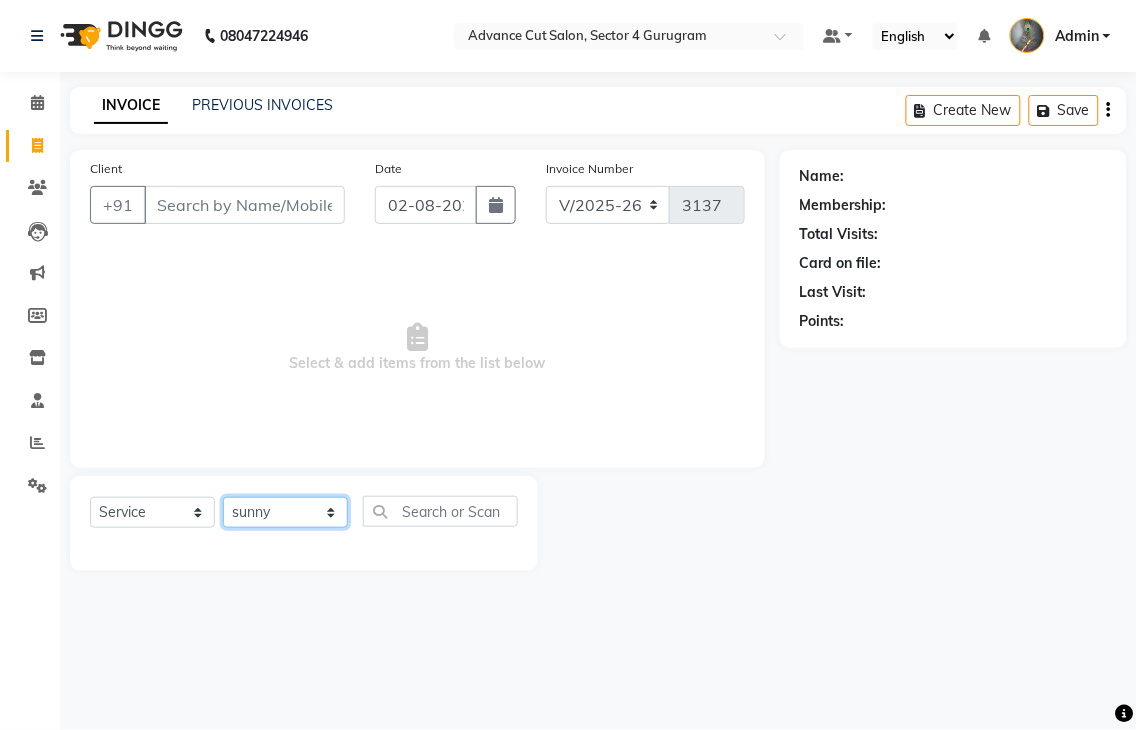 click on "Select Stylist Admin chahit COUNTOR hardeep mamta manisha MONISH navi NOSHAD ALI rahul shatnam shweta singh sunny tip" 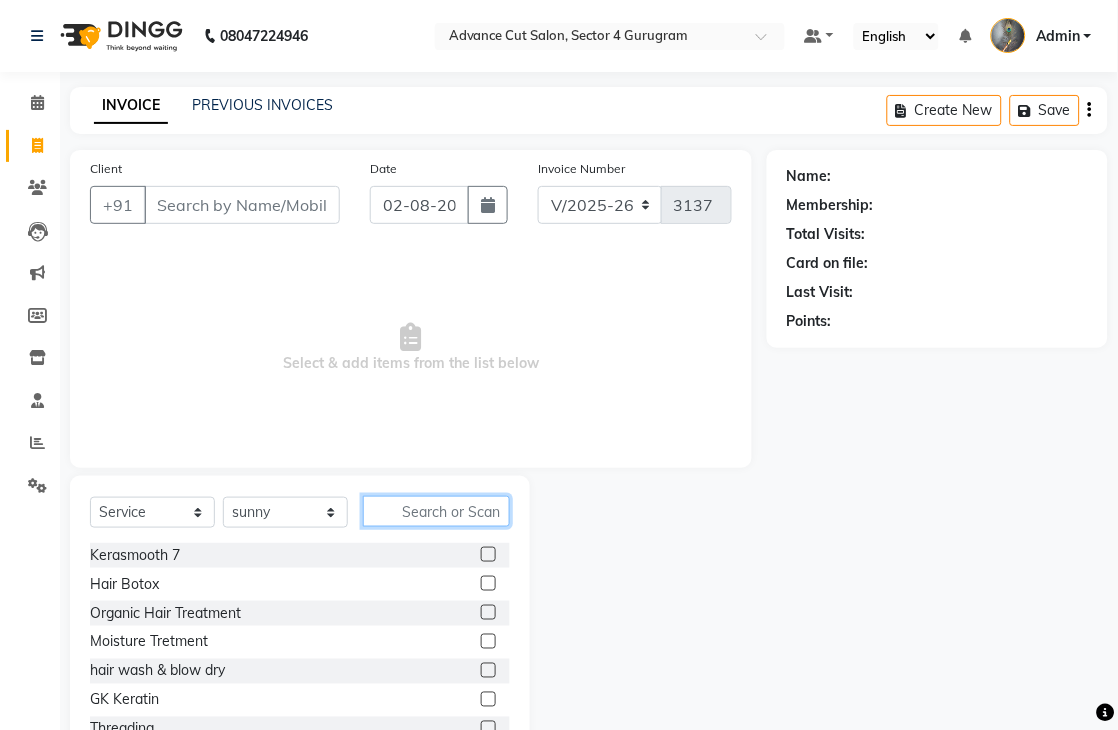 click 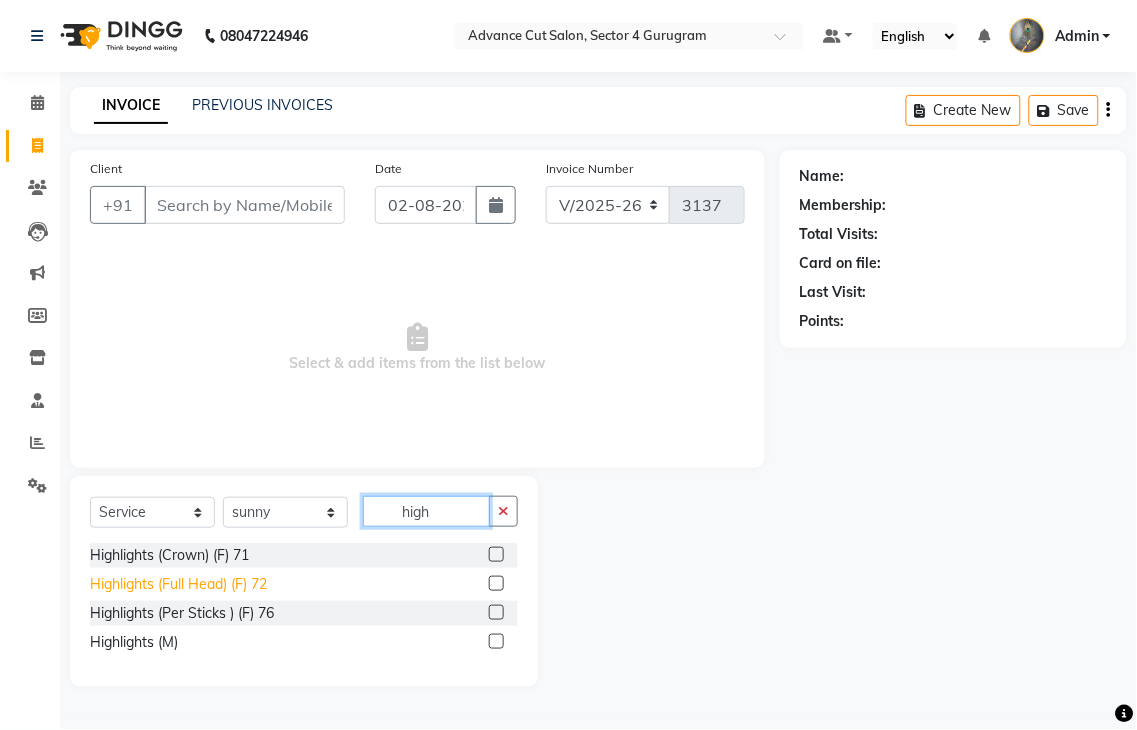 type on "high" 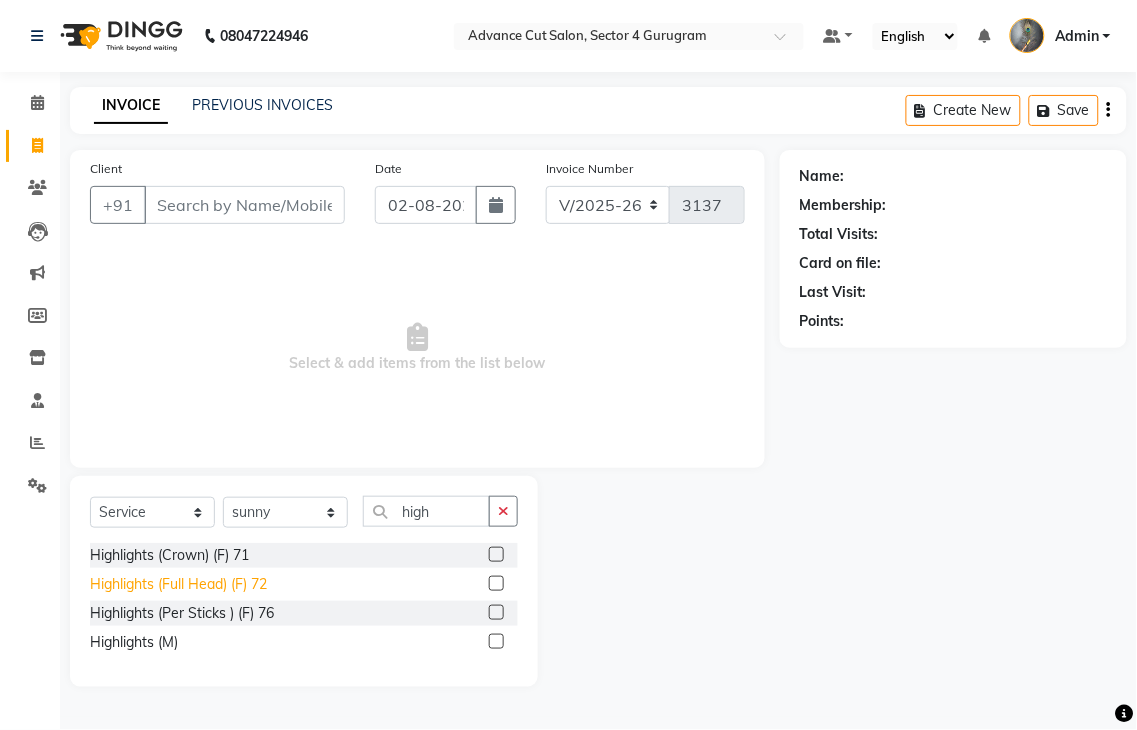 click on "Highlights (Full Head) (F) 72" 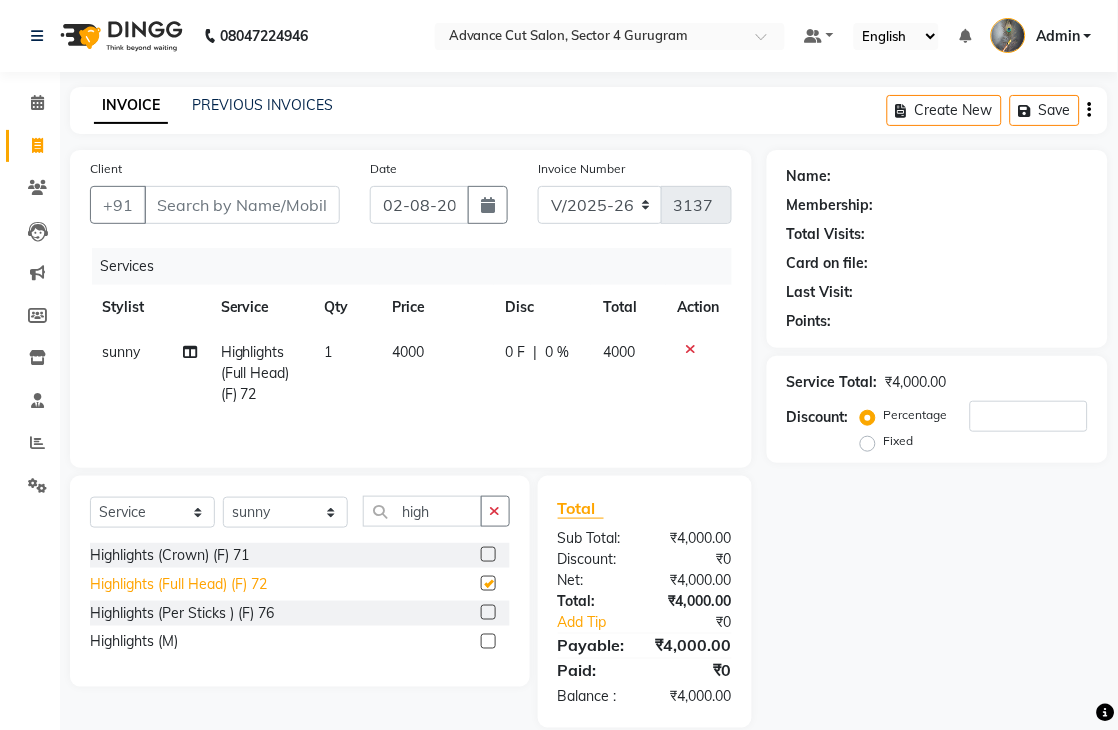 checkbox on "false" 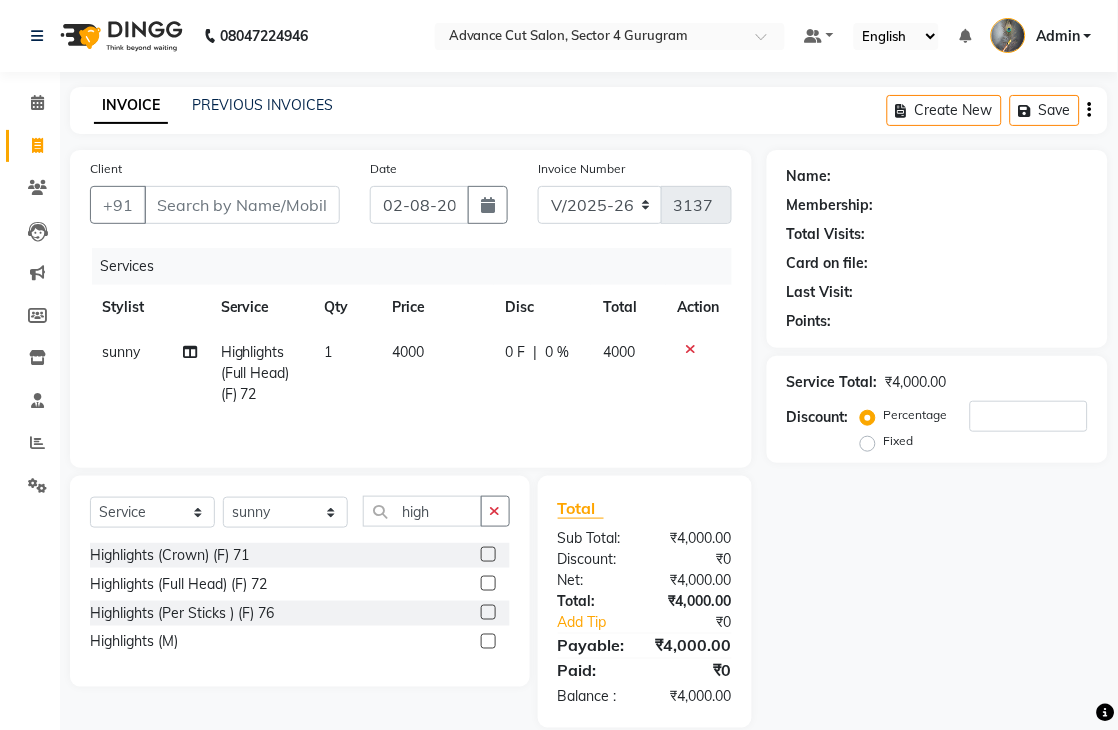 click on "4000" 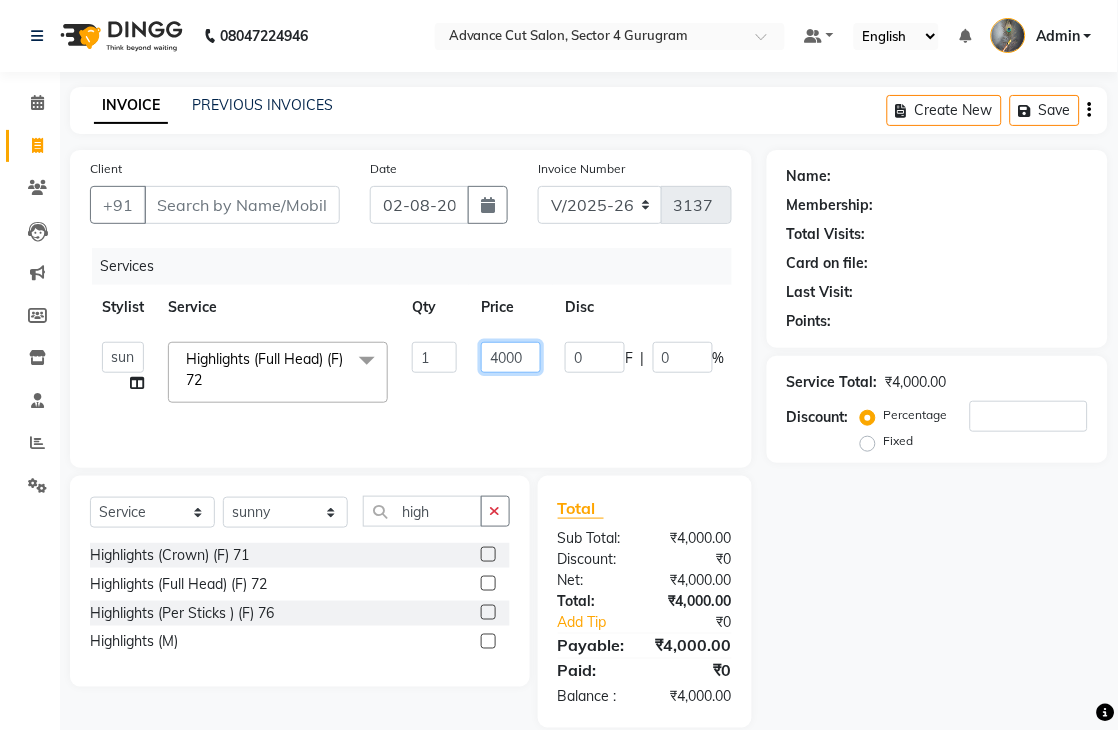 click on "4000" 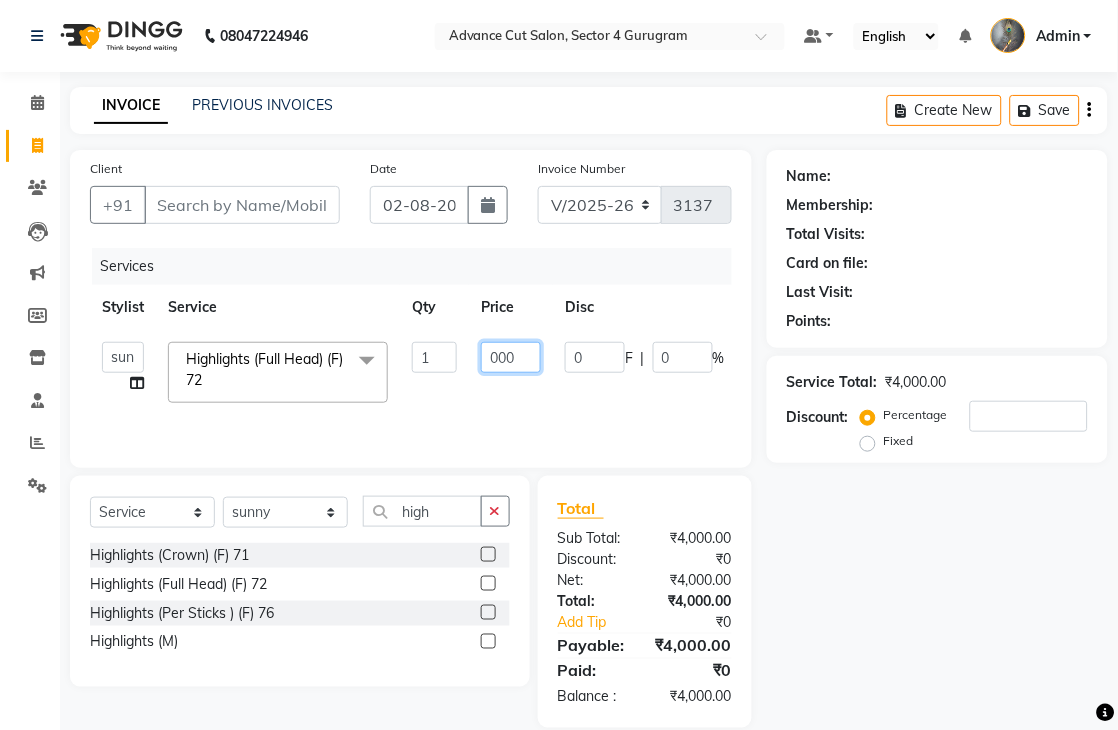 type on "6000" 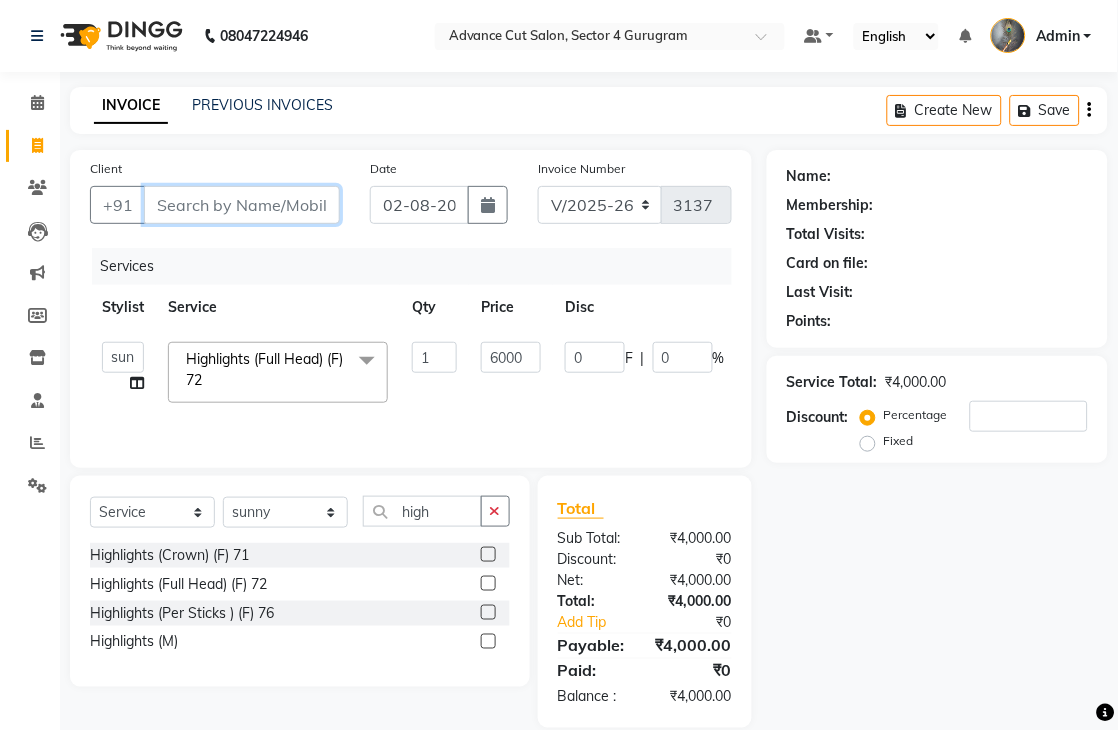 click on "Client" at bounding box center (242, 205) 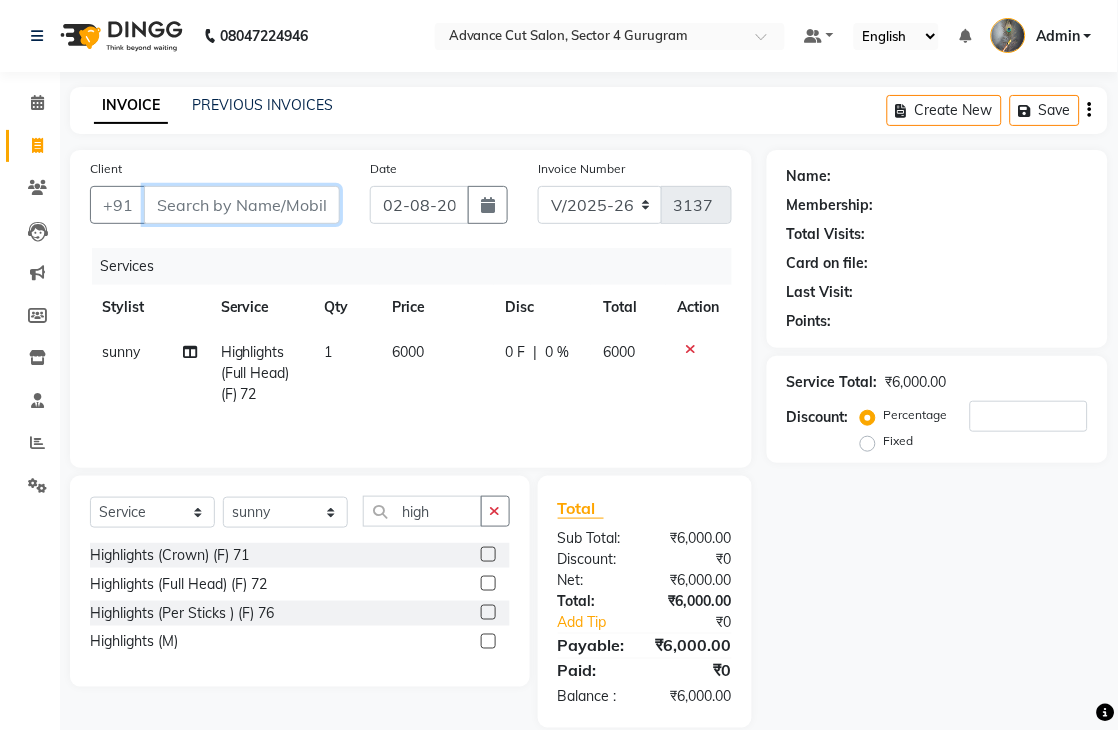 click on "Client" at bounding box center (242, 205) 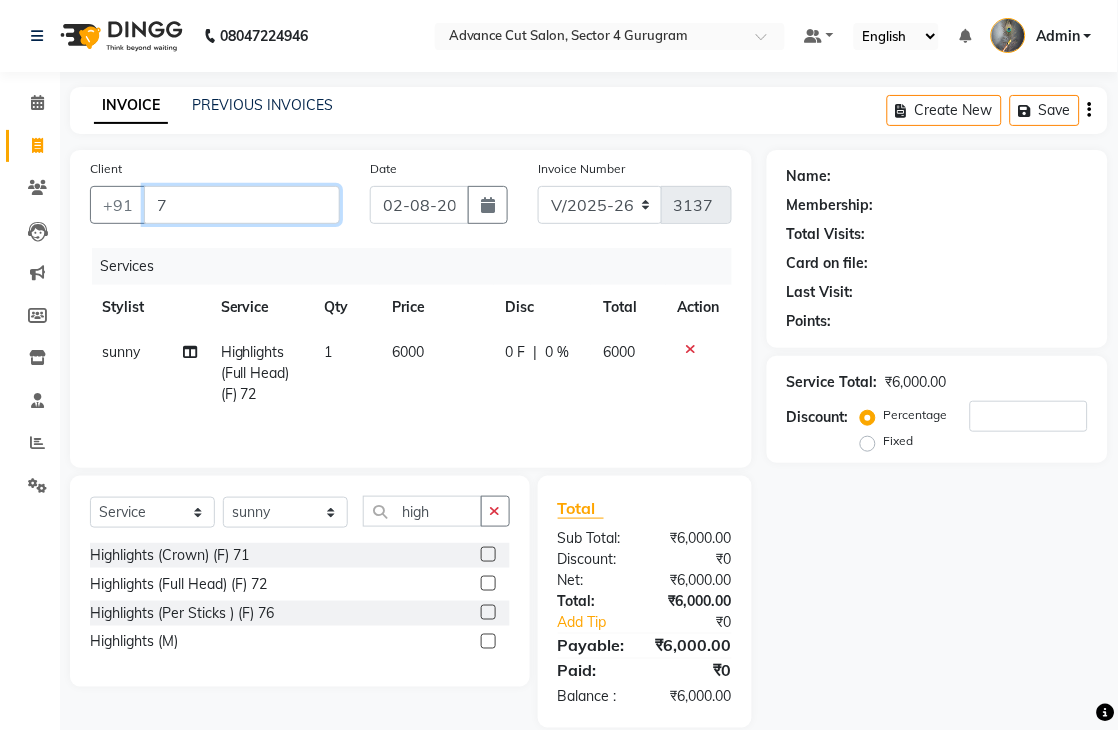 type on "0" 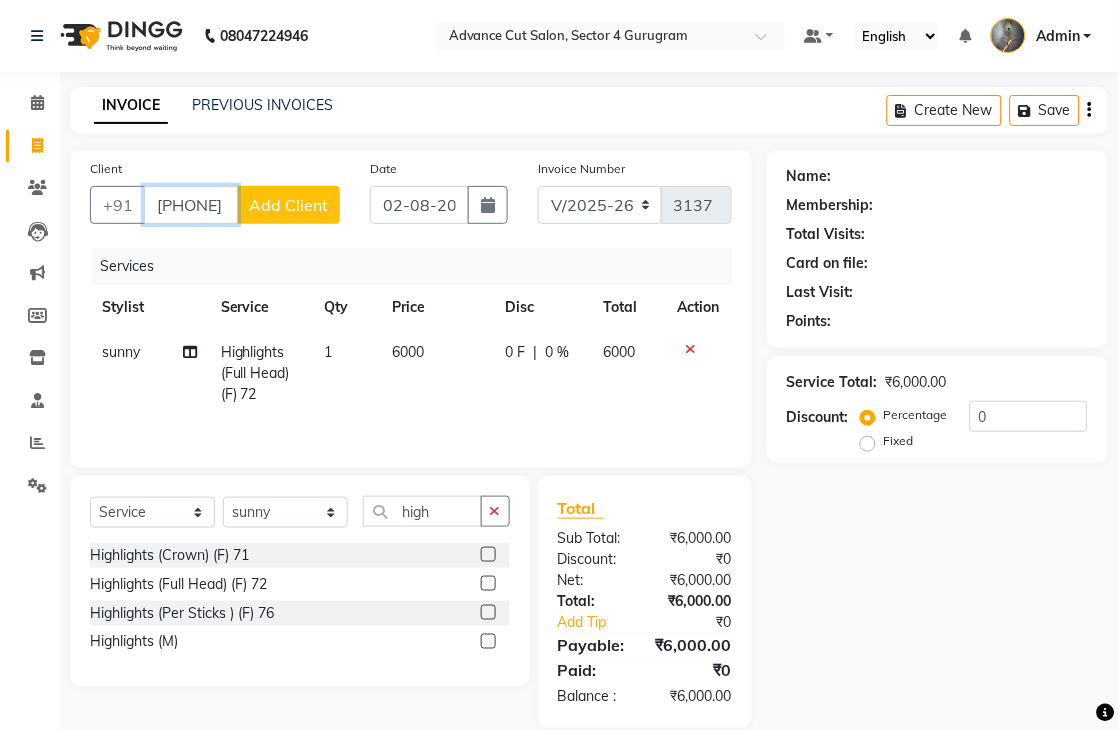 type on "[PHONE]" 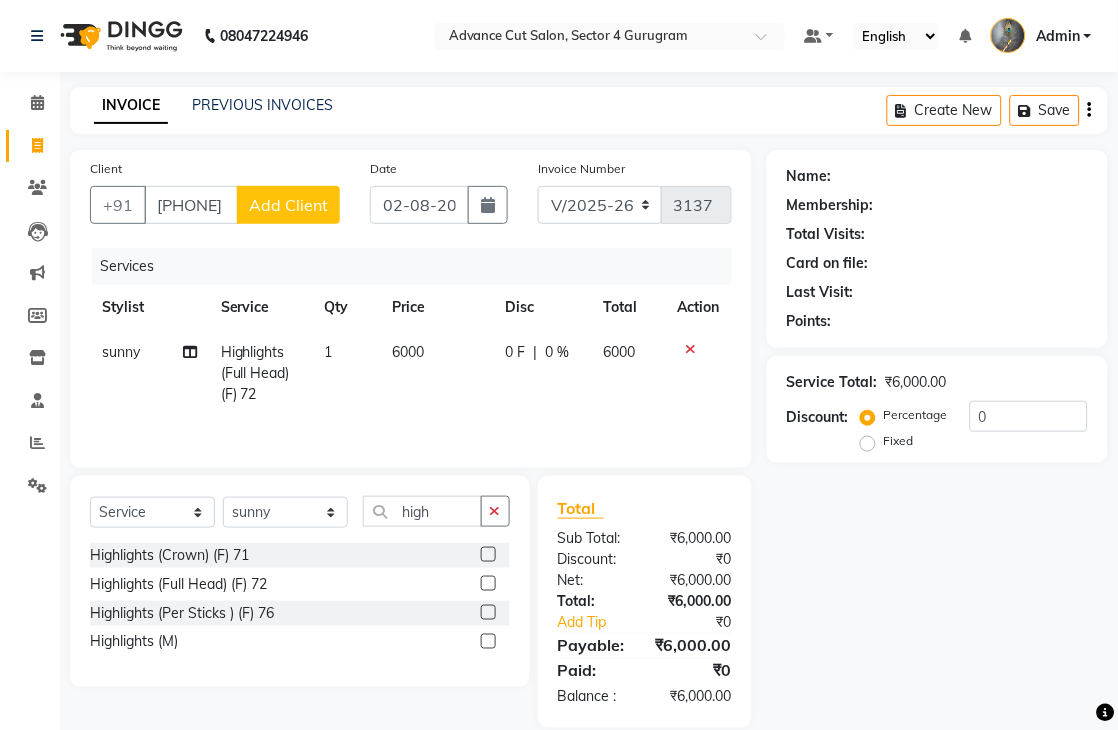 click on "Add Client" 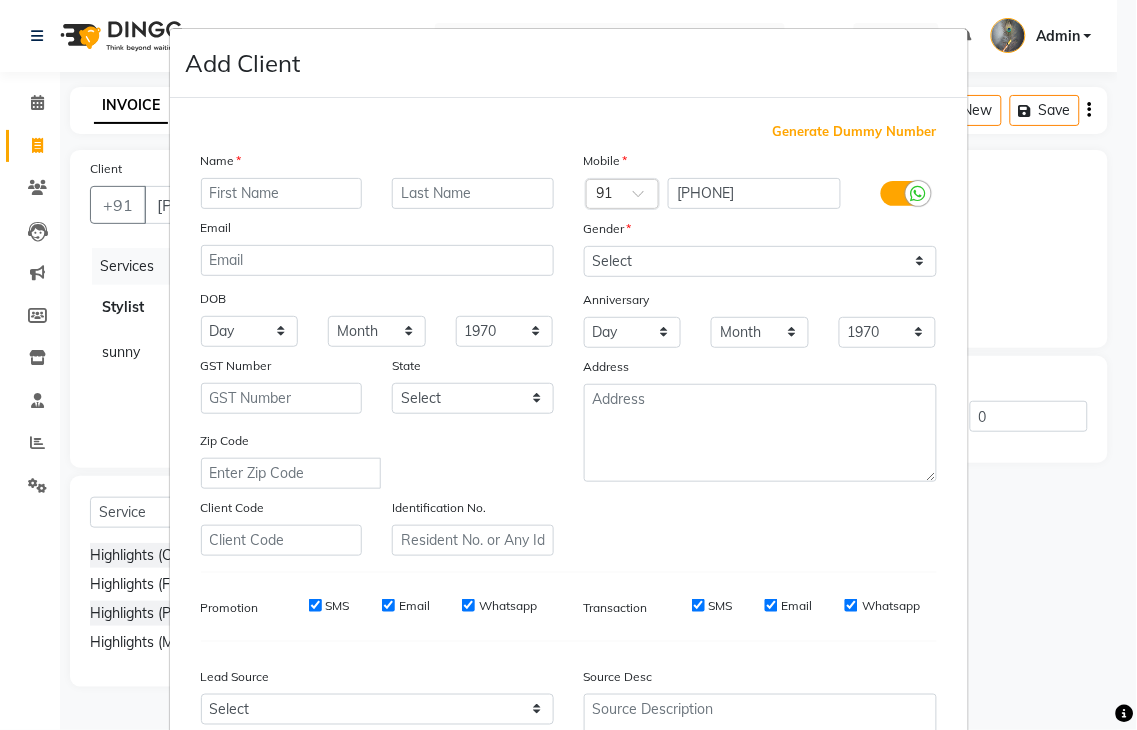 click at bounding box center (282, 193) 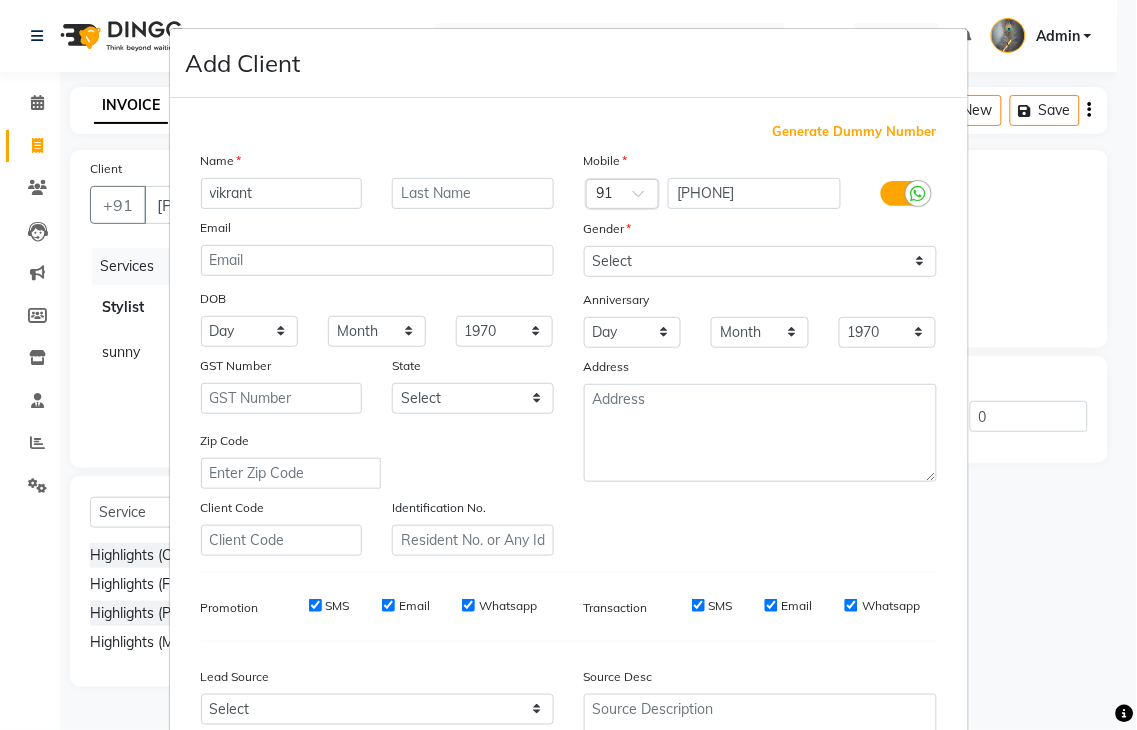 type on "vikrant" 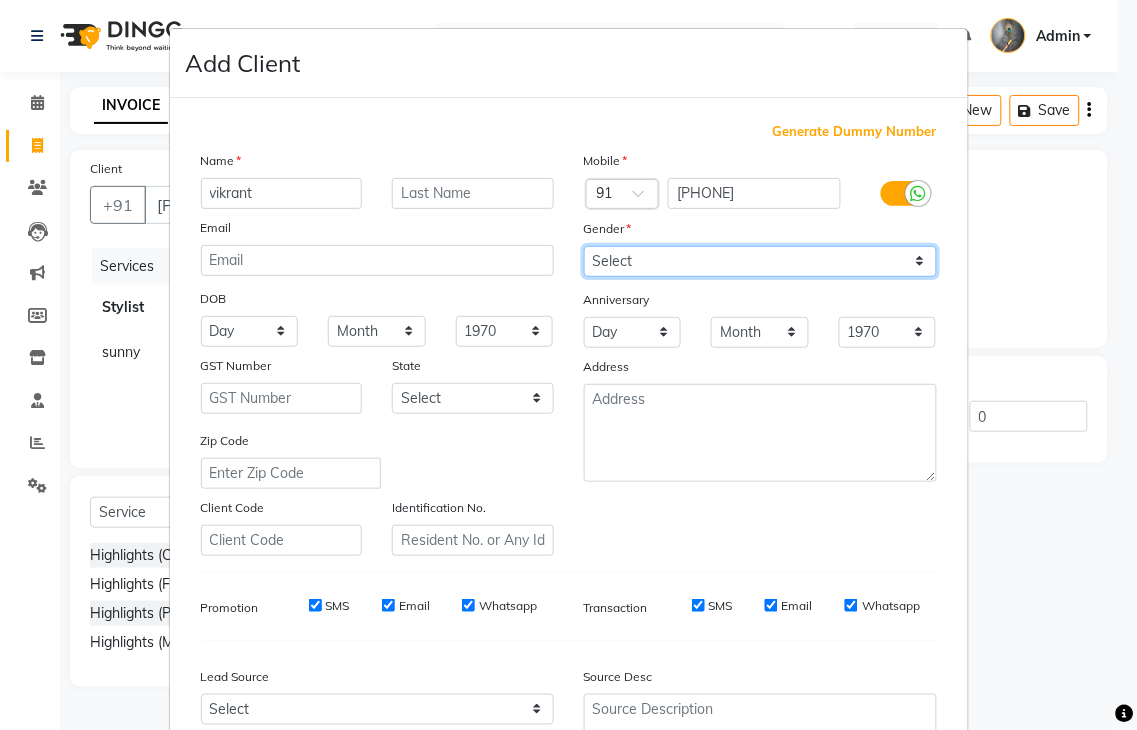 click on "Select Male Female Other Prefer Not To Say" at bounding box center [760, 261] 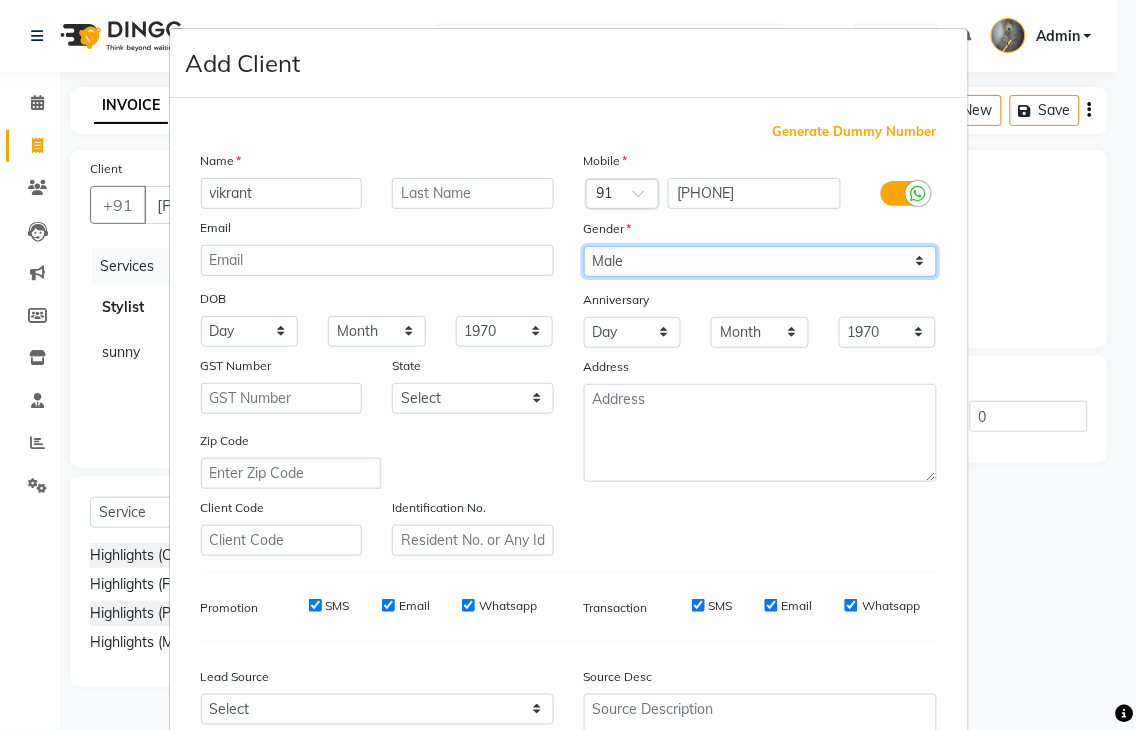 click on "Select Male Female Other Prefer Not To Say" at bounding box center (760, 261) 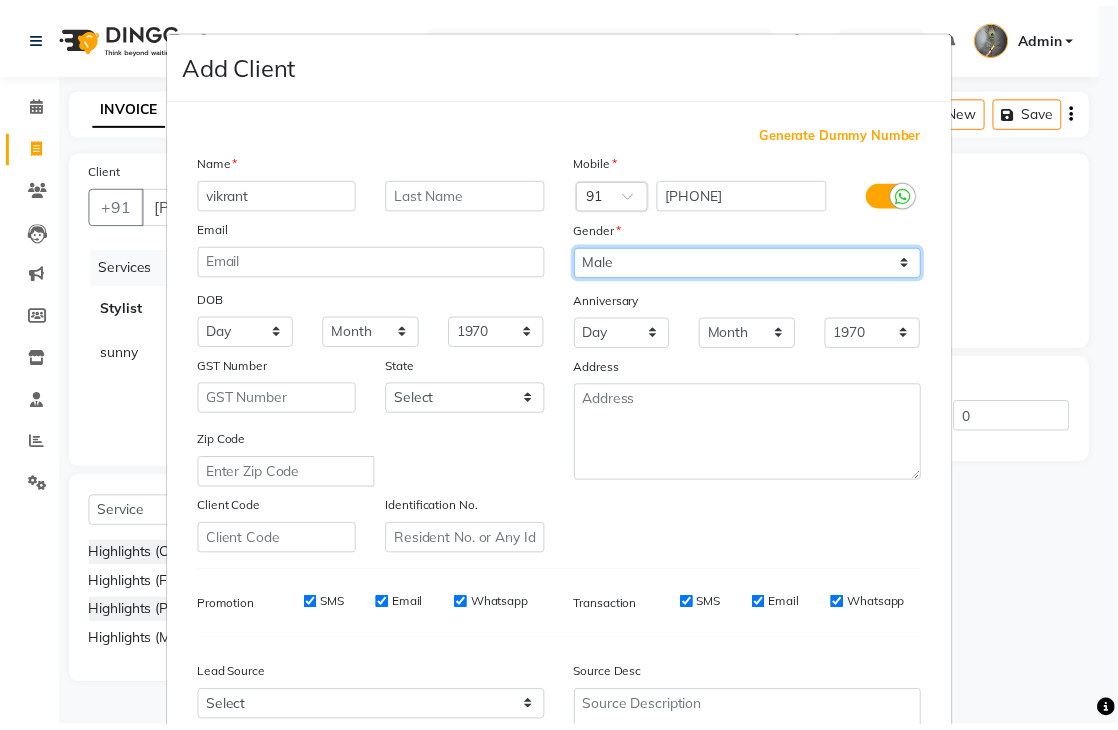 scroll, scrollTop: 194, scrollLeft: 0, axis: vertical 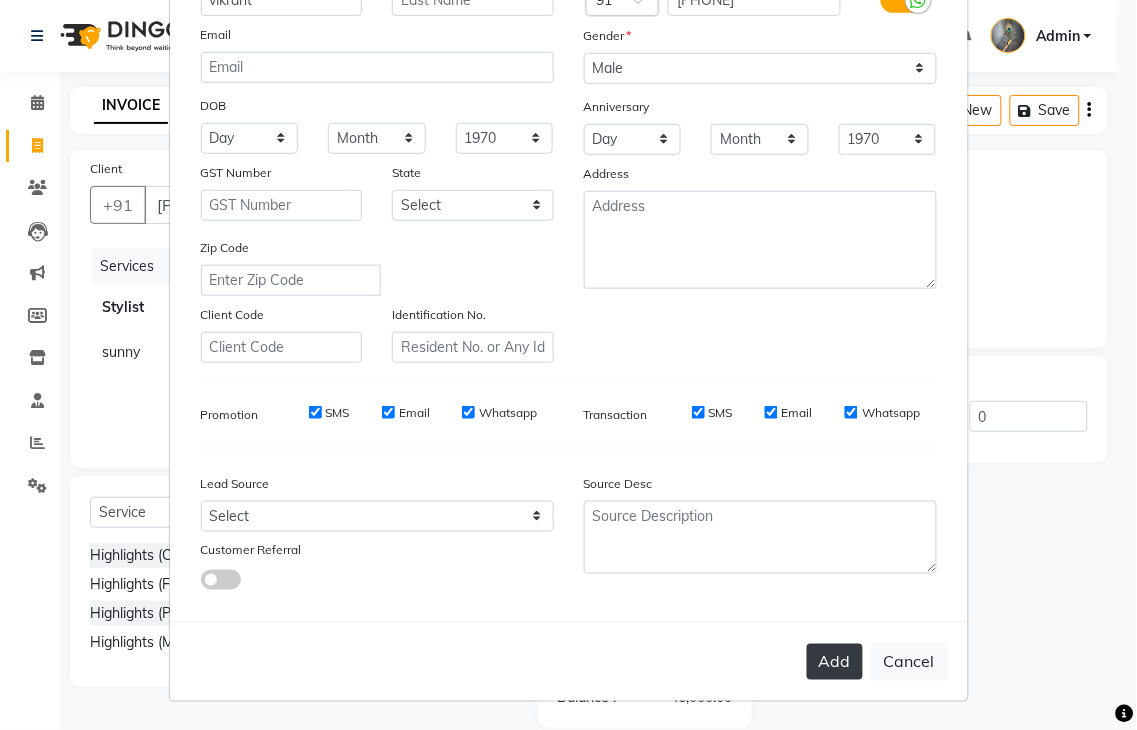 click on "Add" at bounding box center (835, 662) 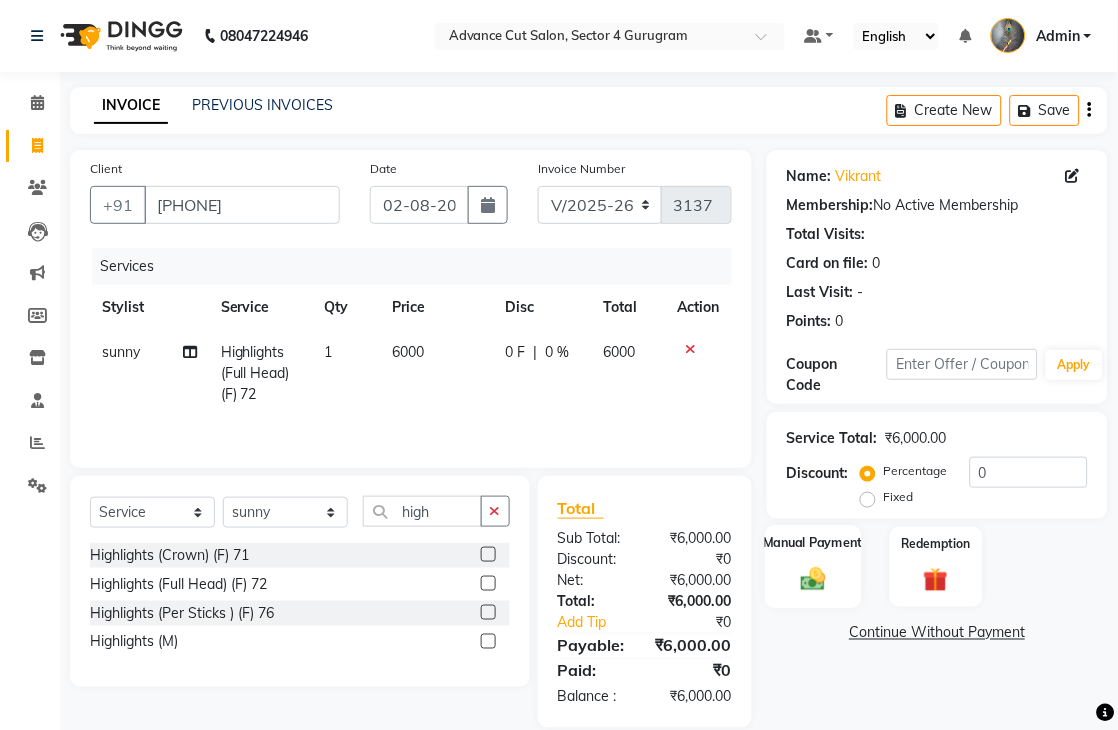 click on "Manual Payment" 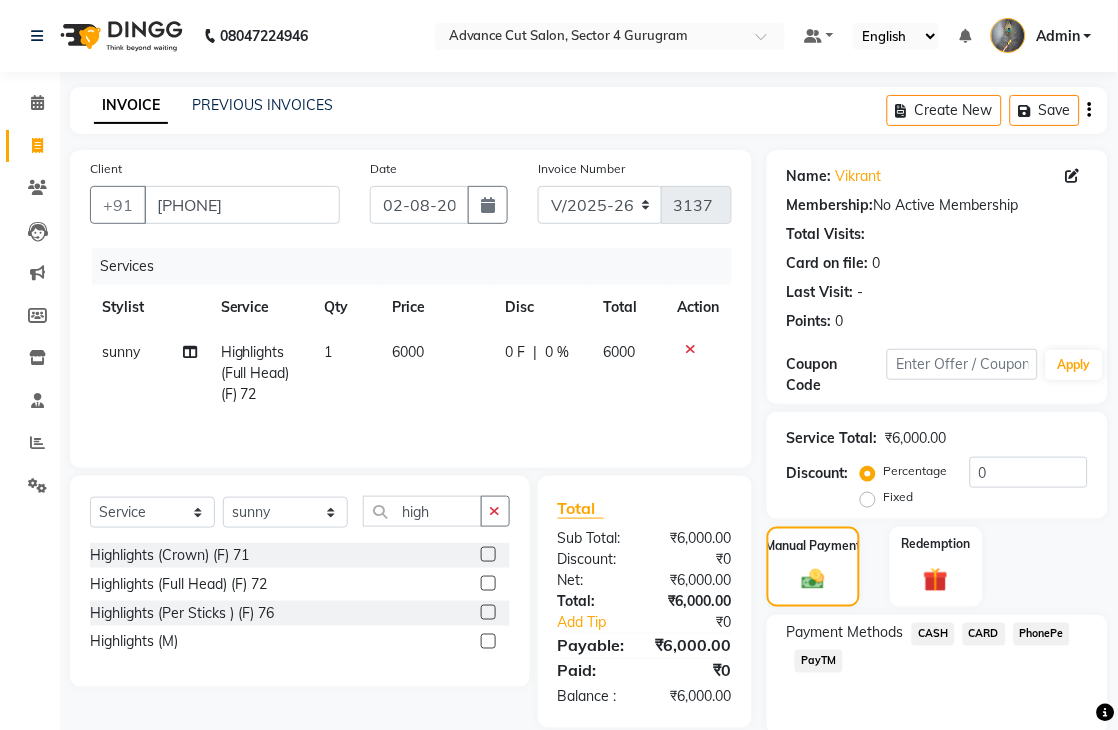 click on "PayTM" 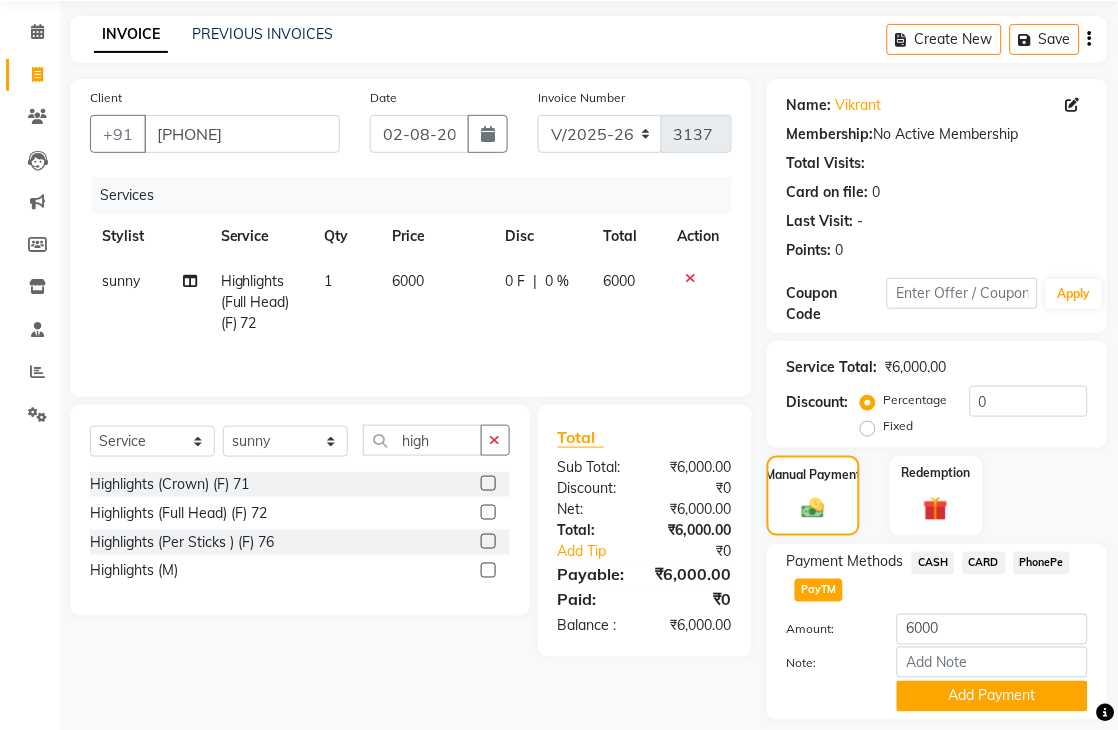 scroll, scrollTop: 111, scrollLeft: 0, axis: vertical 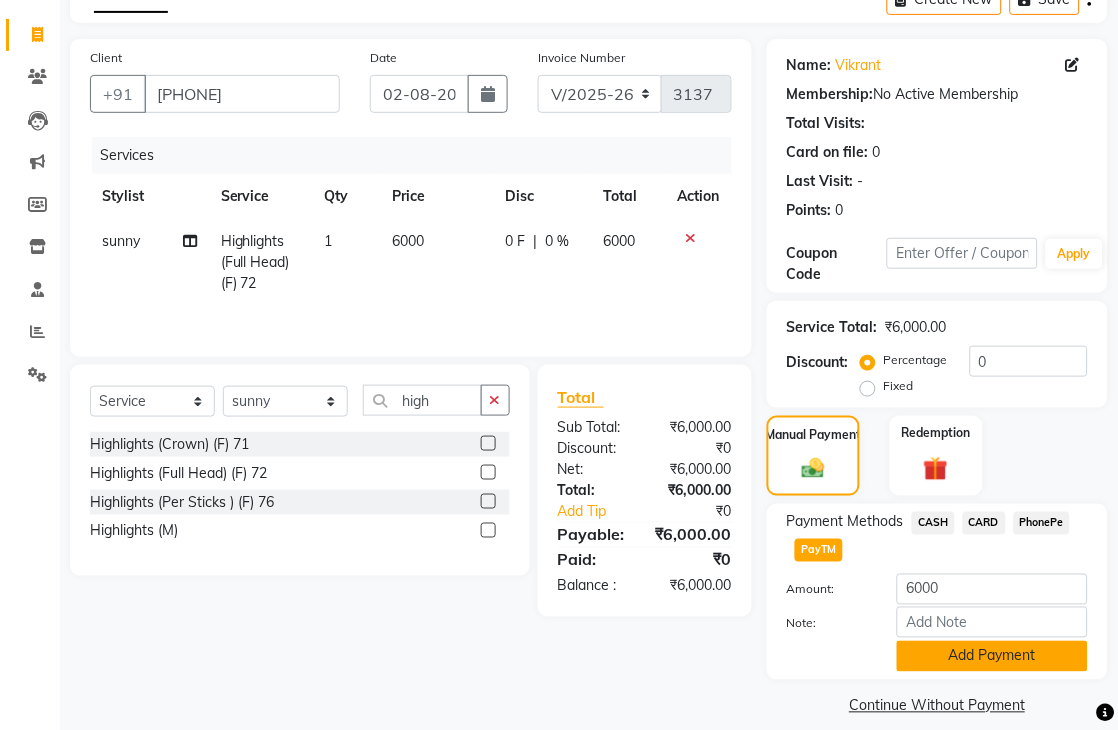 click on "Add Payment" 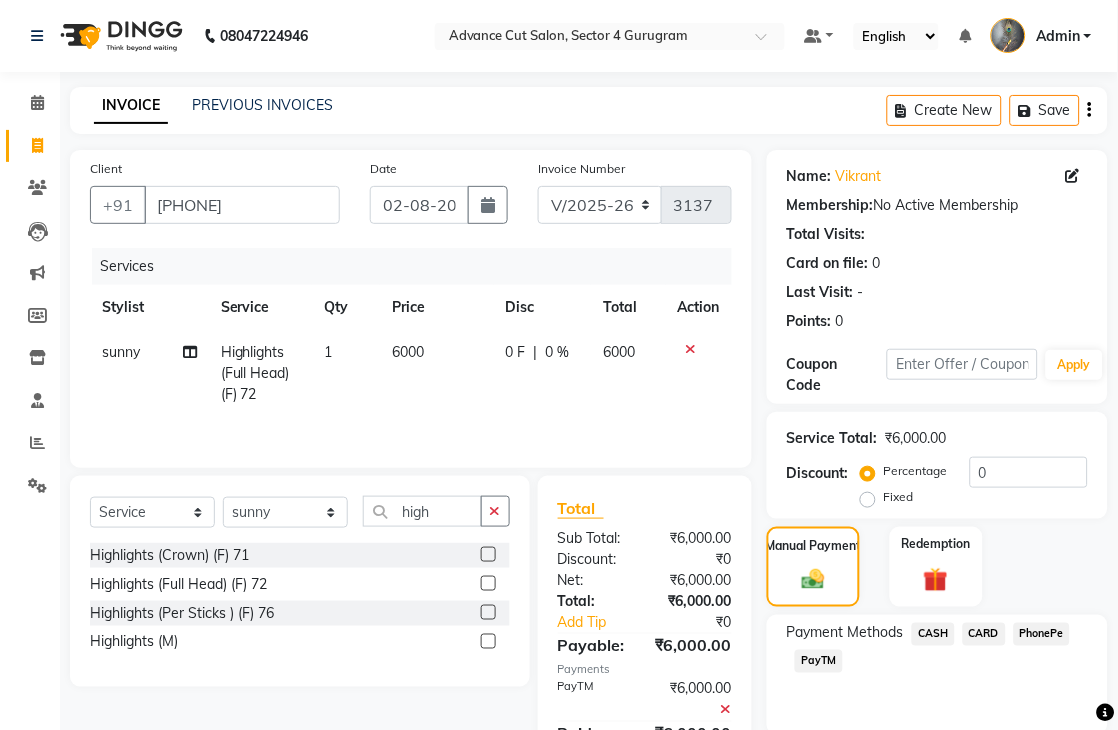 scroll, scrollTop: 188, scrollLeft: 0, axis: vertical 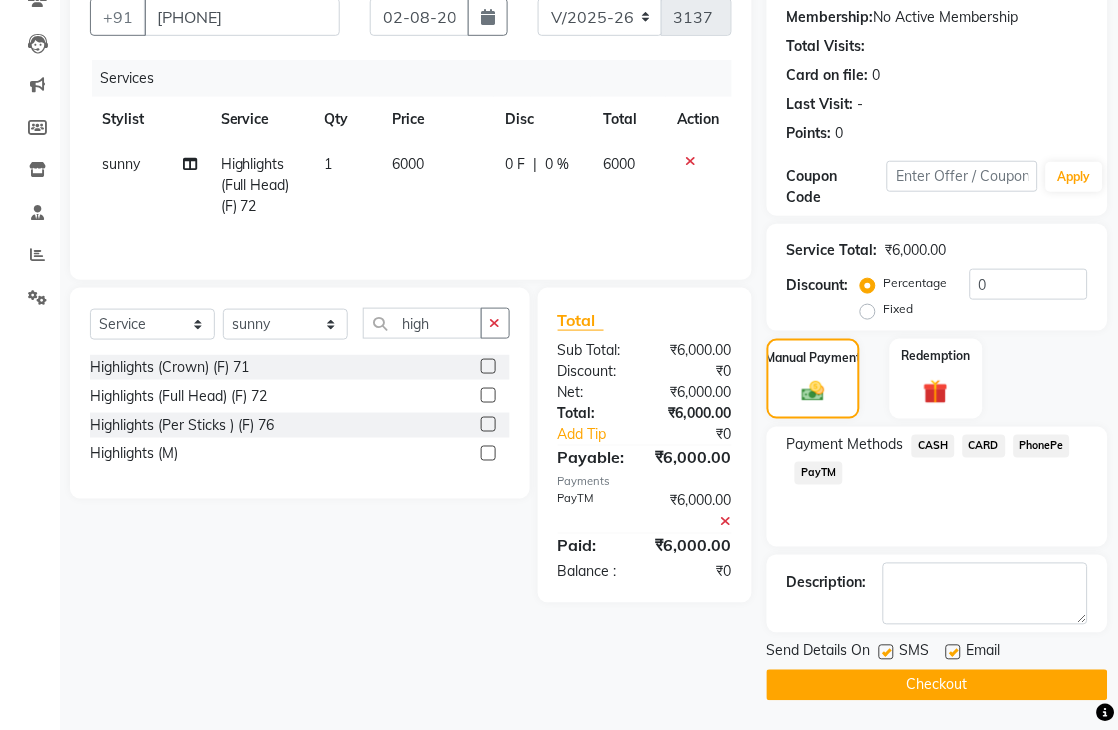click on "Checkout" 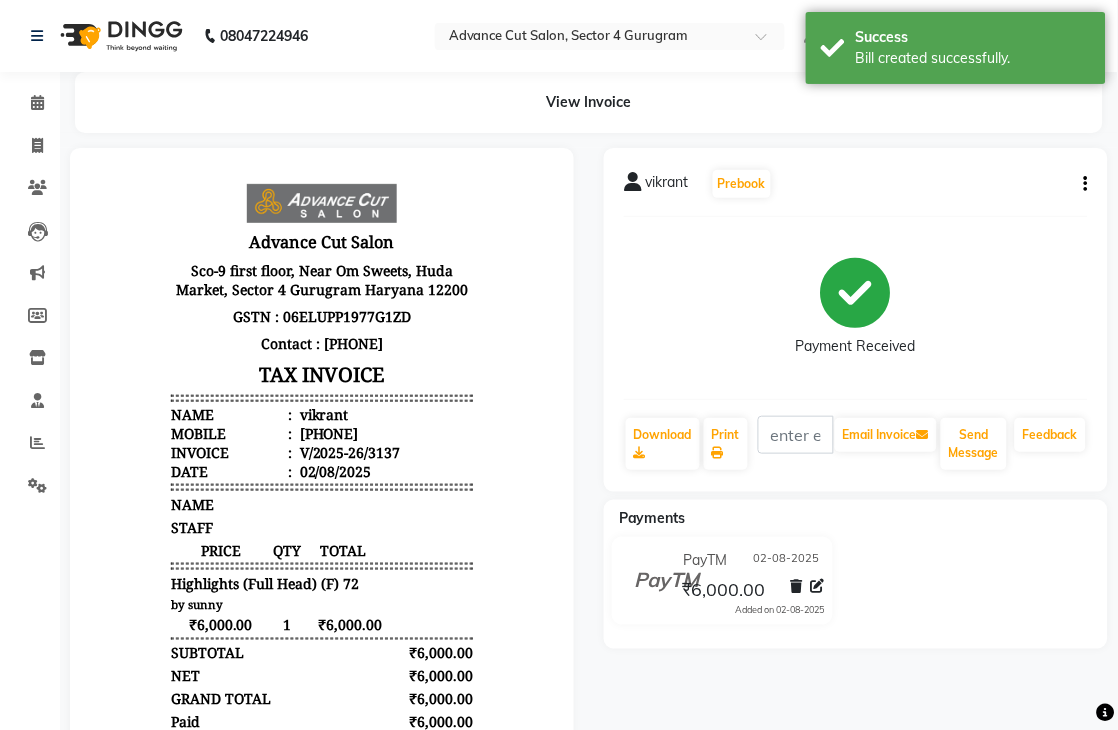 scroll, scrollTop: 0, scrollLeft: 0, axis: both 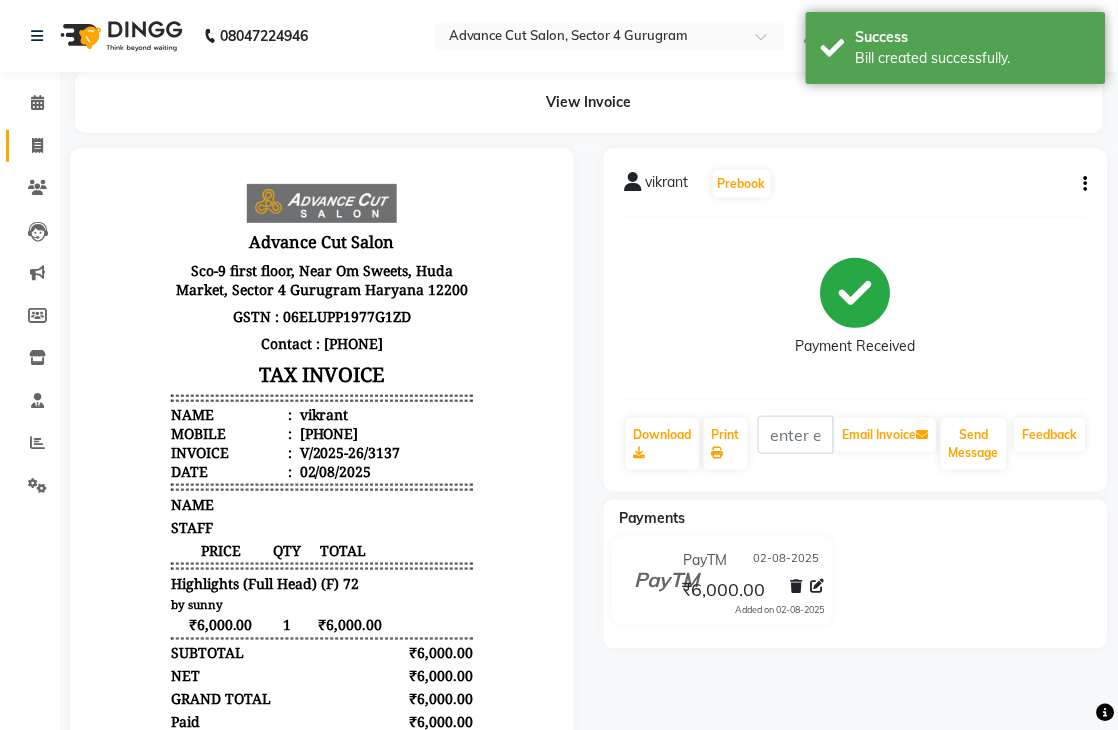 click on "Invoice" 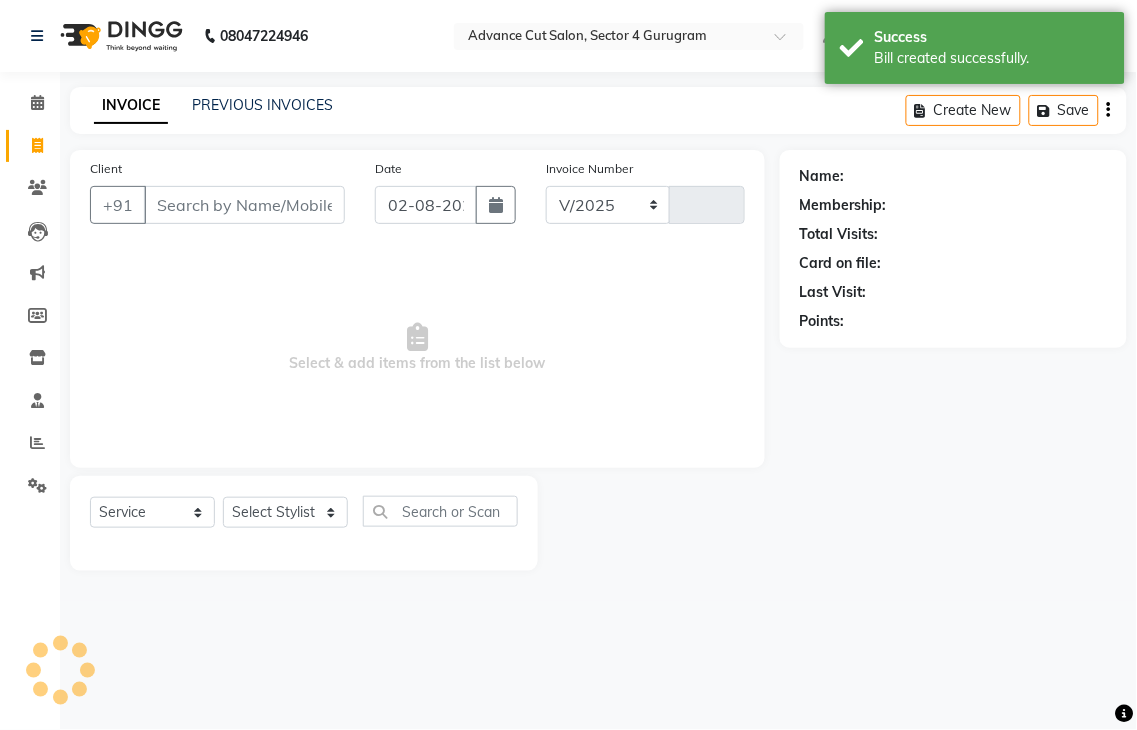 select on "4939" 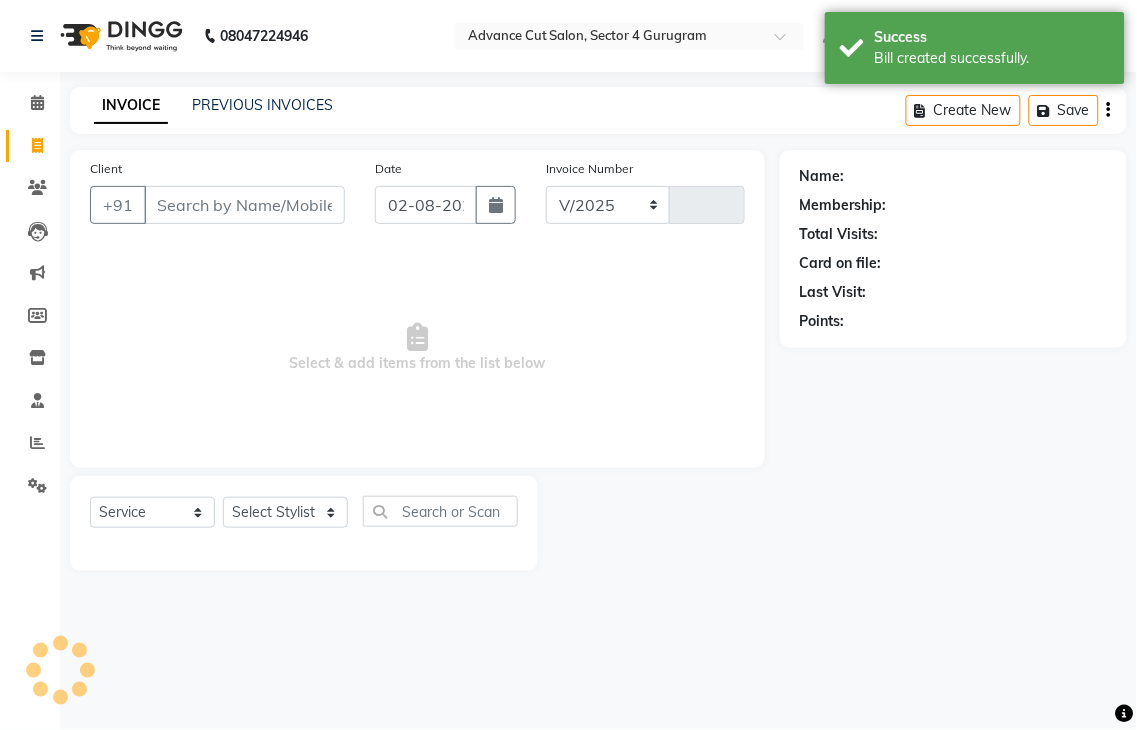 type on "3138" 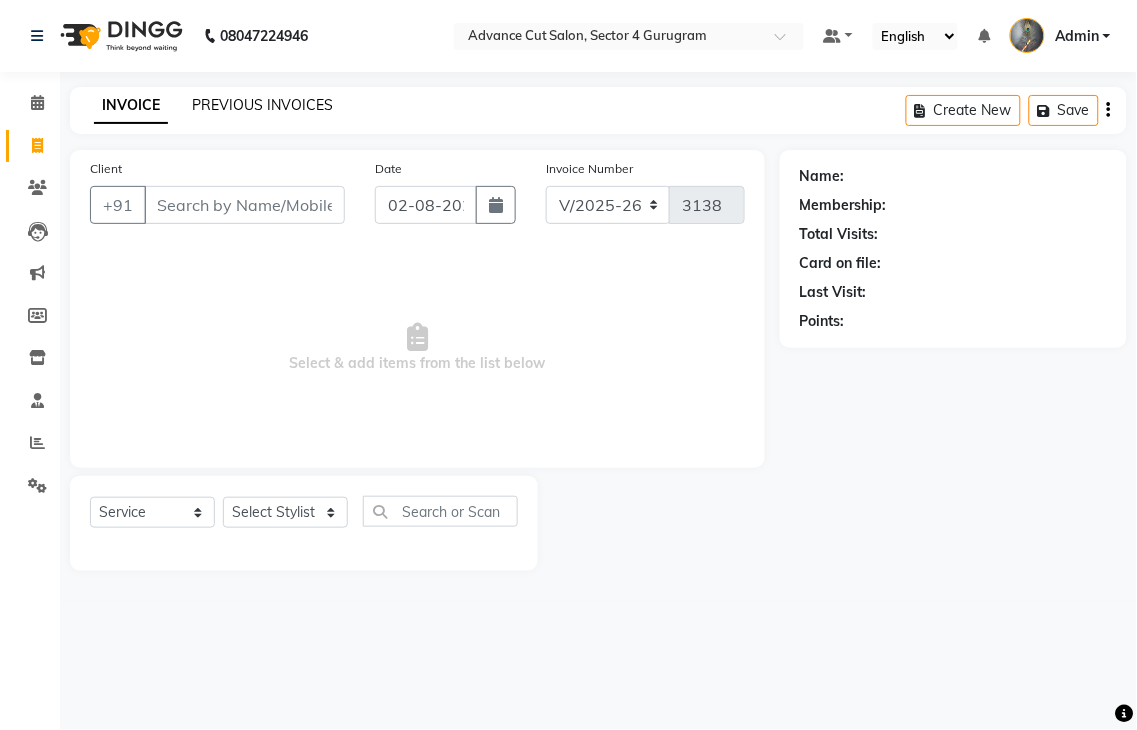 click on "PREVIOUS INVOICES" 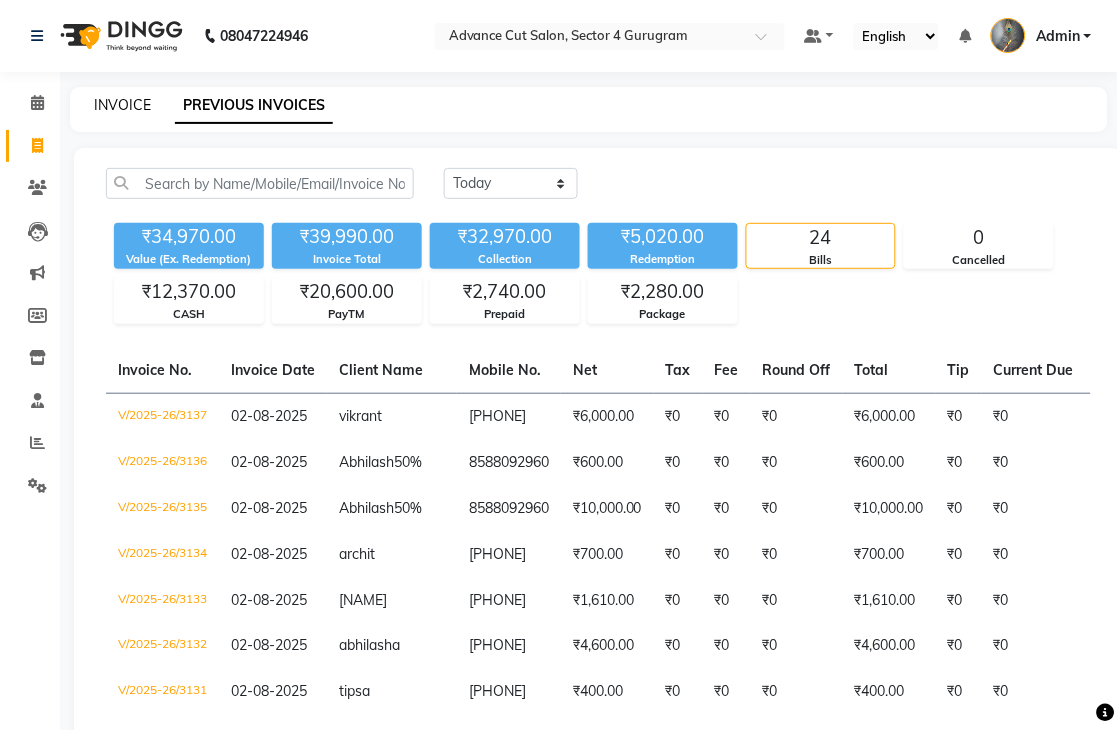 click on "INVOICE" 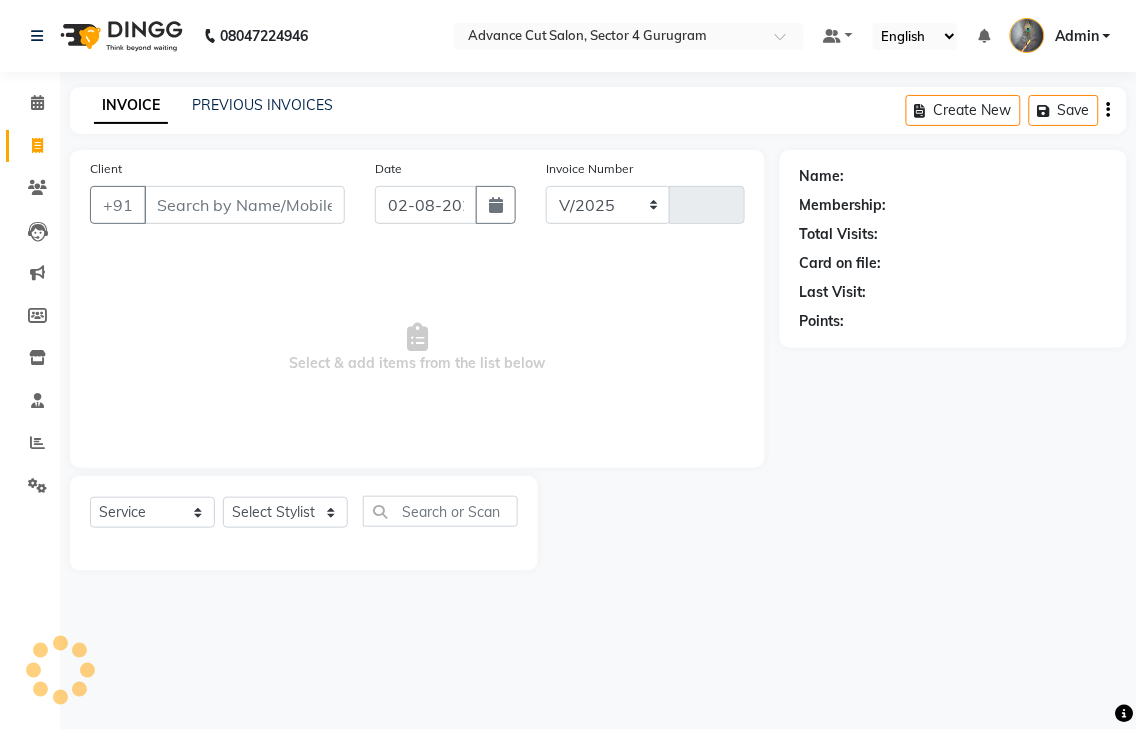 select on "4939" 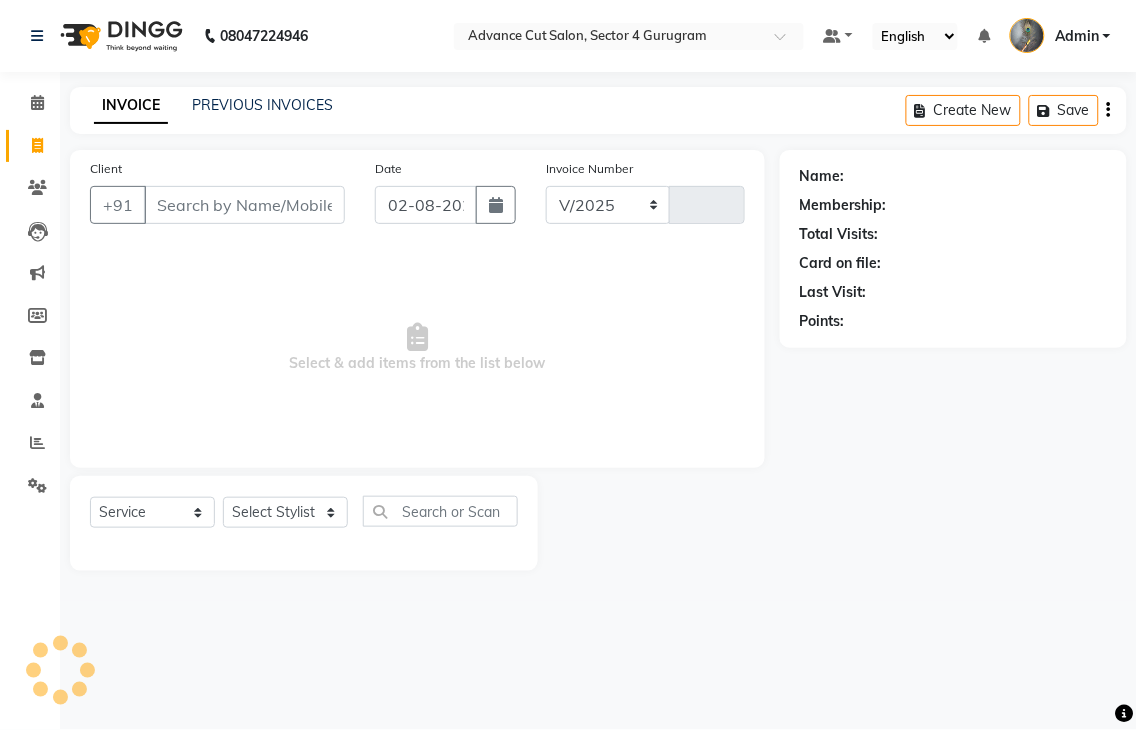 type on "3138" 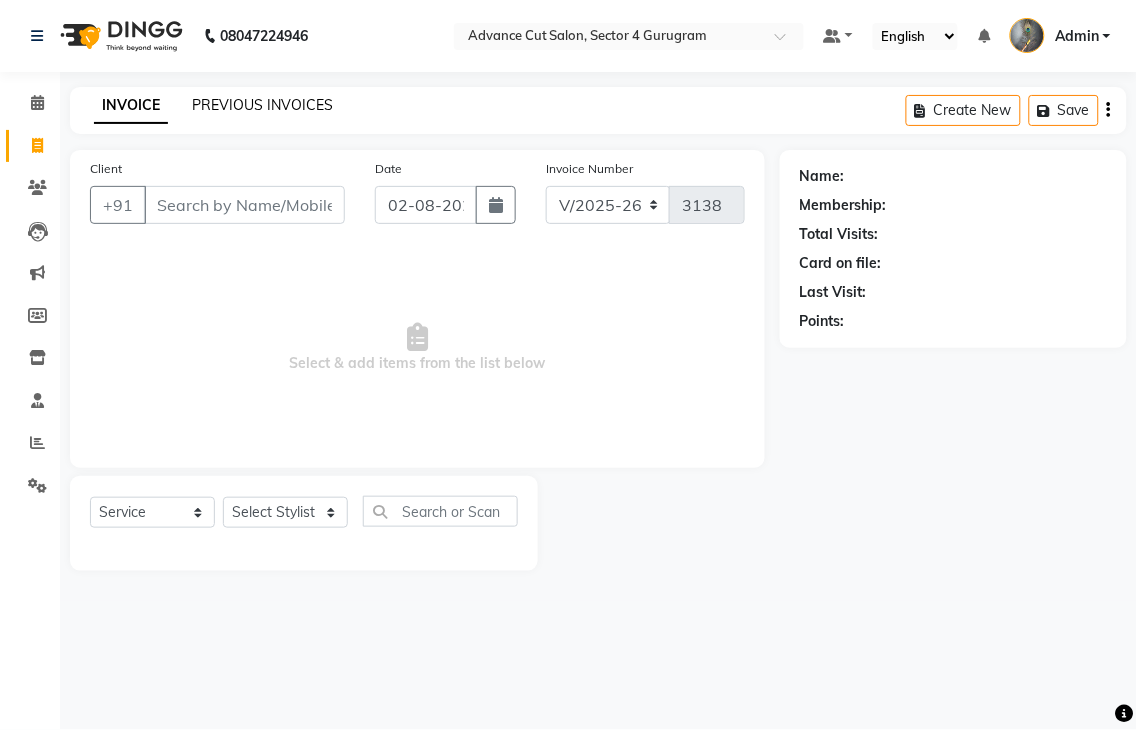 click on "PREVIOUS INVOICES" 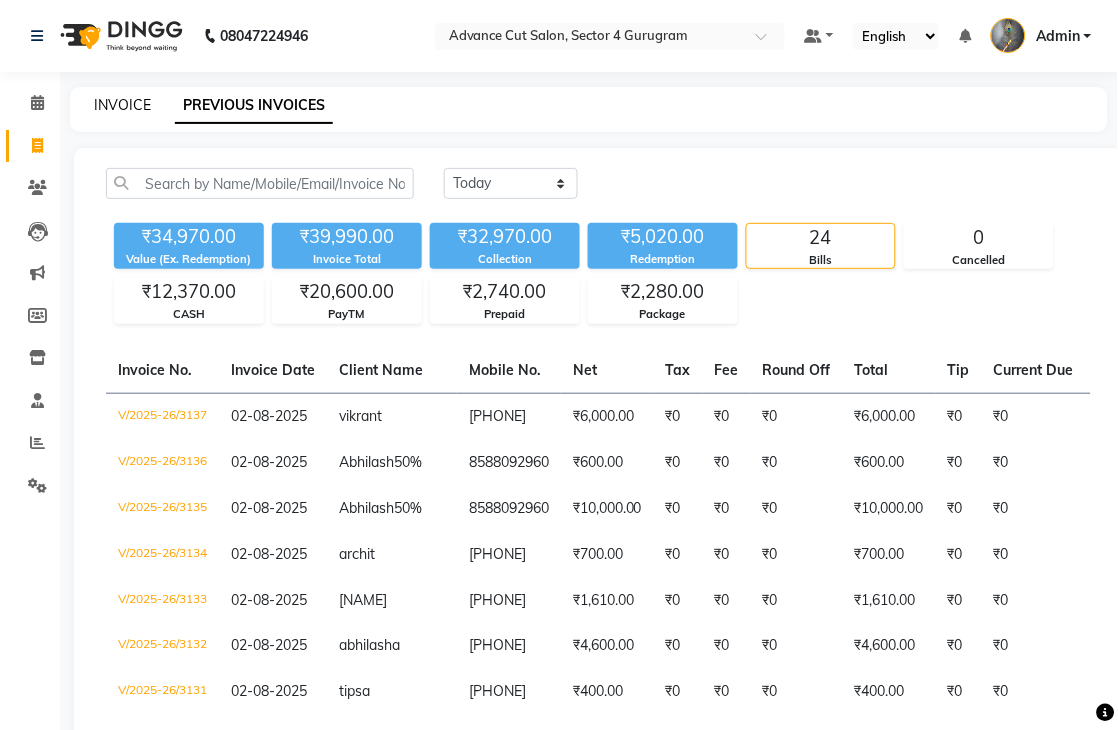 click on "INVOICE" 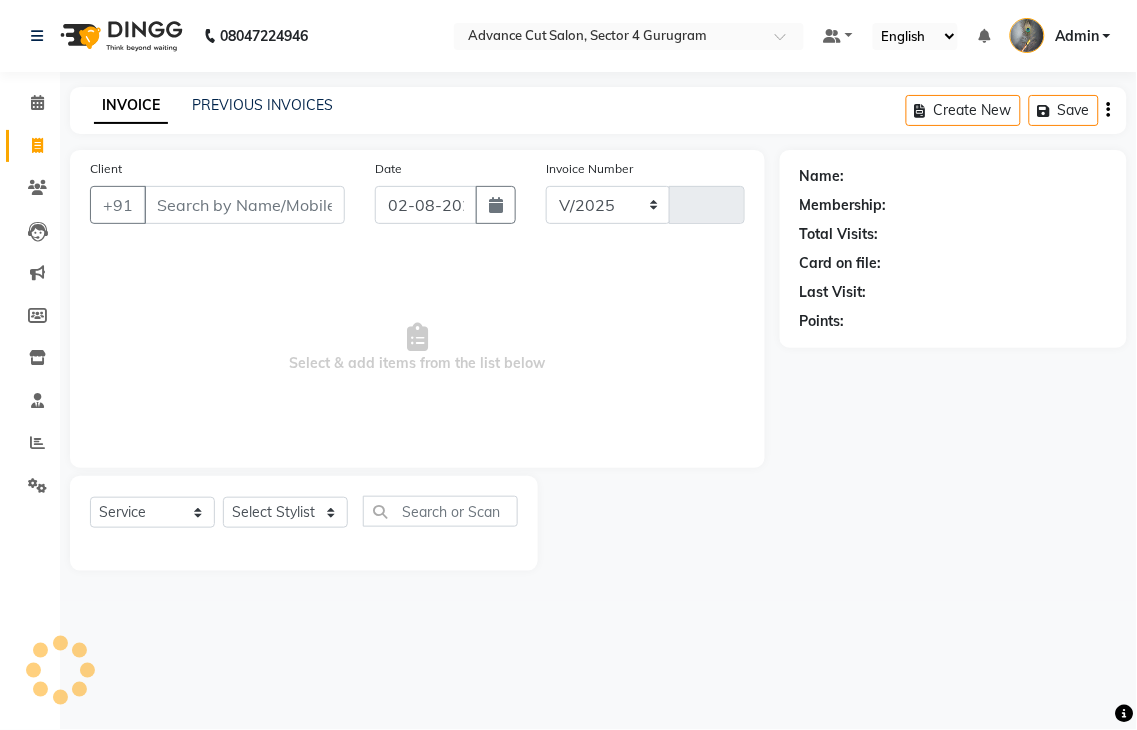 select on "4939" 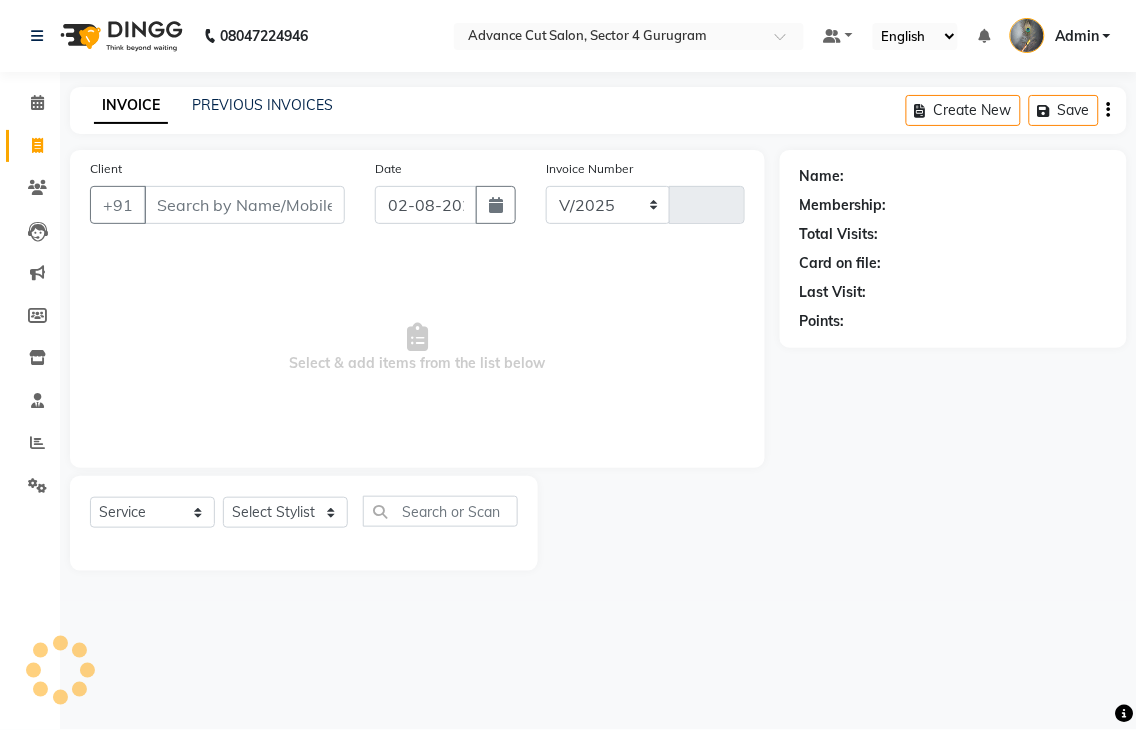 type on "3138" 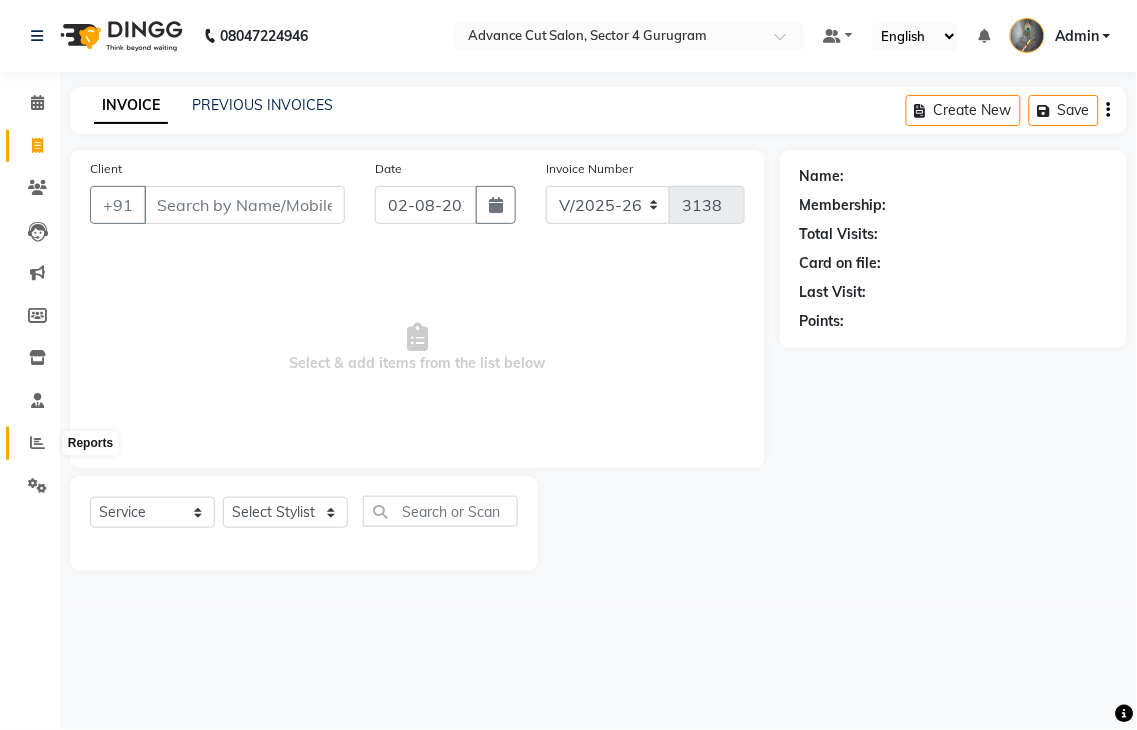 click 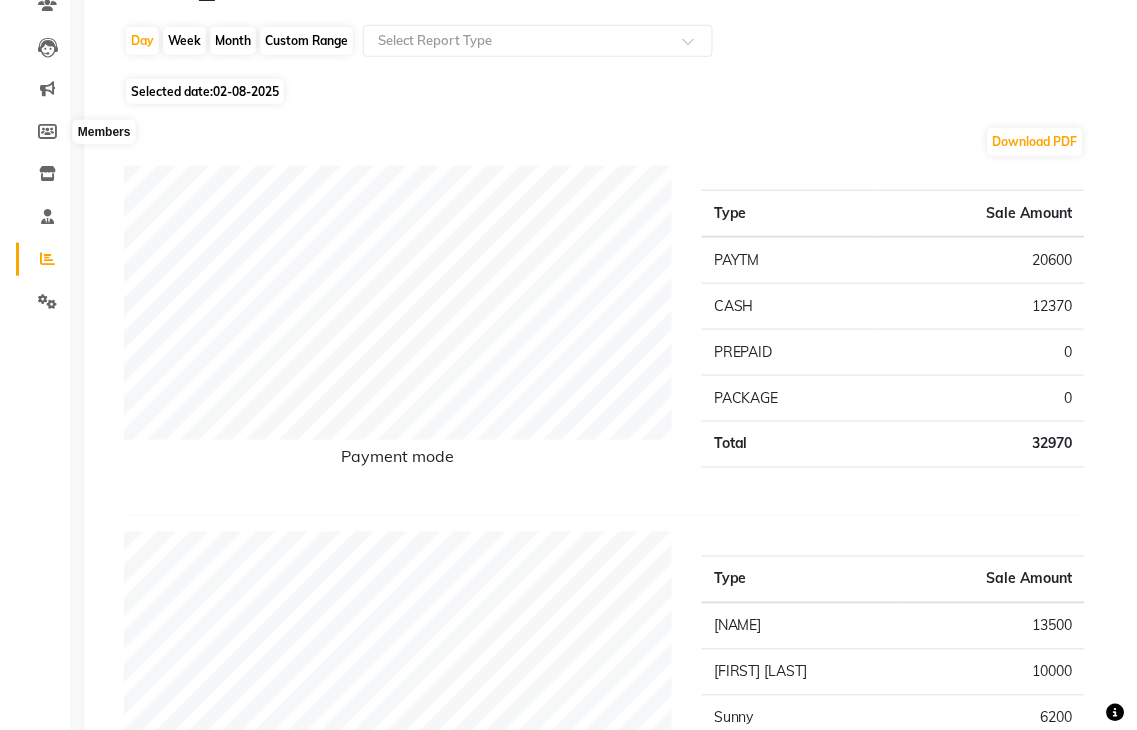 scroll, scrollTop: 0, scrollLeft: 0, axis: both 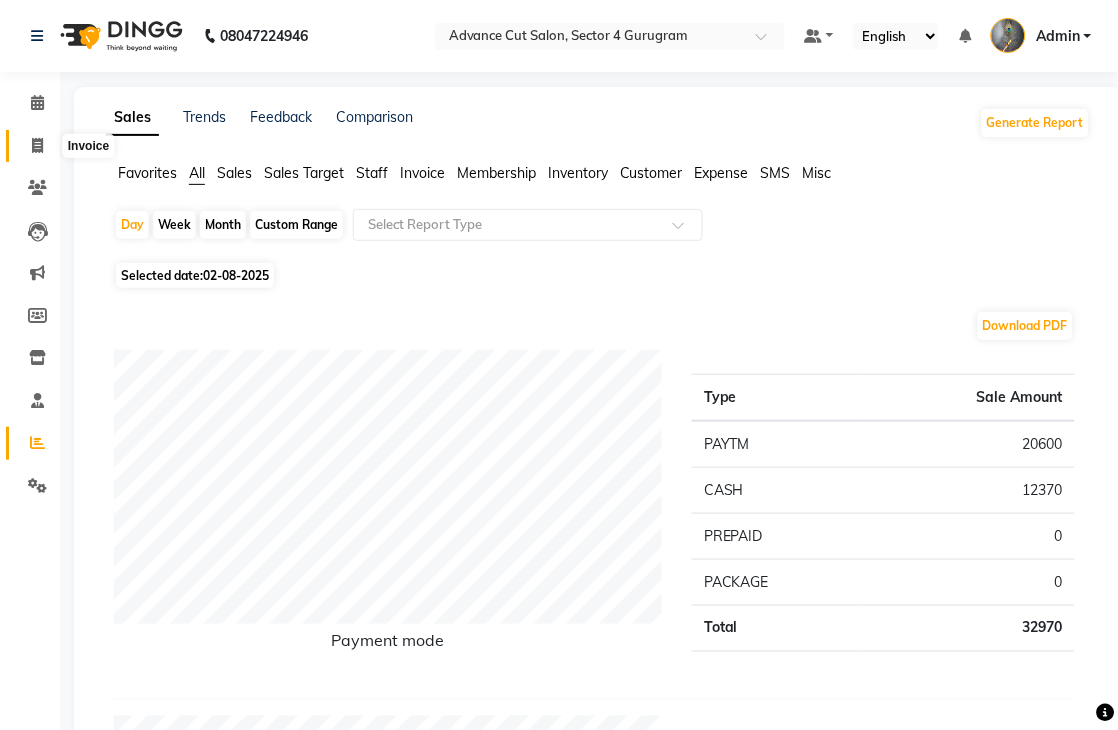 click 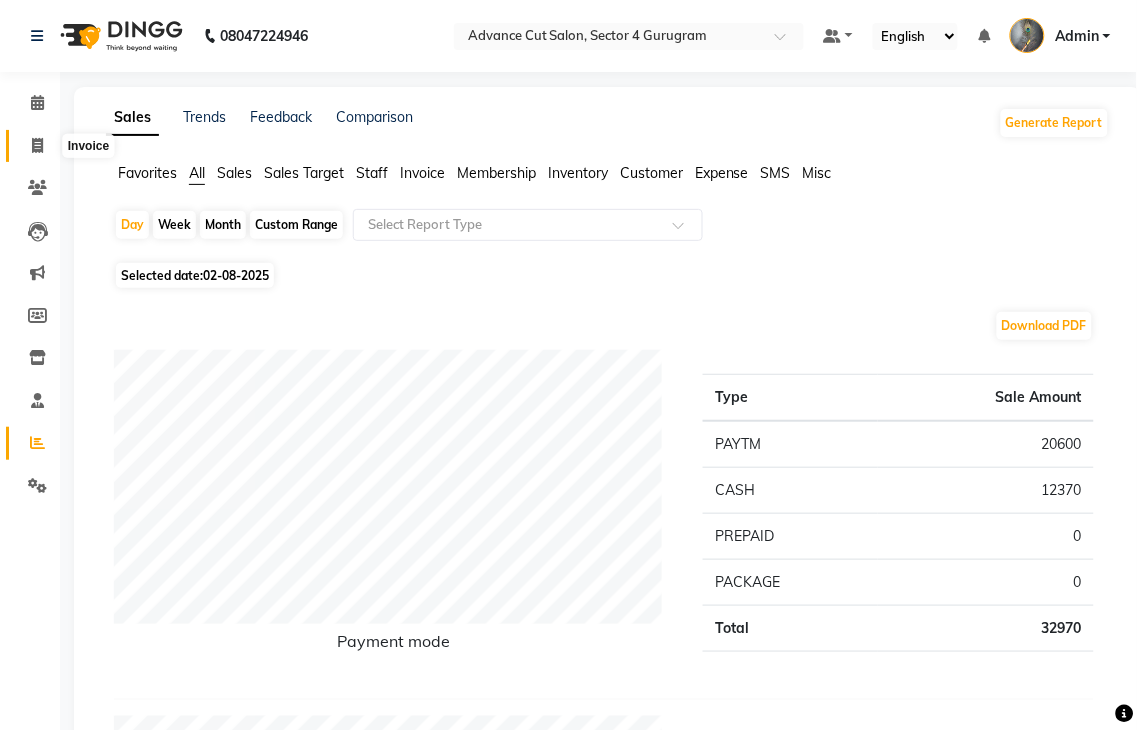 select on "service" 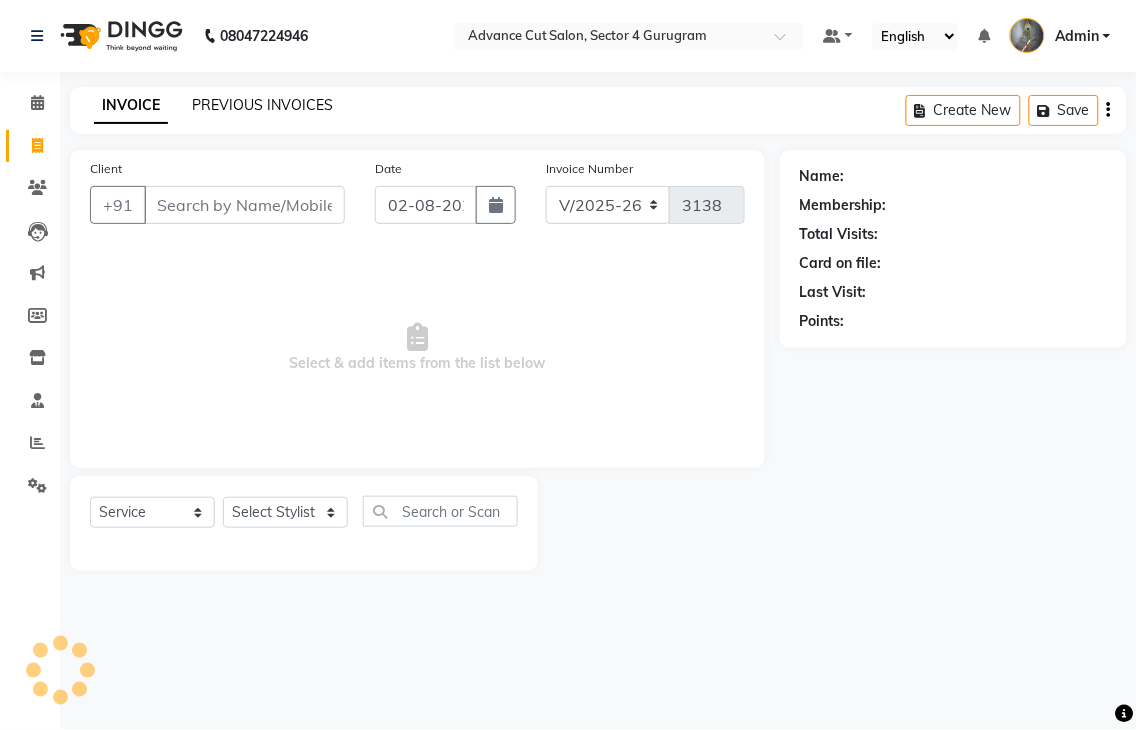 click on "PREVIOUS INVOICES" 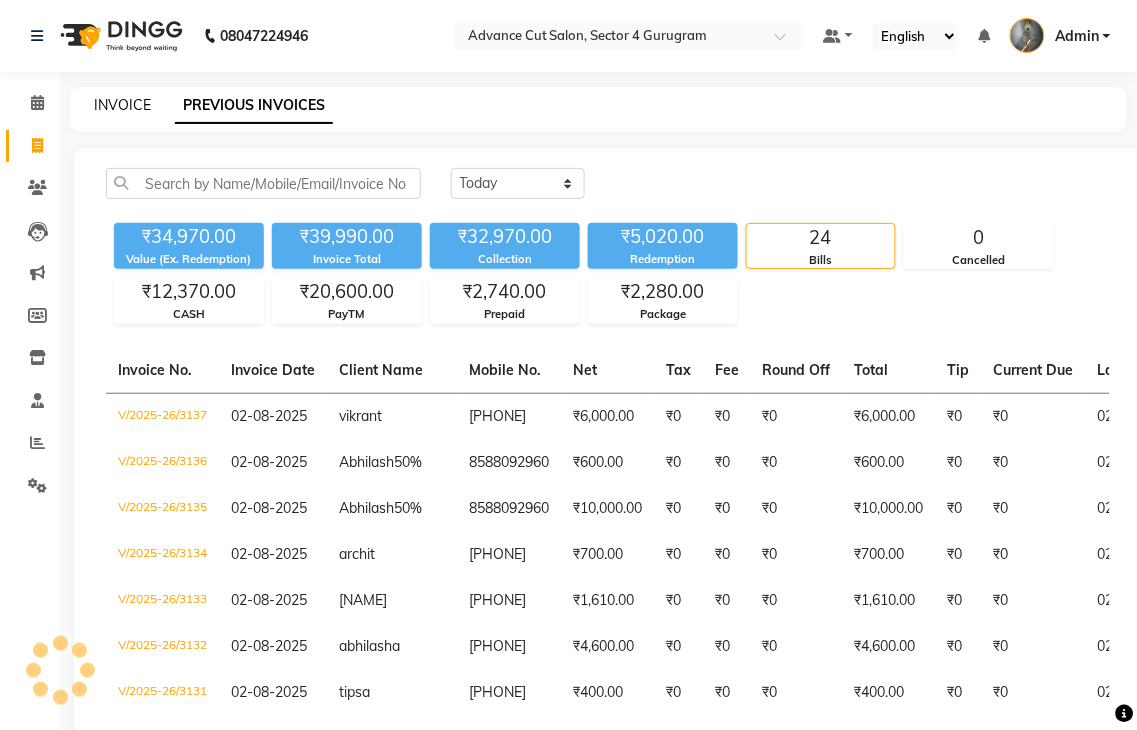 click on "INVOICE" 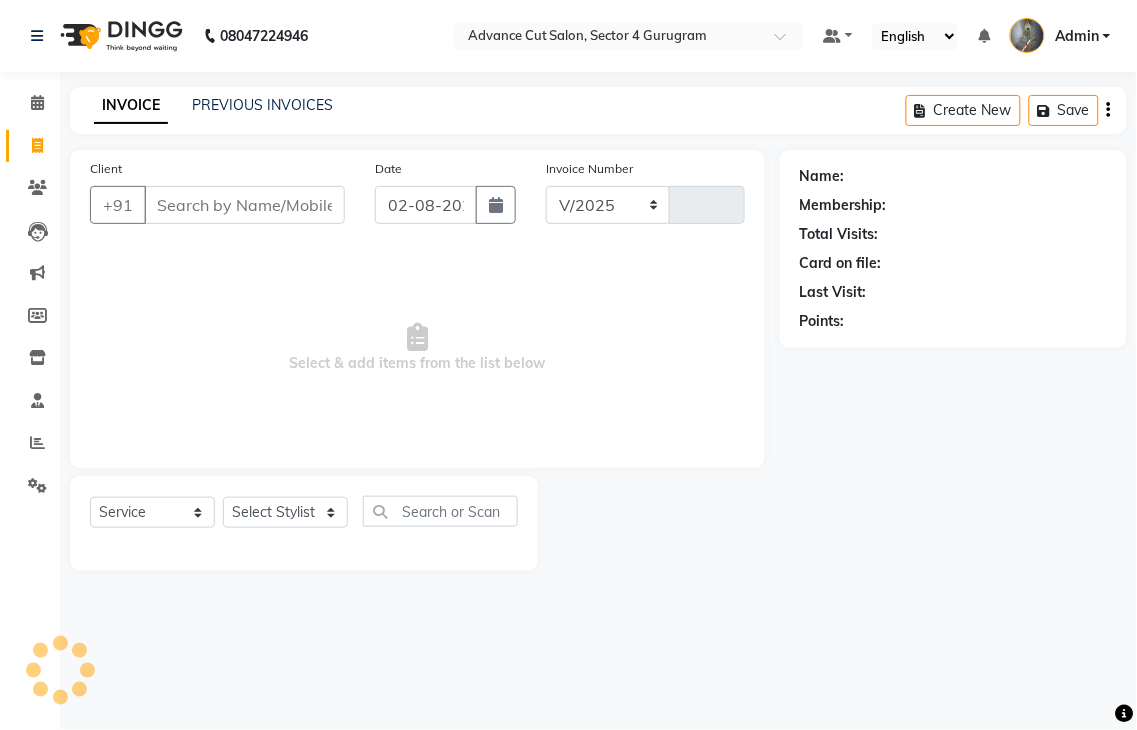 select on "4939" 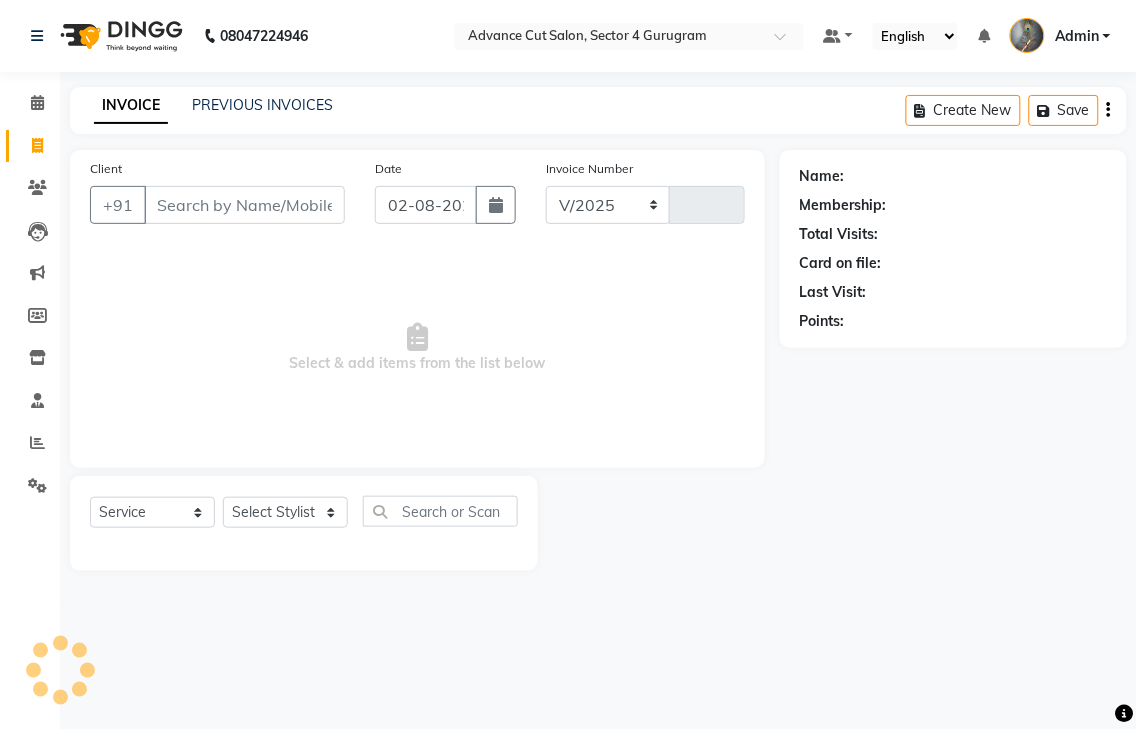 type on "3138" 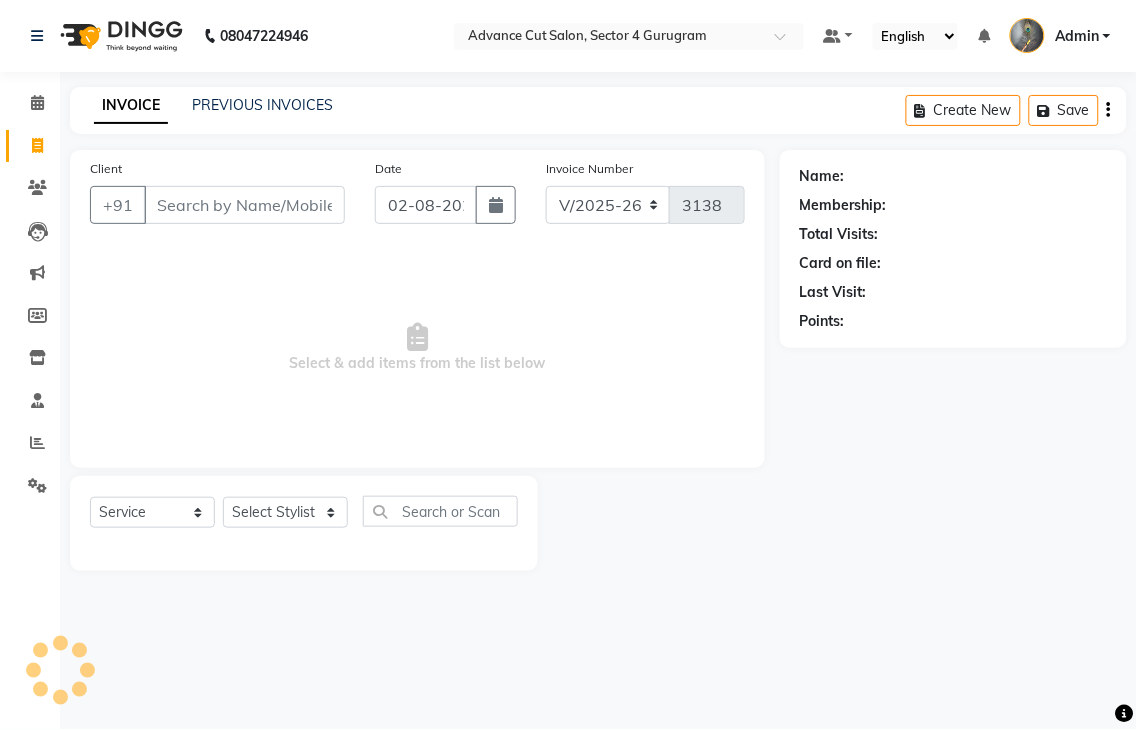 click on "INVOICE PREVIOUS INVOICES Create New   Save" 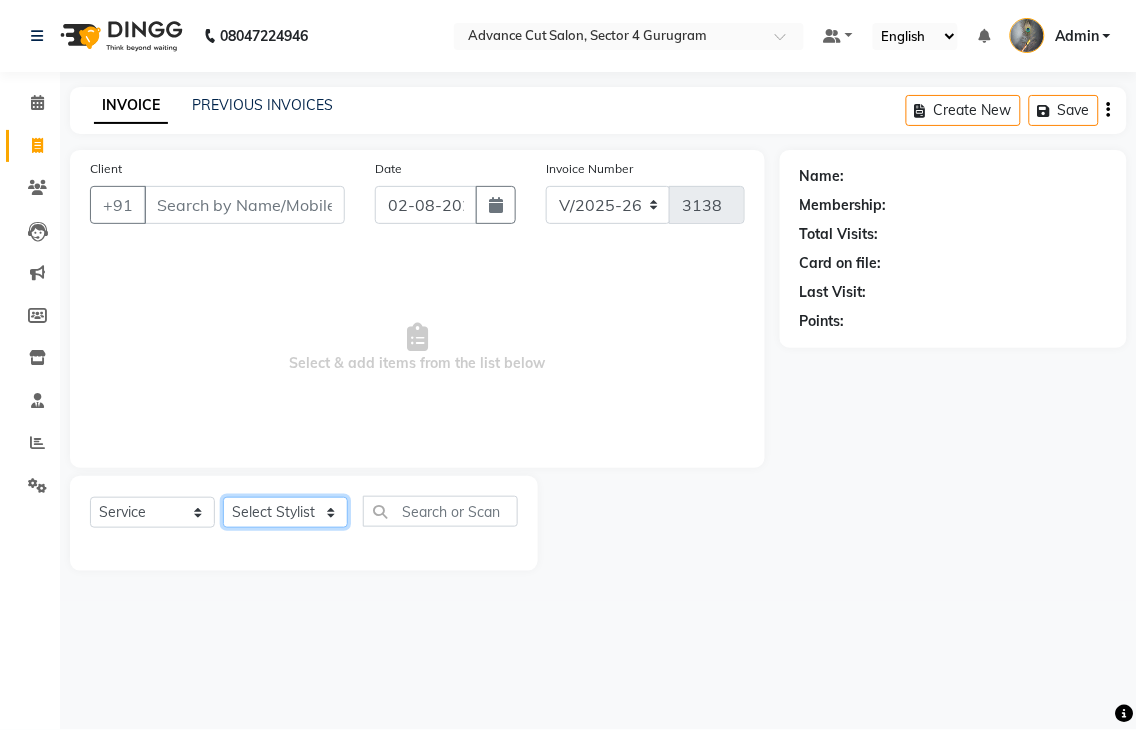 click on "Select Stylist Admin chahit COUNTOR hardeep mamta manisha MONISH navi NOSHAD ALI rahul shatnam shweta singh sunny tip" 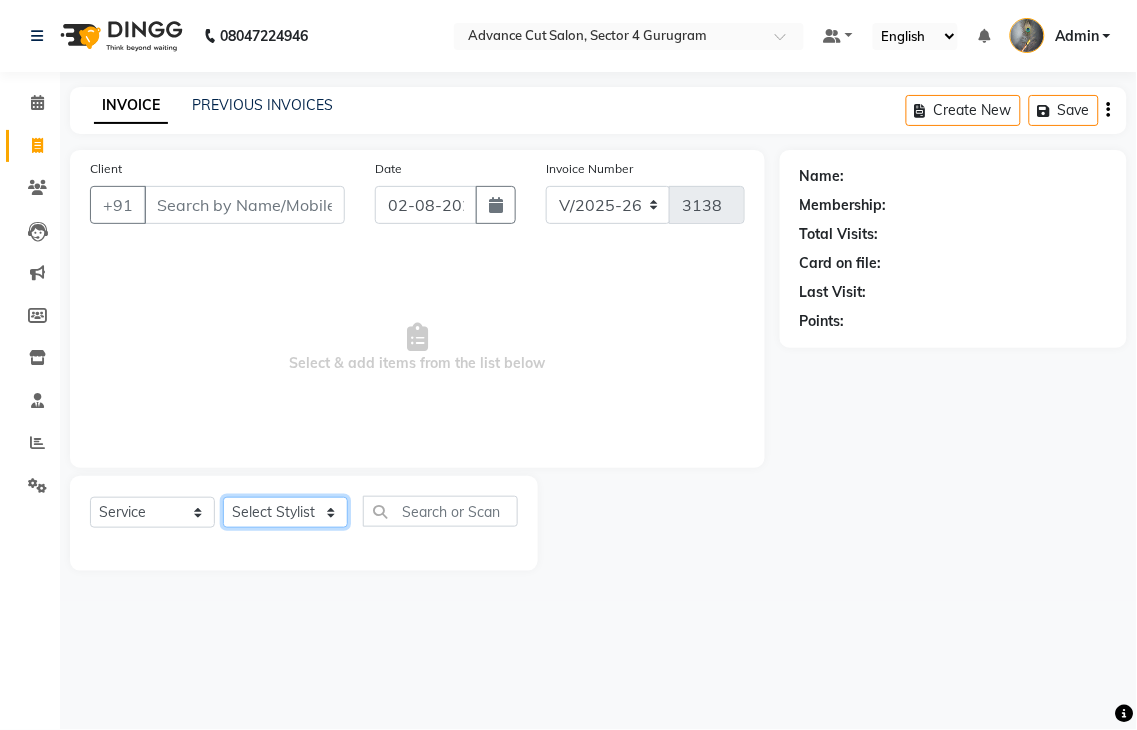 select on "30646" 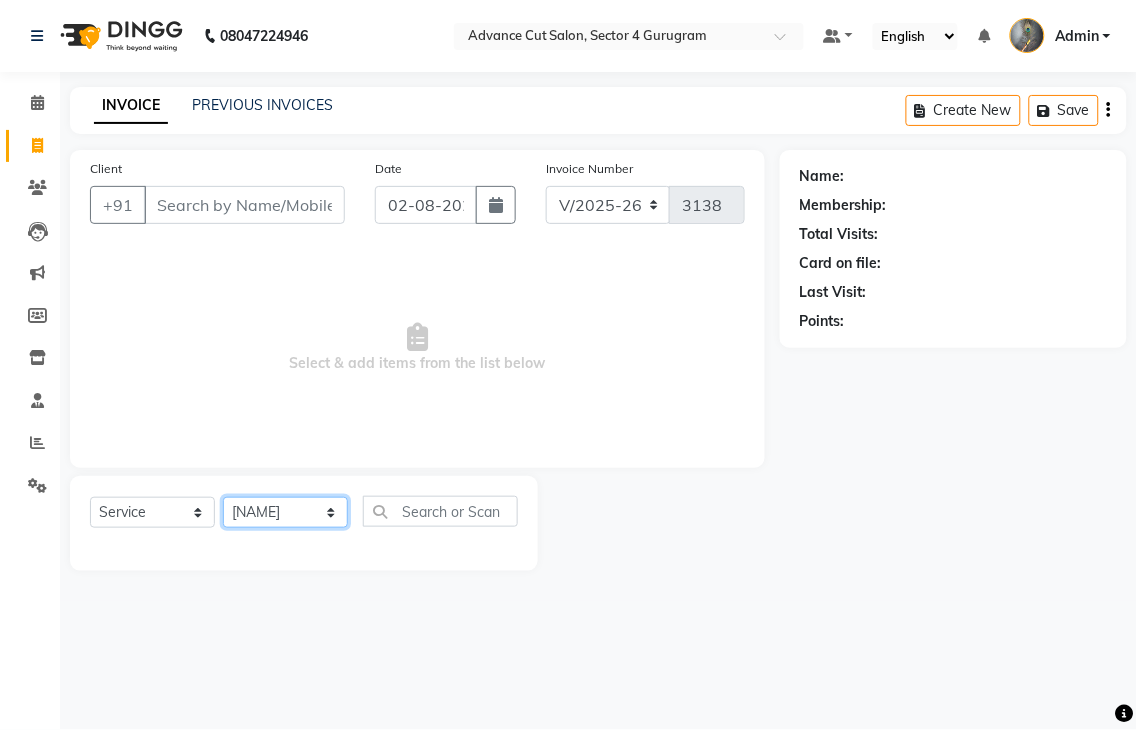 click on "Select Stylist Admin chahit COUNTOR hardeep mamta manisha MONISH navi NOSHAD ALI rahul shatnam shweta singh sunny tip" 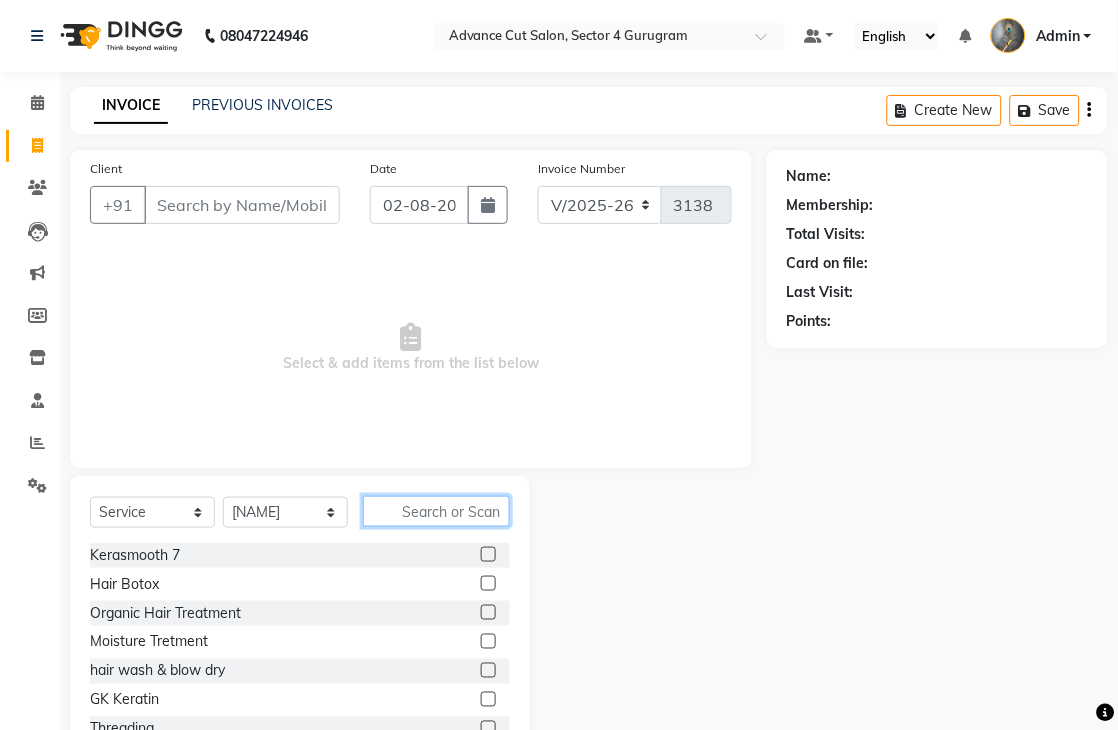 click 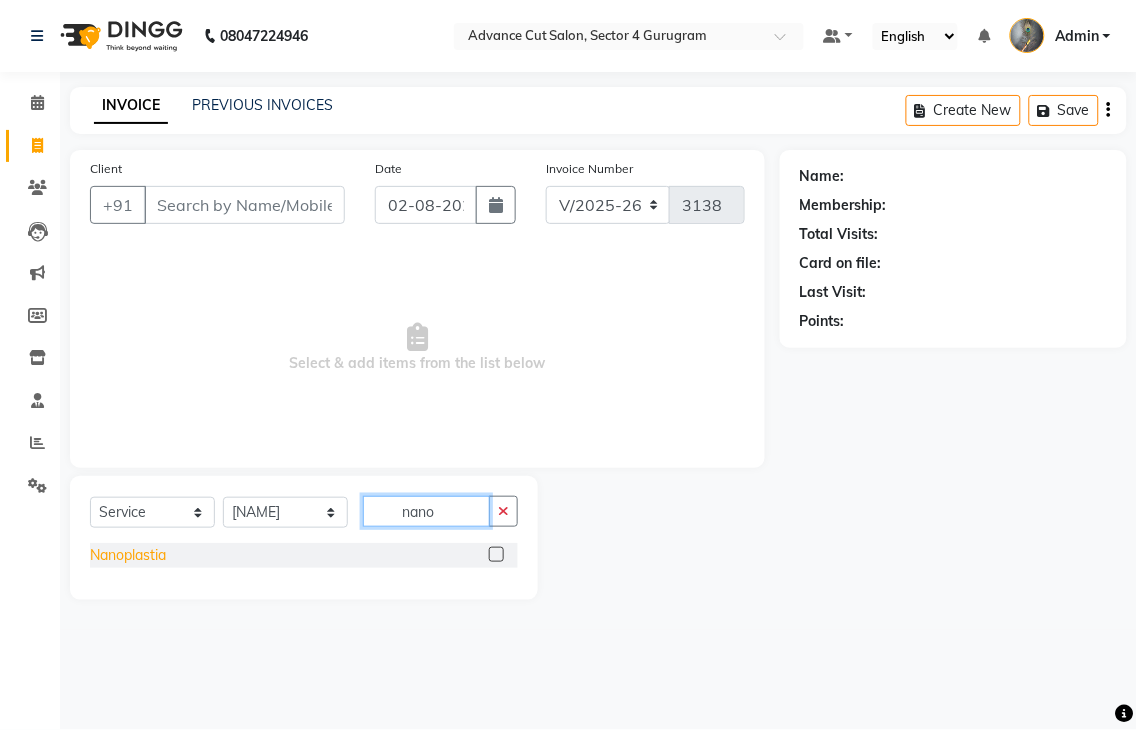 type on "nano" 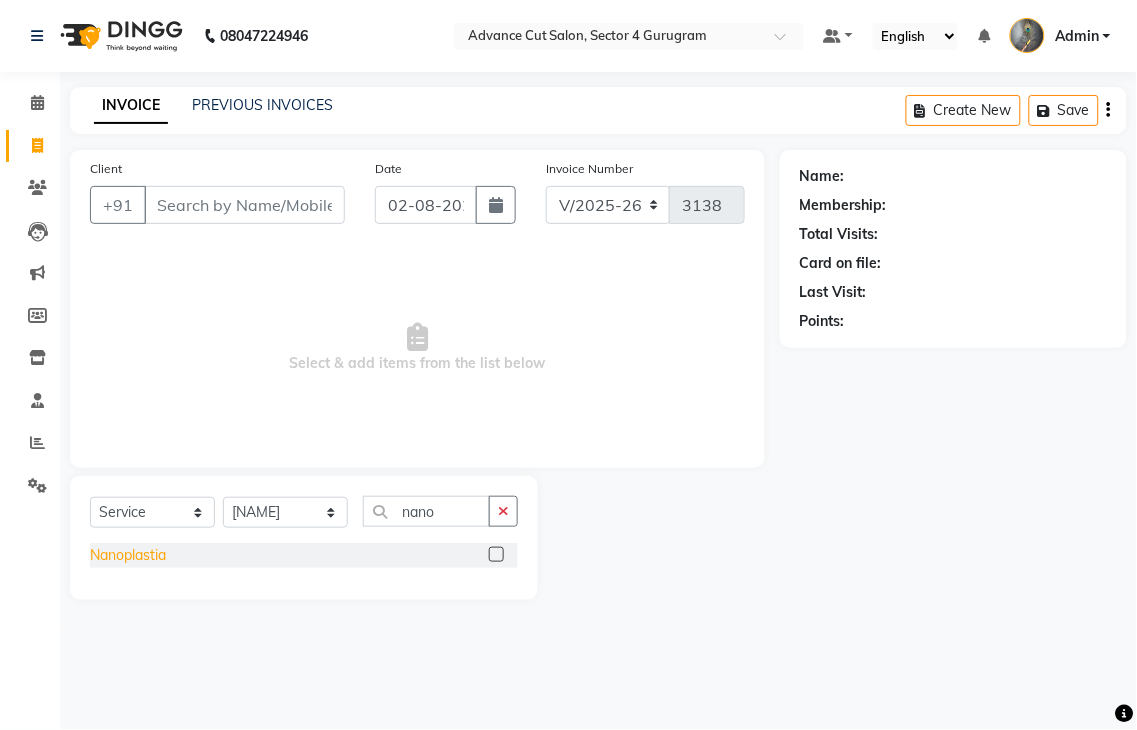 click on "Nanoplastia" 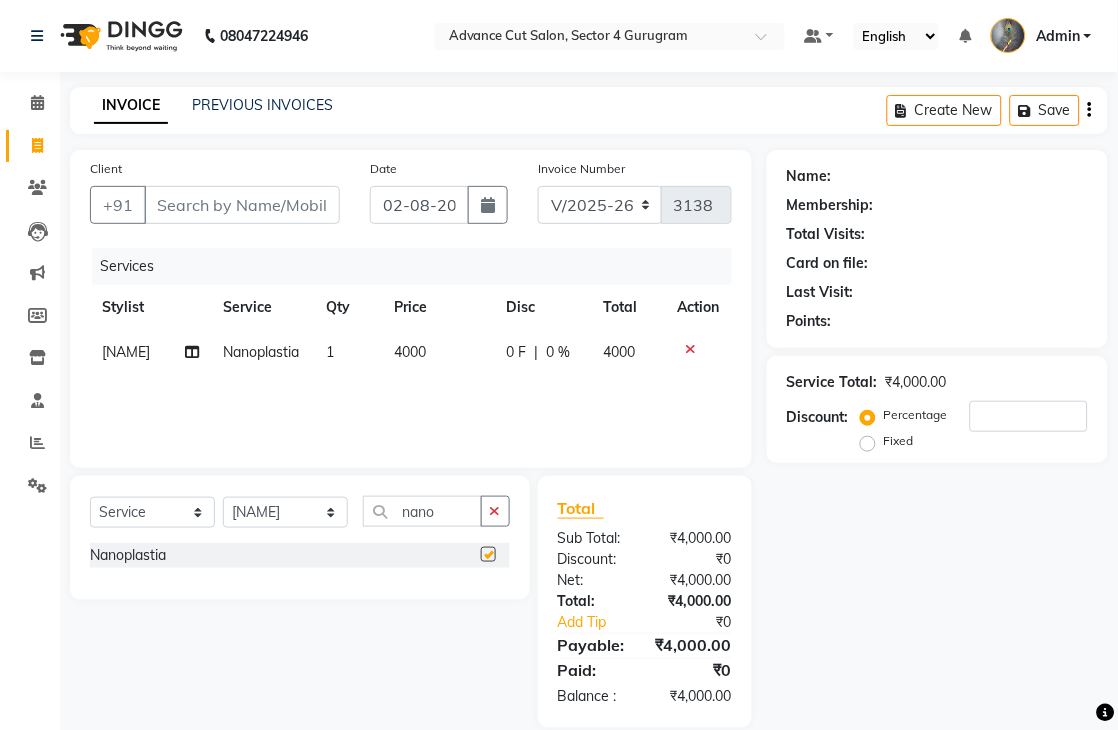checkbox on "false" 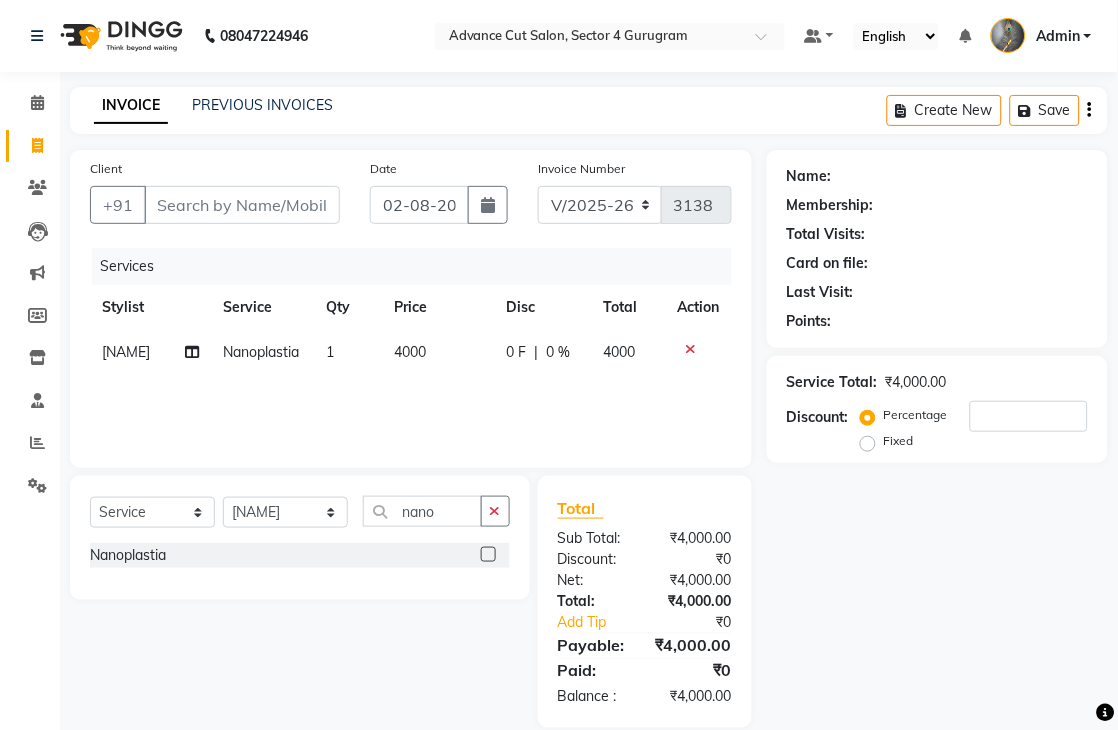 click on "4000" 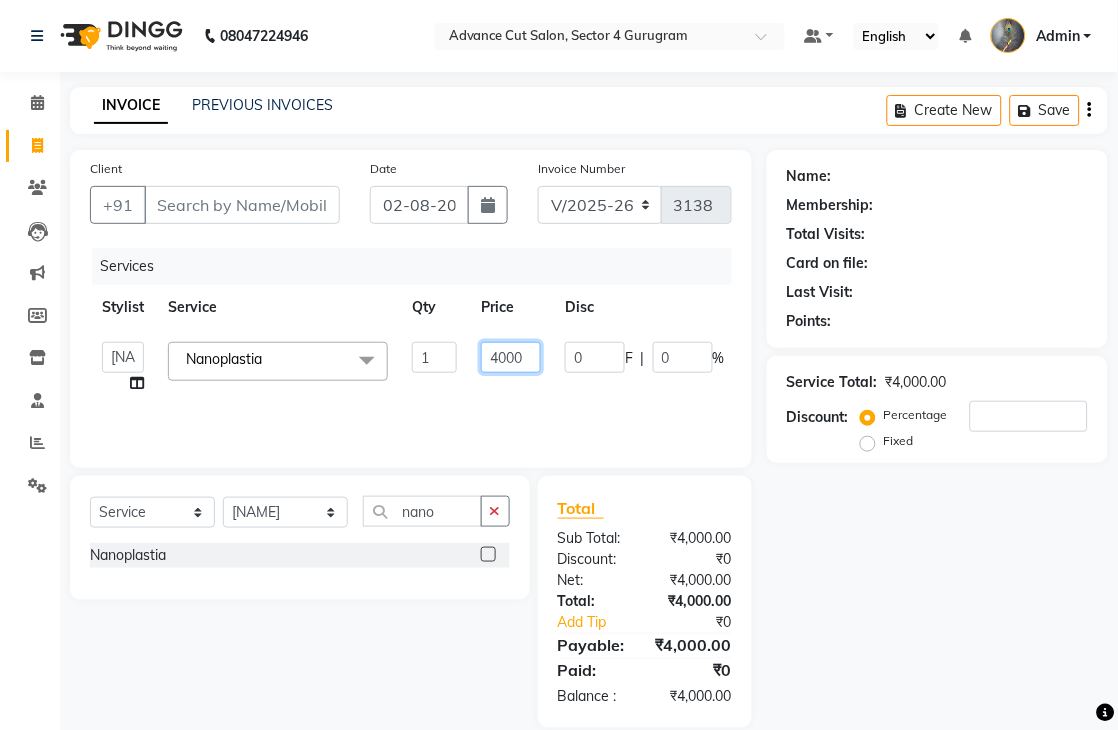 click on "4000" 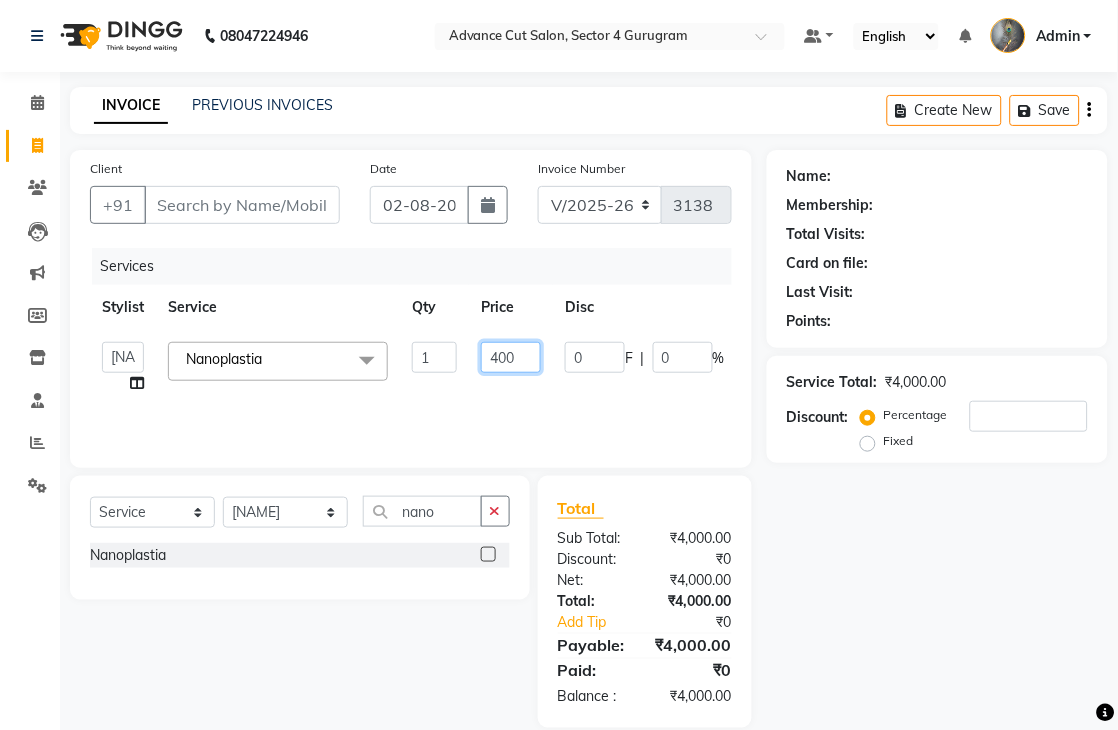 type on "4500" 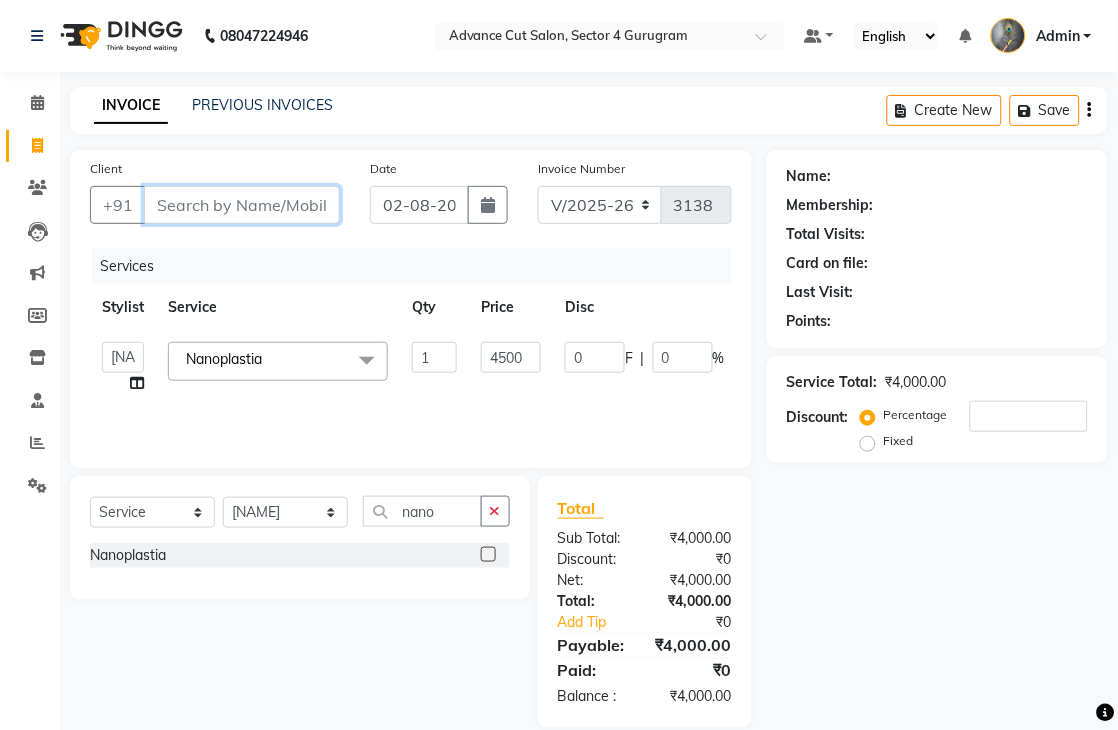 click on "Client" at bounding box center (242, 205) 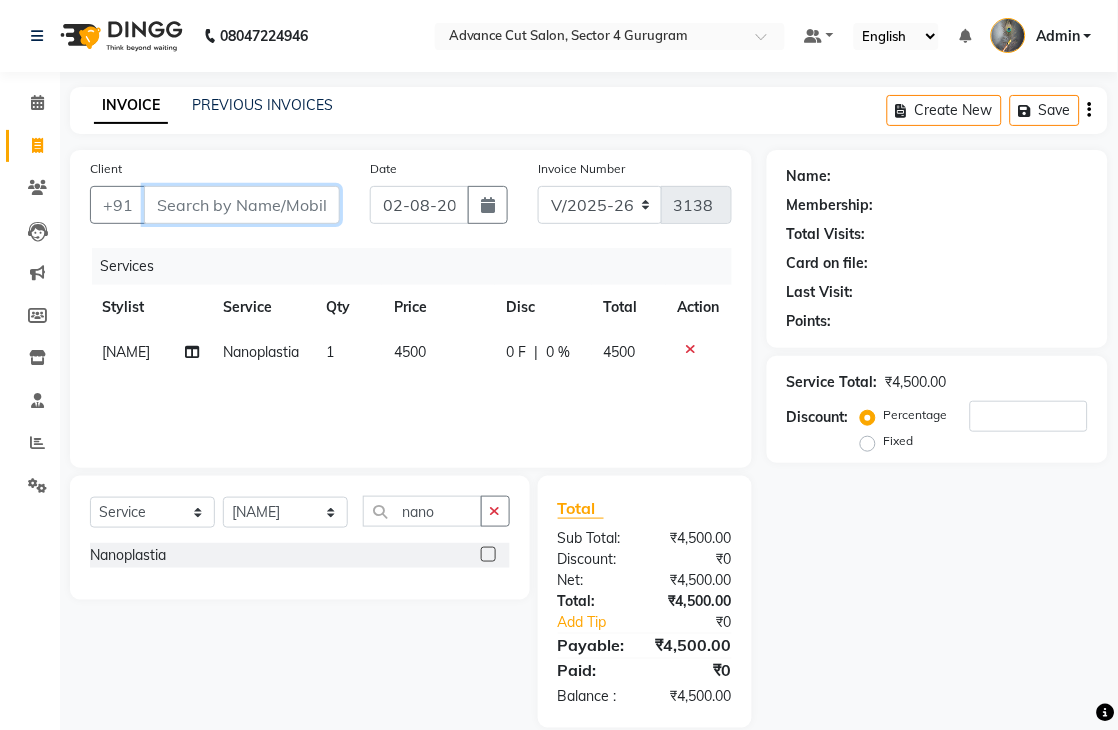 type on "9" 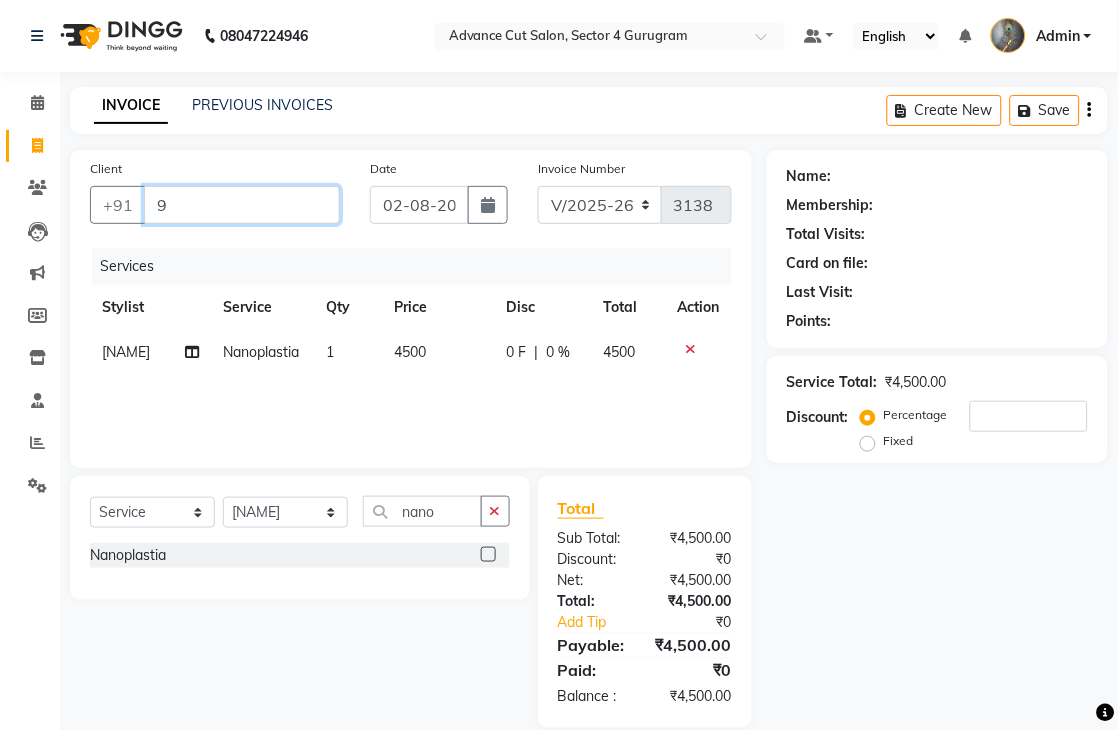 type on "0" 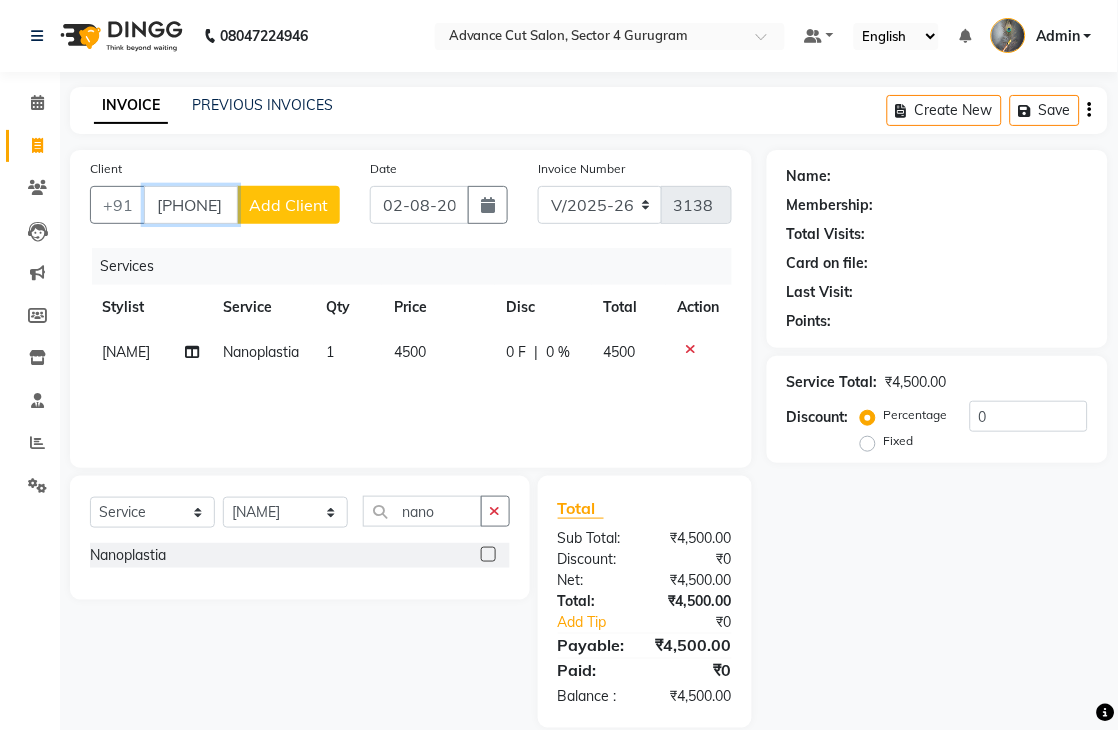 type on "[PHONE]" 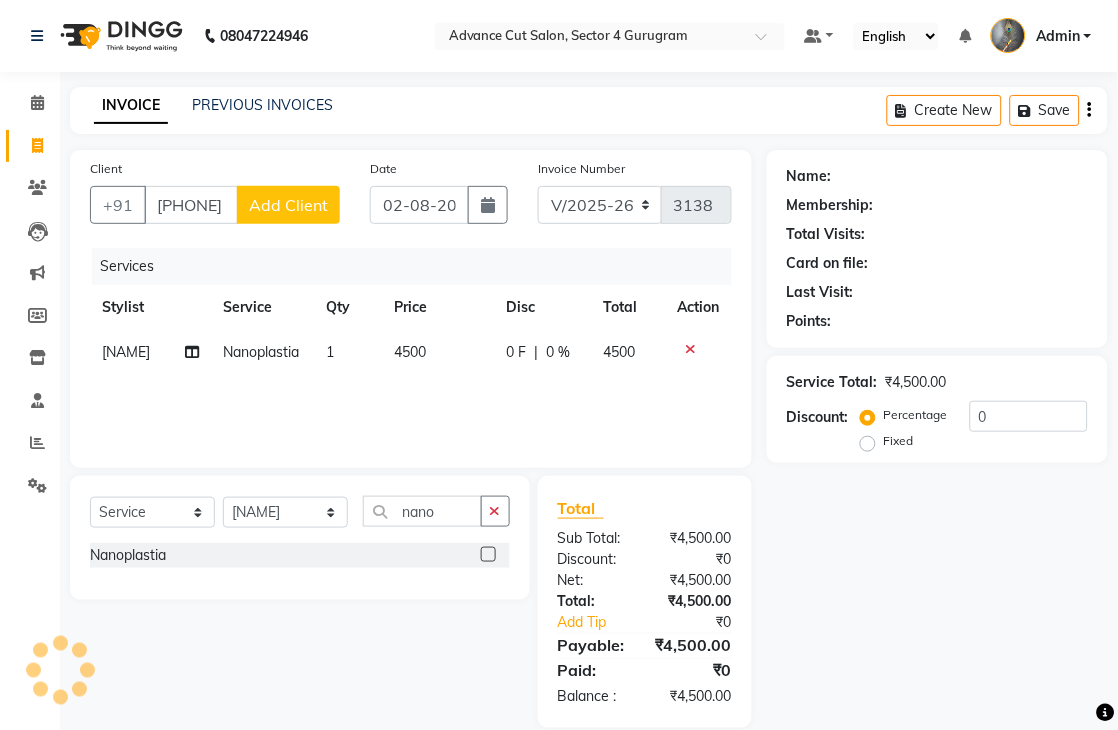 click on "Add Client" 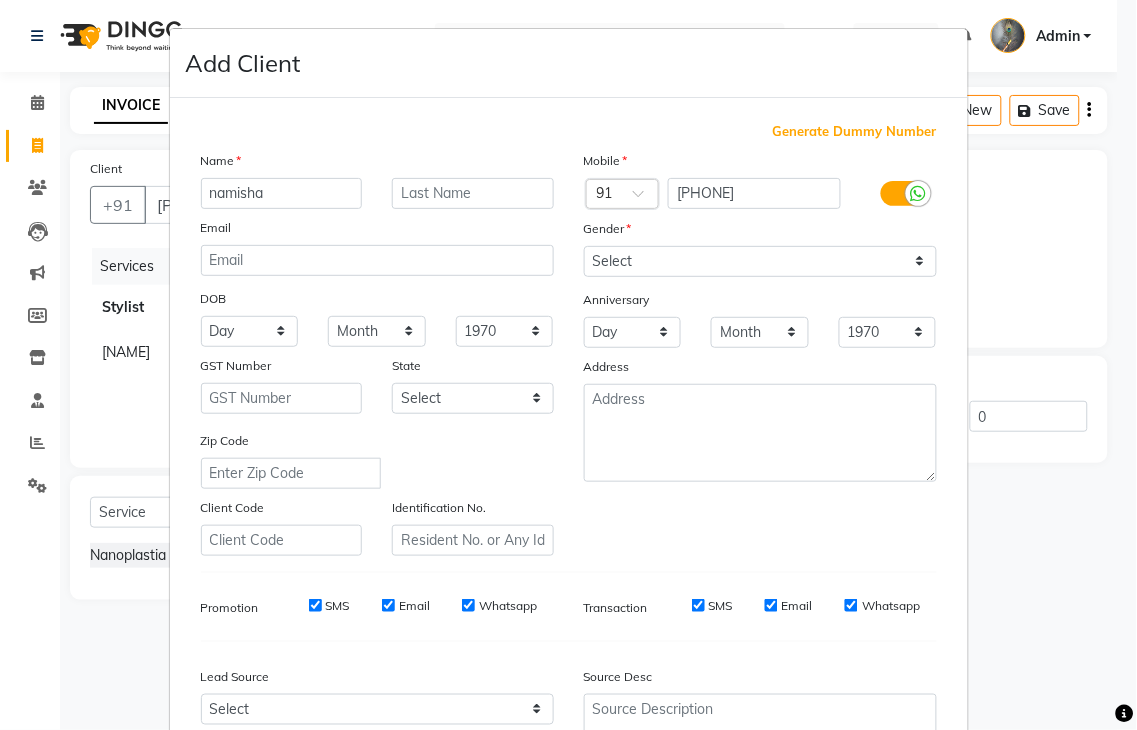 type on "namisha" 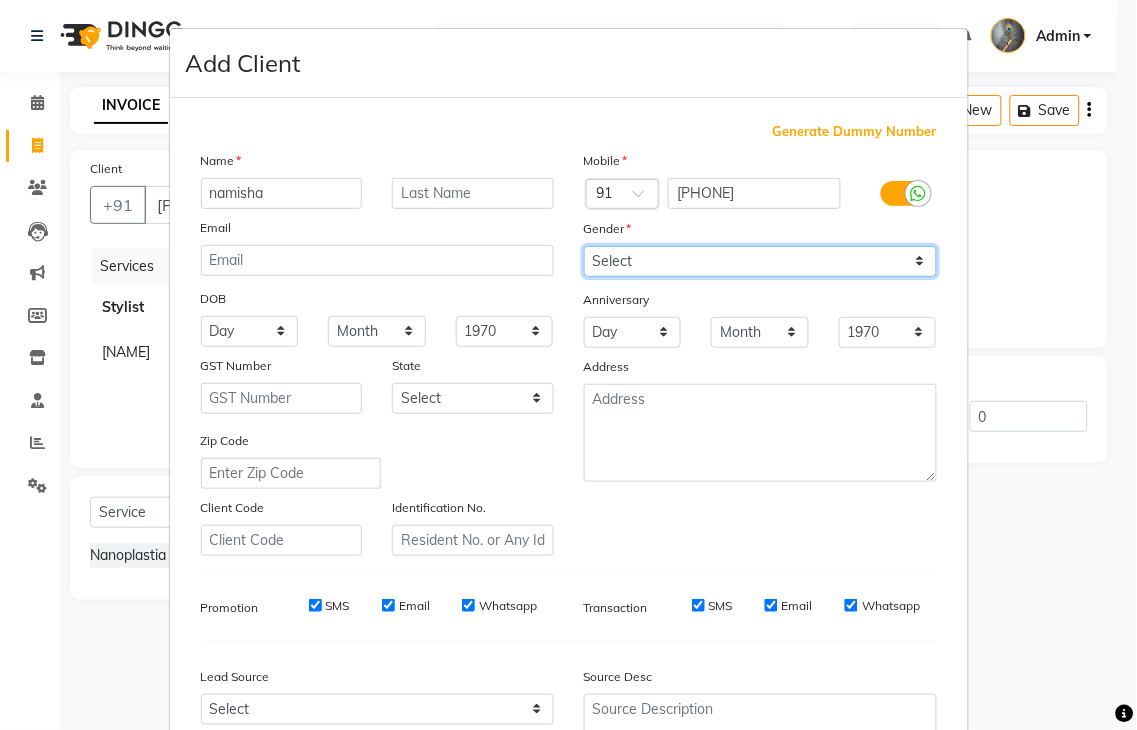 click on "Select Male Female Other Prefer Not To Say" at bounding box center [760, 261] 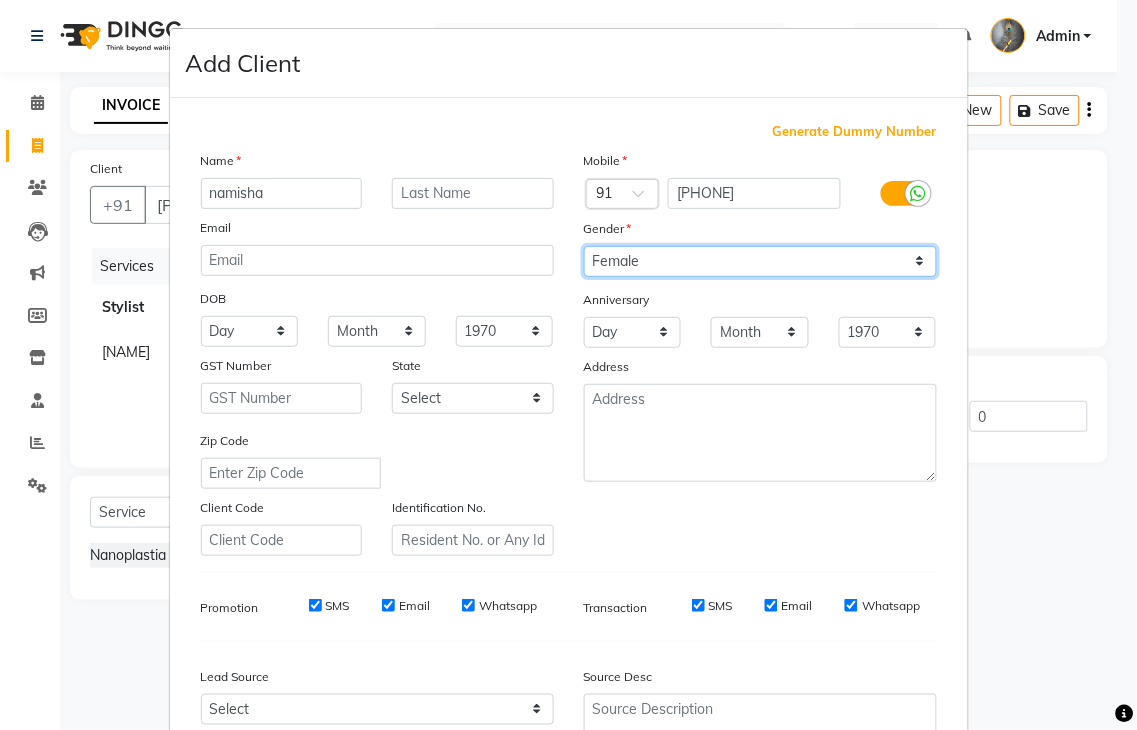 click on "Select Male Female Other Prefer Not To Say" at bounding box center (760, 261) 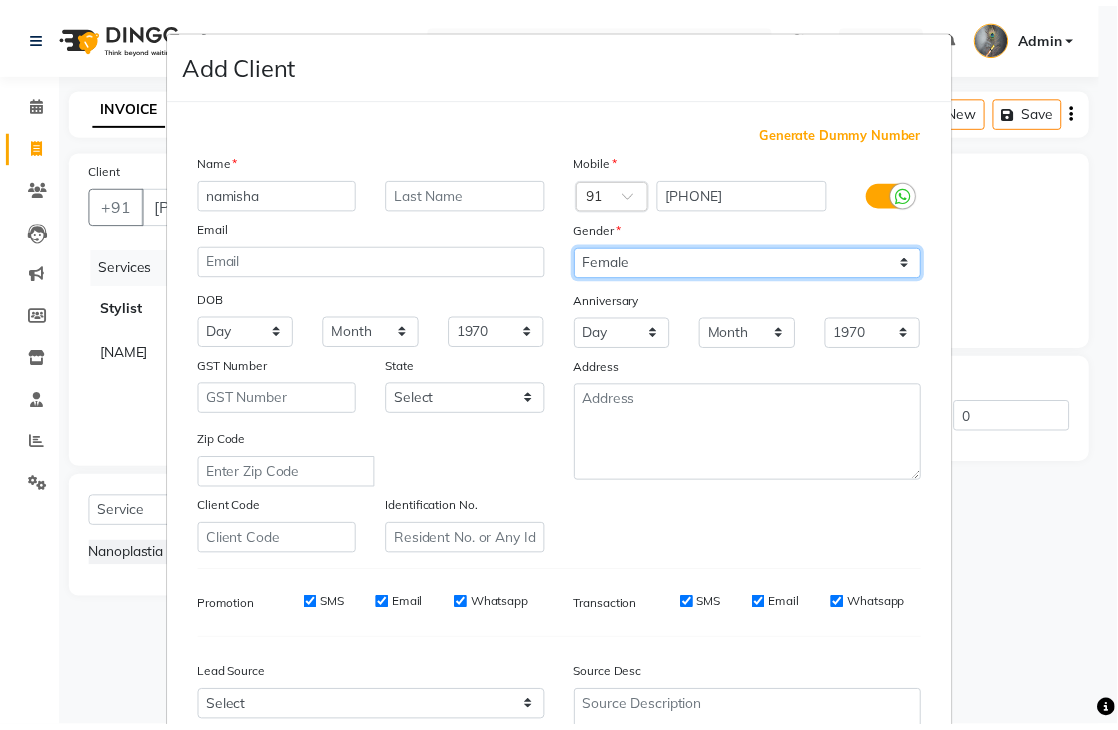 scroll, scrollTop: 194, scrollLeft: 0, axis: vertical 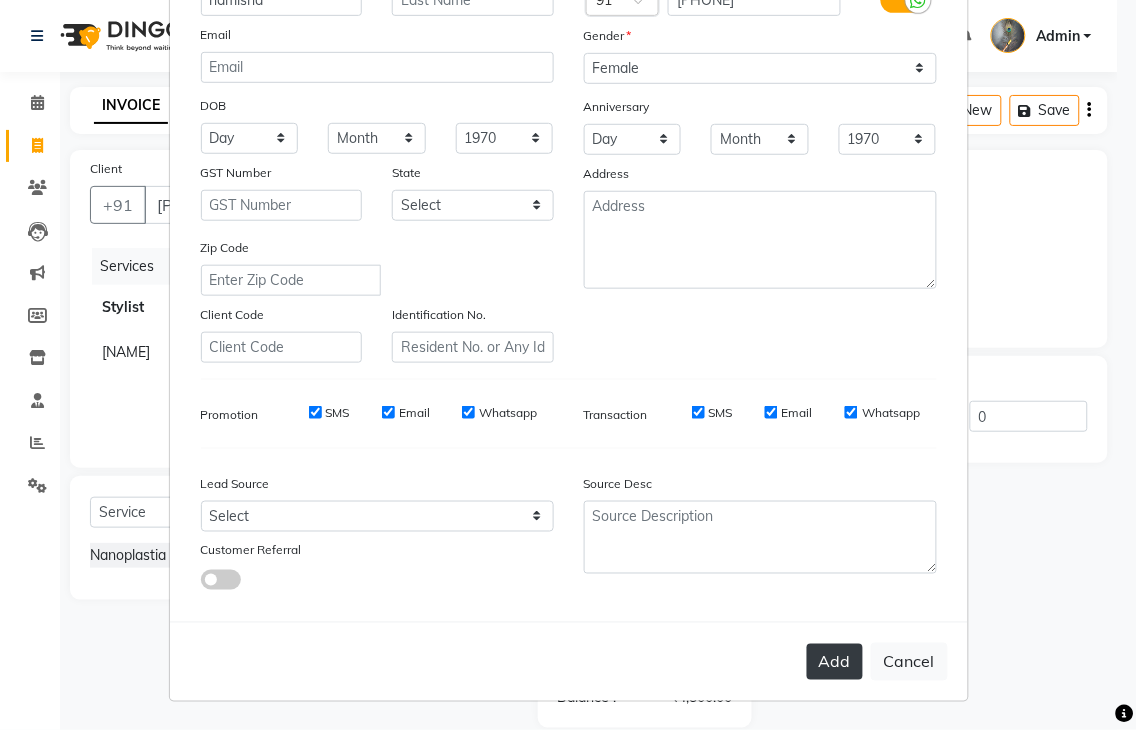 click on "Add" at bounding box center (835, 662) 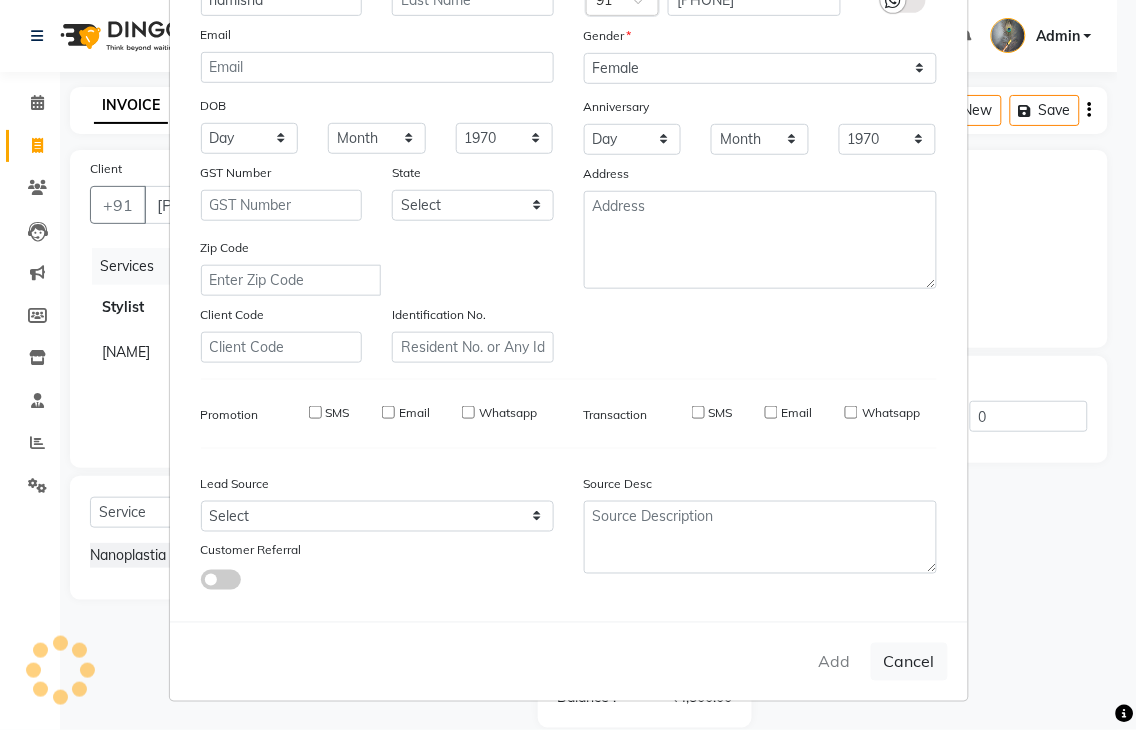type 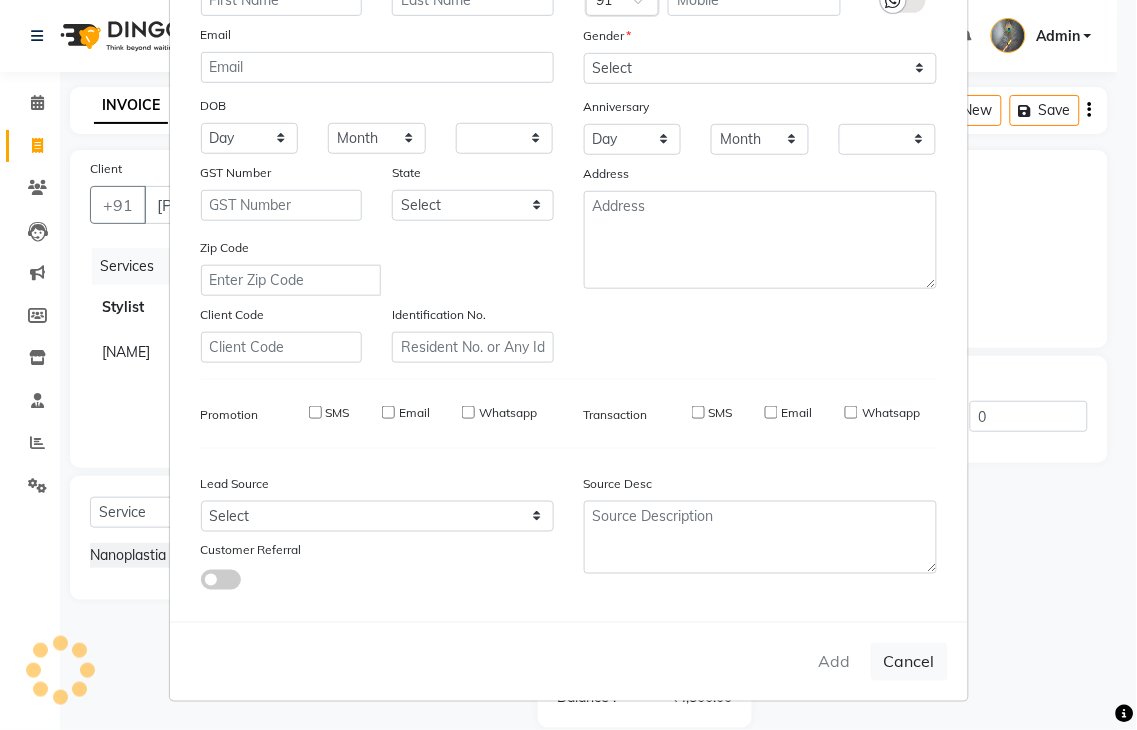 checkbox on "false" 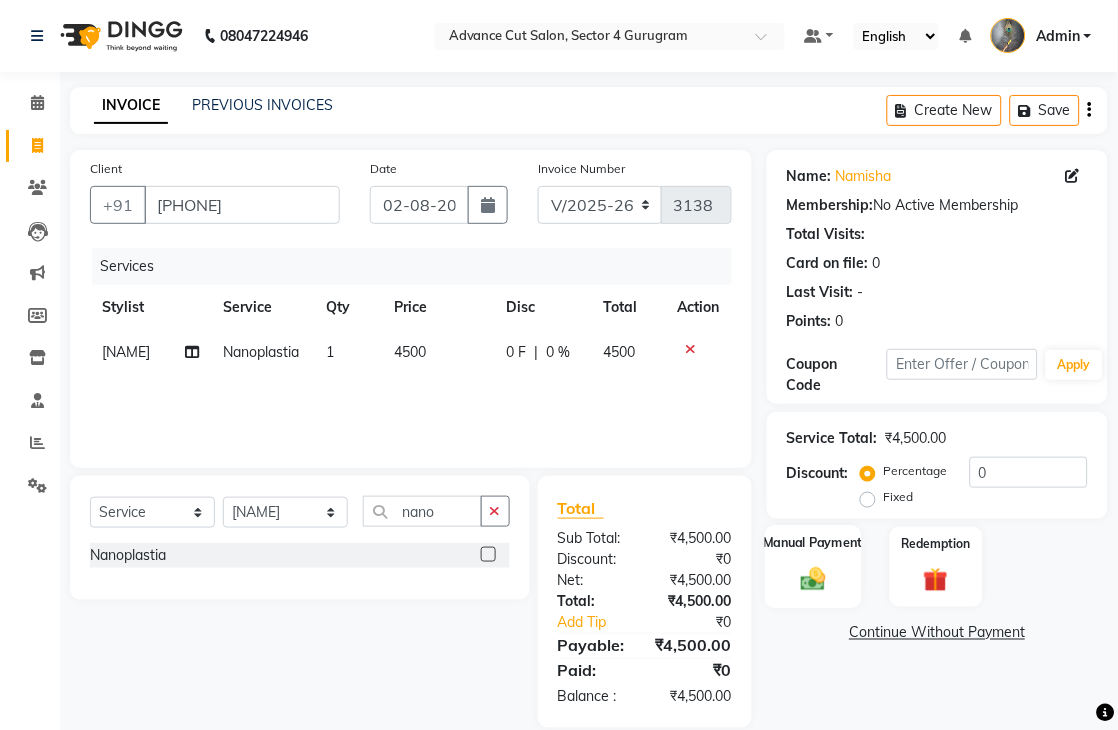 click on "Manual Payment" 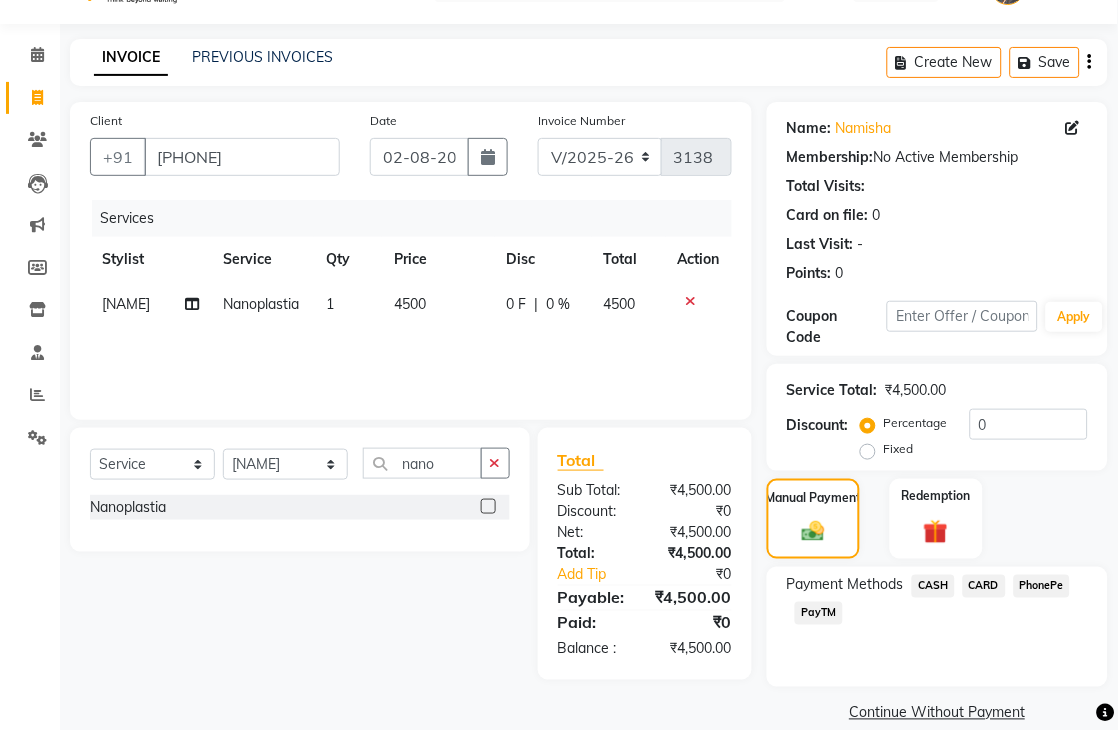 scroll, scrollTop: 75, scrollLeft: 0, axis: vertical 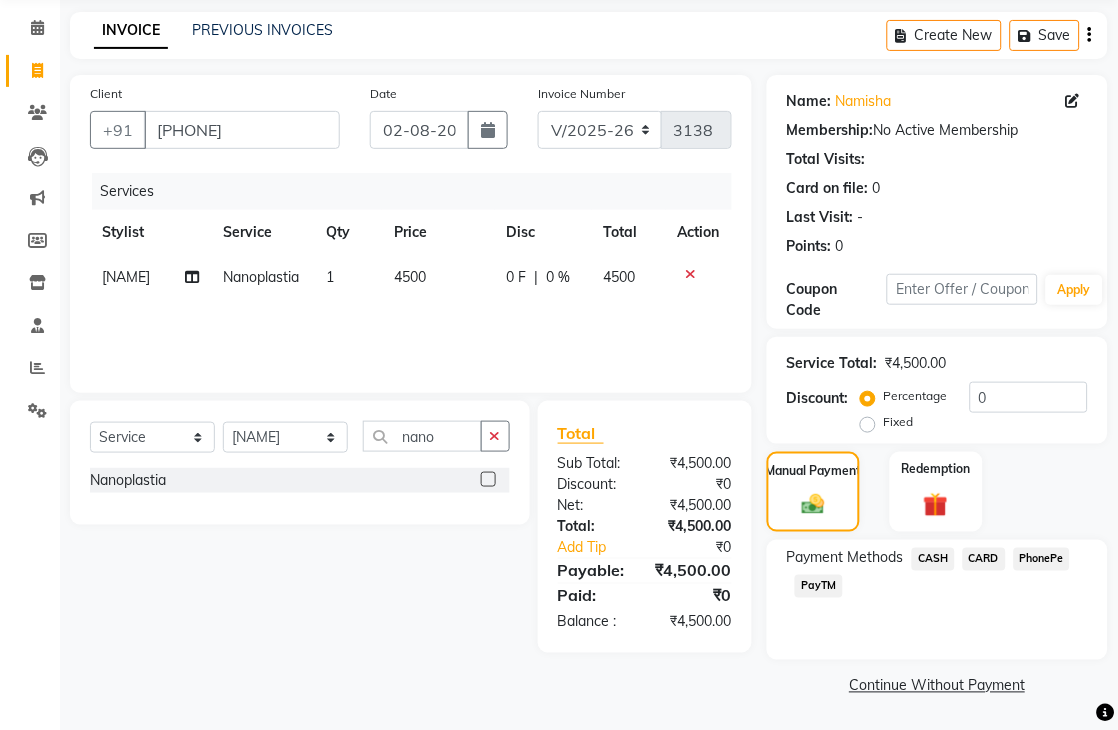 click on "CASH" 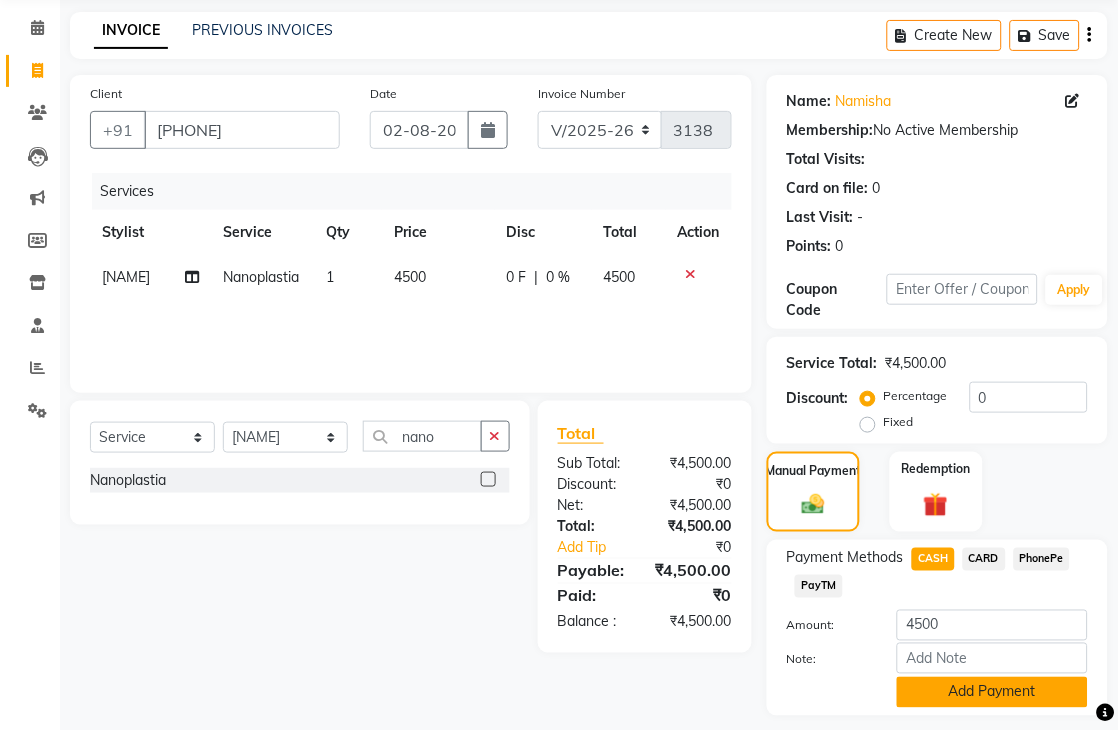 click on "Add Payment" 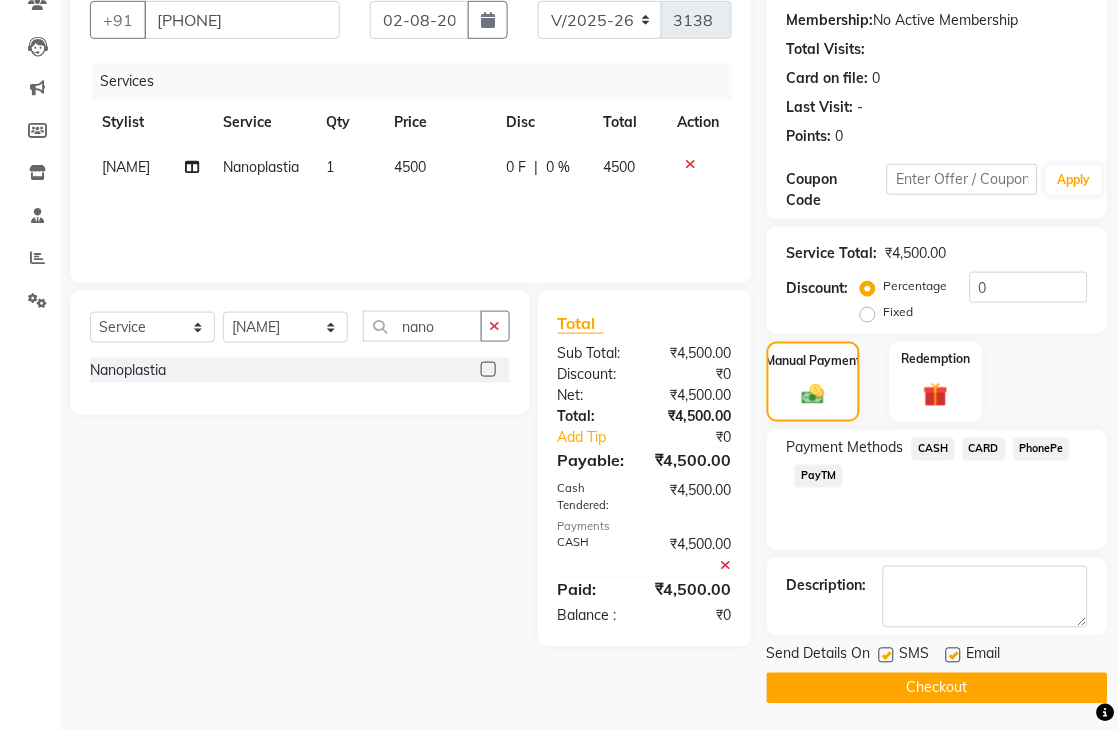 scroll, scrollTop: 186, scrollLeft: 0, axis: vertical 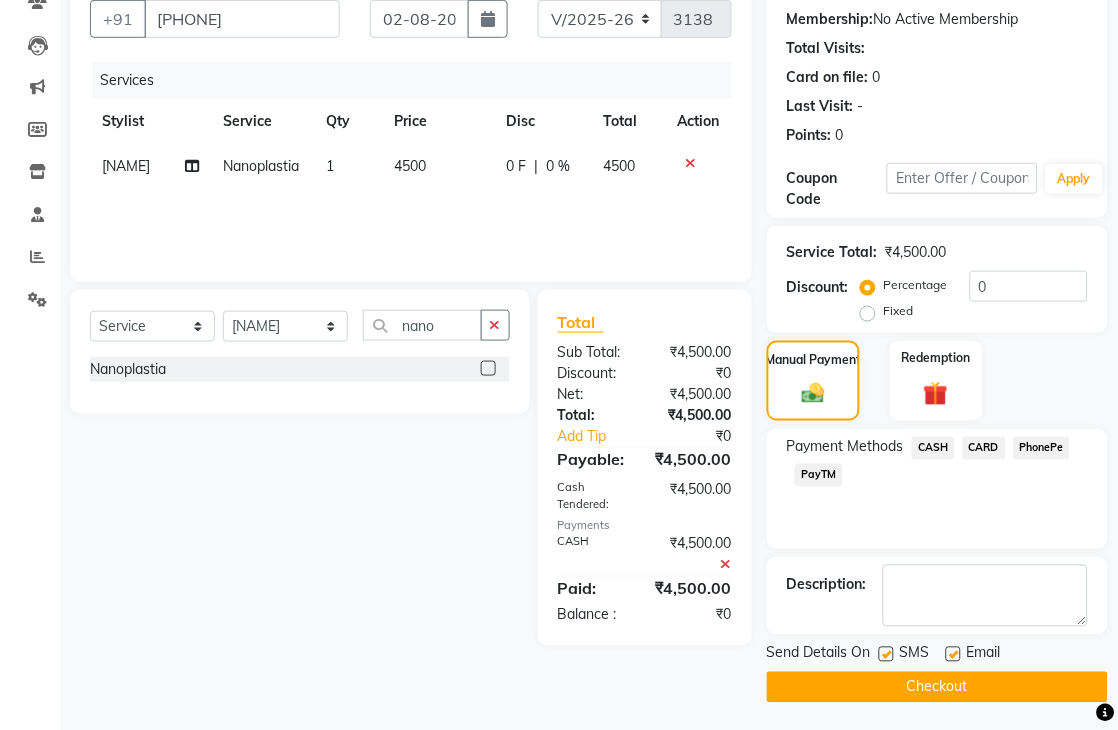 click on "Checkout" 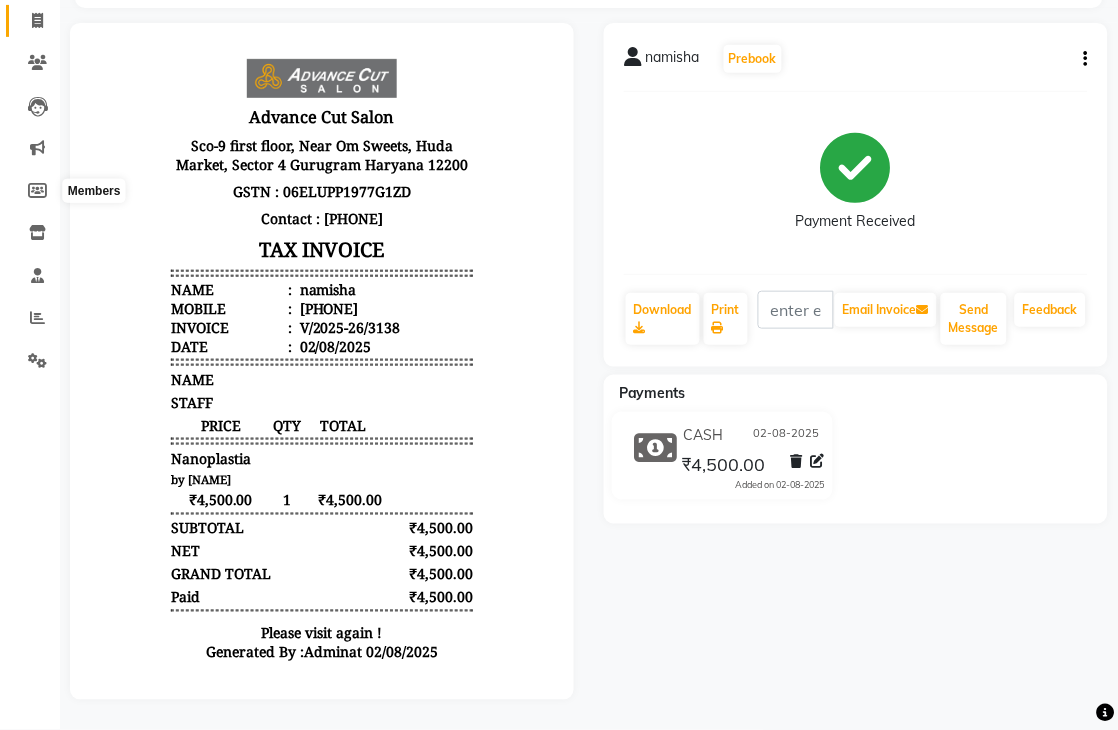 scroll, scrollTop: 0, scrollLeft: 0, axis: both 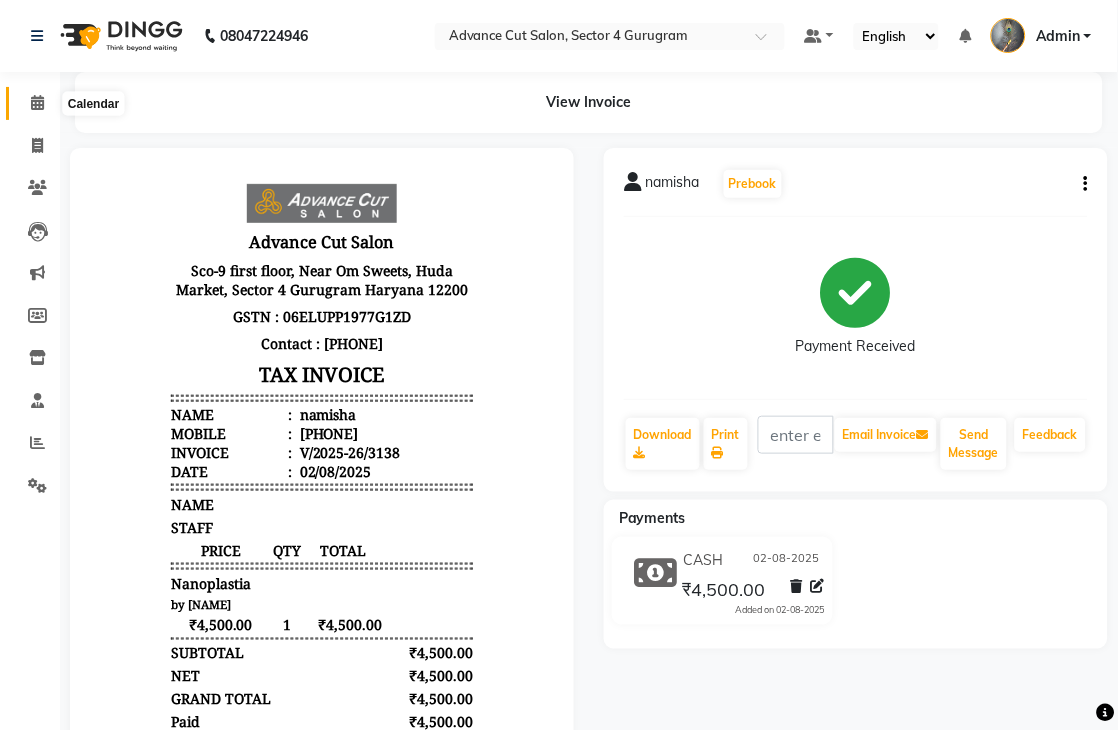 click 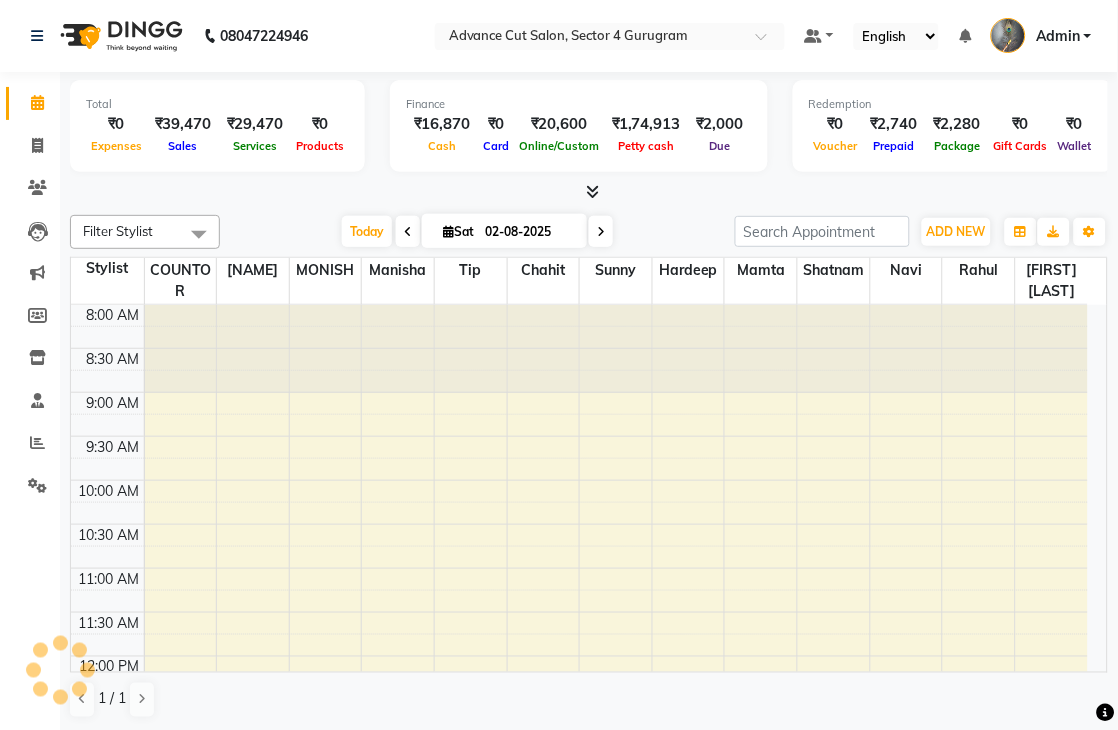 scroll, scrollTop: 0, scrollLeft: 0, axis: both 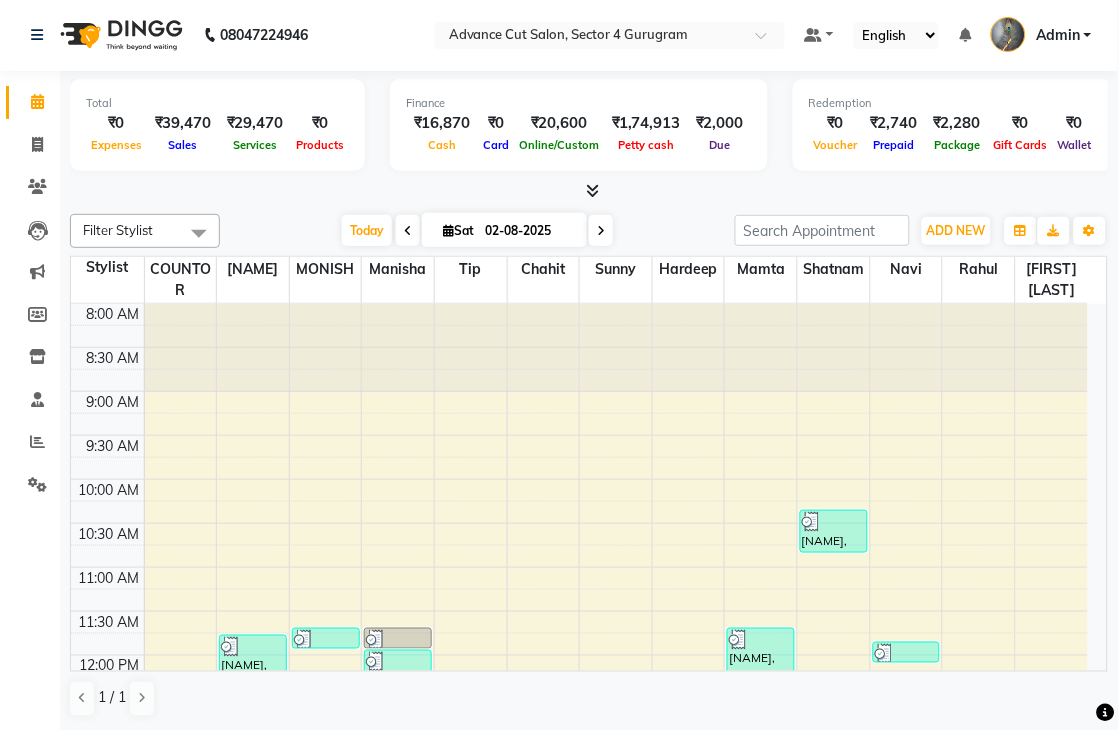click on "9:30 AM" at bounding box center (107, 446) 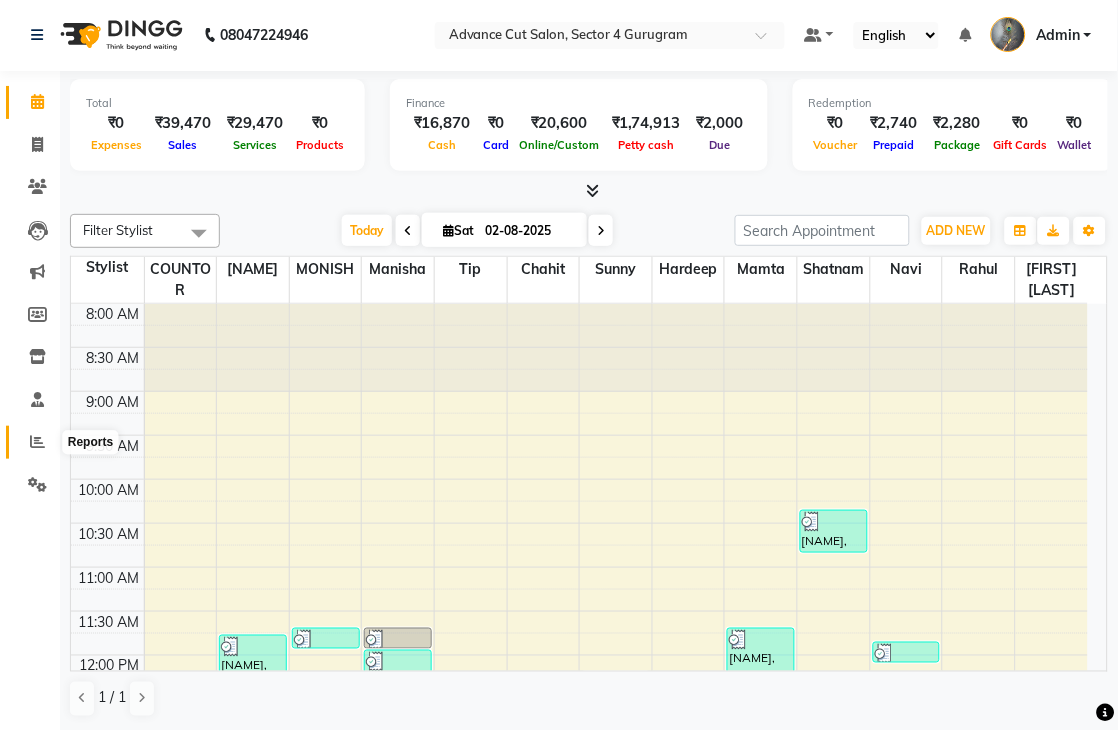 click 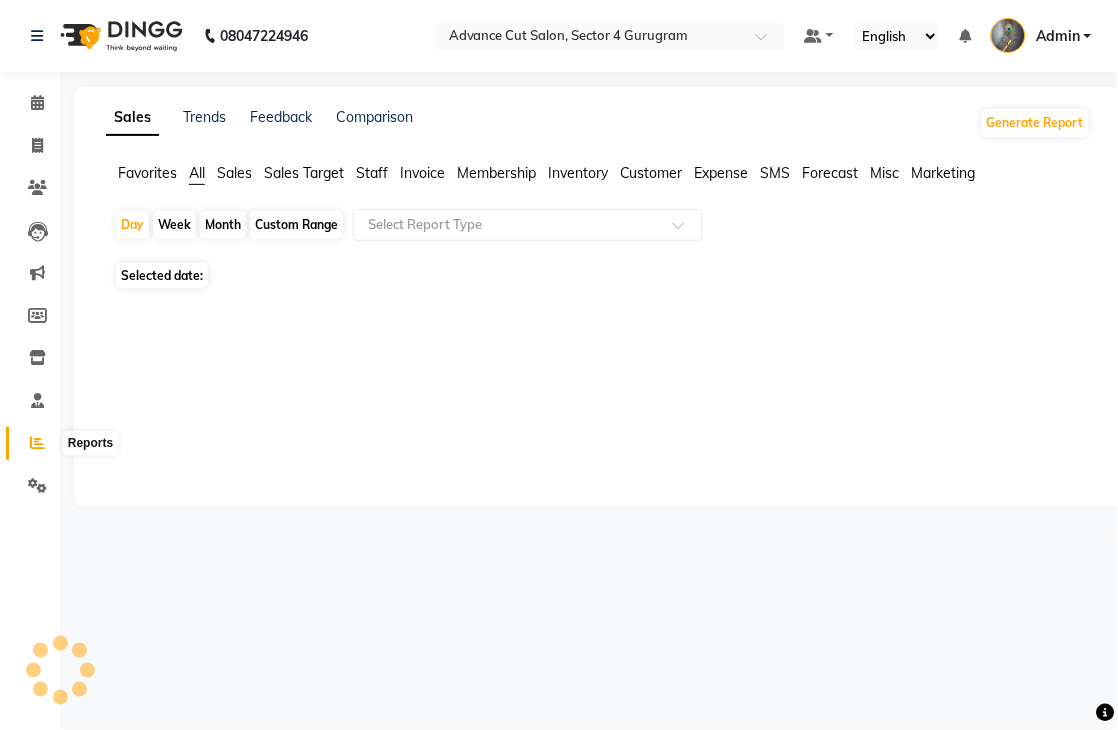 click 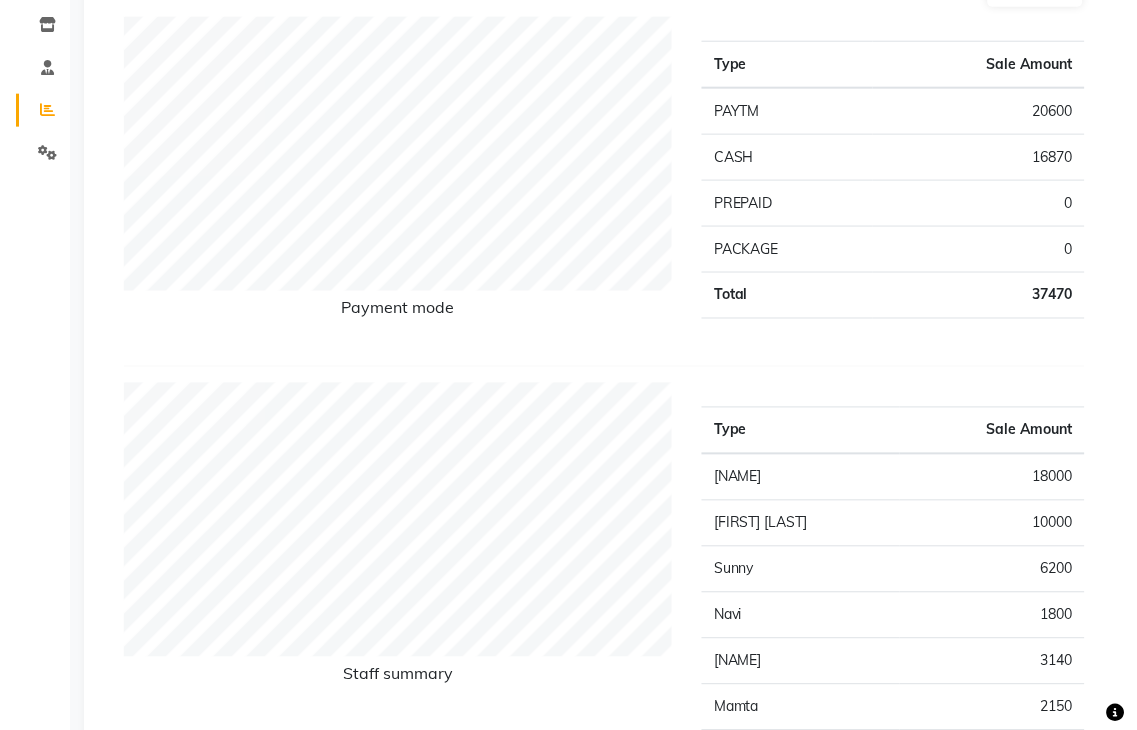 scroll, scrollTop: 0, scrollLeft: 0, axis: both 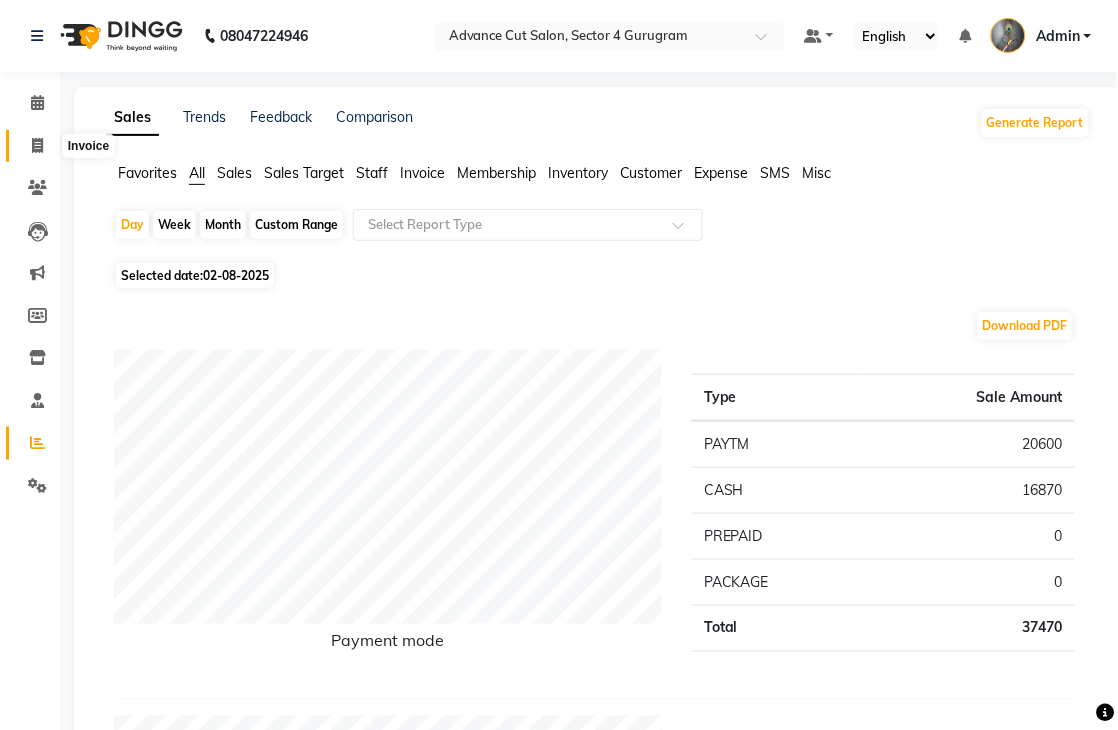 drag, startPoint x: 34, startPoint y: 138, endPoint x: 44, endPoint y: 144, distance: 11.661903 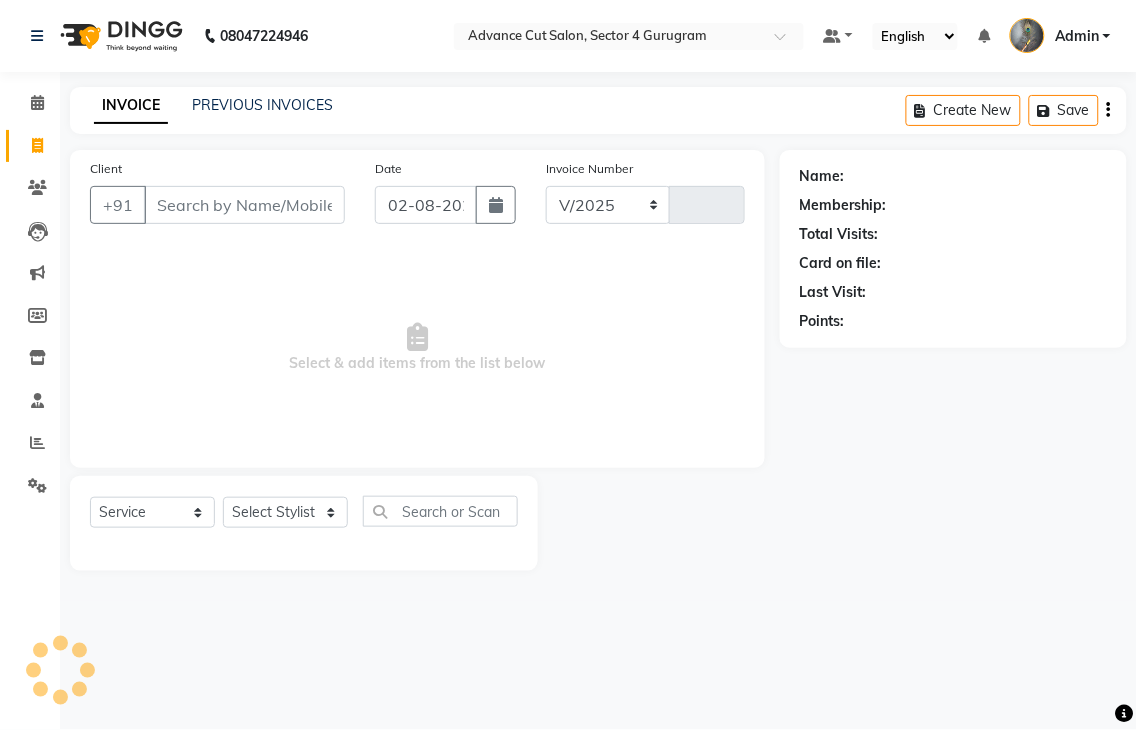 select on "4939" 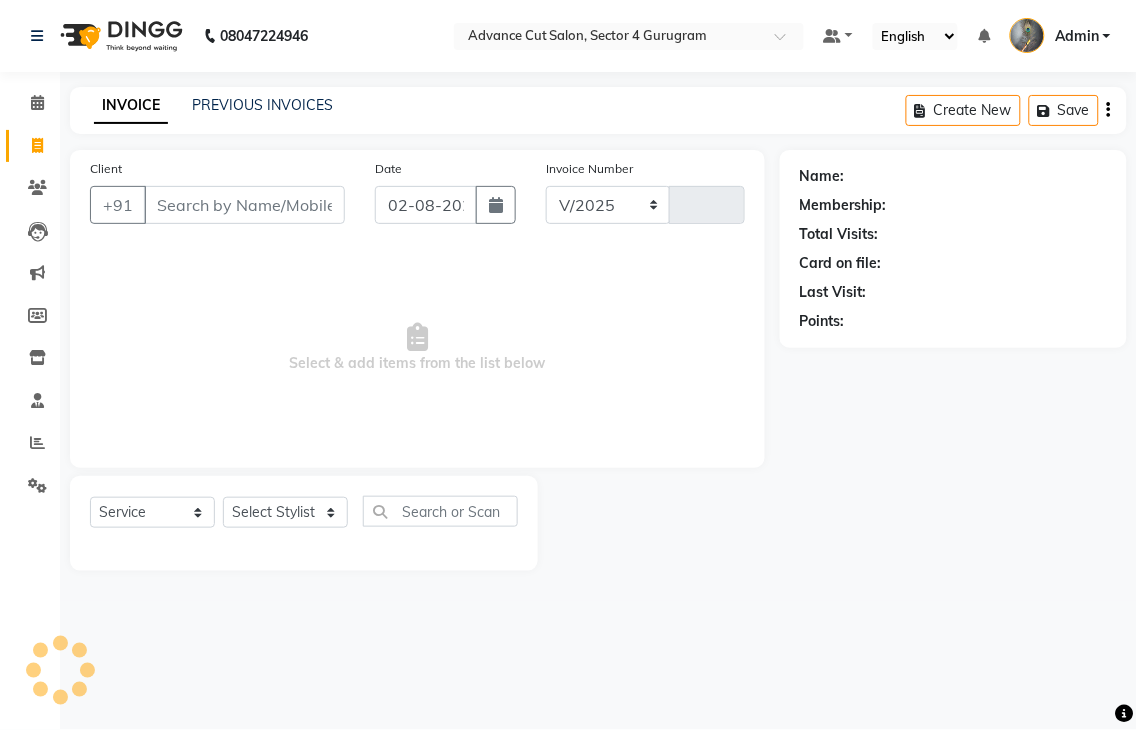 type on "3139" 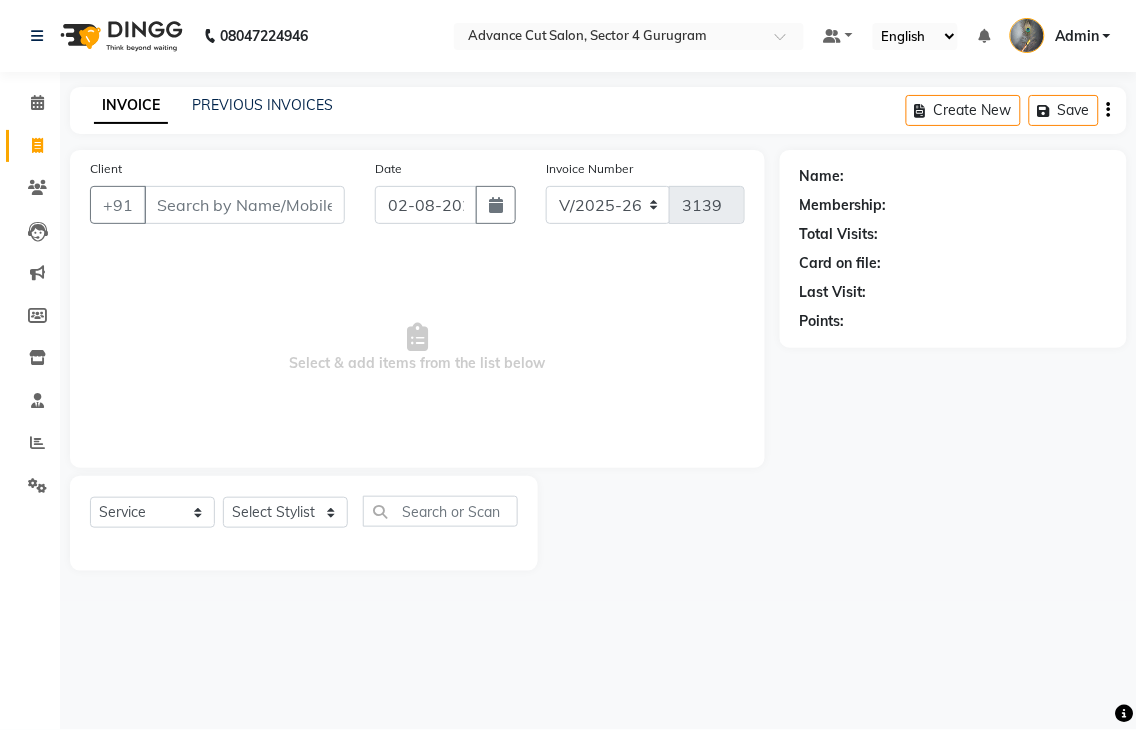 click on "Client" at bounding box center (244, 205) 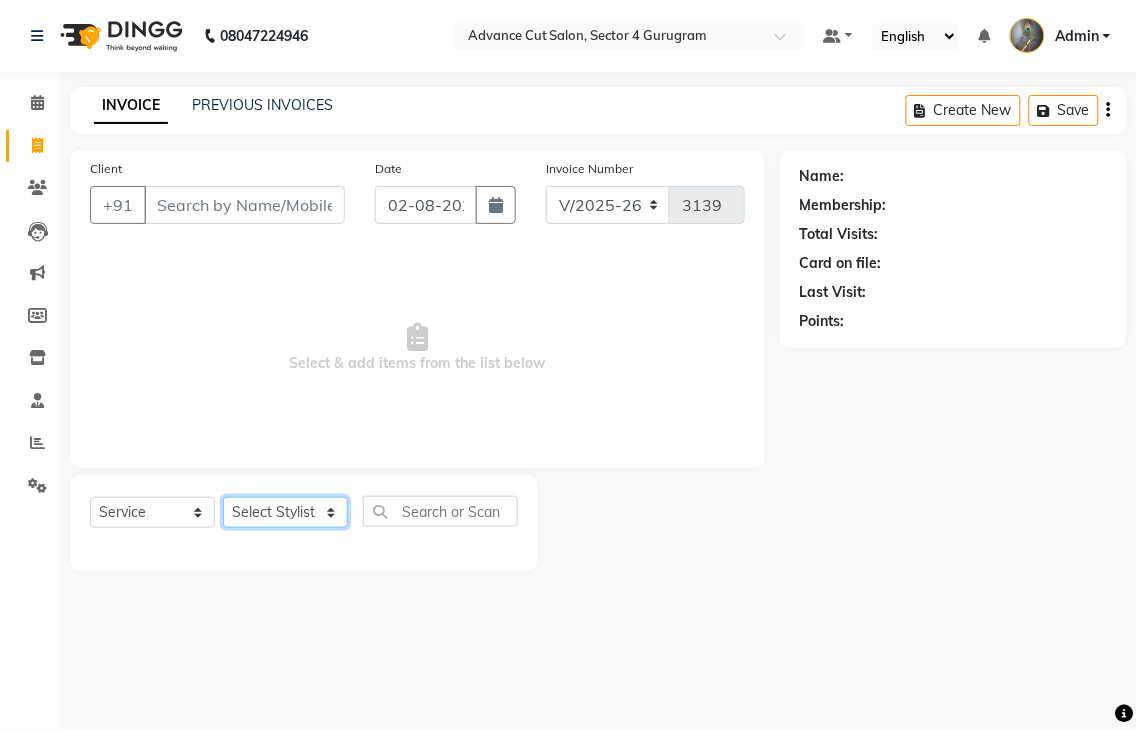 click on "Select Stylist Admin chahit COUNTOR hardeep mamta manisha MONISH navi NOSHAD ALI rahul shatnam shweta singh sunny tip" 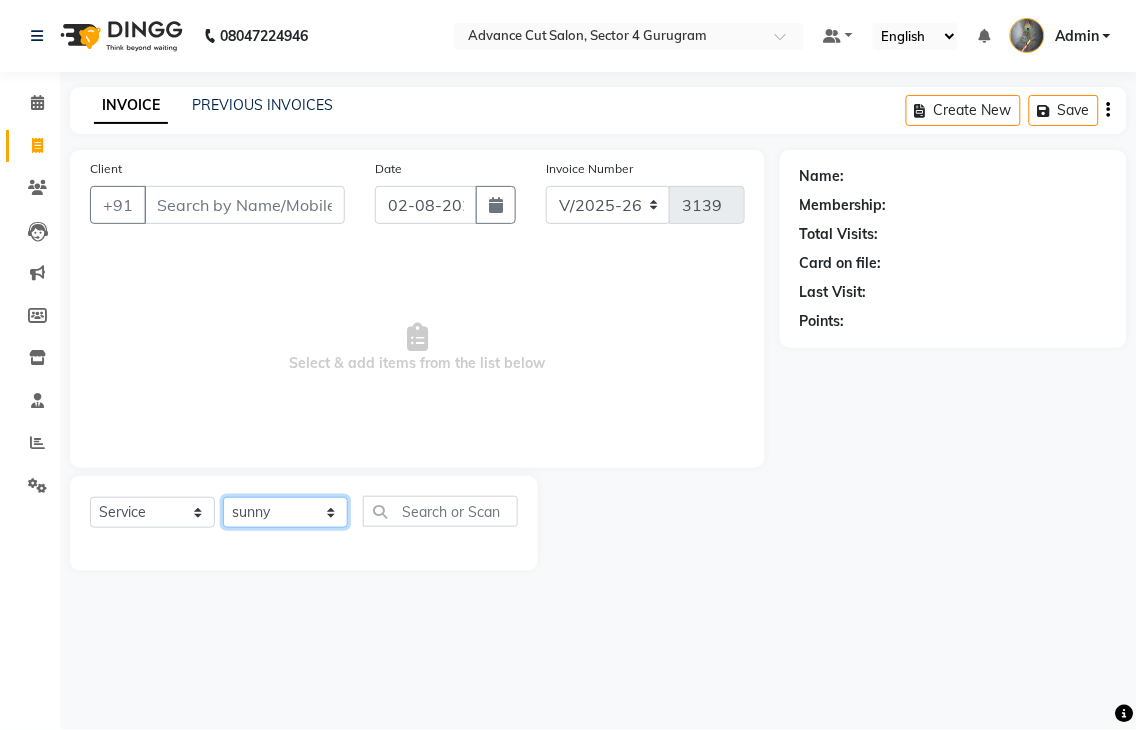click on "Select Stylist Admin chahit COUNTOR hardeep mamta manisha MONISH navi NOSHAD ALI rahul shatnam shweta singh sunny tip" 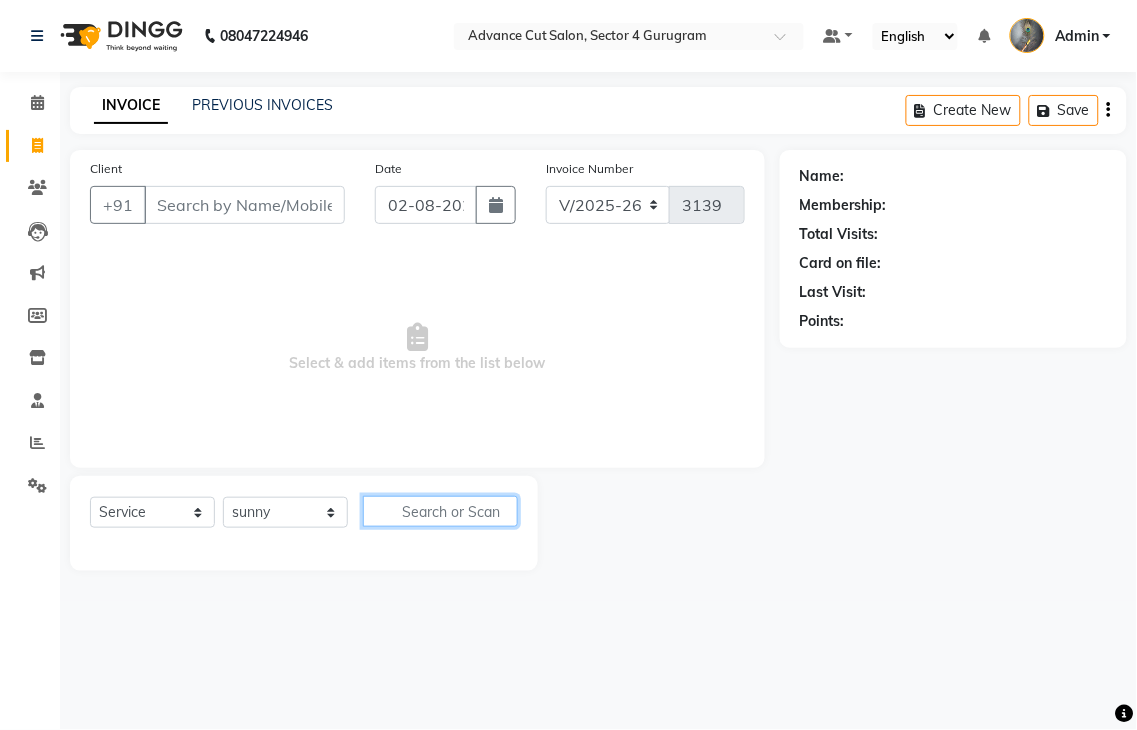 click 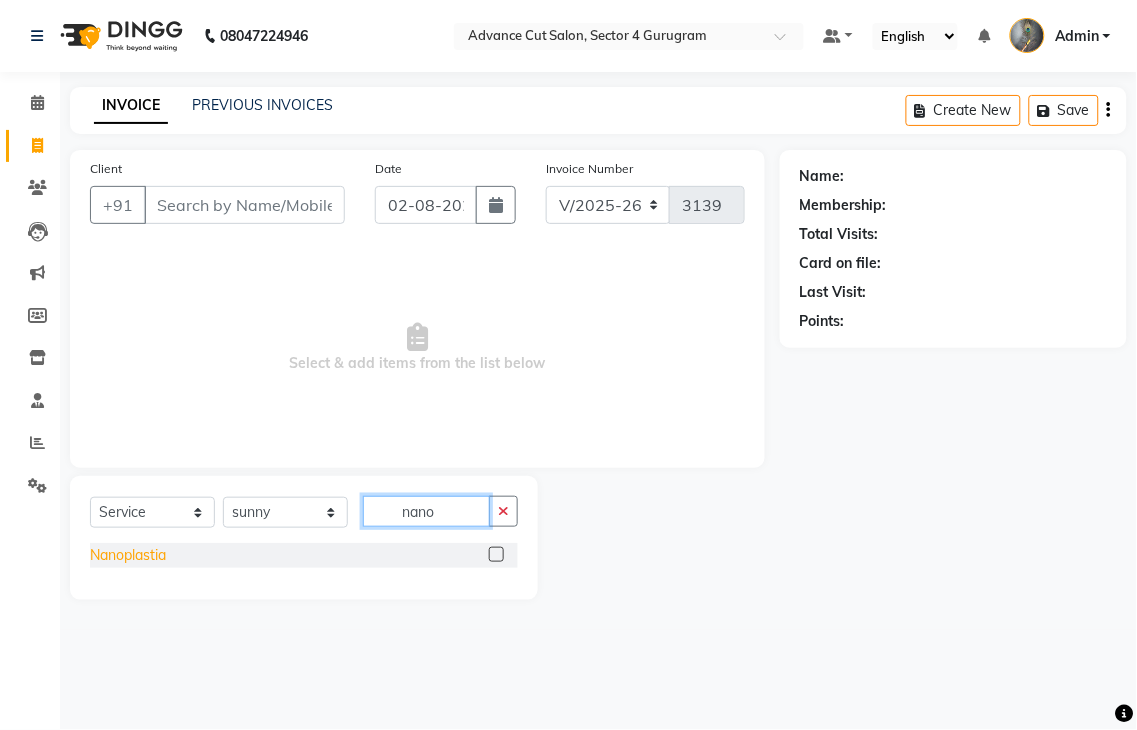 type on "nano" 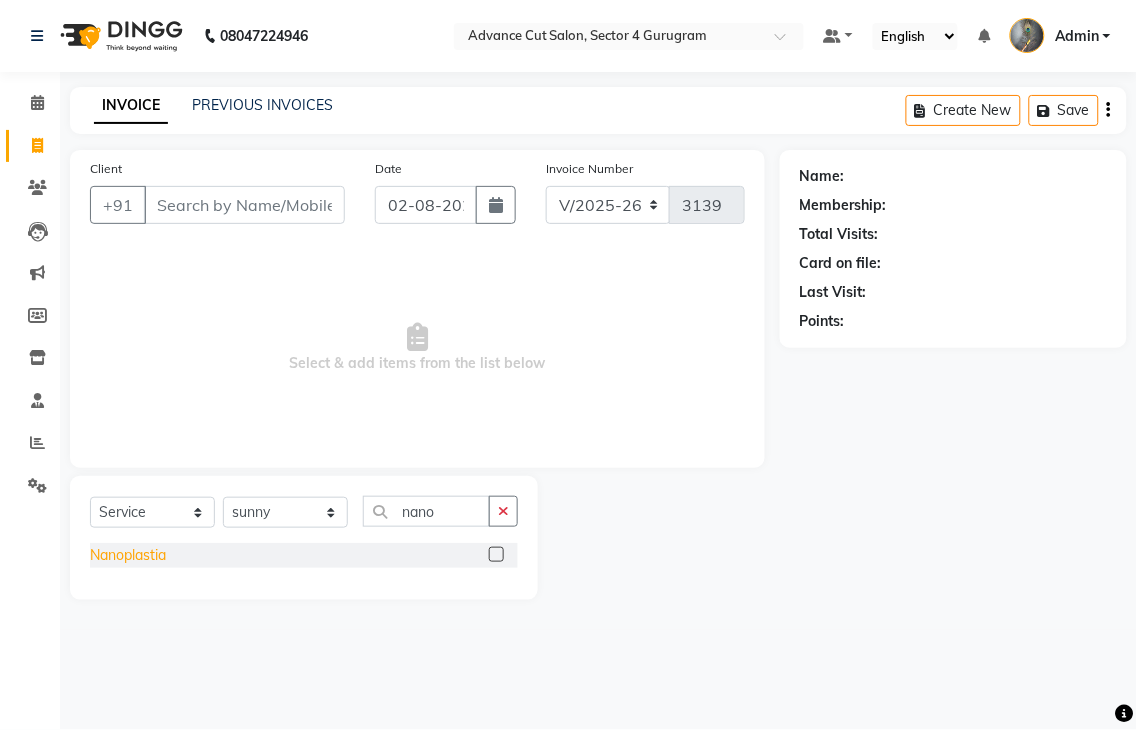 click on "Nanoplastia" 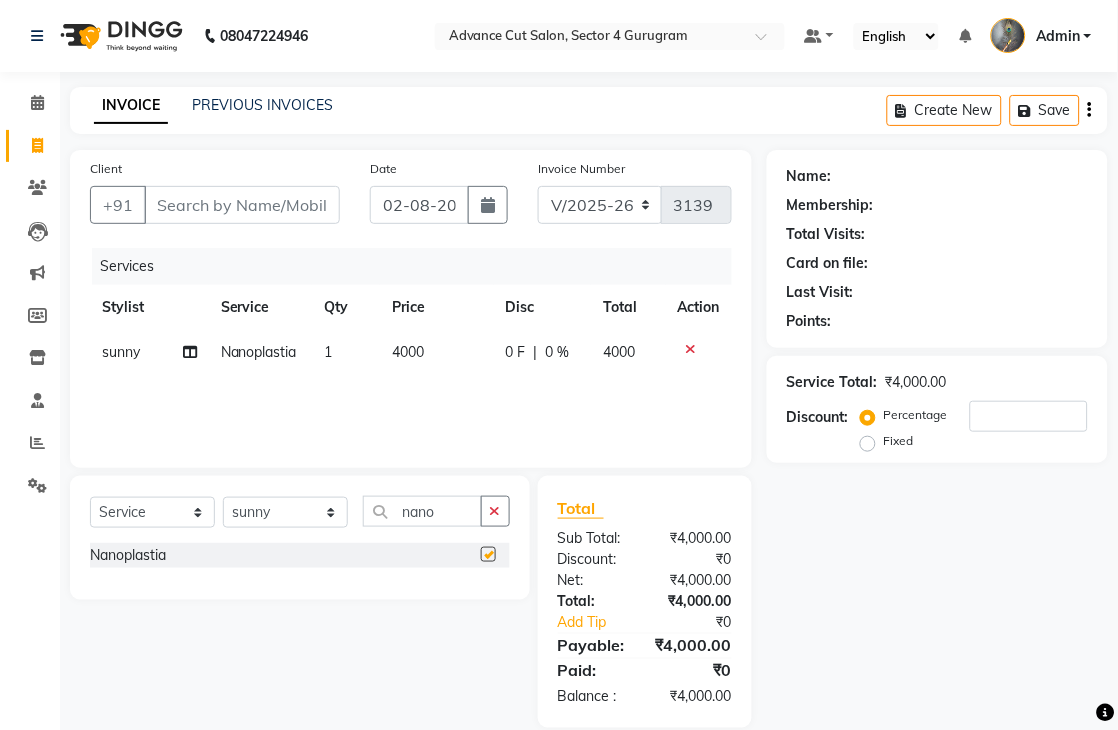 checkbox on "false" 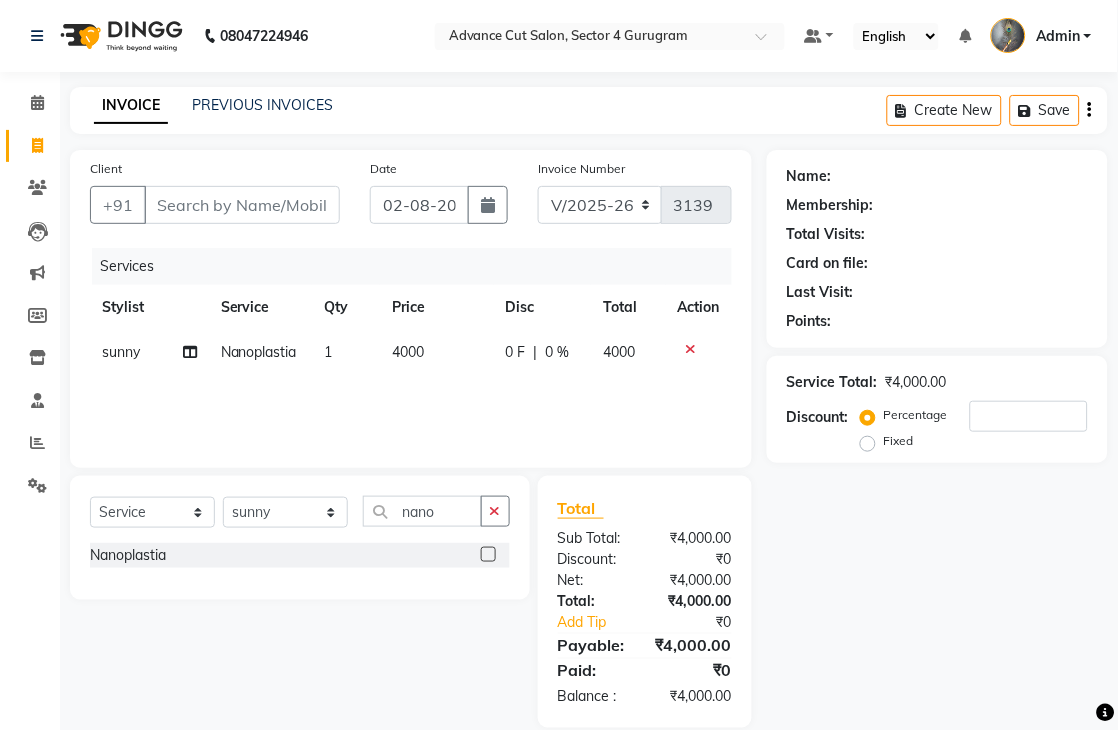 click on "4000" 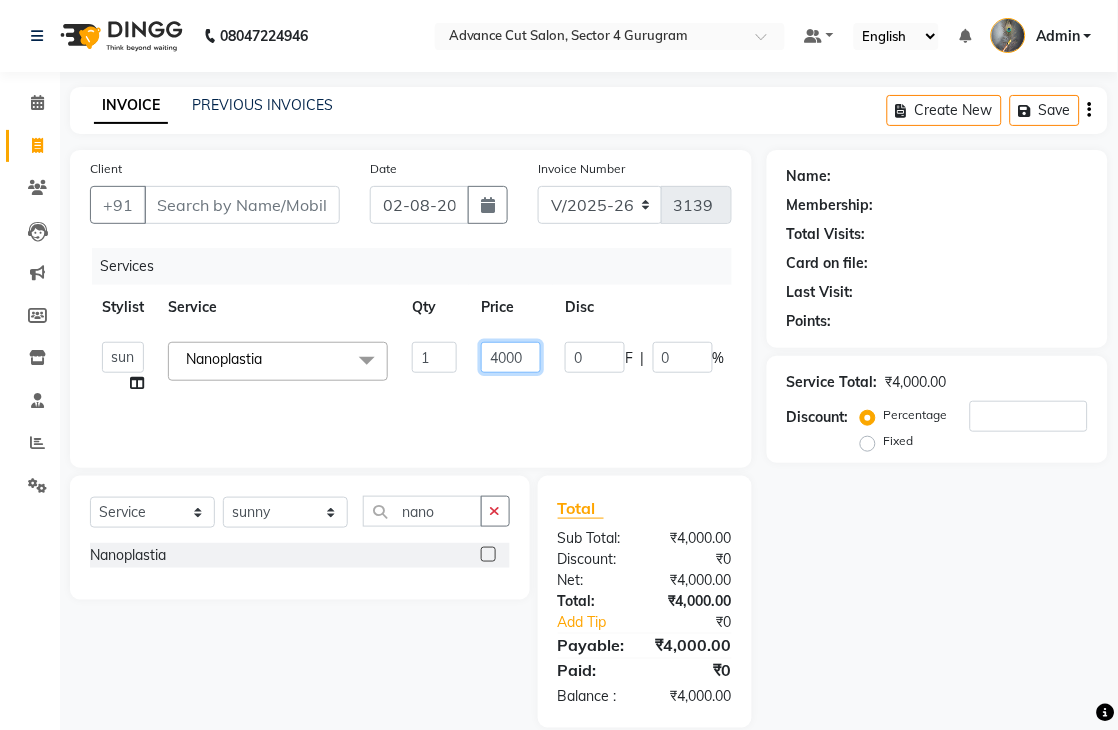 click on "4000" 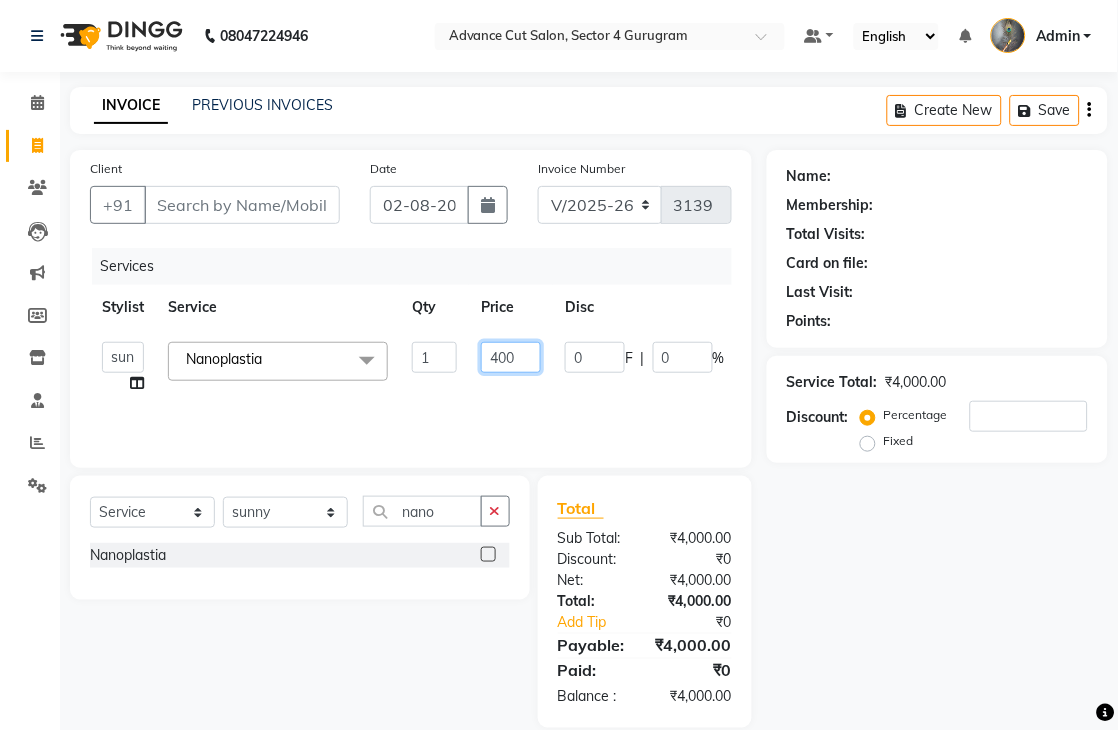 type on "4500" 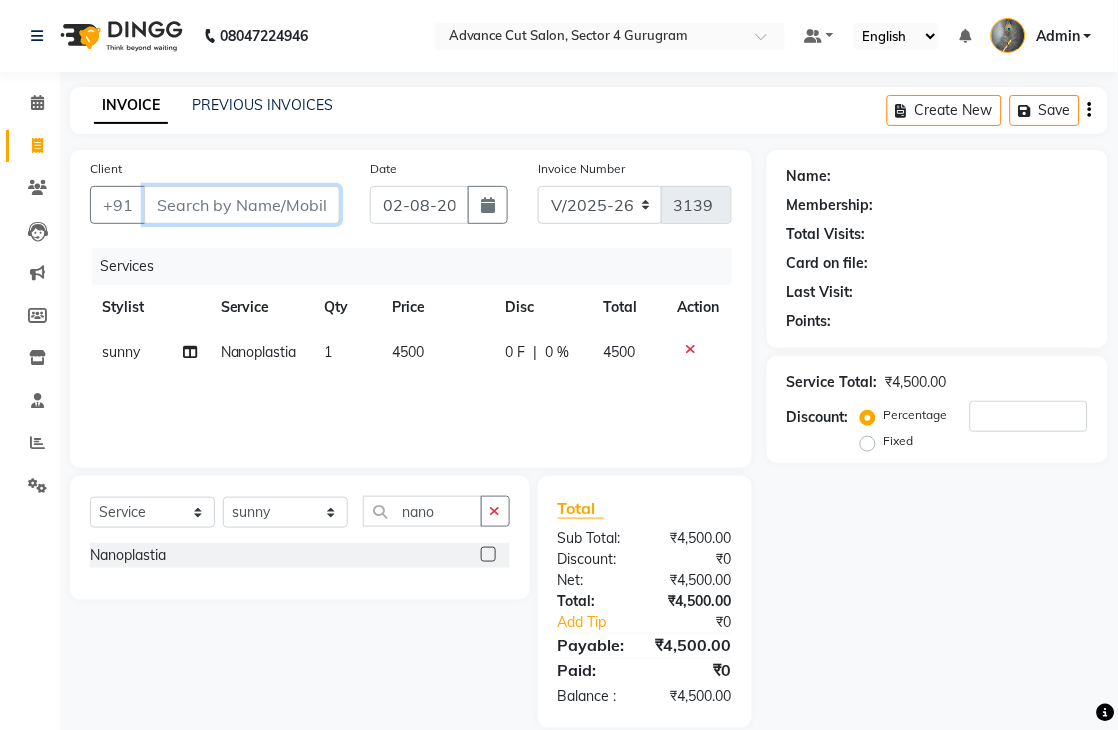 click on "Client" at bounding box center [242, 205] 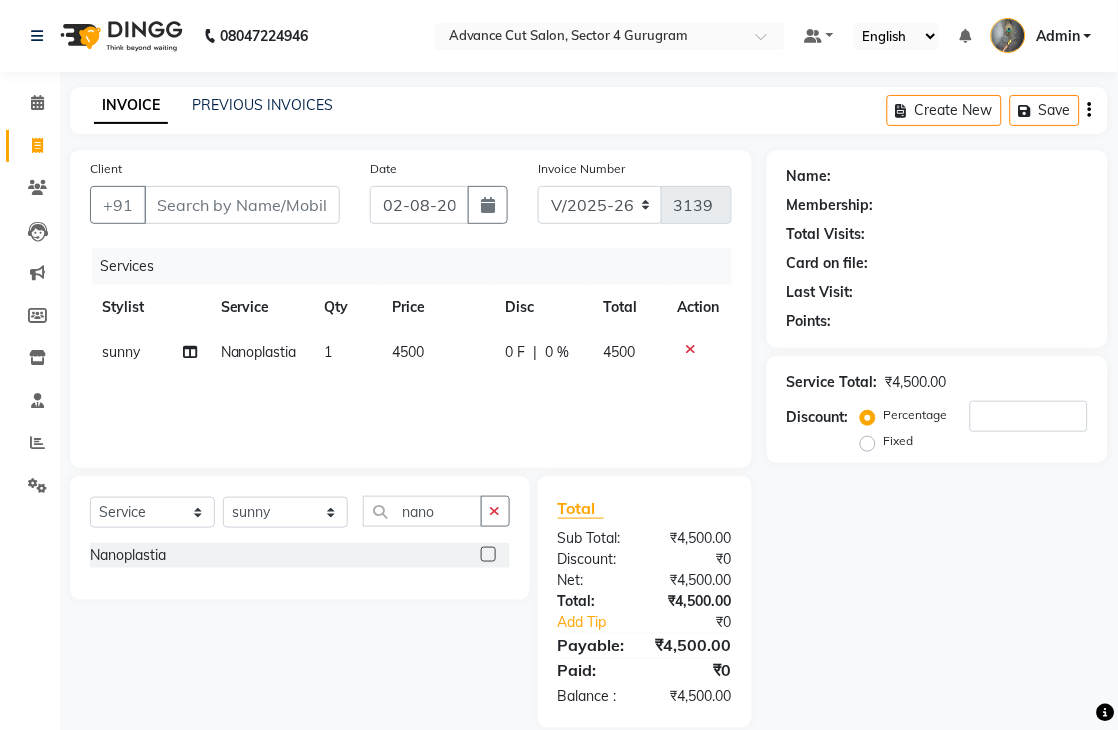 click on "4500" 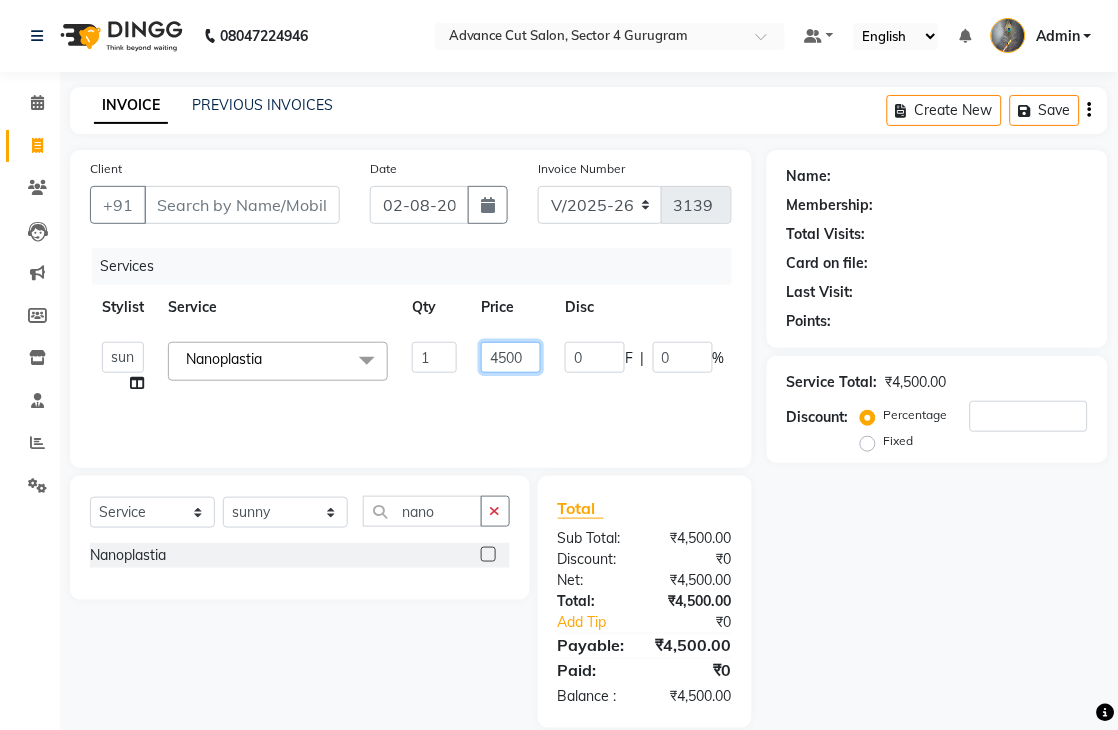 click on "4500" 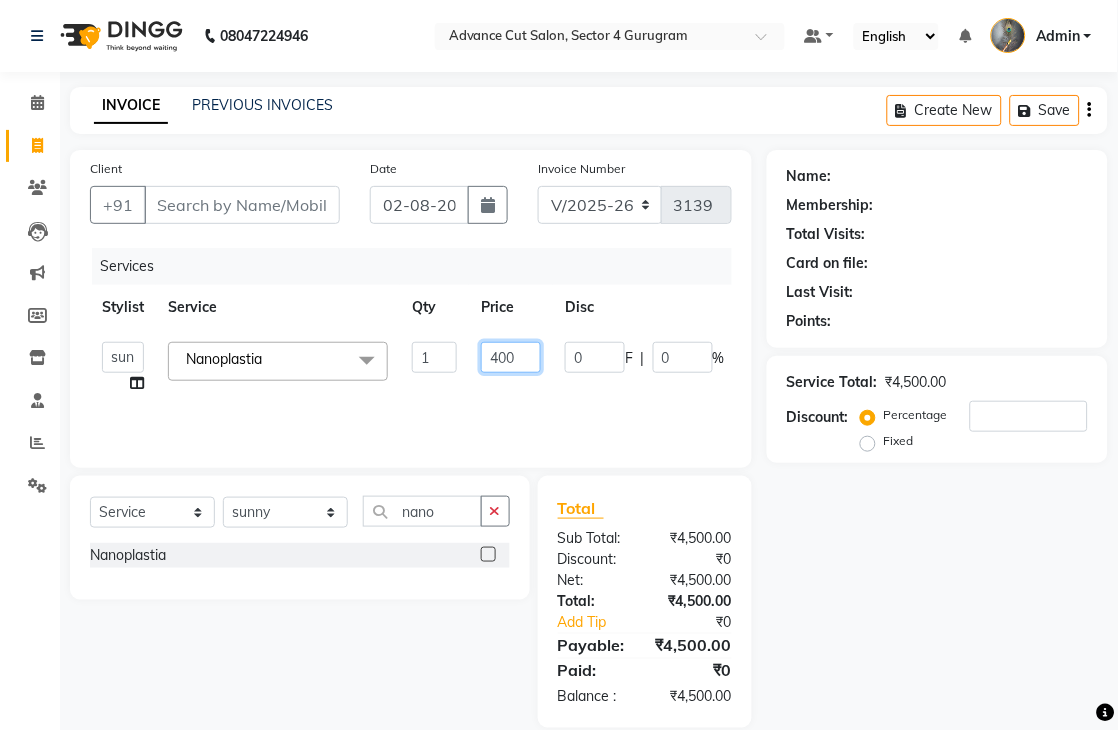type on "4000" 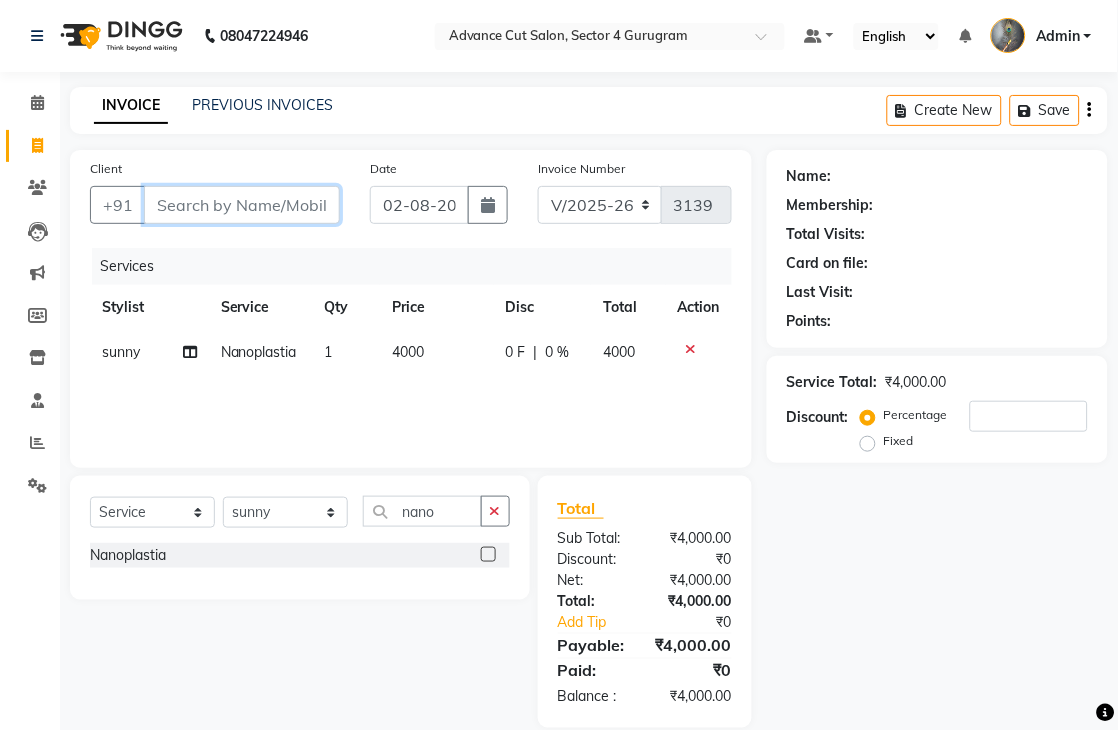 click on "Client" at bounding box center [242, 205] 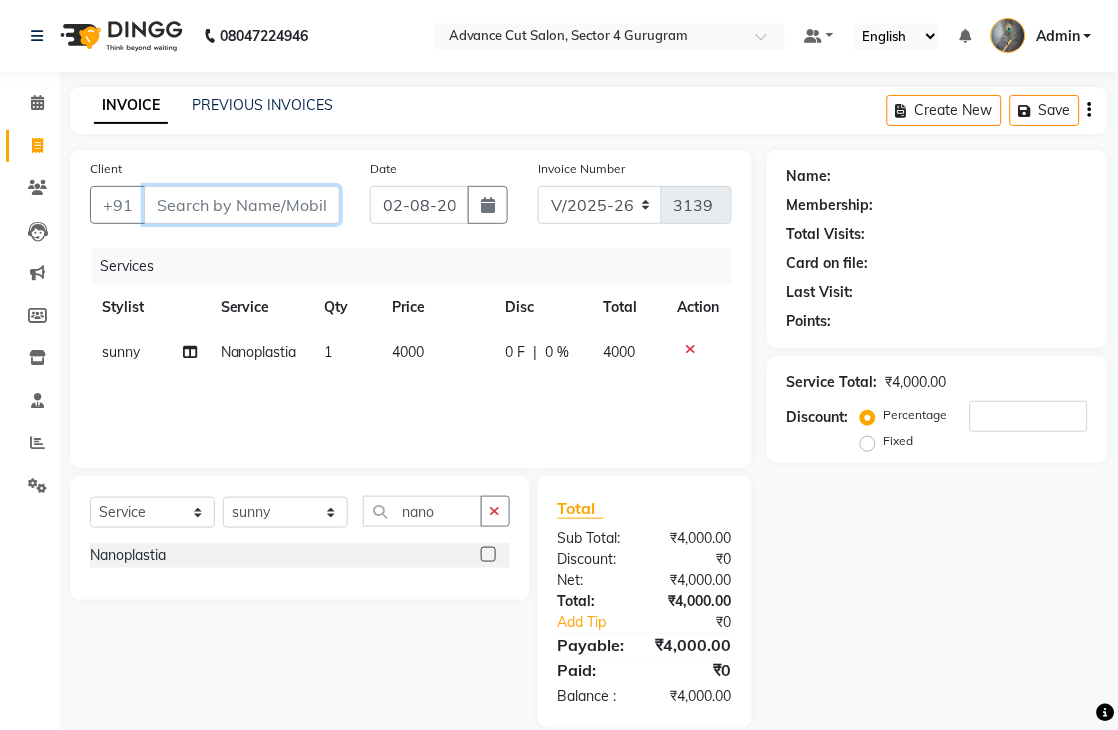click on "Client" at bounding box center [242, 205] 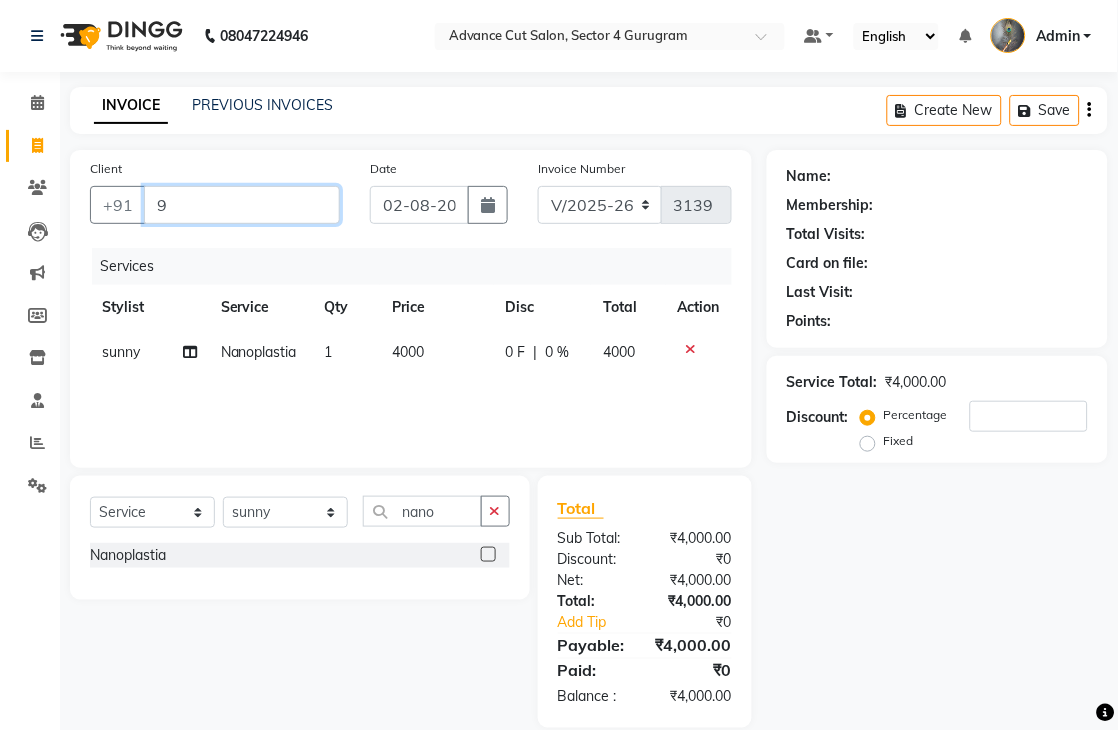 type on "0" 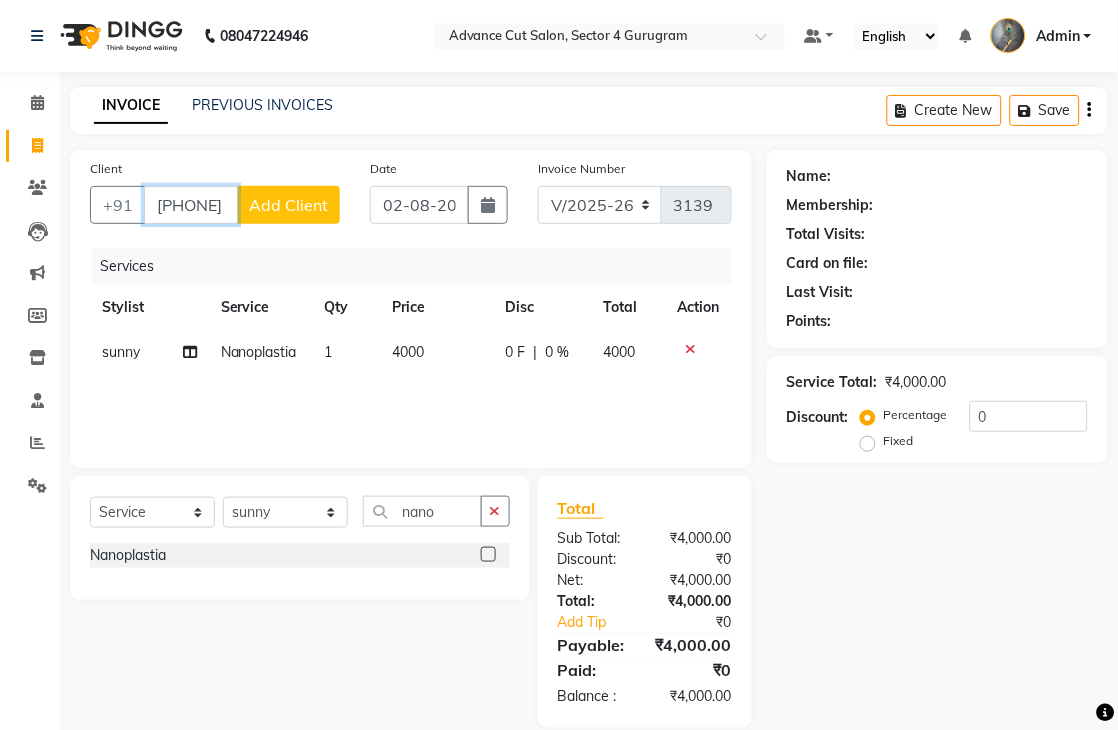 type on "[PHONE]" 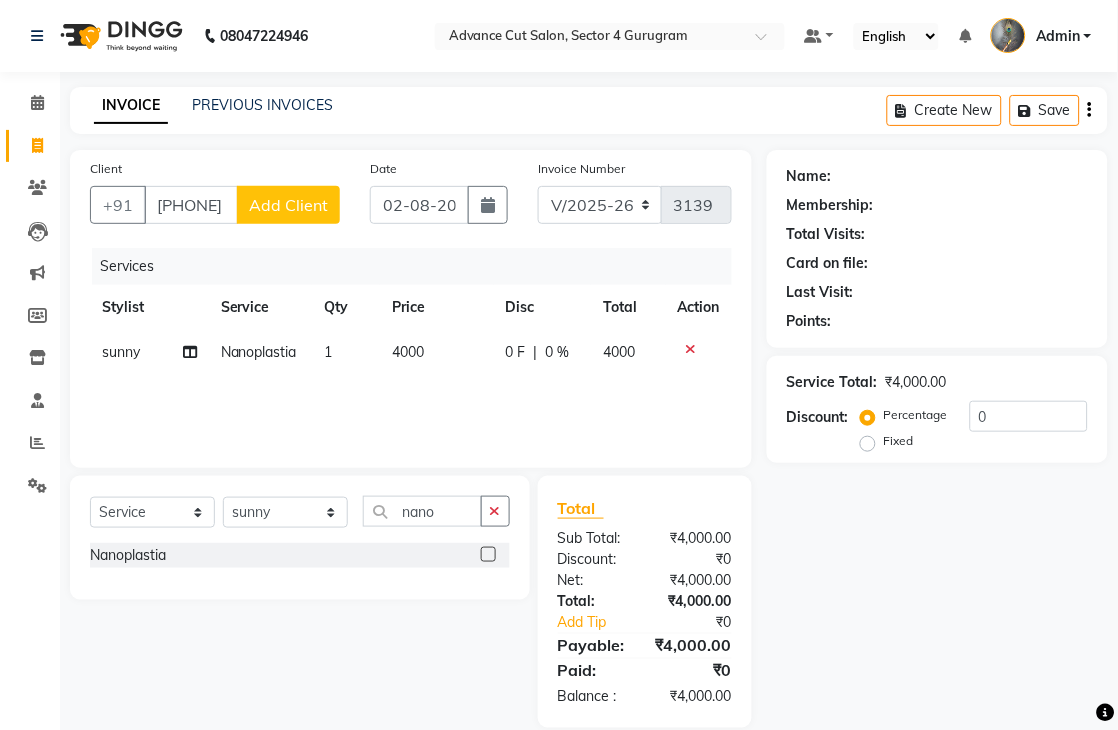 click on "Add Client" 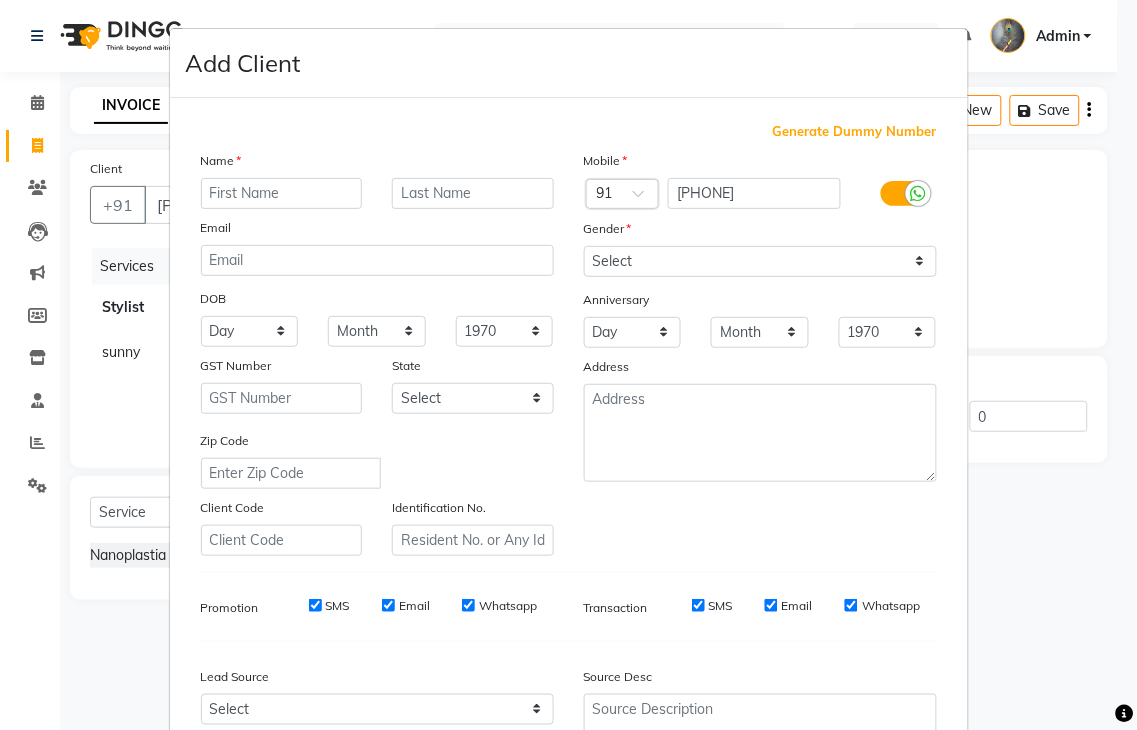 click at bounding box center (282, 193) 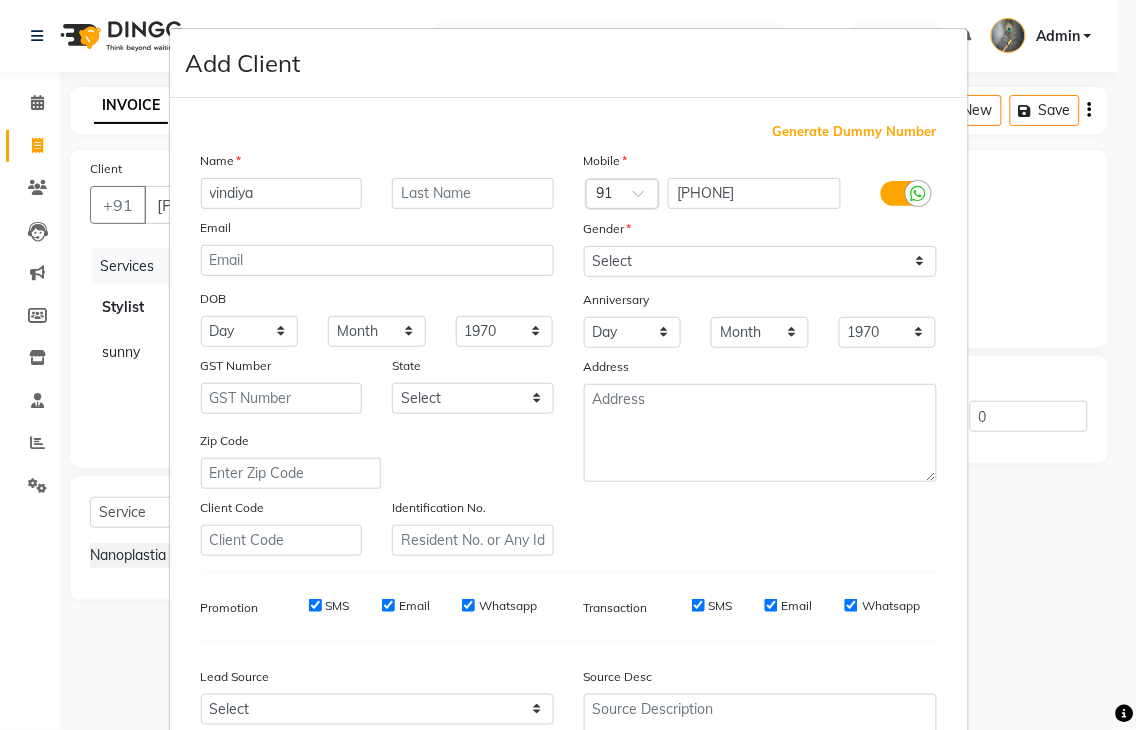 type on "vindiya" 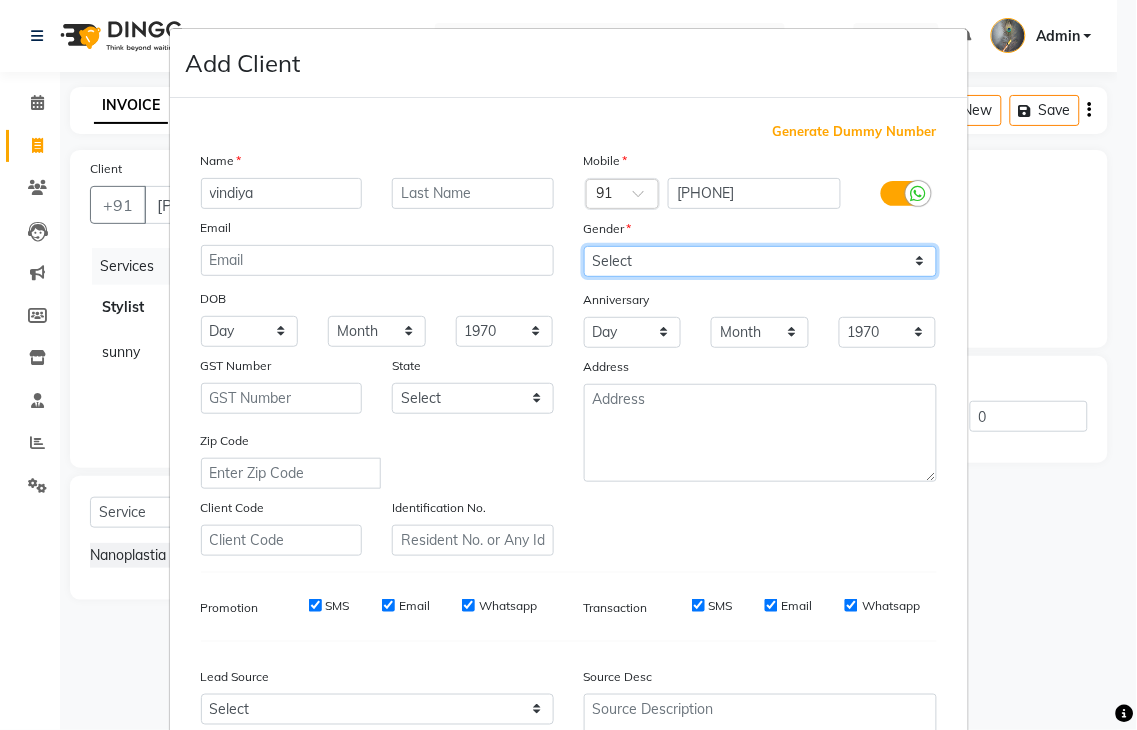 click on "Select Male Female Other Prefer Not To Say" at bounding box center (760, 261) 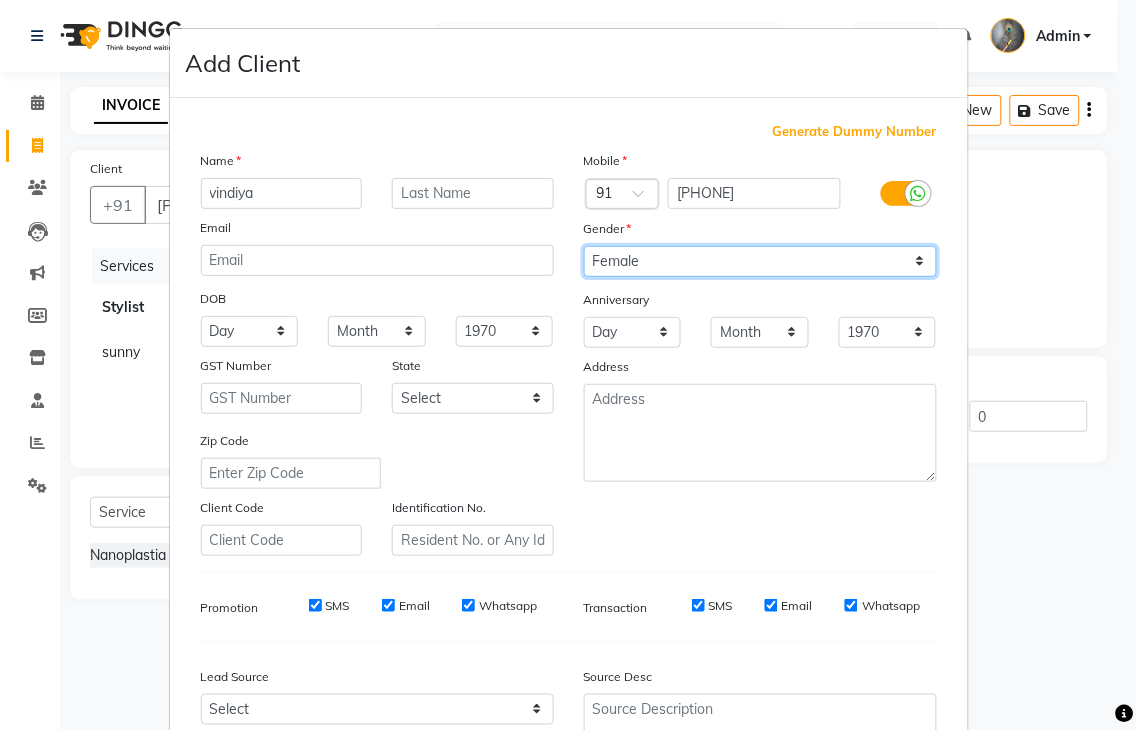 click on "Select Male Female Other Prefer Not To Say" at bounding box center [760, 261] 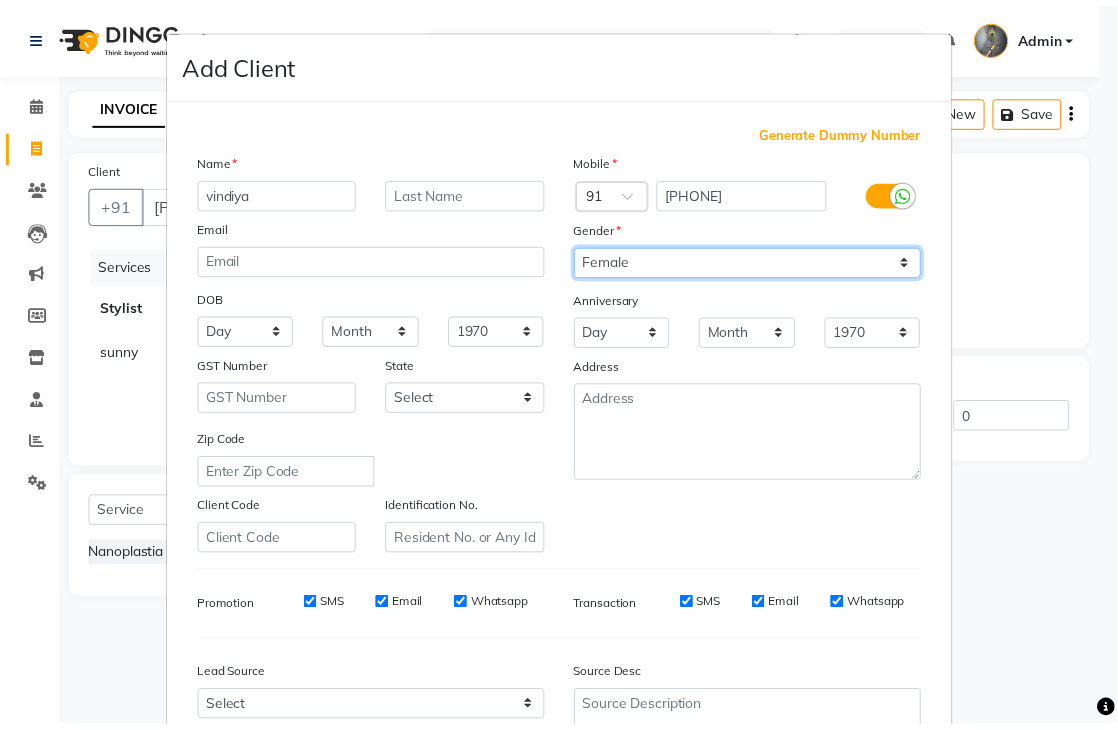 scroll, scrollTop: 194, scrollLeft: 0, axis: vertical 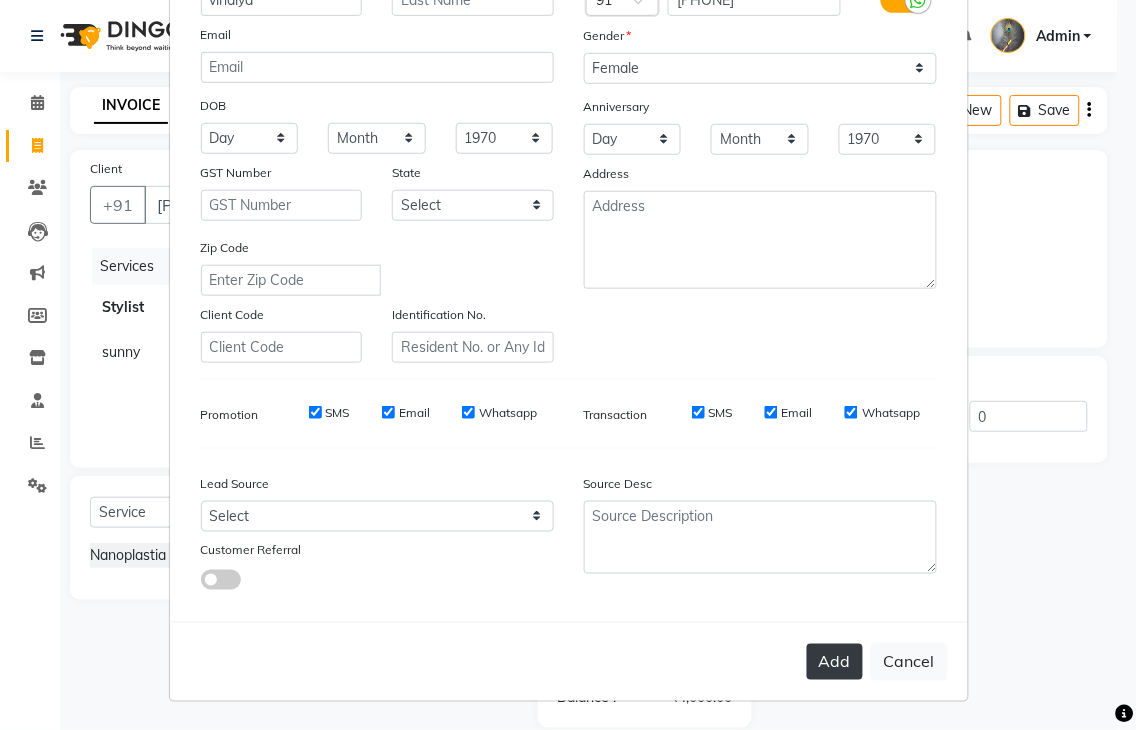 click on "Add" at bounding box center (835, 662) 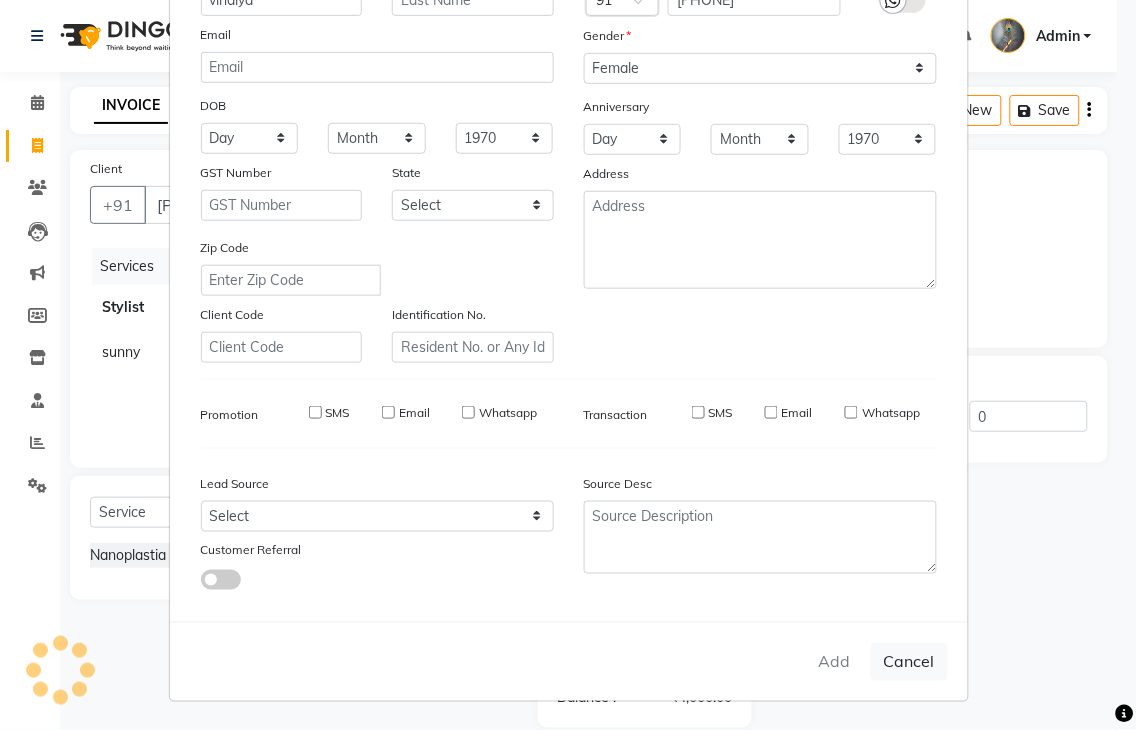 type 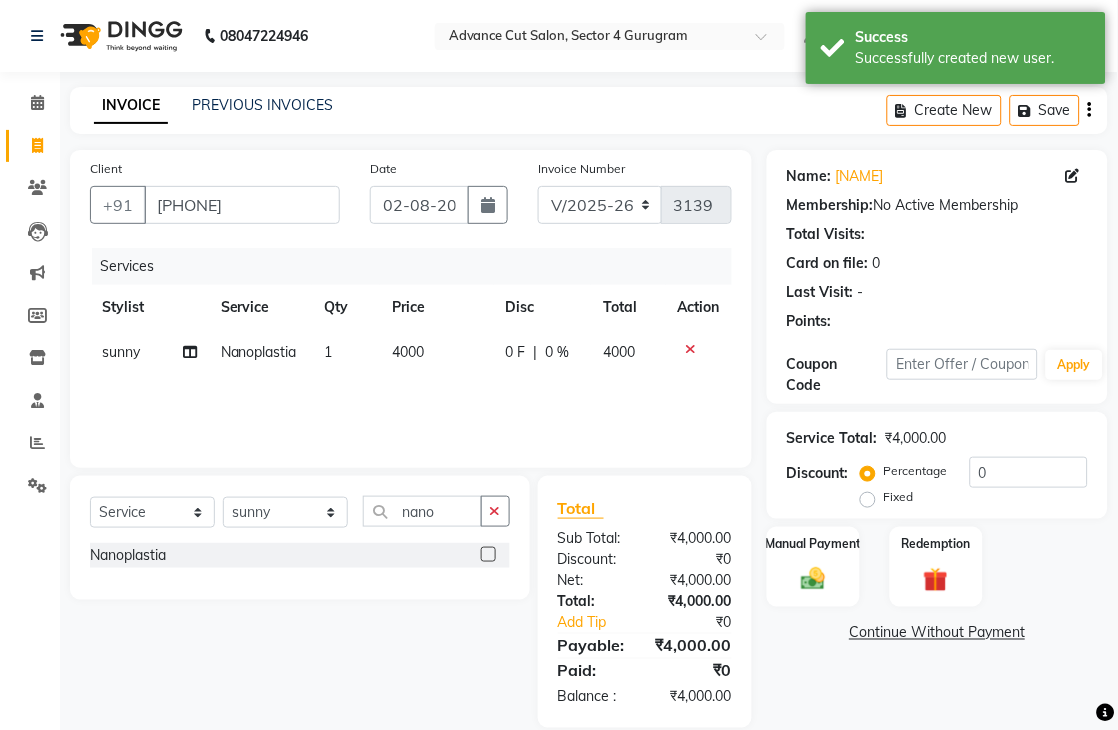 scroll, scrollTop: 52, scrollLeft: 0, axis: vertical 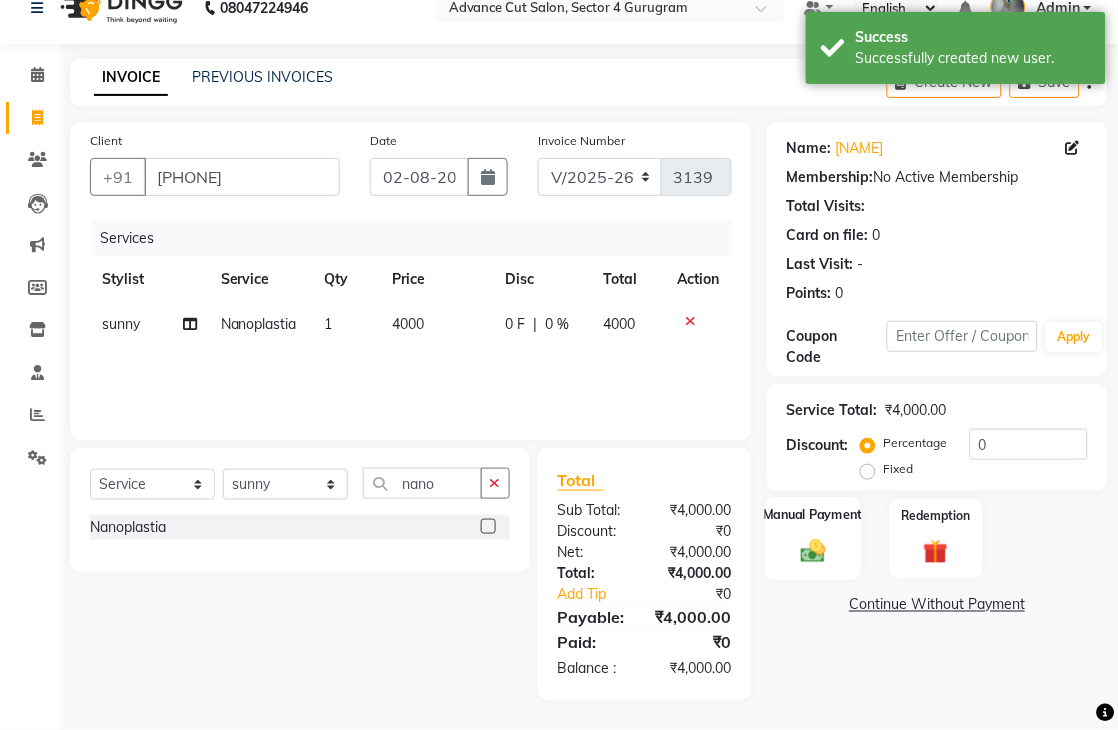 click 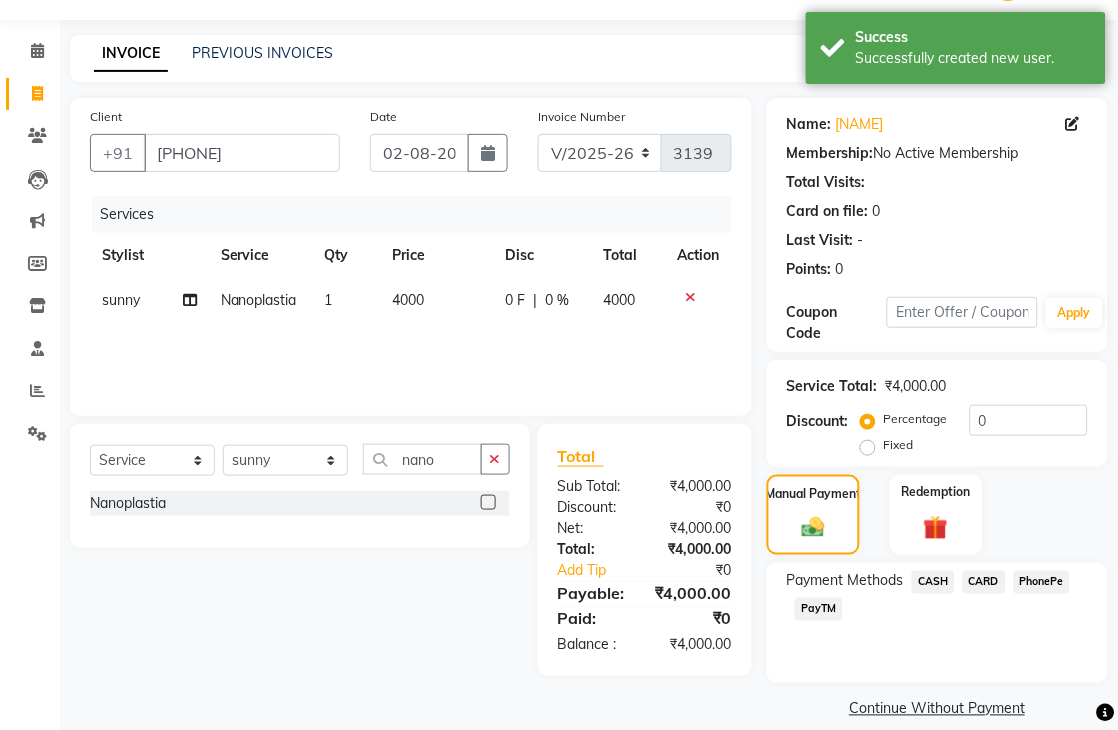 click on "PayTM" 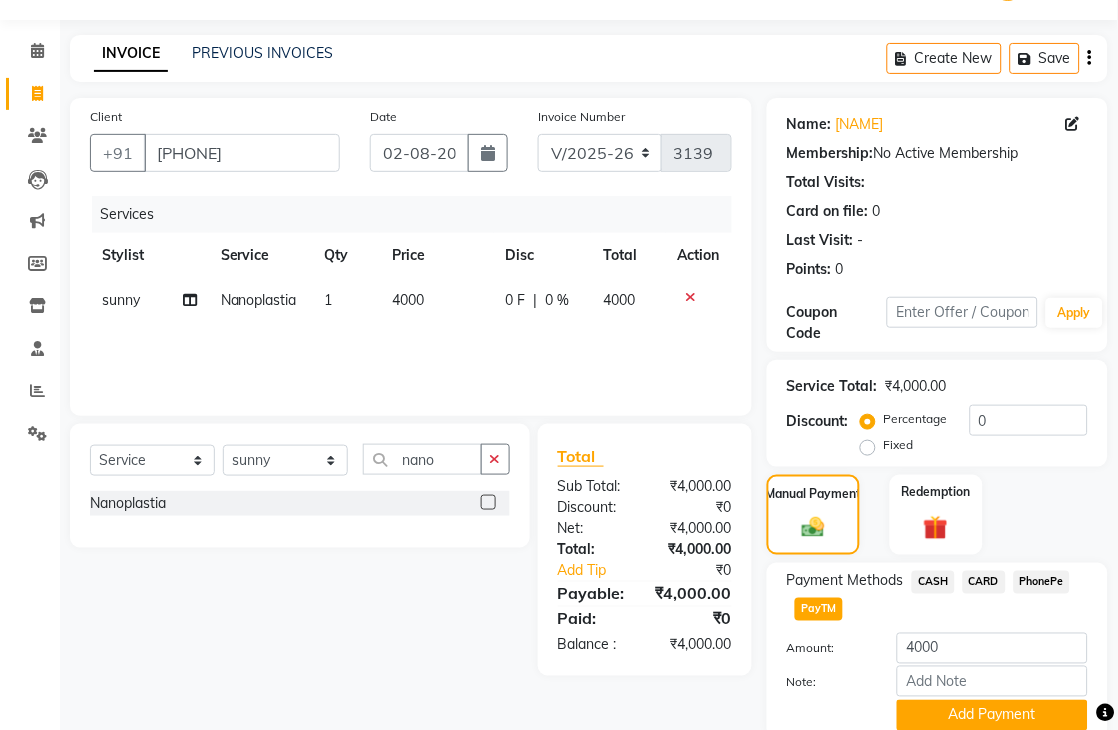 scroll, scrollTop: 133, scrollLeft: 0, axis: vertical 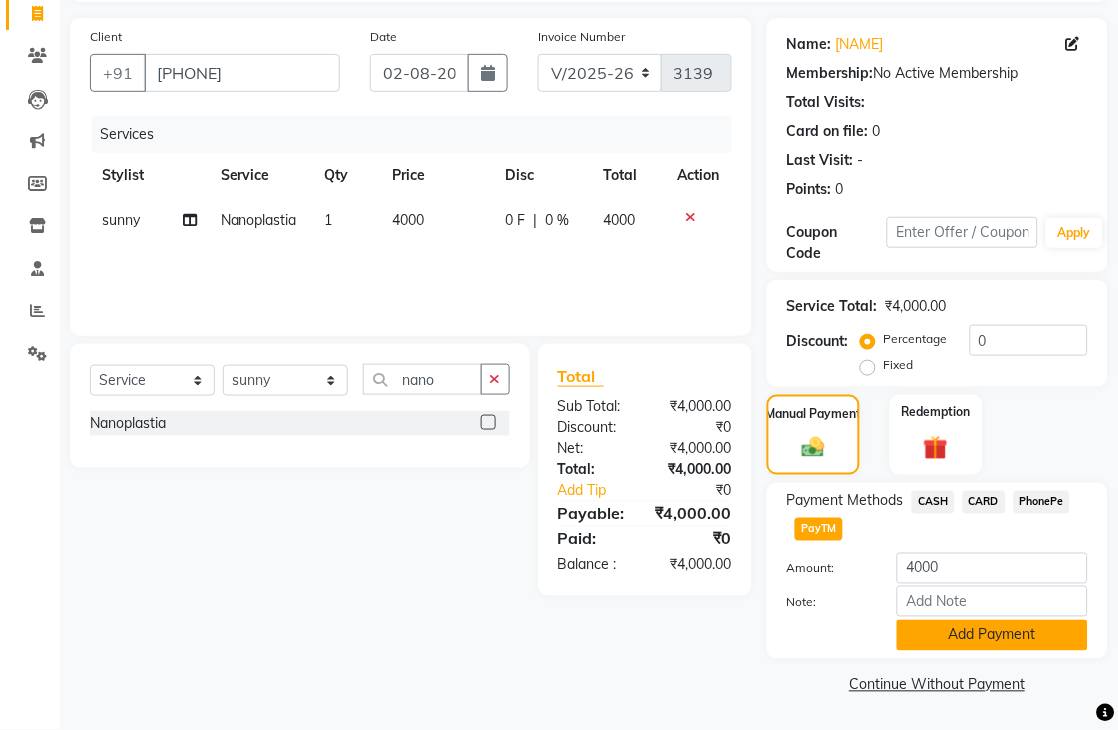 click on "Add Payment" 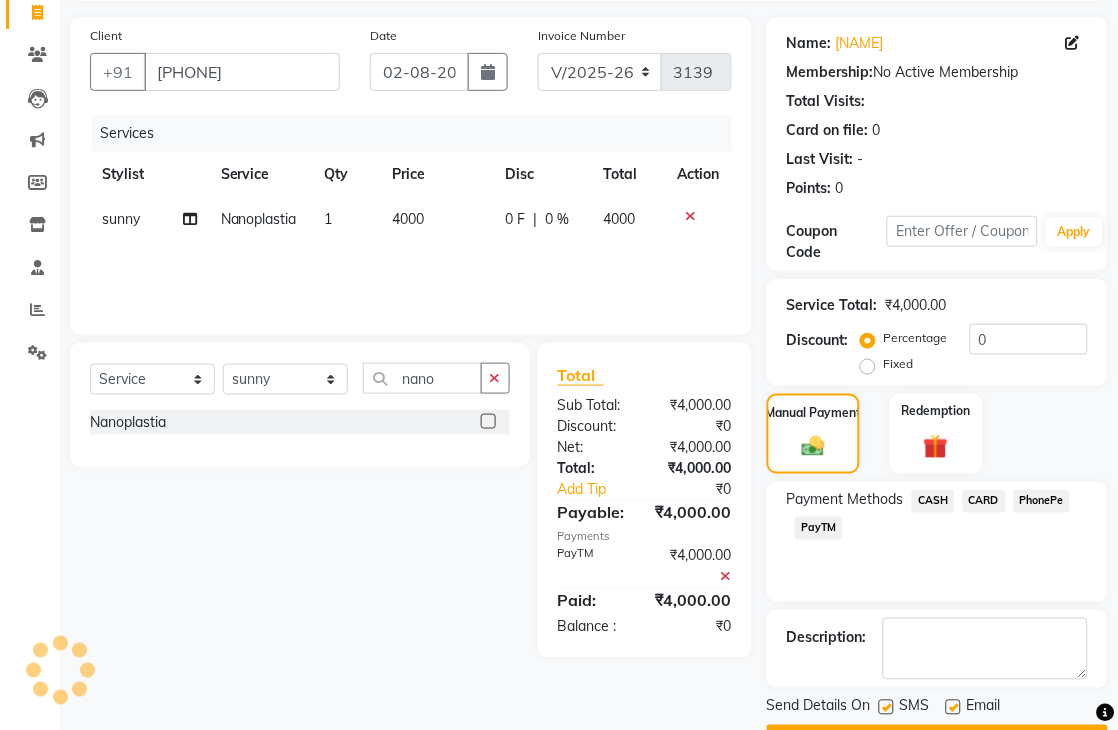 scroll, scrollTop: 188, scrollLeft: 0, axis: vertical 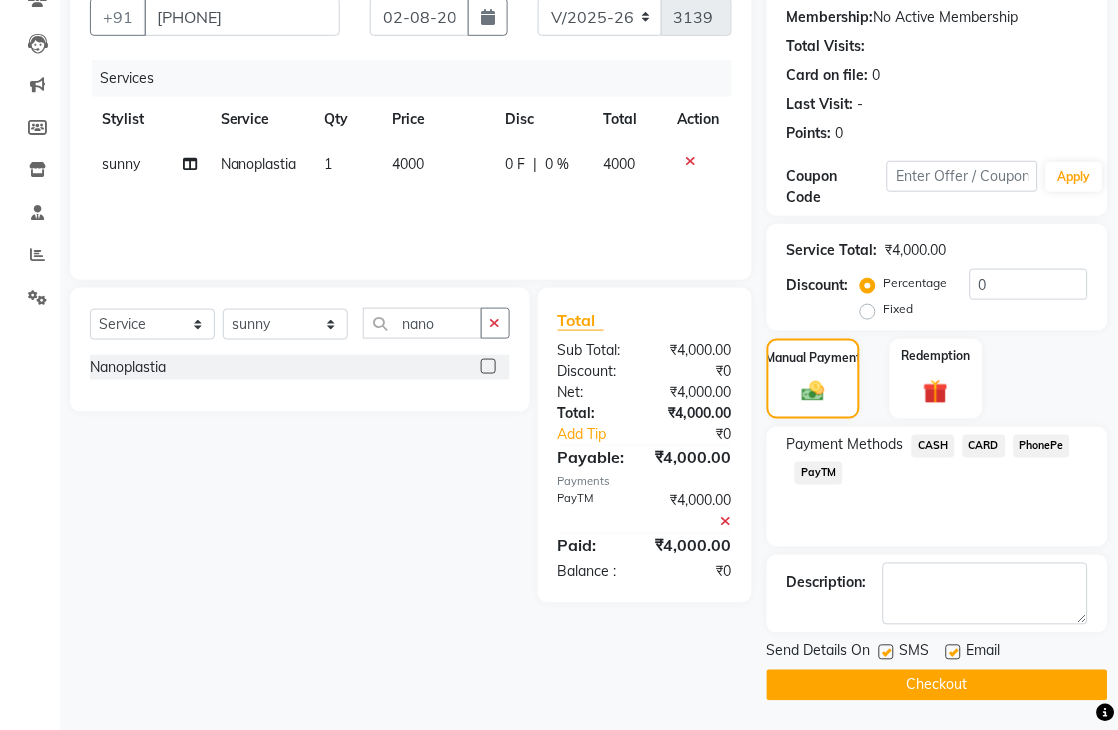 click on "Checkout" 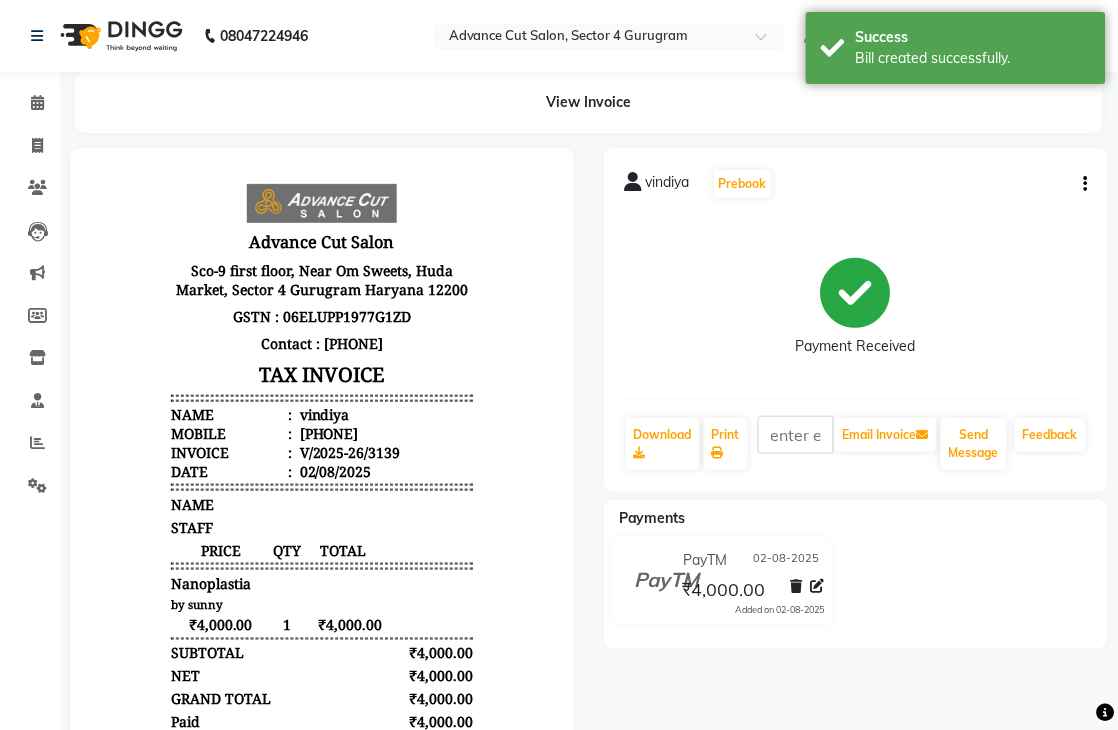 scroll, scrollTop: 0, scrollLeft: 0, axis: both 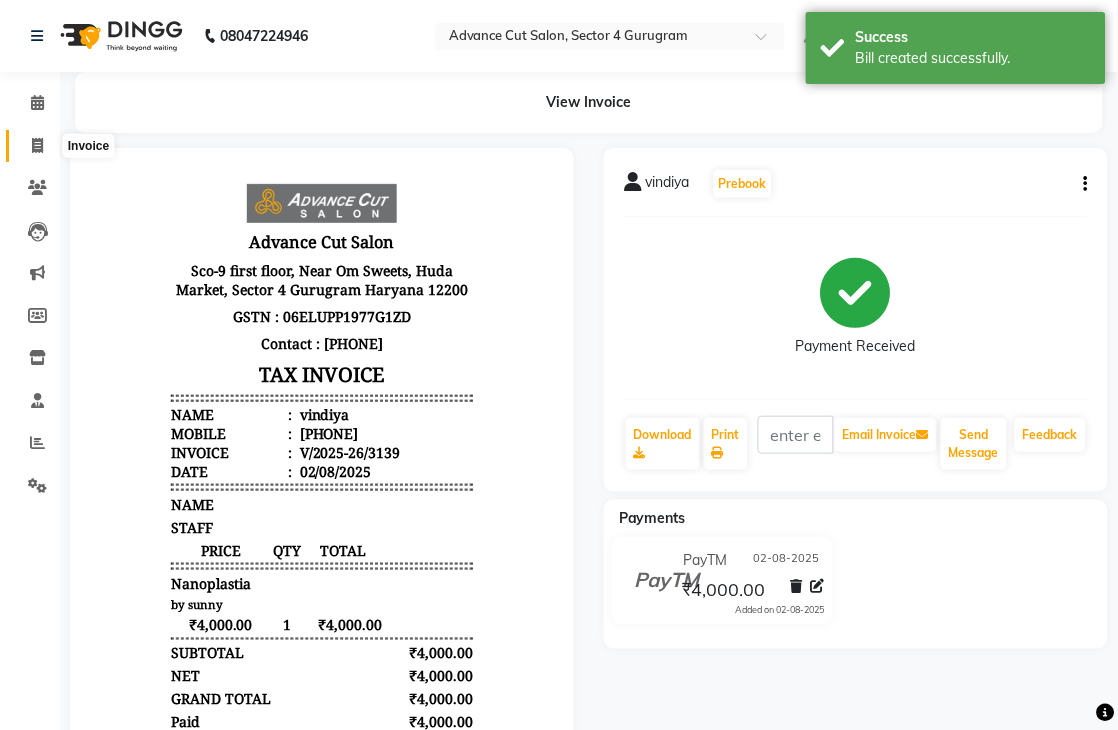 click 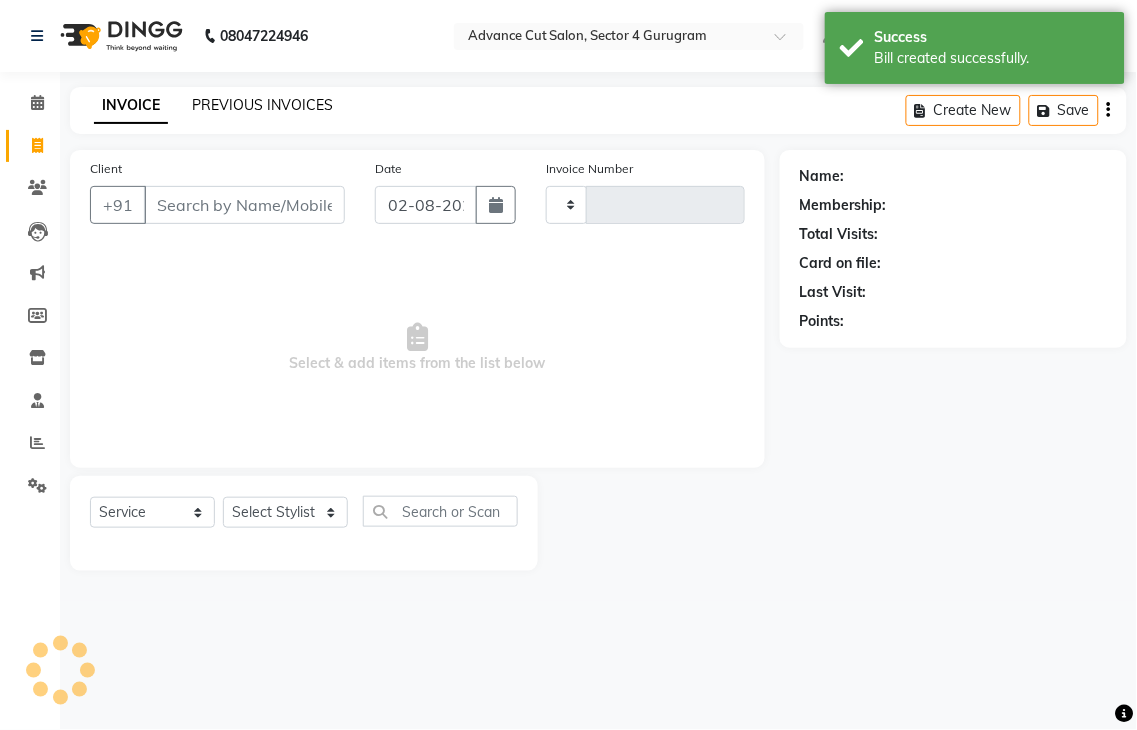 click on "PREVIOUS INVOICES" 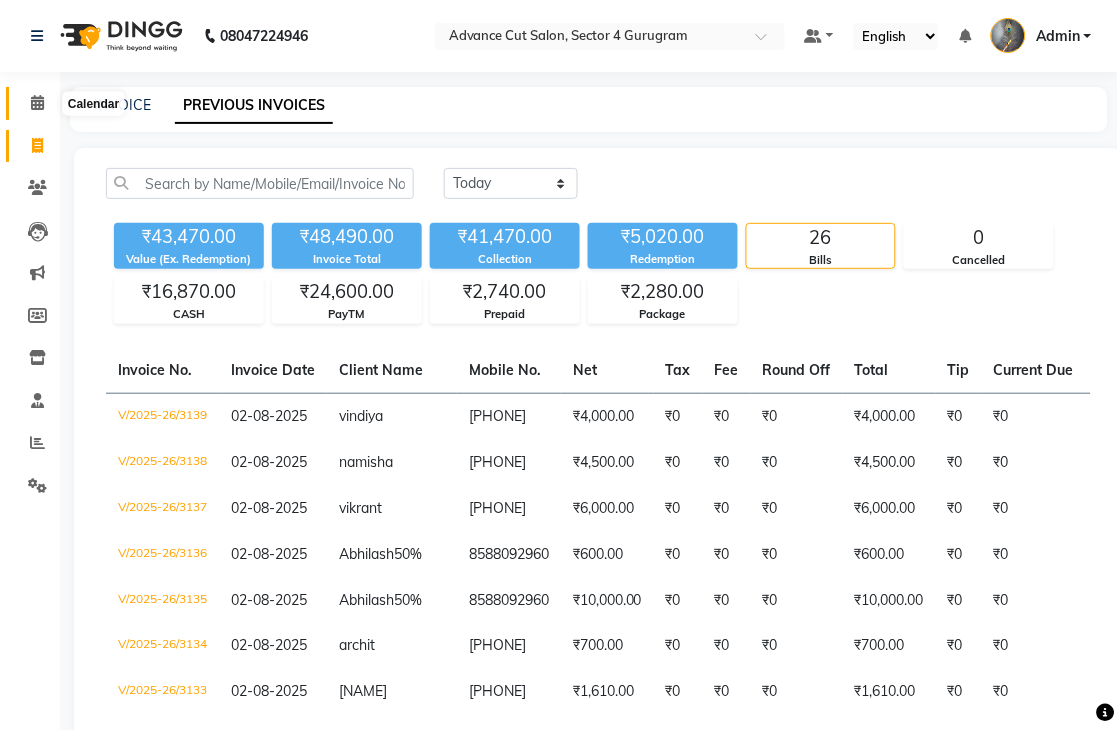 click 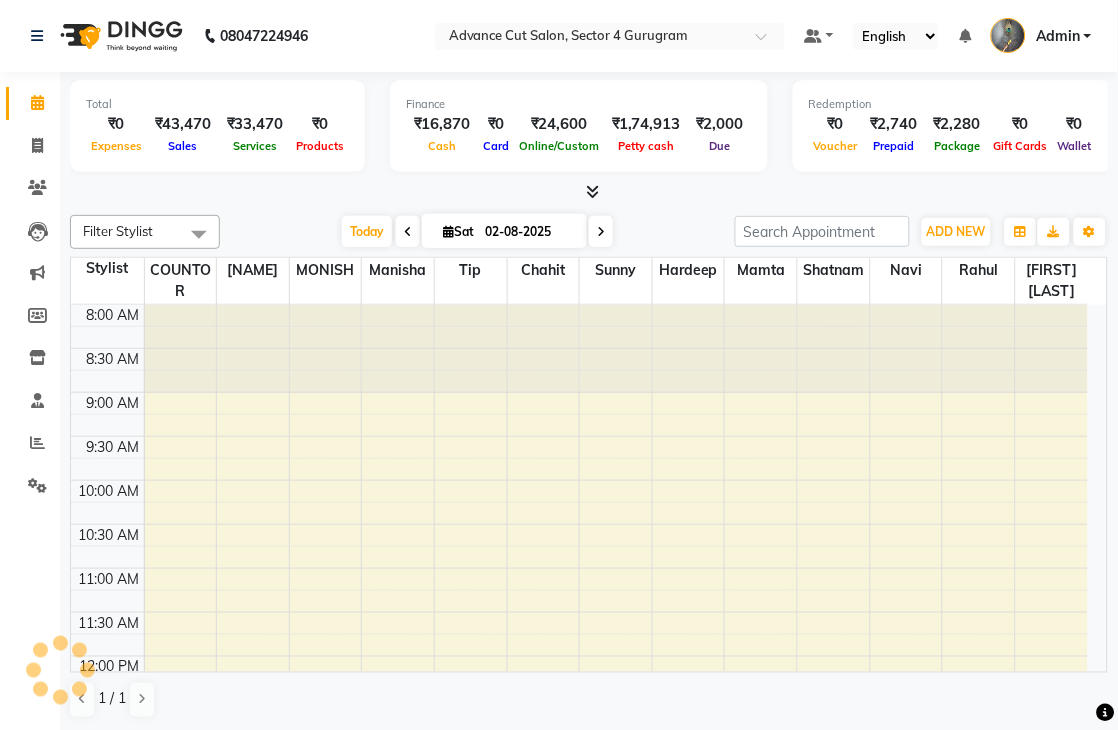 scroll, scrollTop: 0, scrollLeft: 0, axis: both 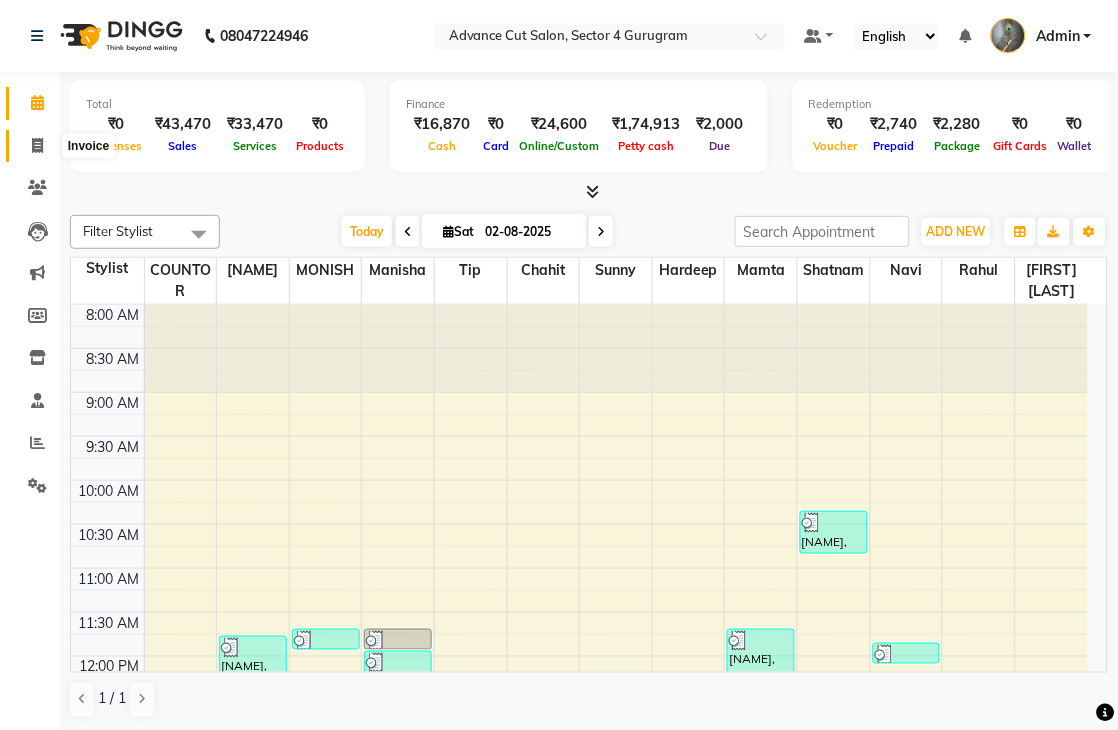 click 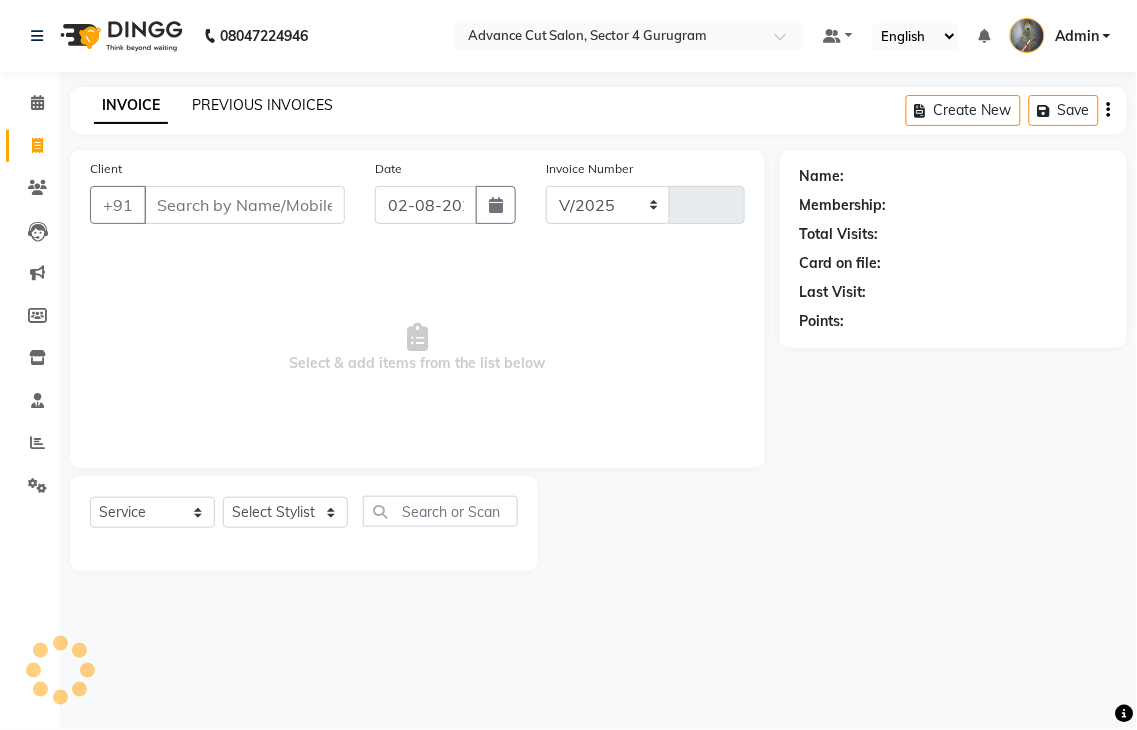 select on "4939" 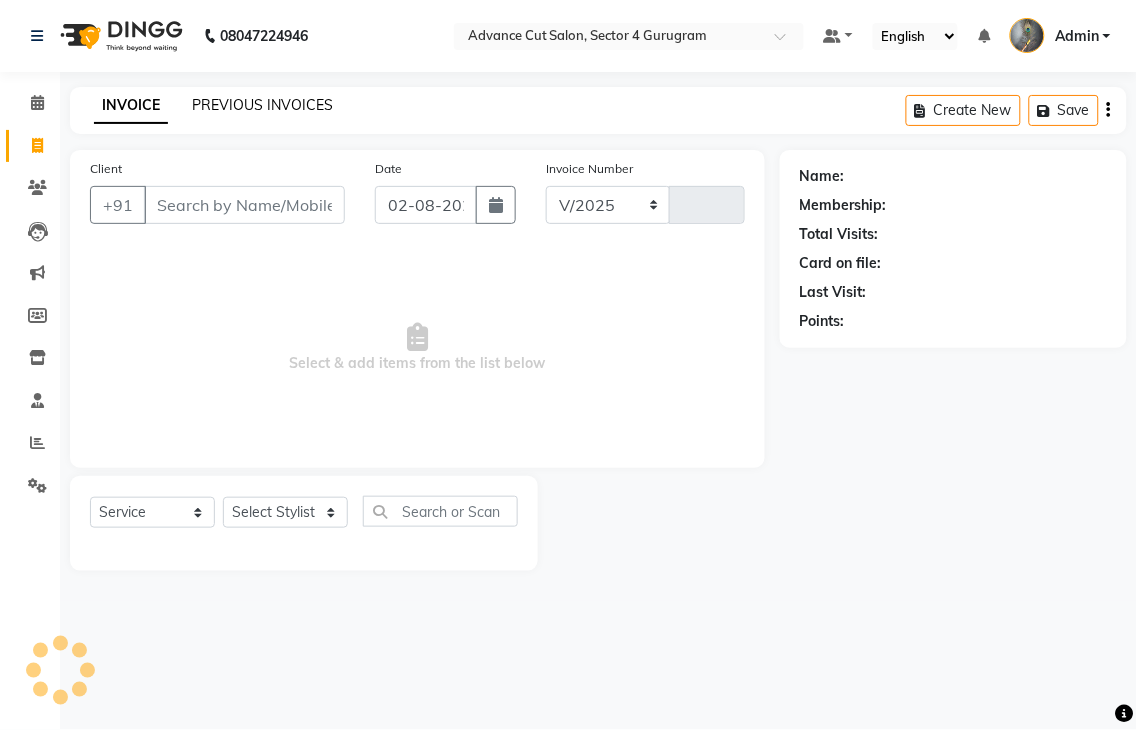 type on "3140" 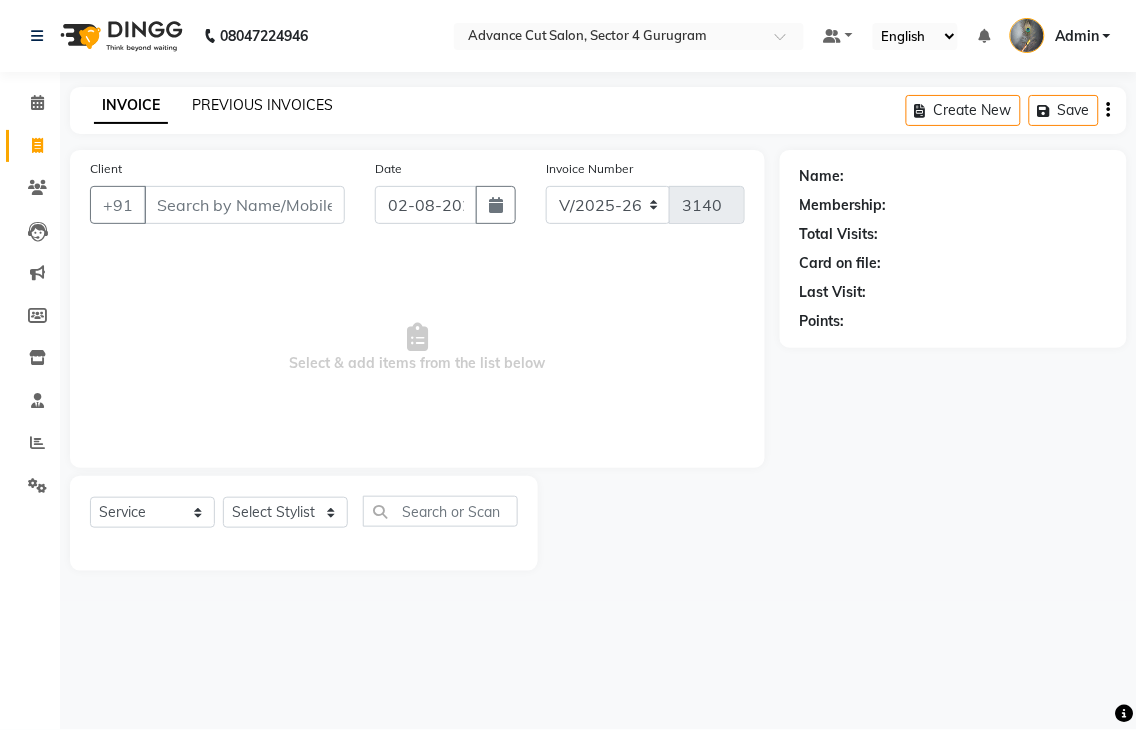 click on "PREVIOUS INVOICES" 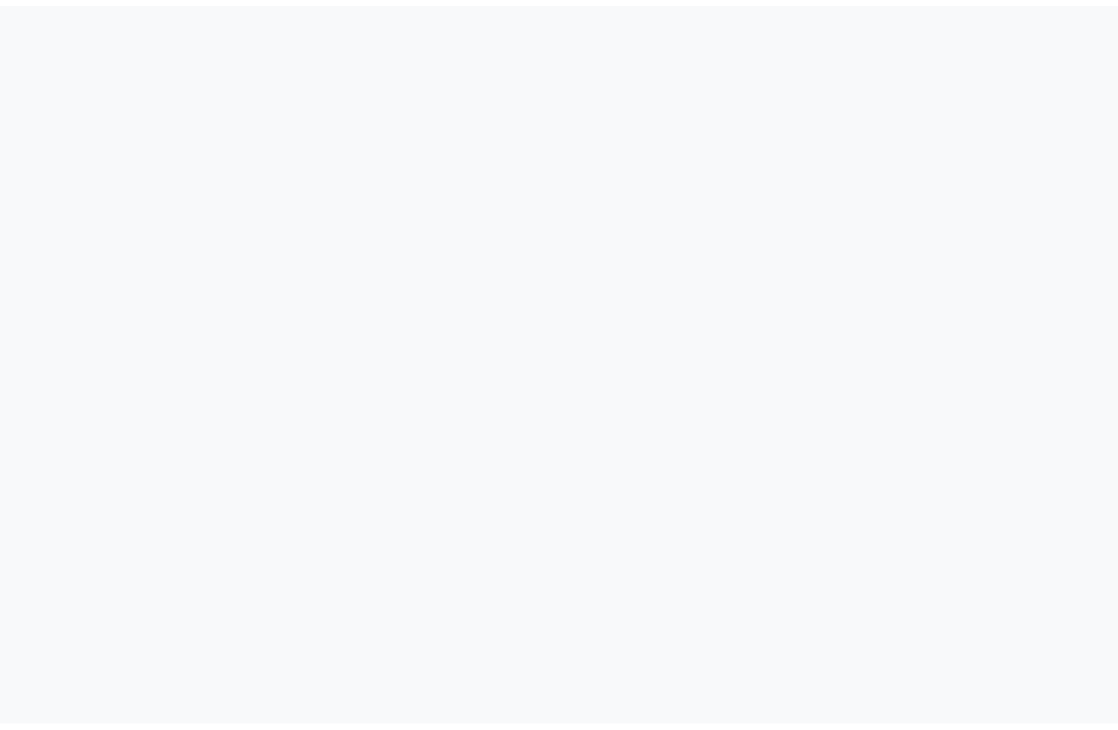 scroll, scrollTop: 0, scrollLeft: 0, axis: both 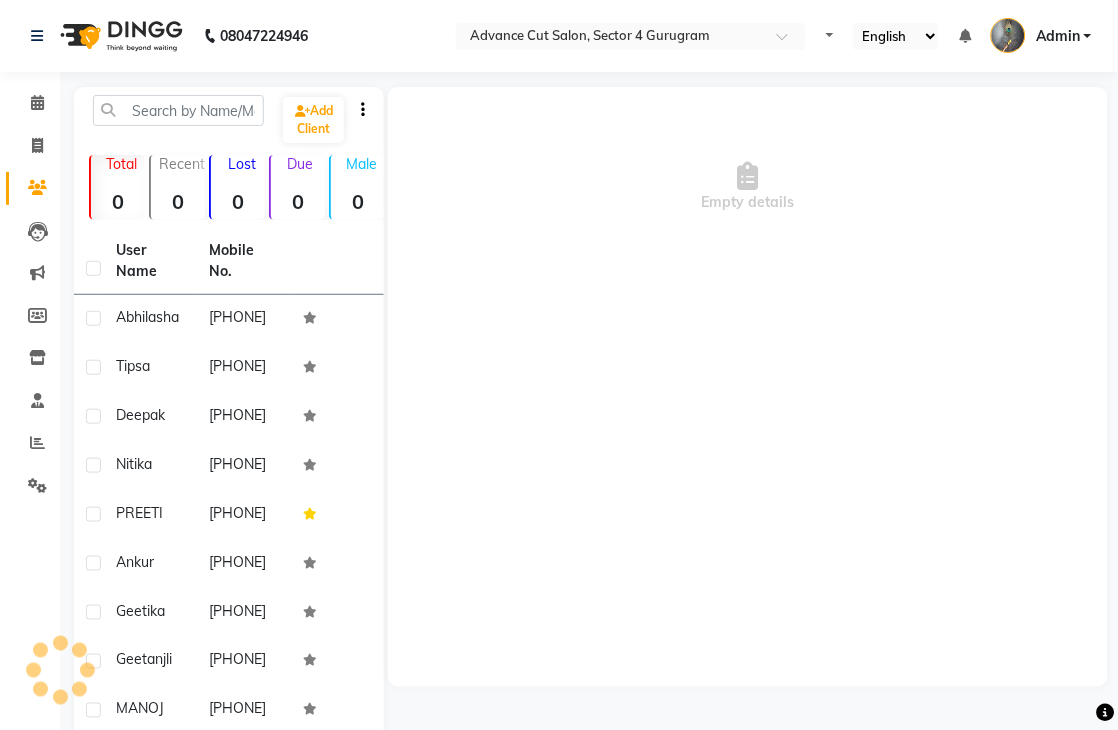 select on "en" 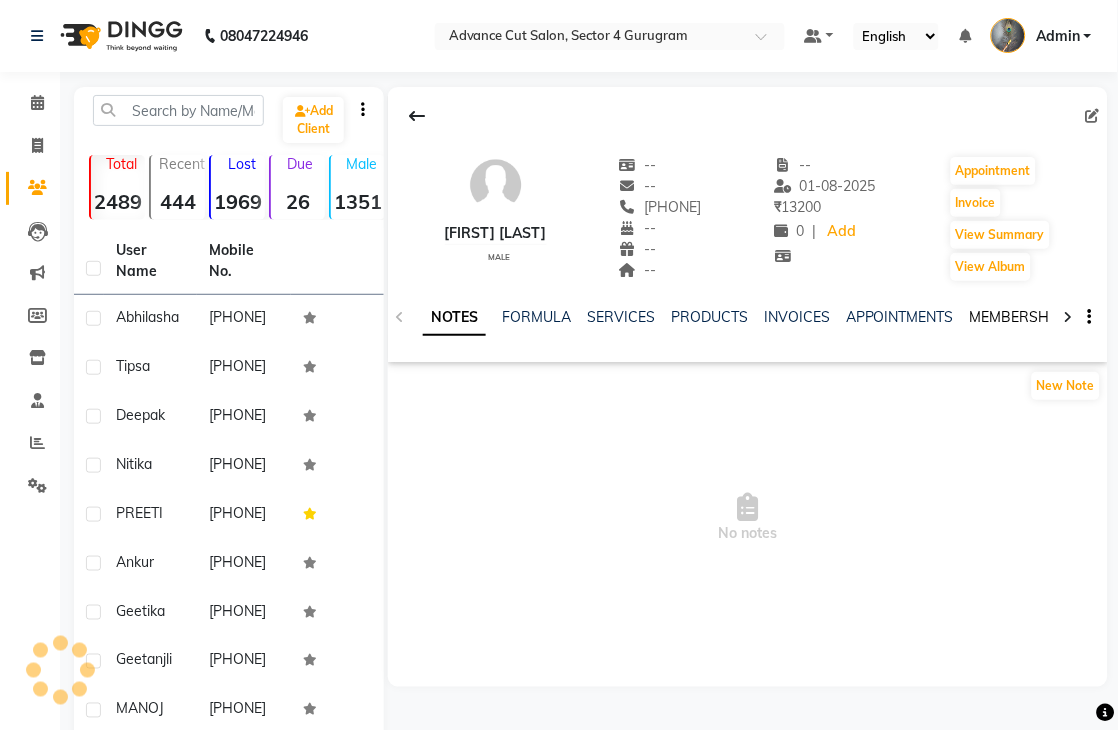 click on "MEMBERSHIP" 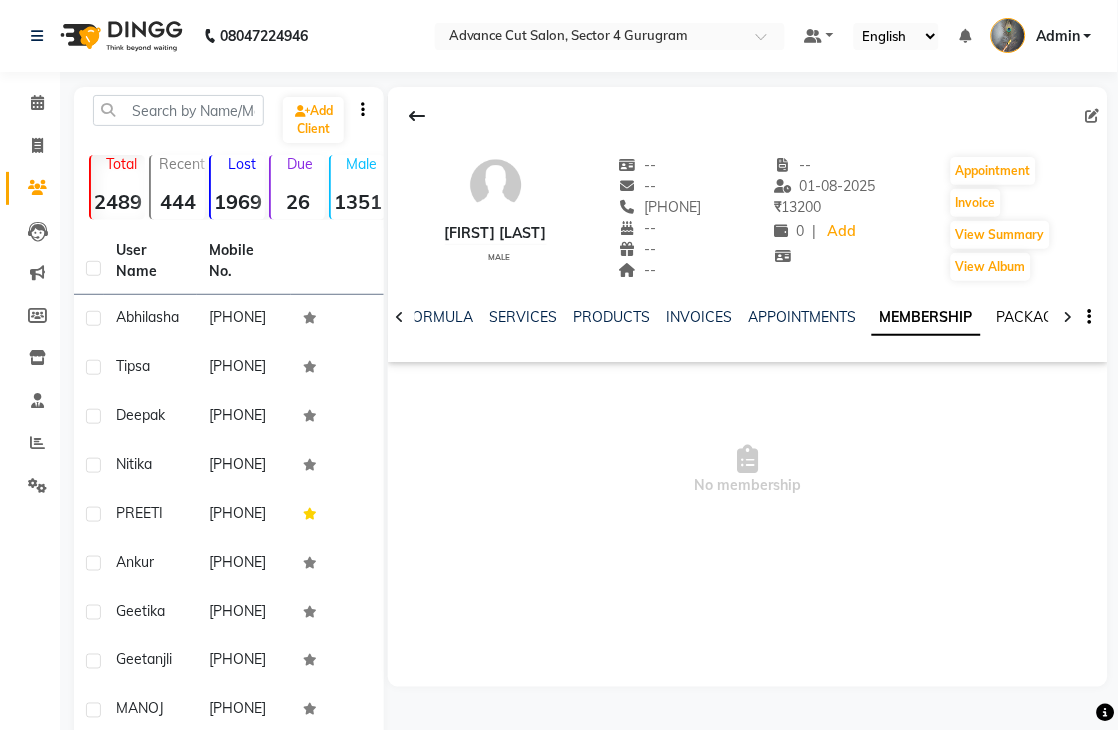 click on "PACKAGES" 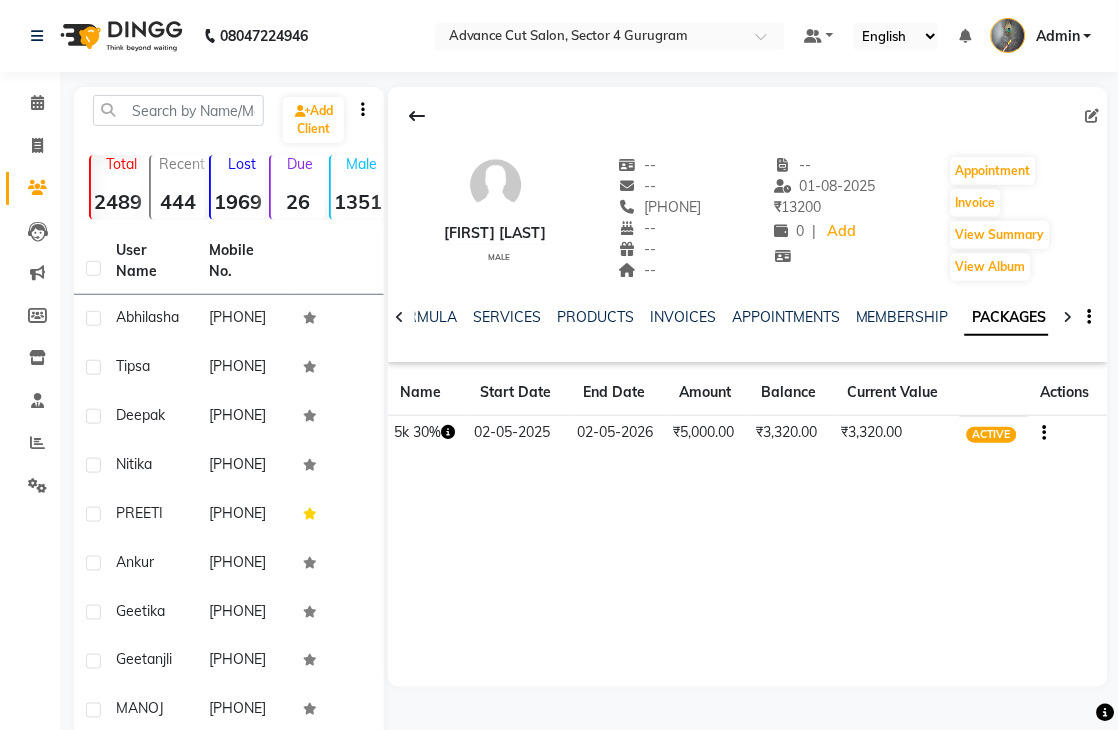 scroll, scrollTop: 0, scrollLeft: 0, axis: both 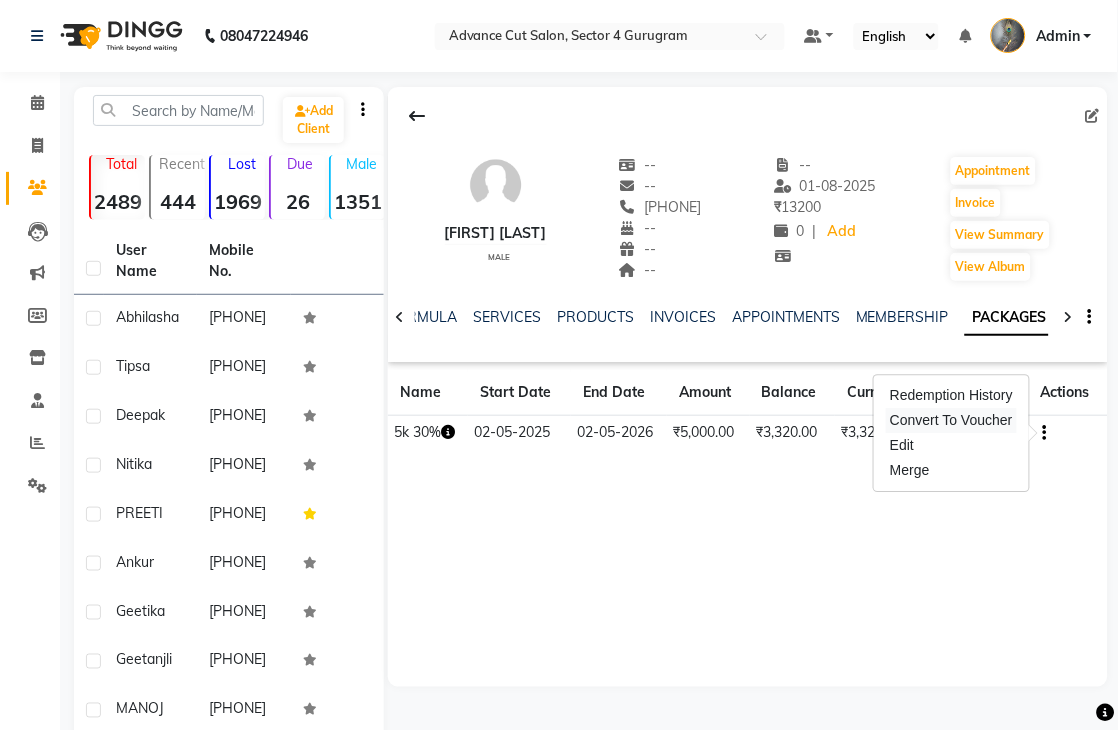 click on "Convert To Voucher" at bounding box center (951, 420) 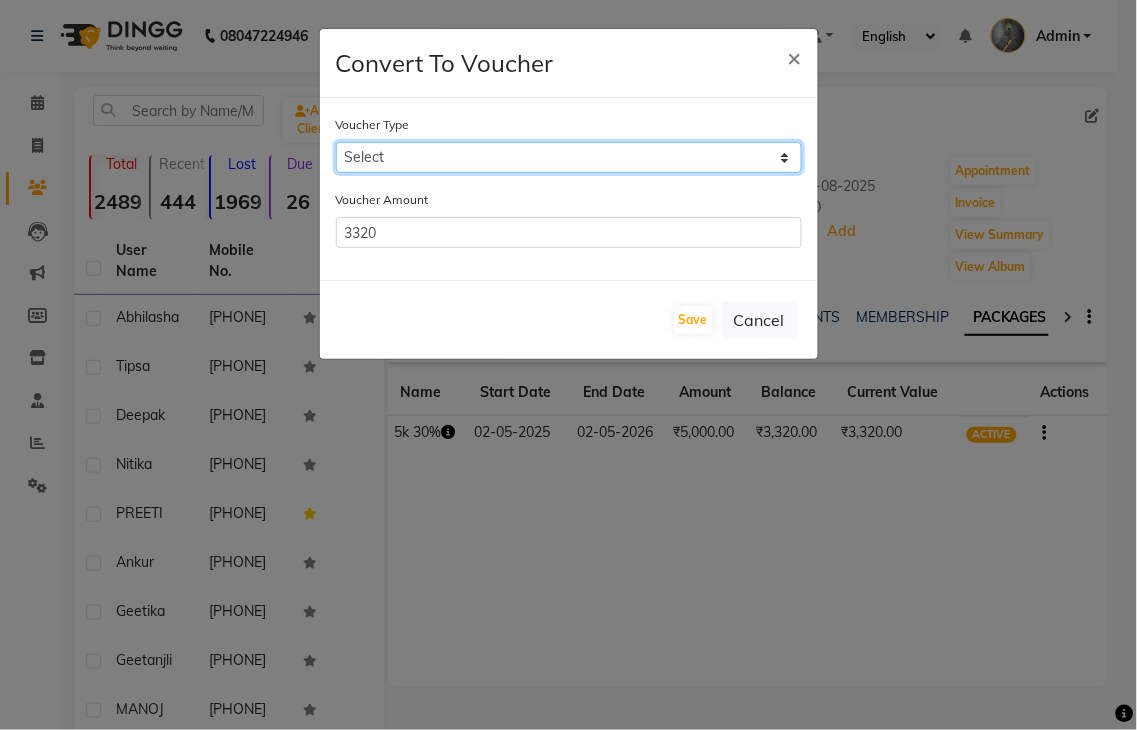 click on "Select 5k 5600k 40% 15K 5k 10K 4K 20K 3000(20) 10K (30K) 5000(40%) 15000(40) 15k(30%) 14K 5K(35%) 3k(30%) 3000(25%) 20000rs Membersip 12k 40% 12k 40%" 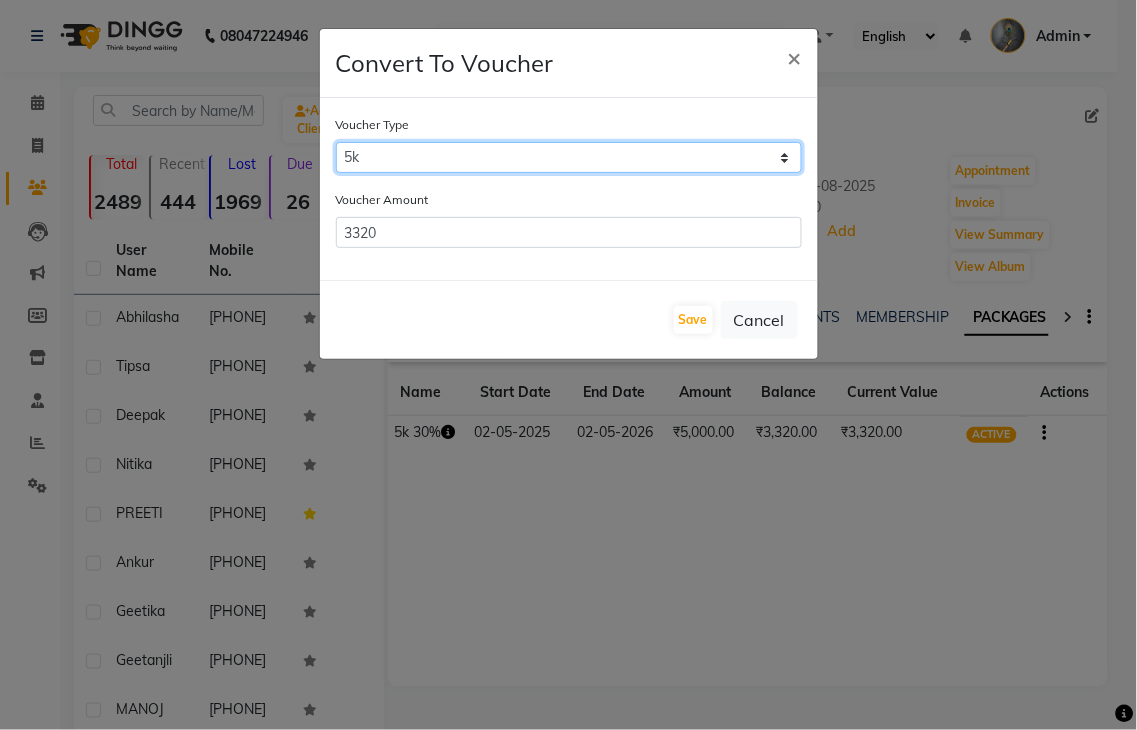 click on "Select 5k 5600k 40% 15K 5k 10K 4K 20K 3000(20) 10K (30K) 5000(40%) 15000(40) 15k(30%) 14K 5K(35%) 3k(30%) 3000(25%) 20000rs Membersip 12k 40% 12k 40%" 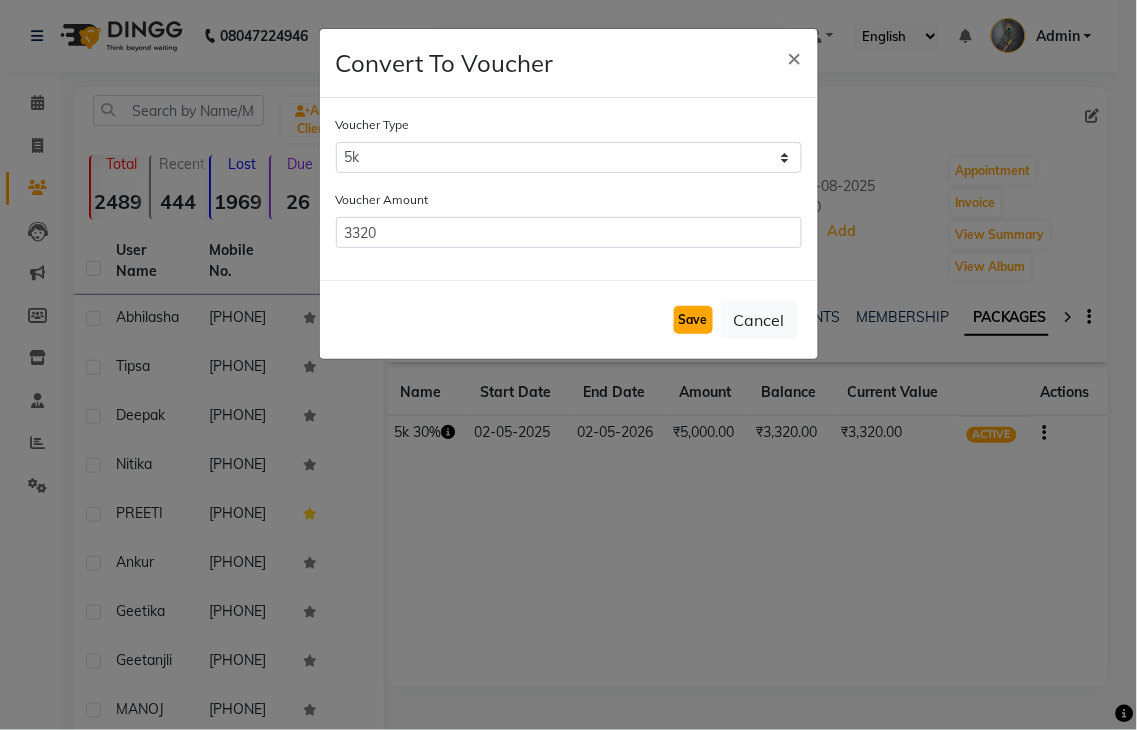 click on "Save" 